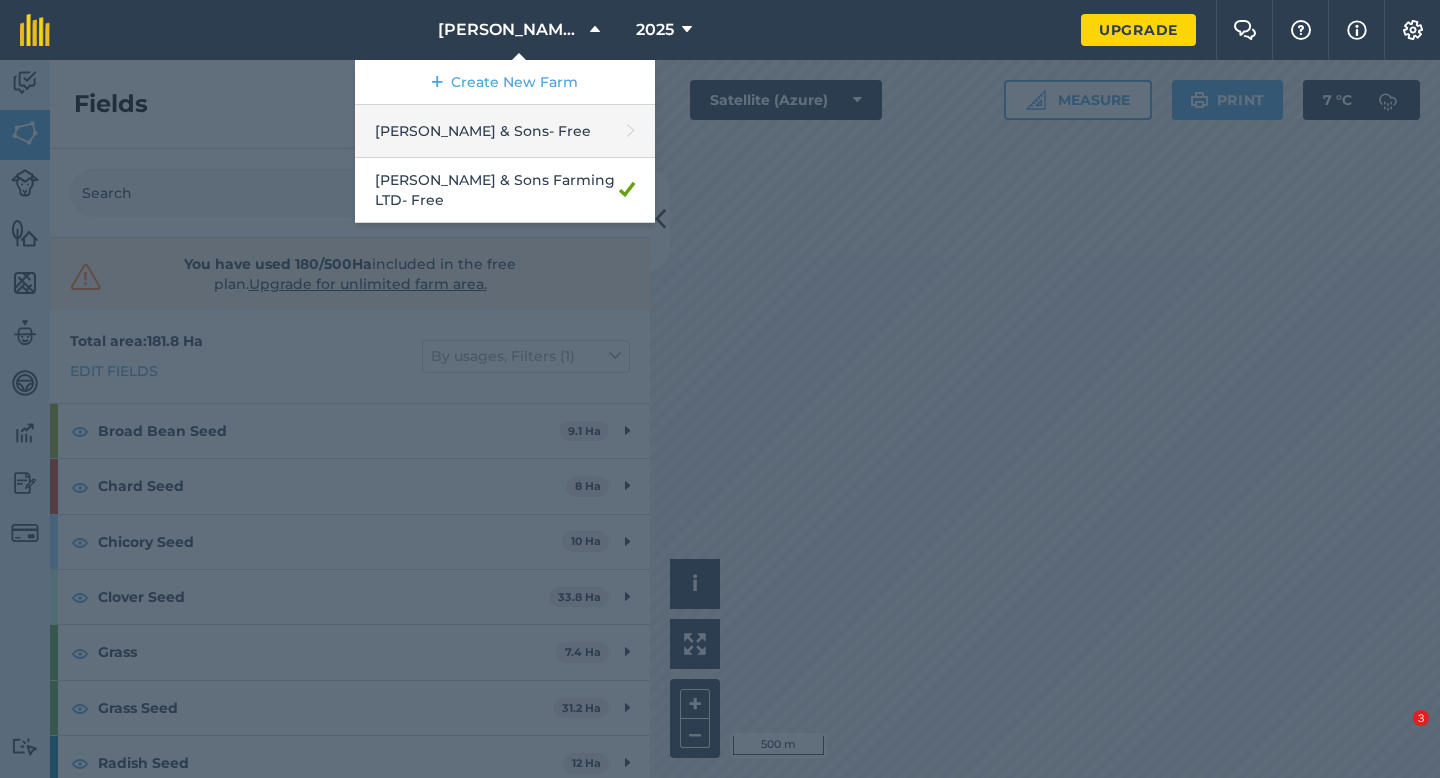 scroll, scrollTop: 0, scrollLeft: 0, axis: both 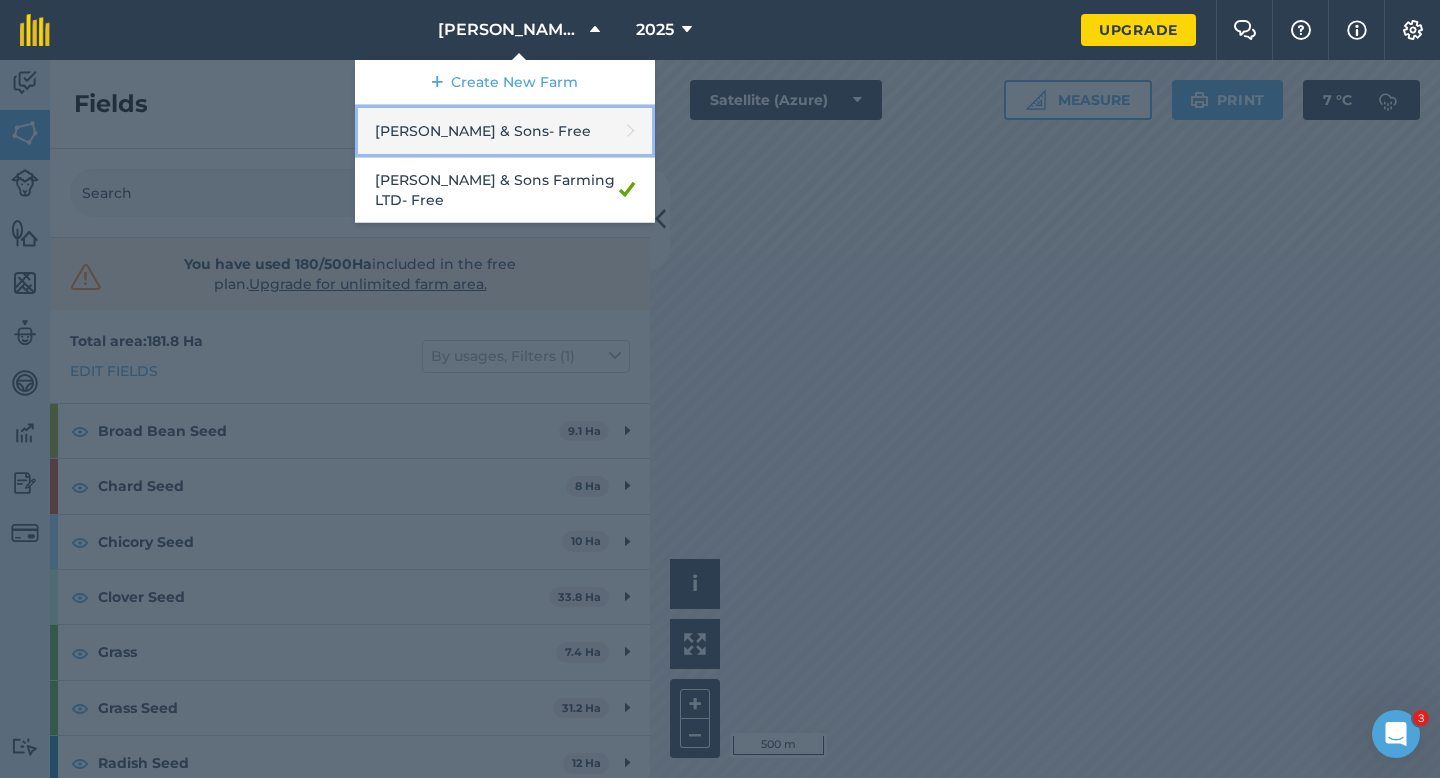 click on "[PERSON_NAME] & Sons  - Free" at bounding box center (505, 131) 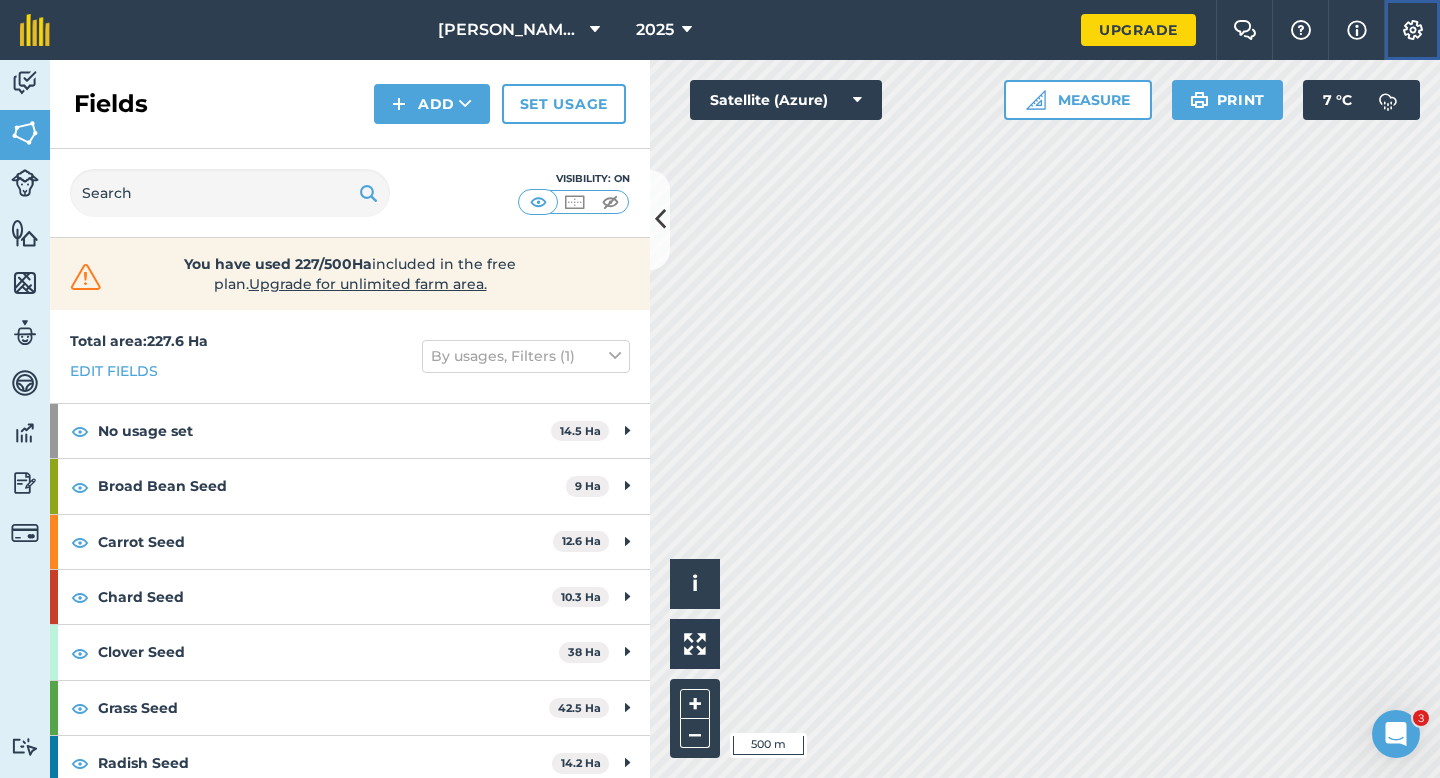 click on "Settings" at bounding box center [1412, 30] 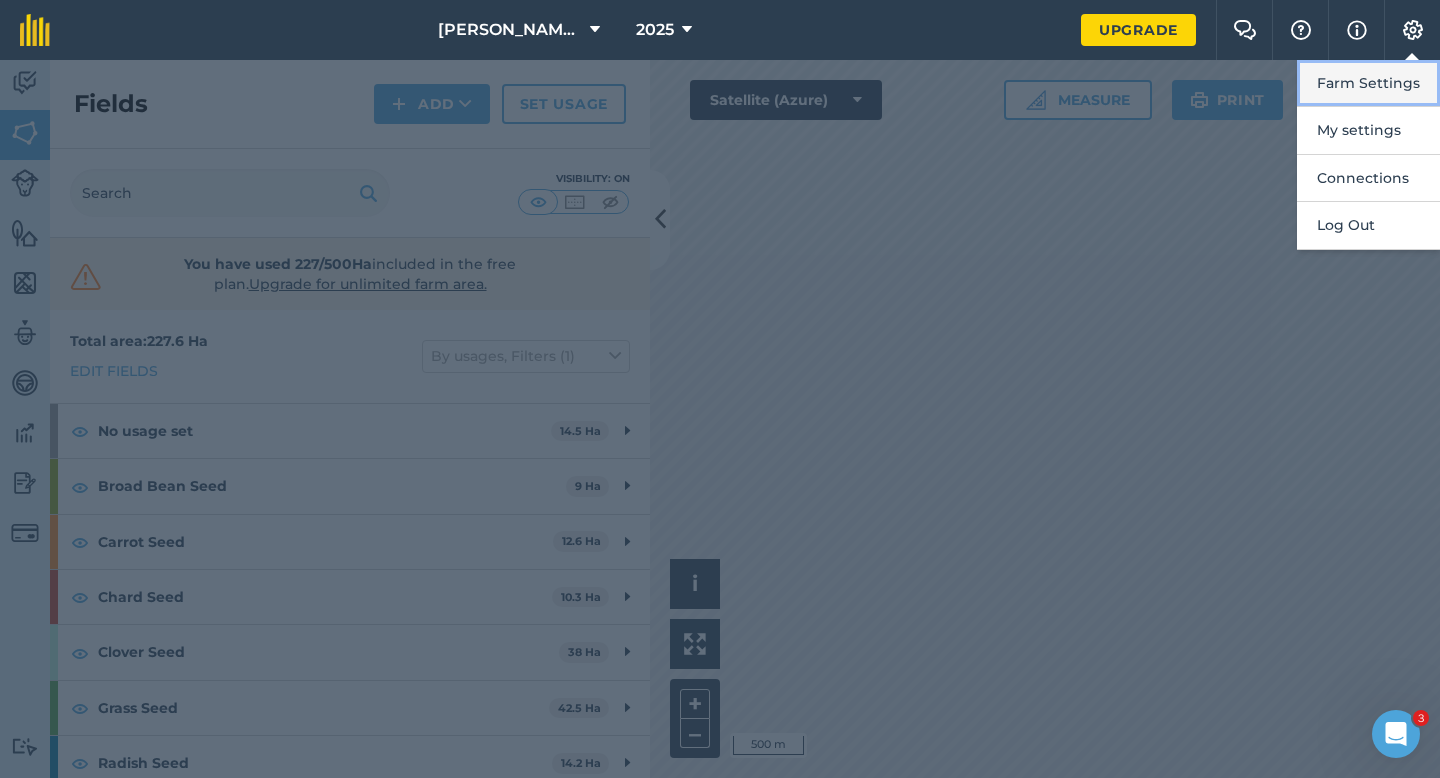 click on "Farm Settings" at bounding box center [1368, 83] 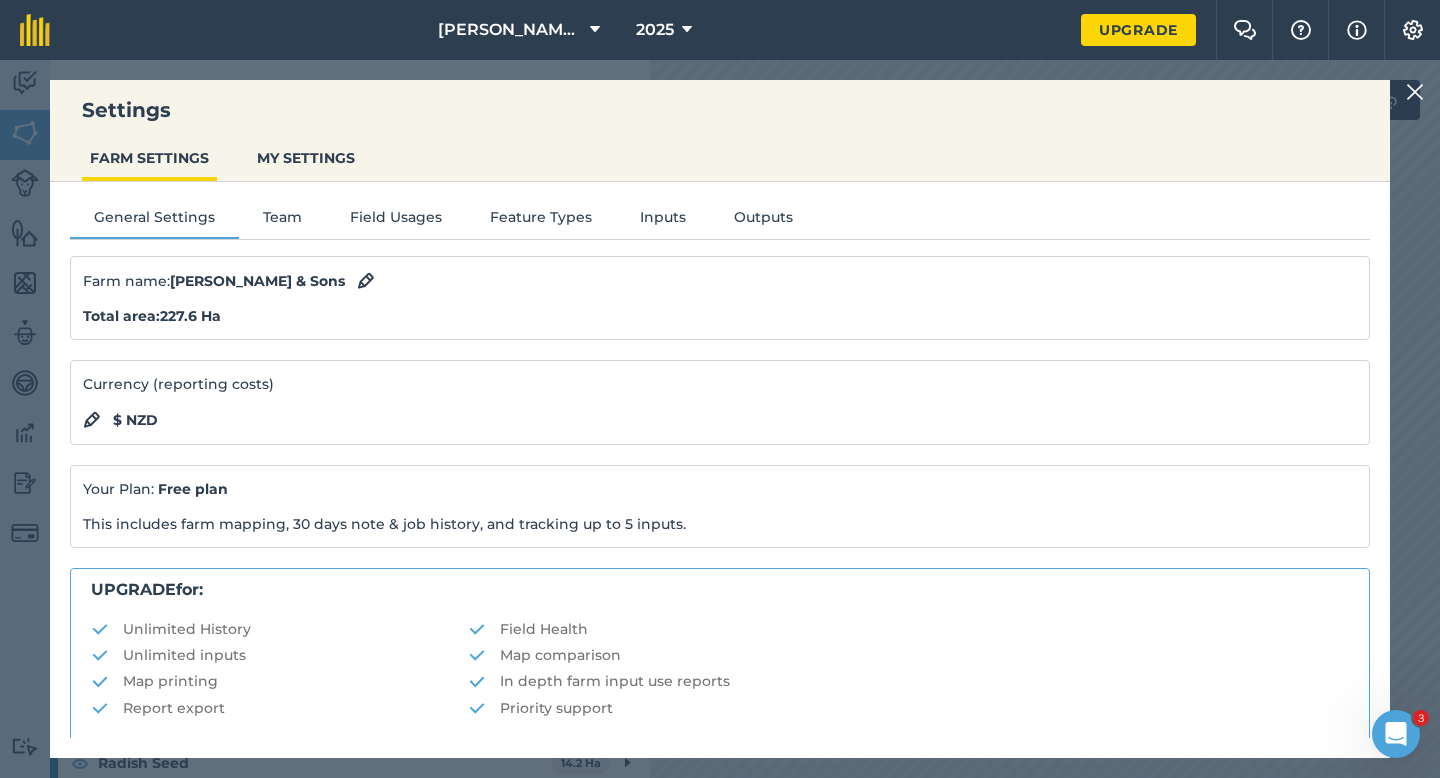 scroll, scrollTop: 384, scrollLeft: 0, axis: vertical 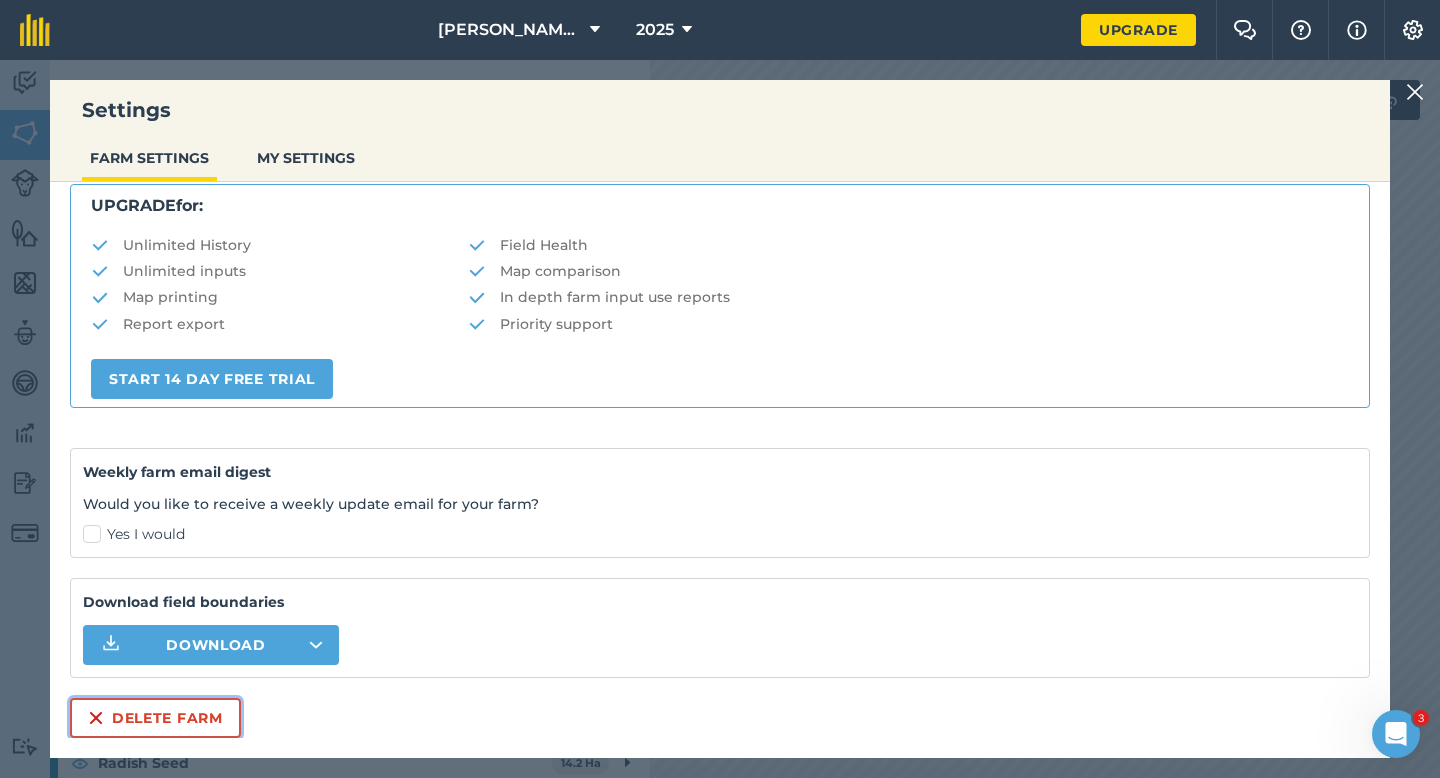 click on "Delete farm" at bounding box center (155, 718) 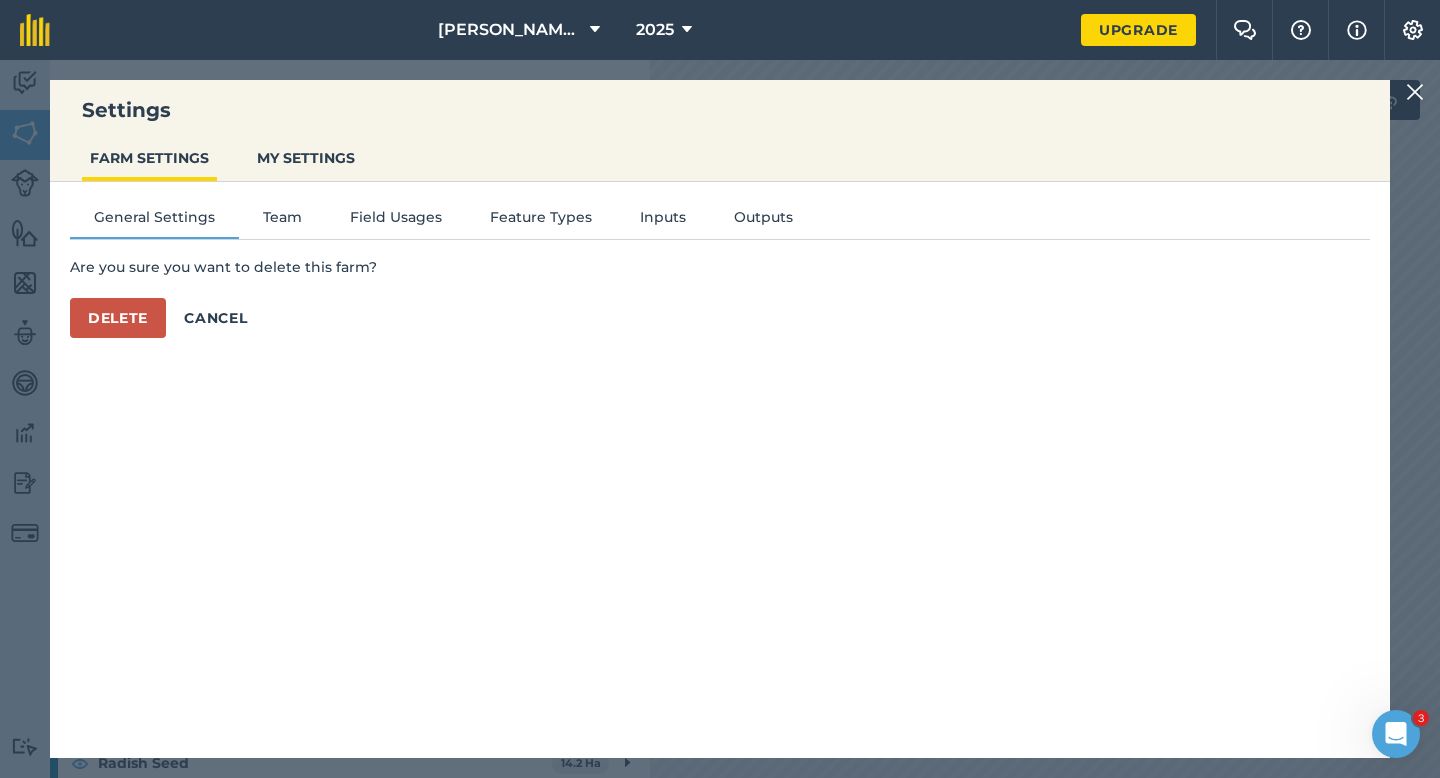 scroll, scrollTop: 0, scrollLeft: 0, axis: both 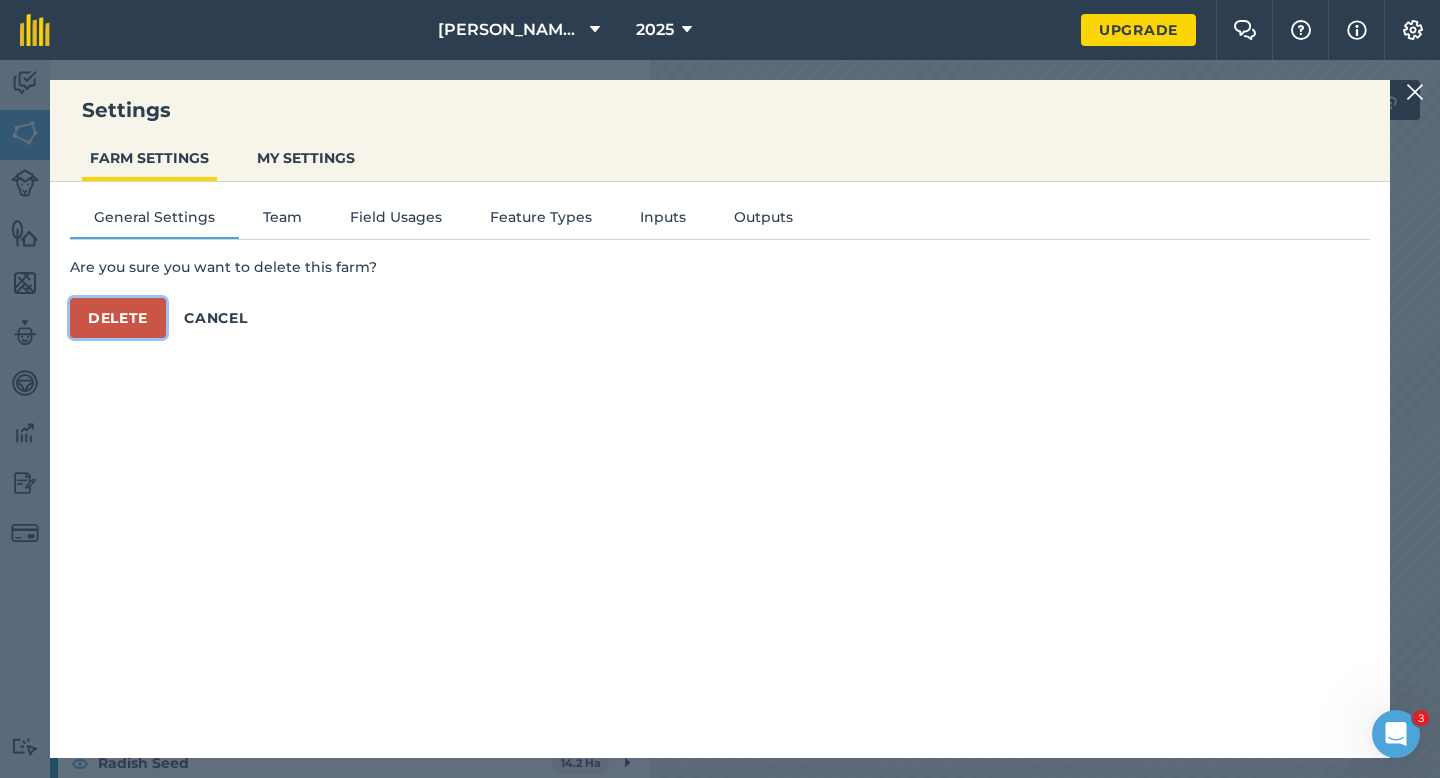 click on "Delete" at bounding box center (118, 318) 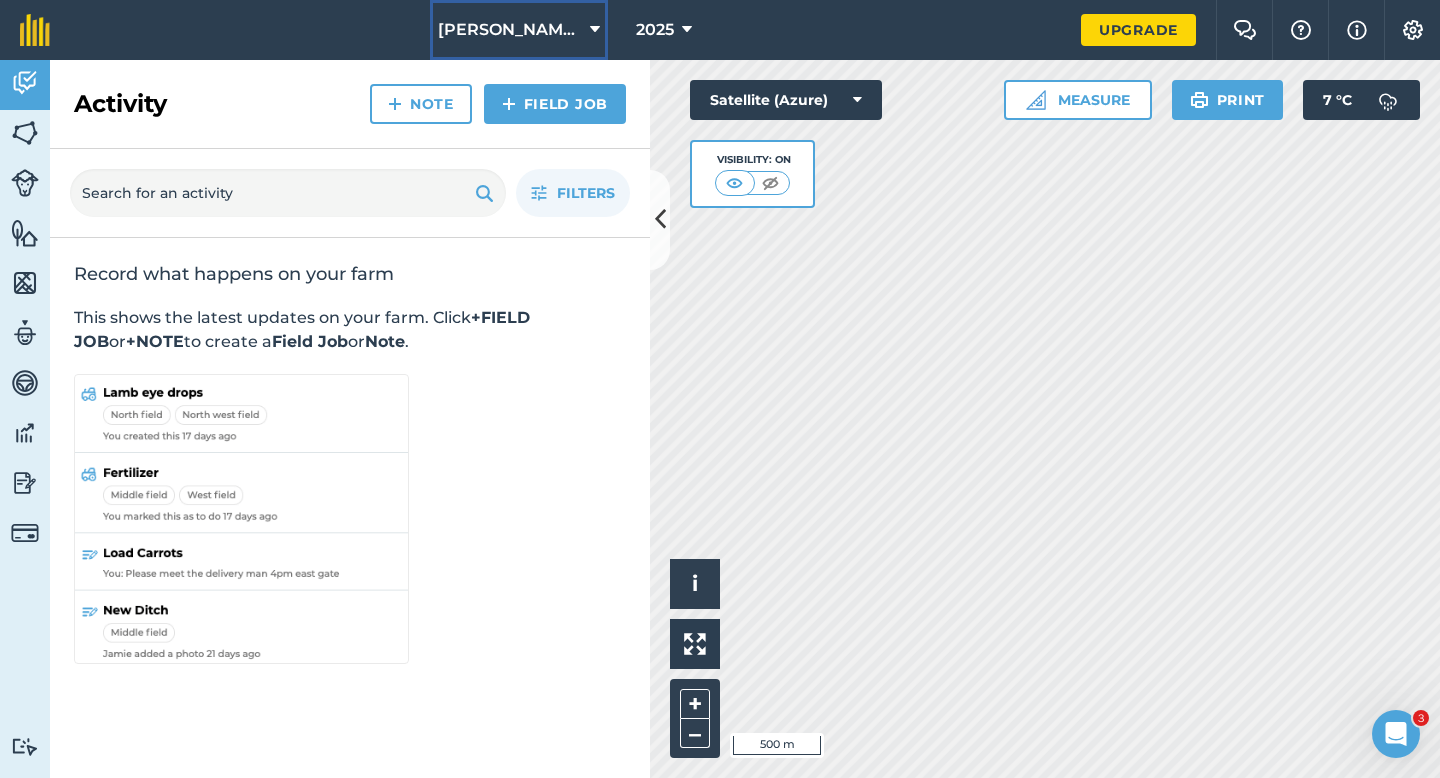 click on "[PERSON_NAME] & Sons Farming LTD" at bounding box center [510, 30] 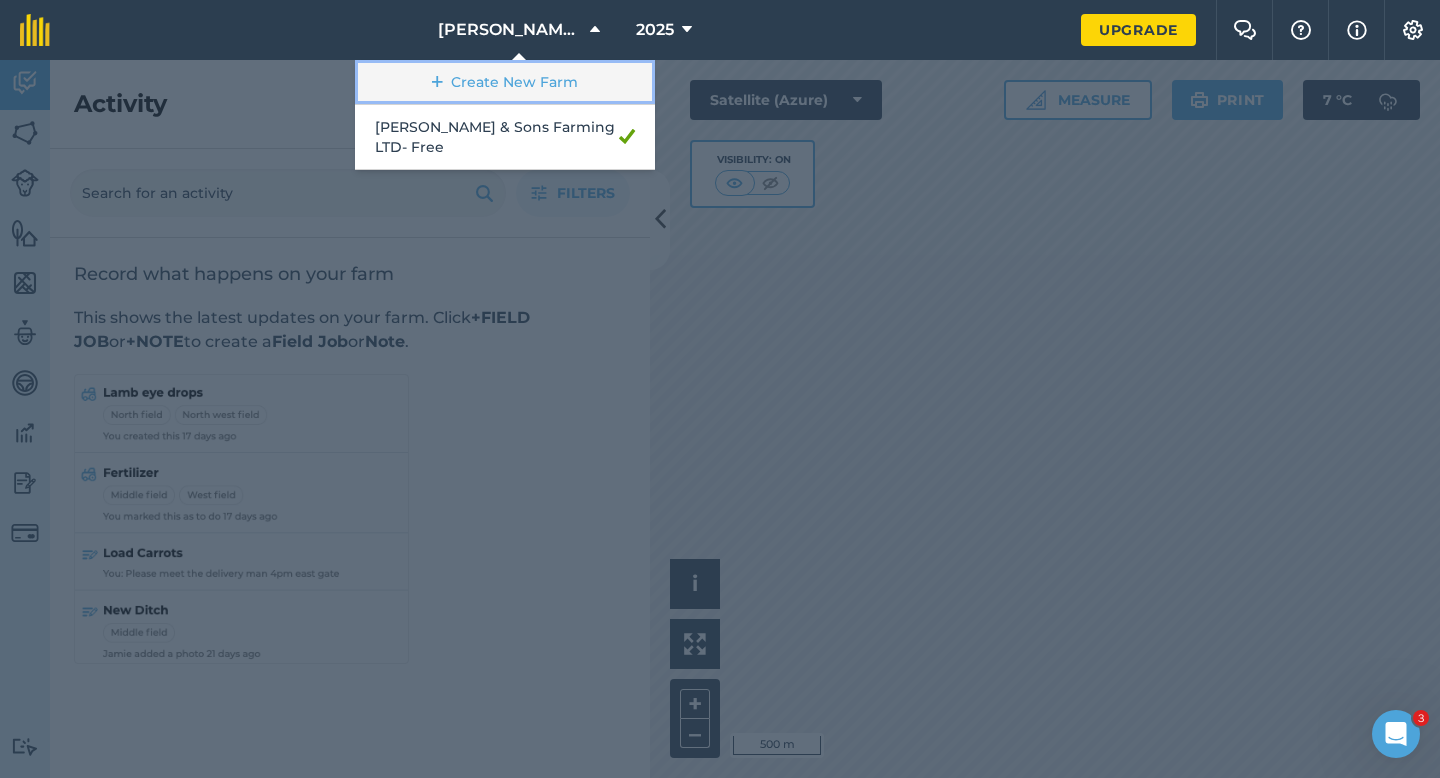 click on "Create New Farm" at bounding box center [505, 82] 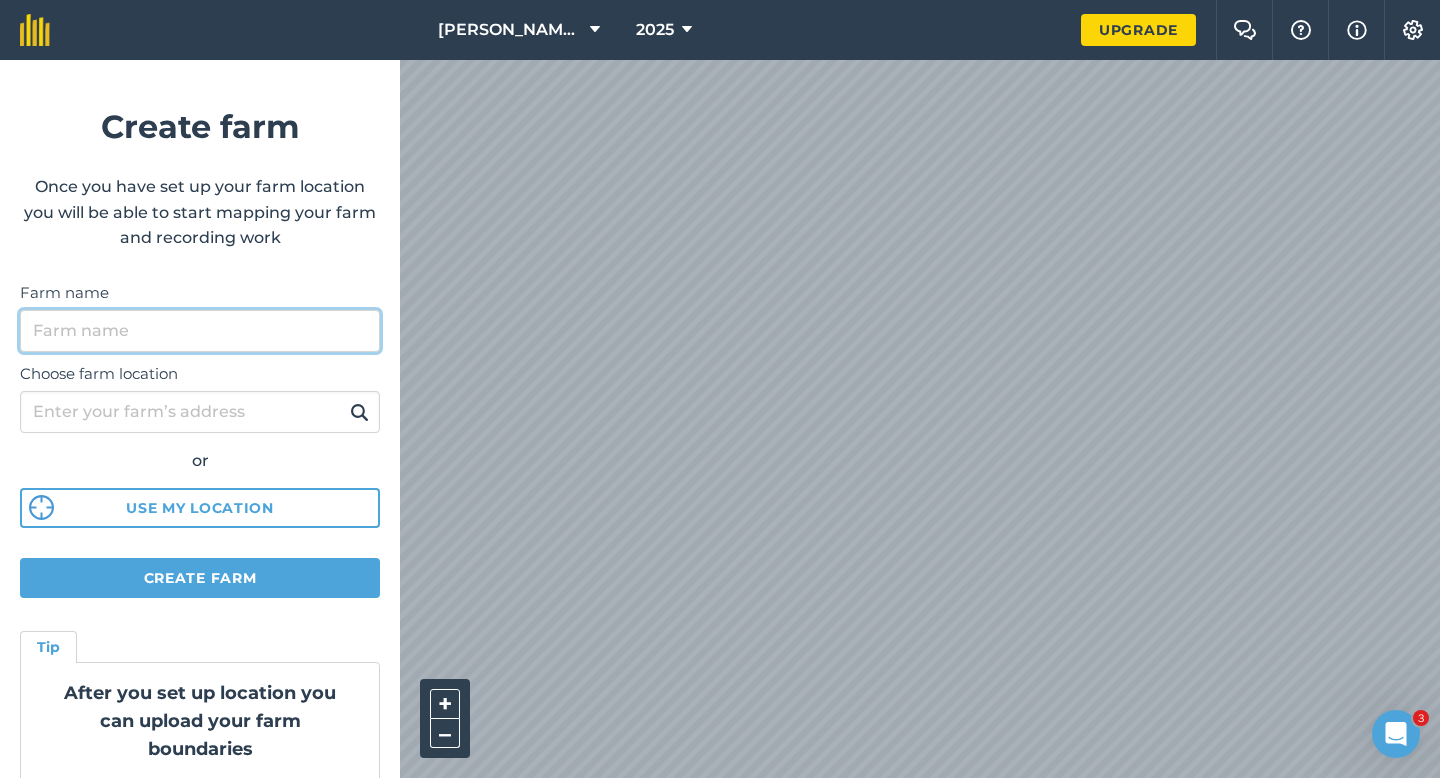 click on "Farm name" at bounding box center (200, 331) 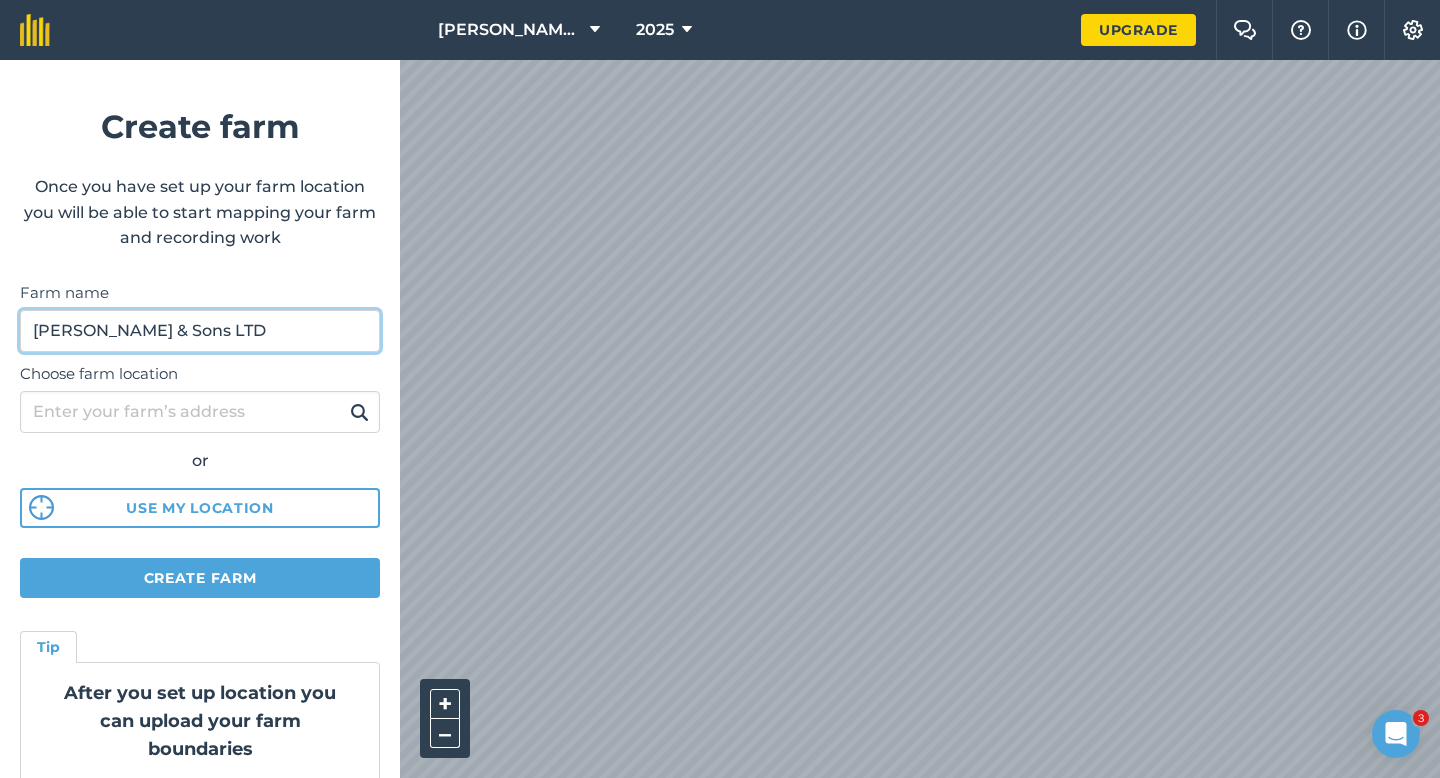 type on "[PERSON_NAME] & Sons LTD" 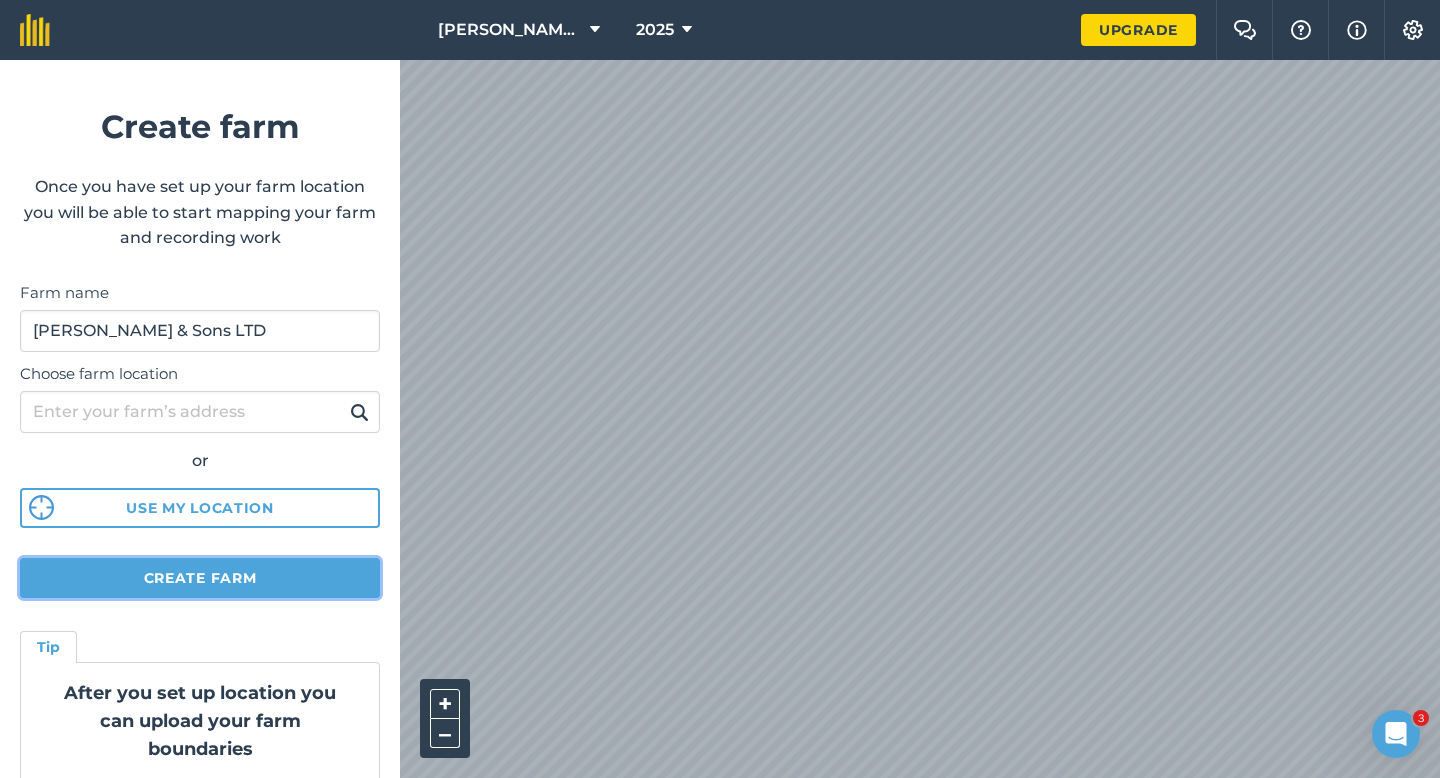 click on "Create farm" at bounding box center (200, 578) 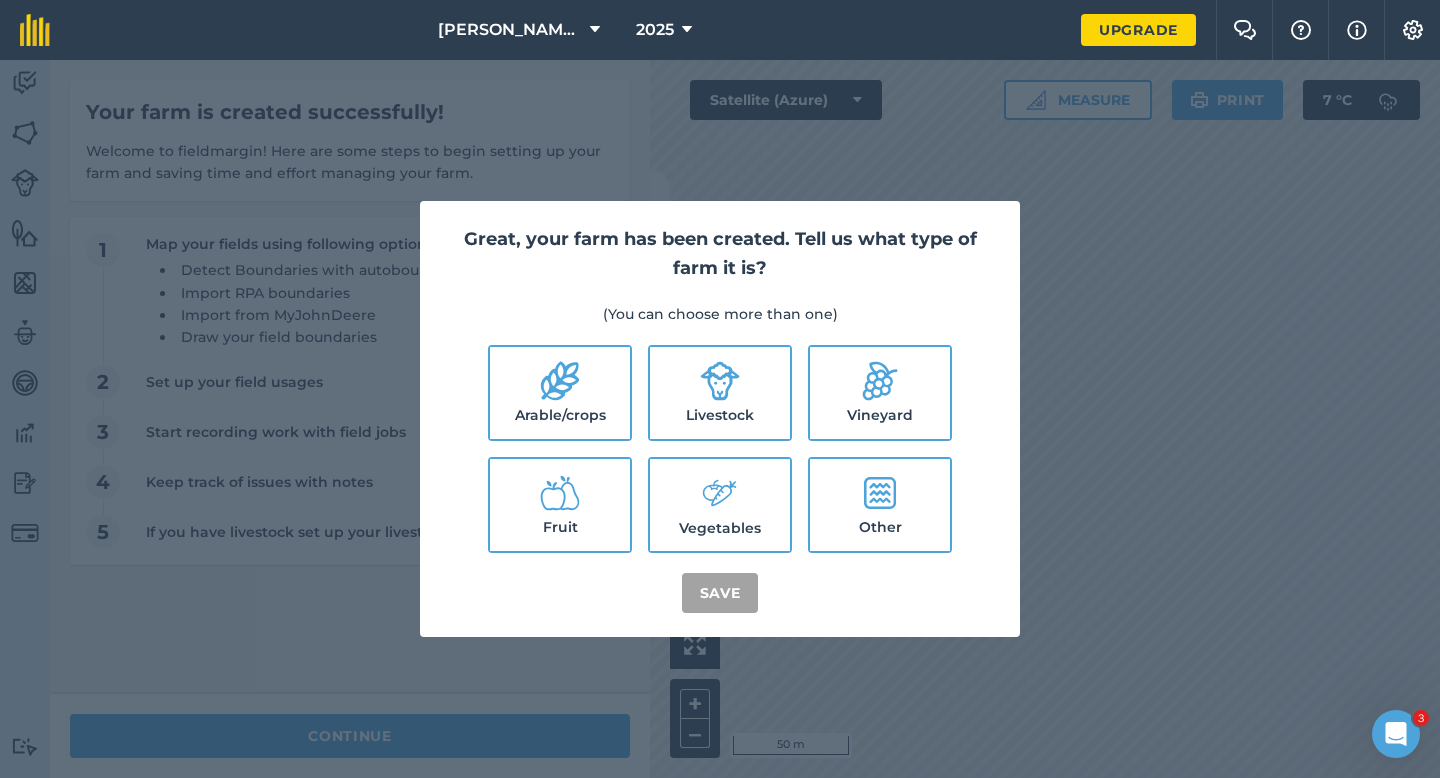 click on "Fruit" at bounding box center (560, 505) 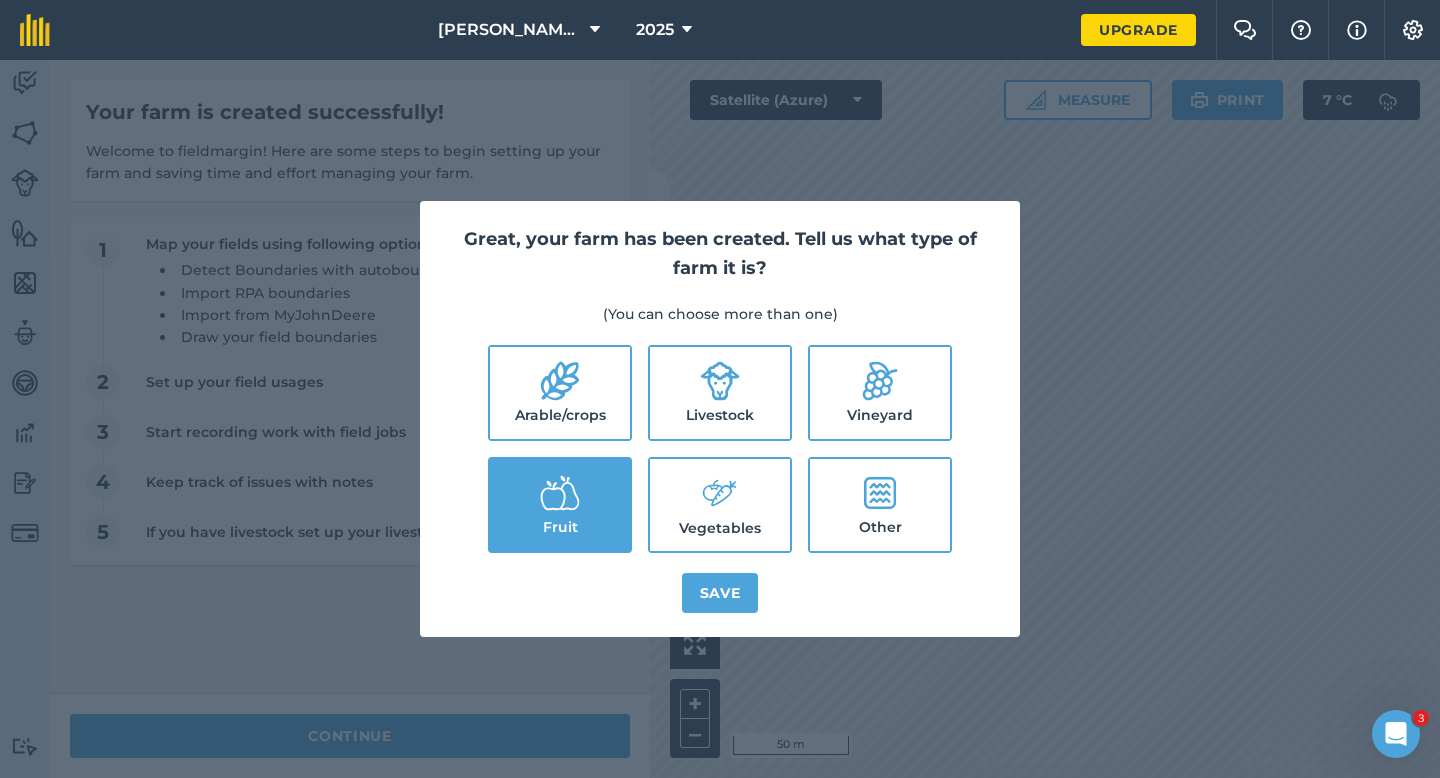 click on "Arable/crops" at bounding box center (560, 393) 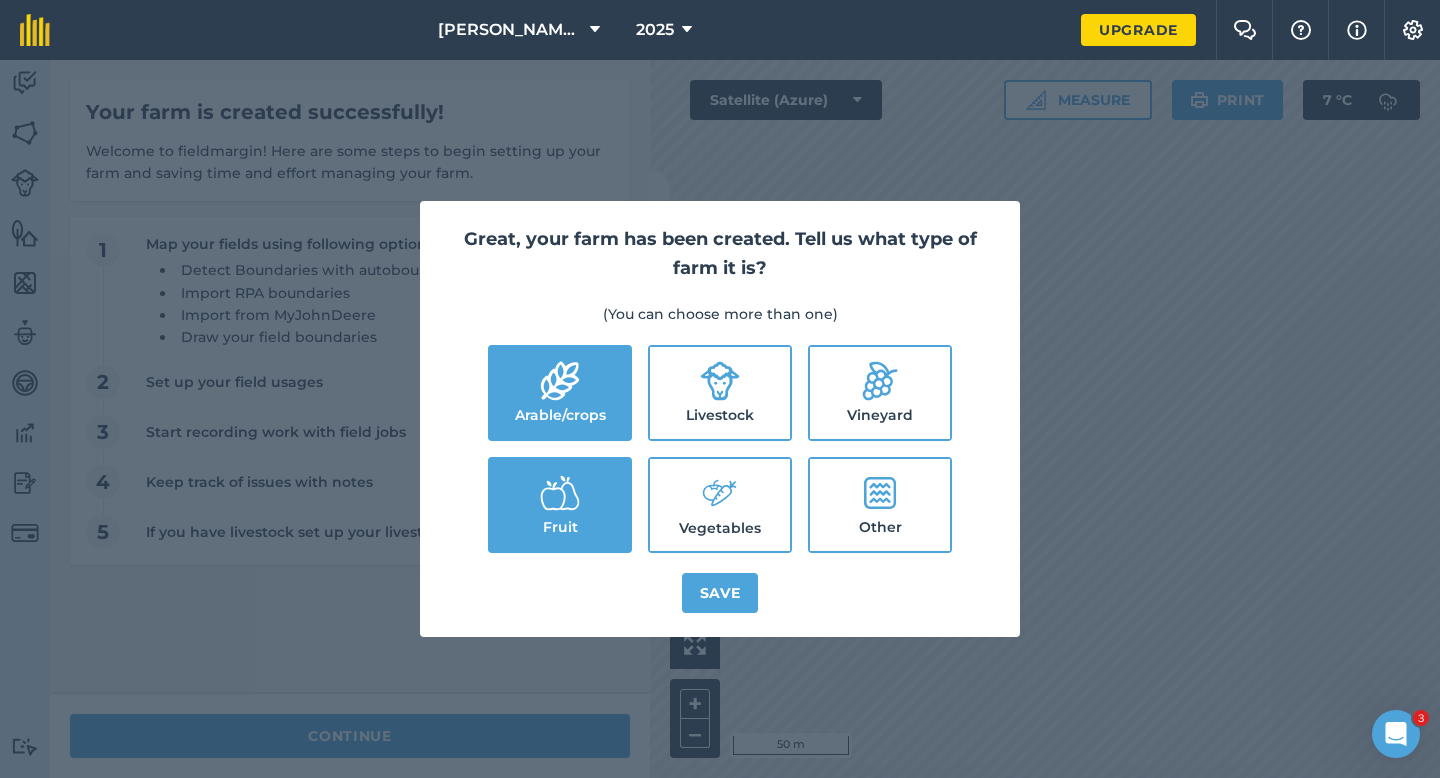 click on "Livestock" at bounding box center [720, 393] 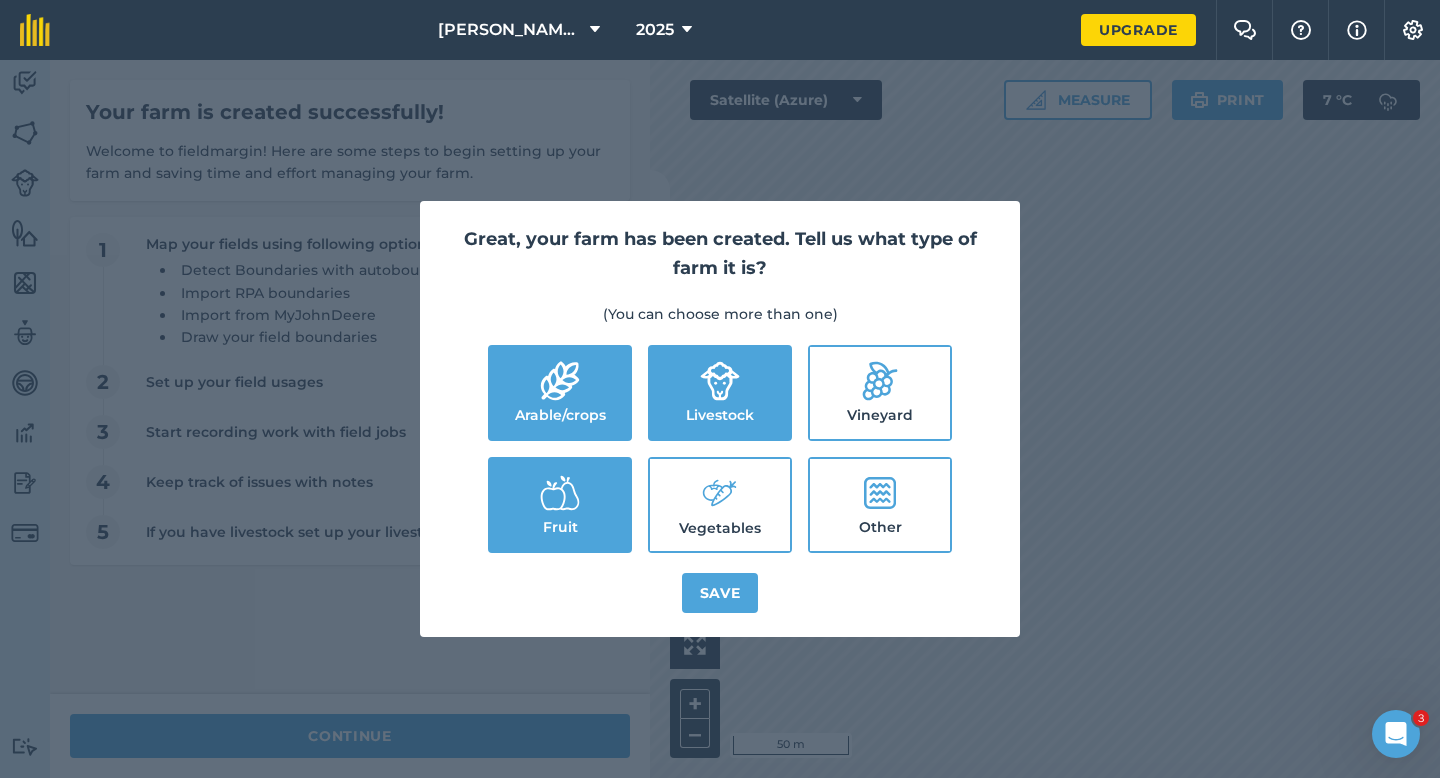 click on "Vegetables" at bounding box center (720, 505) 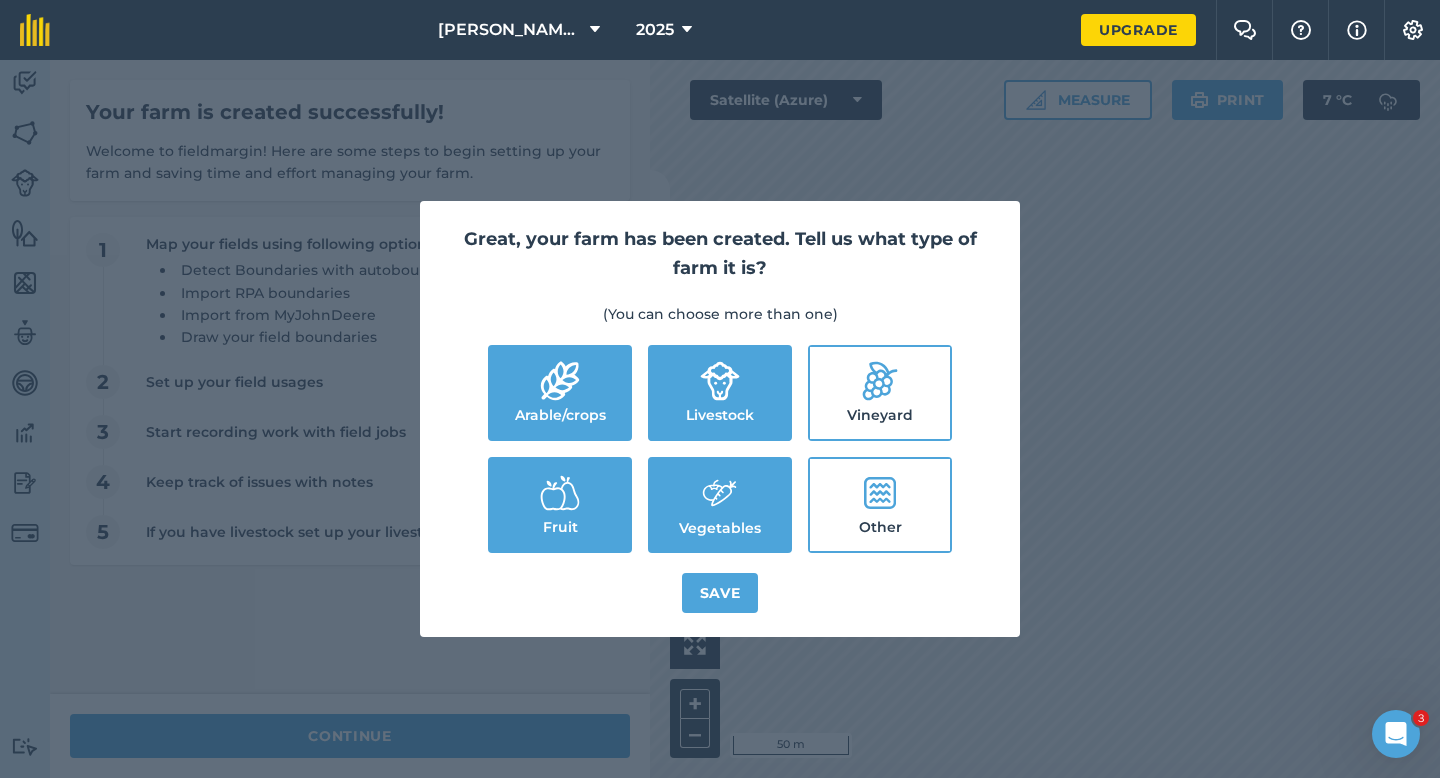click on "Fruit" at bounding box center [560, 505] 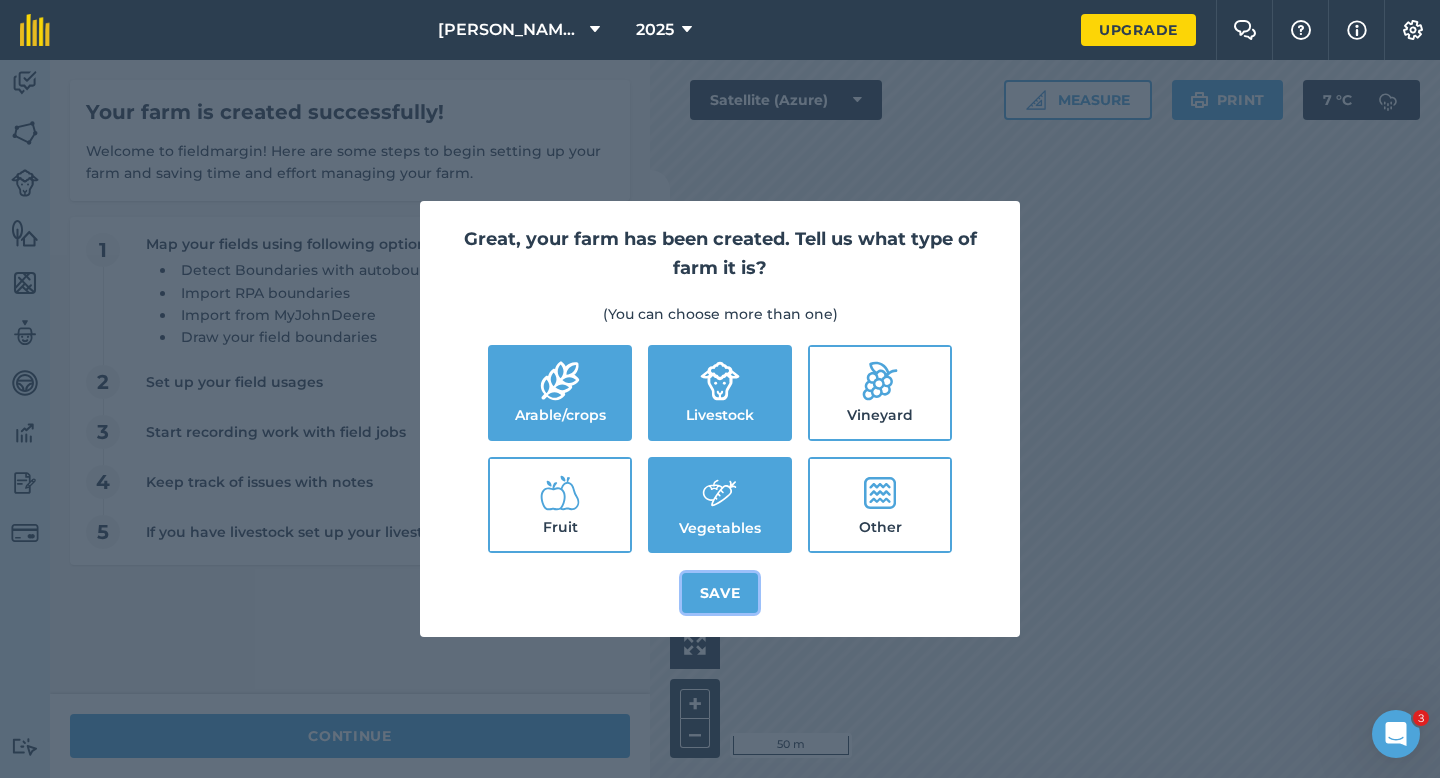 click on "Save" at bounding box center [720, 593] 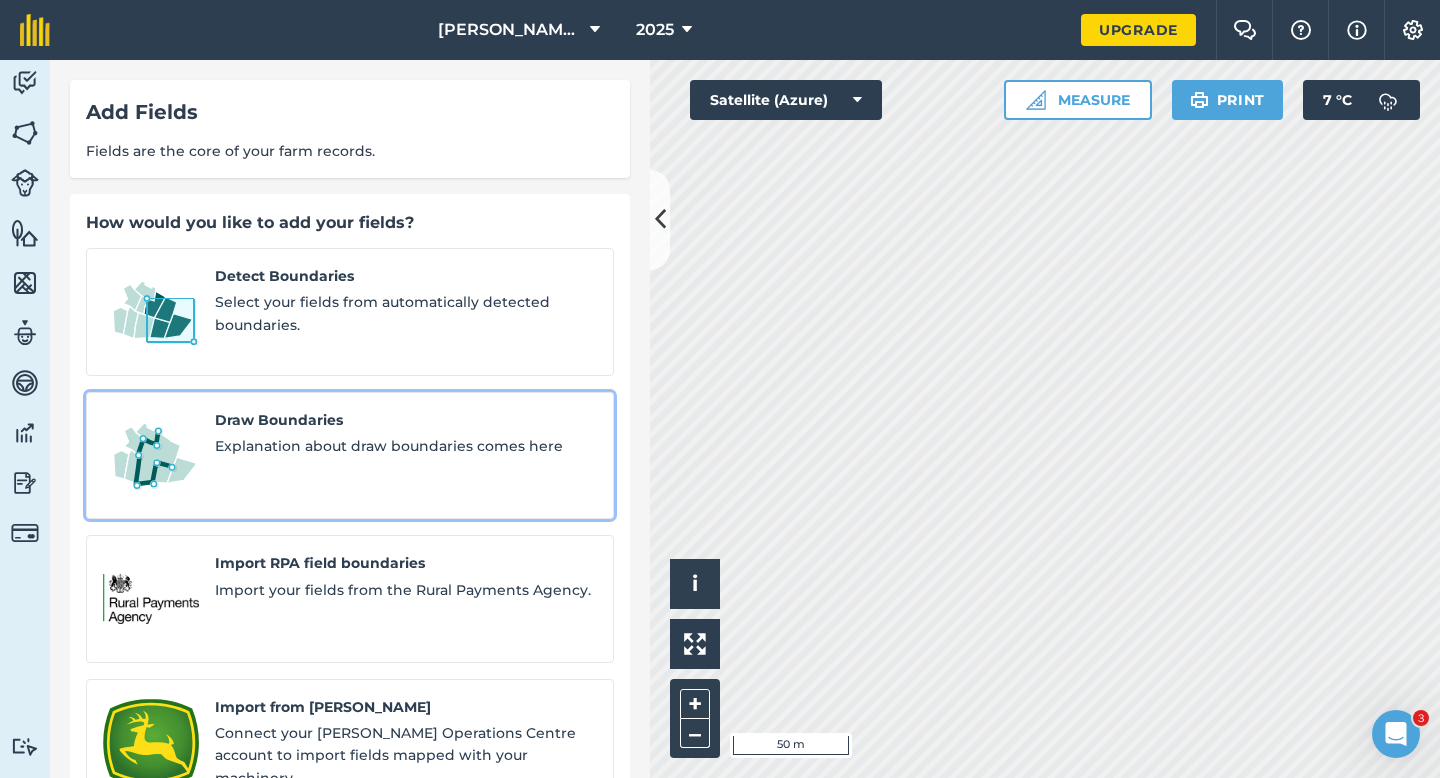 click at bounding box center [151, 456] 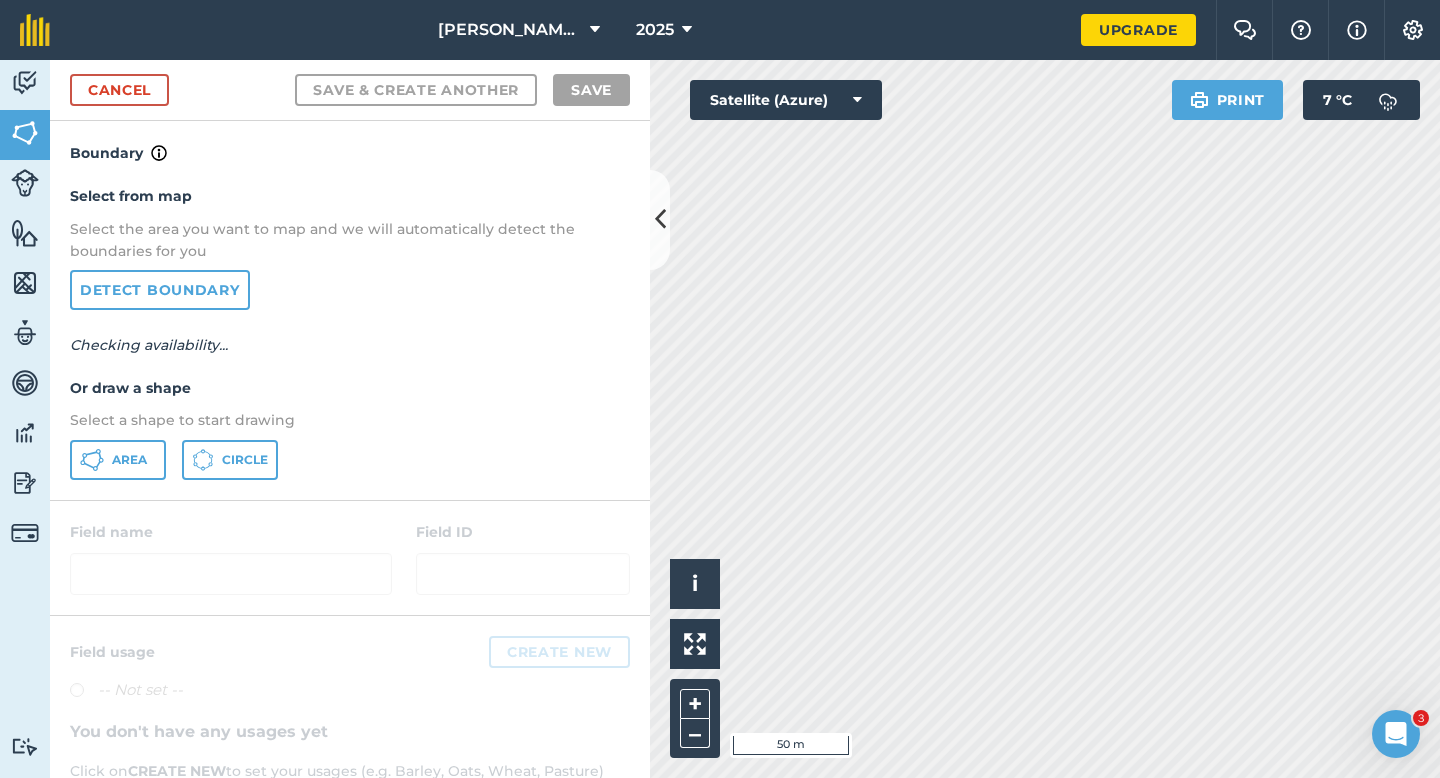 click on "Select from map Select the area you want to map and we will automatically detect the boundaries for you Detect boundary Checking availability... Or draw a shape Select a shape to start drawing Area Circle" at bounding box center (350, 332) 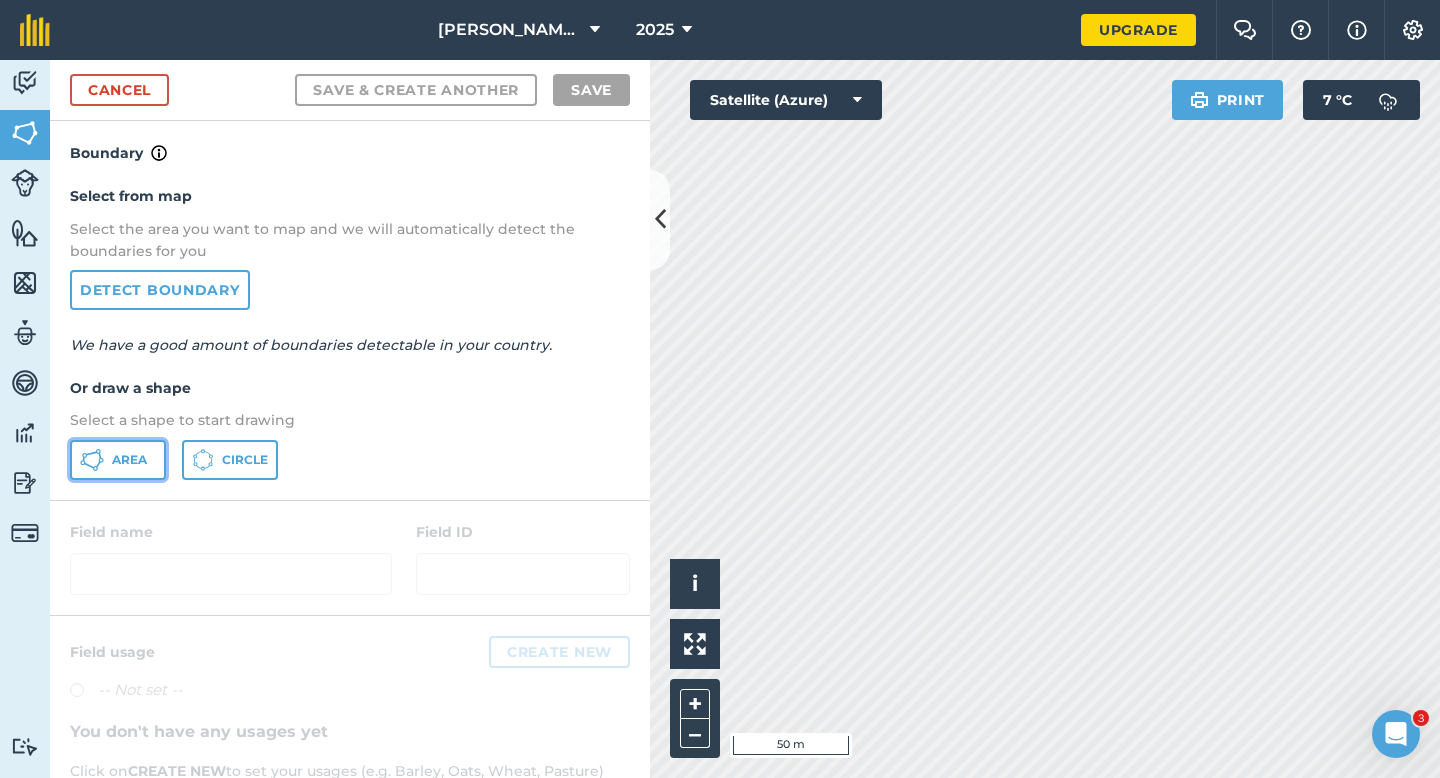 click on "Area" at bounding box center [118, 460] 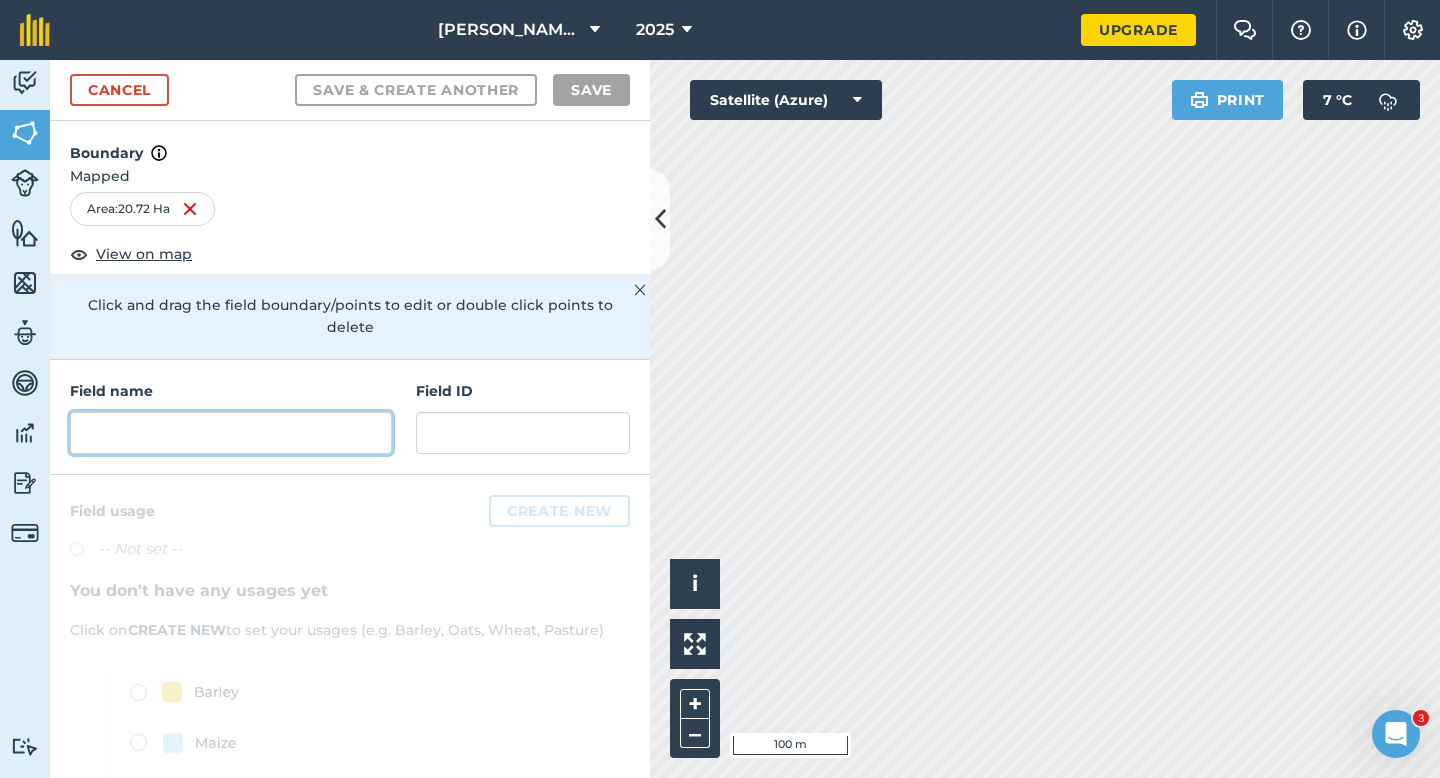 click at bounding box center [231, 433] 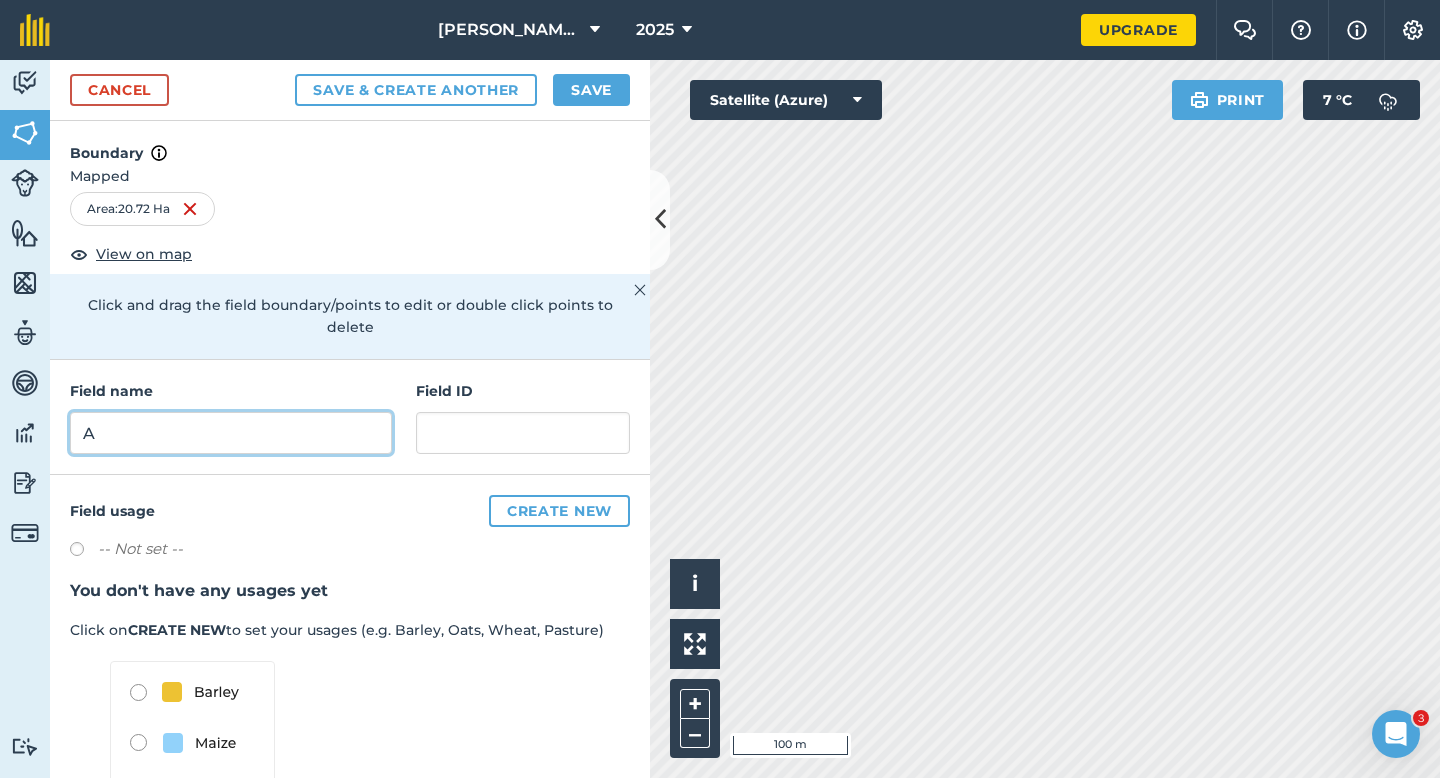 type on "A" 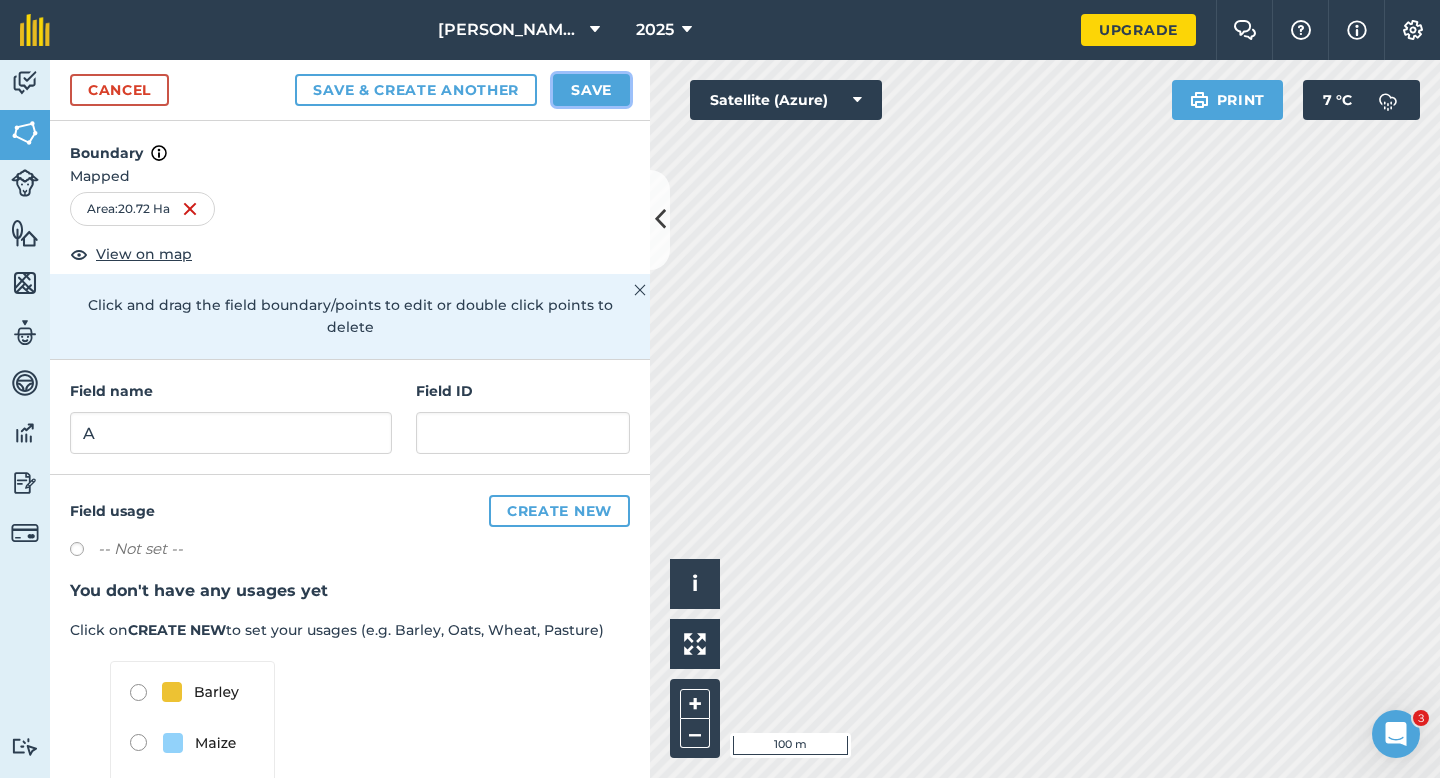 click on "Save" at bounding box center [591, 90] 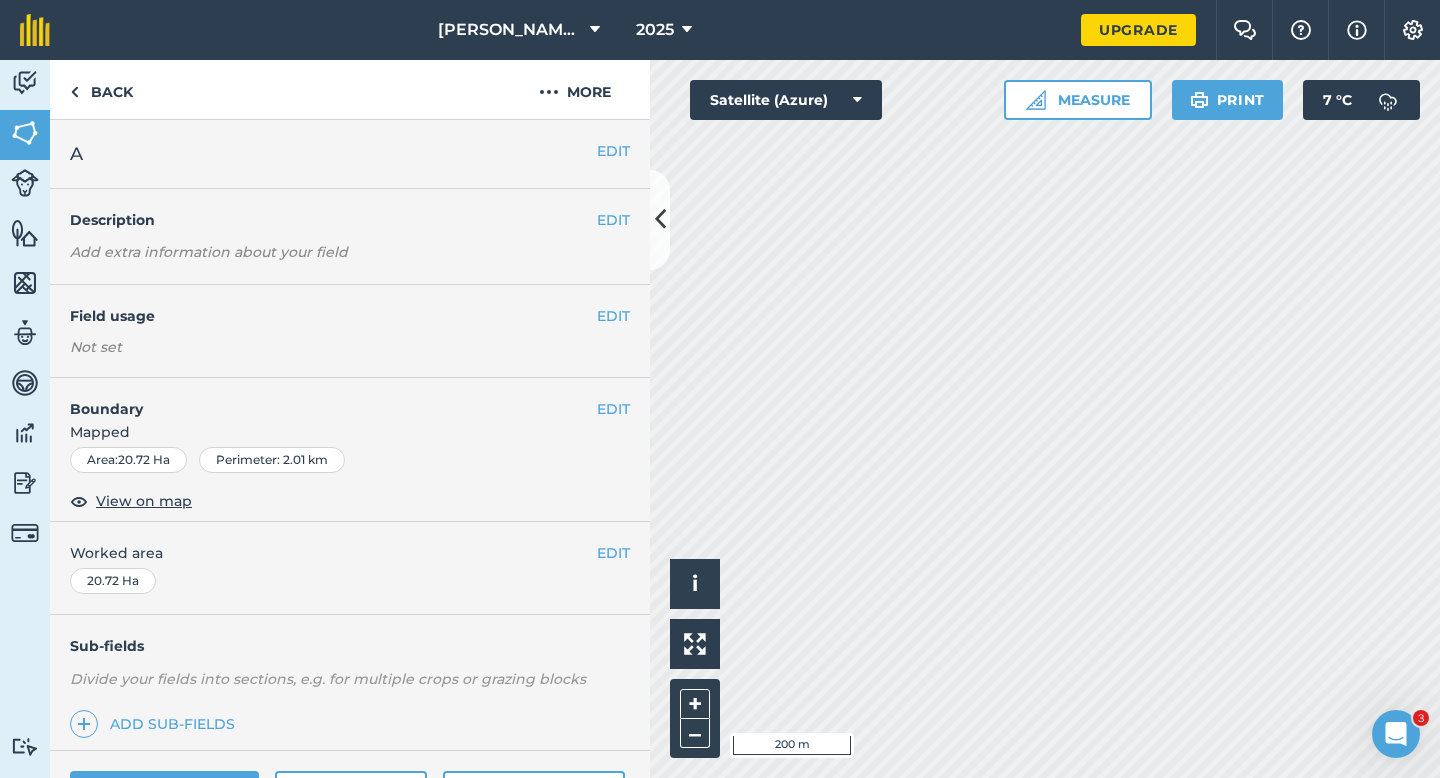 click on "EDIT Worked area 20.72   Ha" at bounding box center [350, 568] 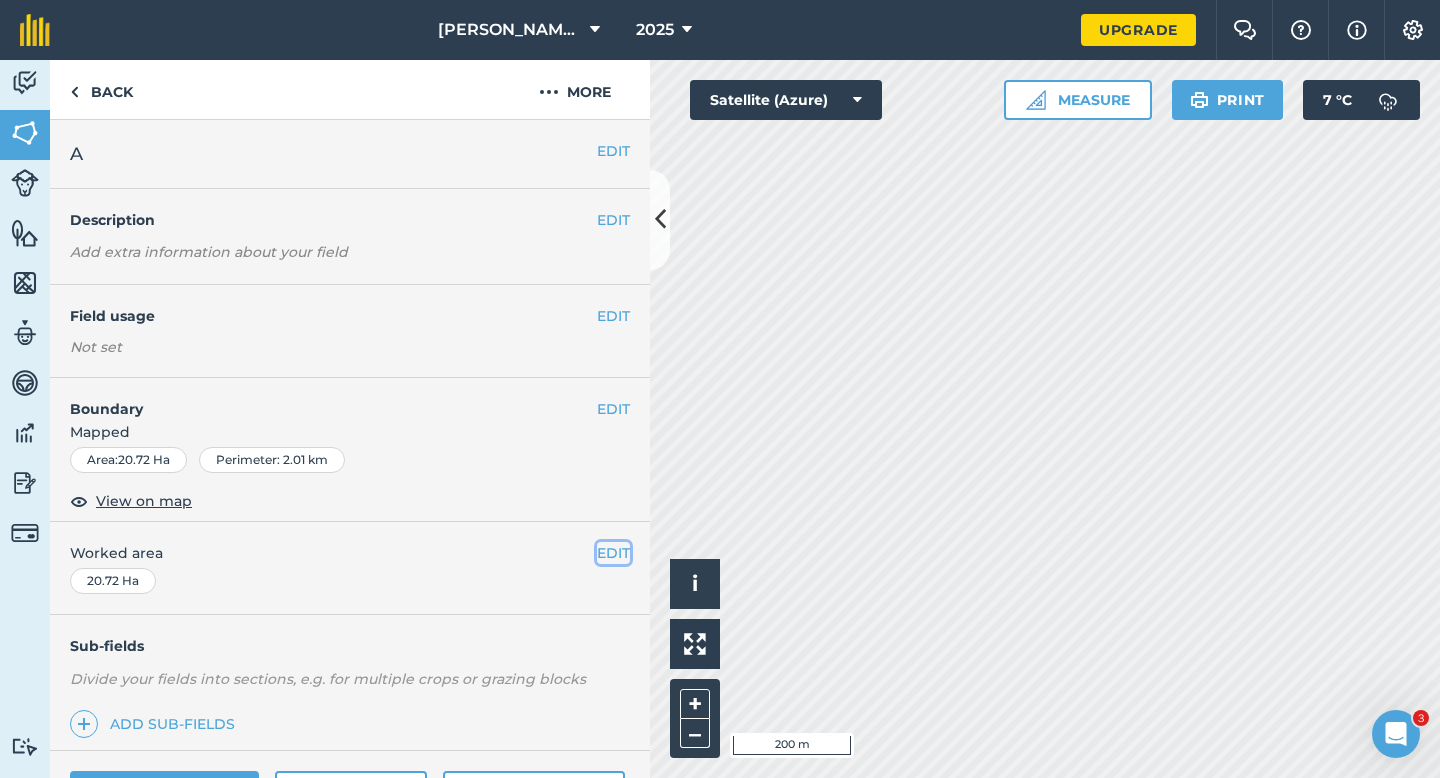 click on "EDIT" at bounding box center [613, 553] 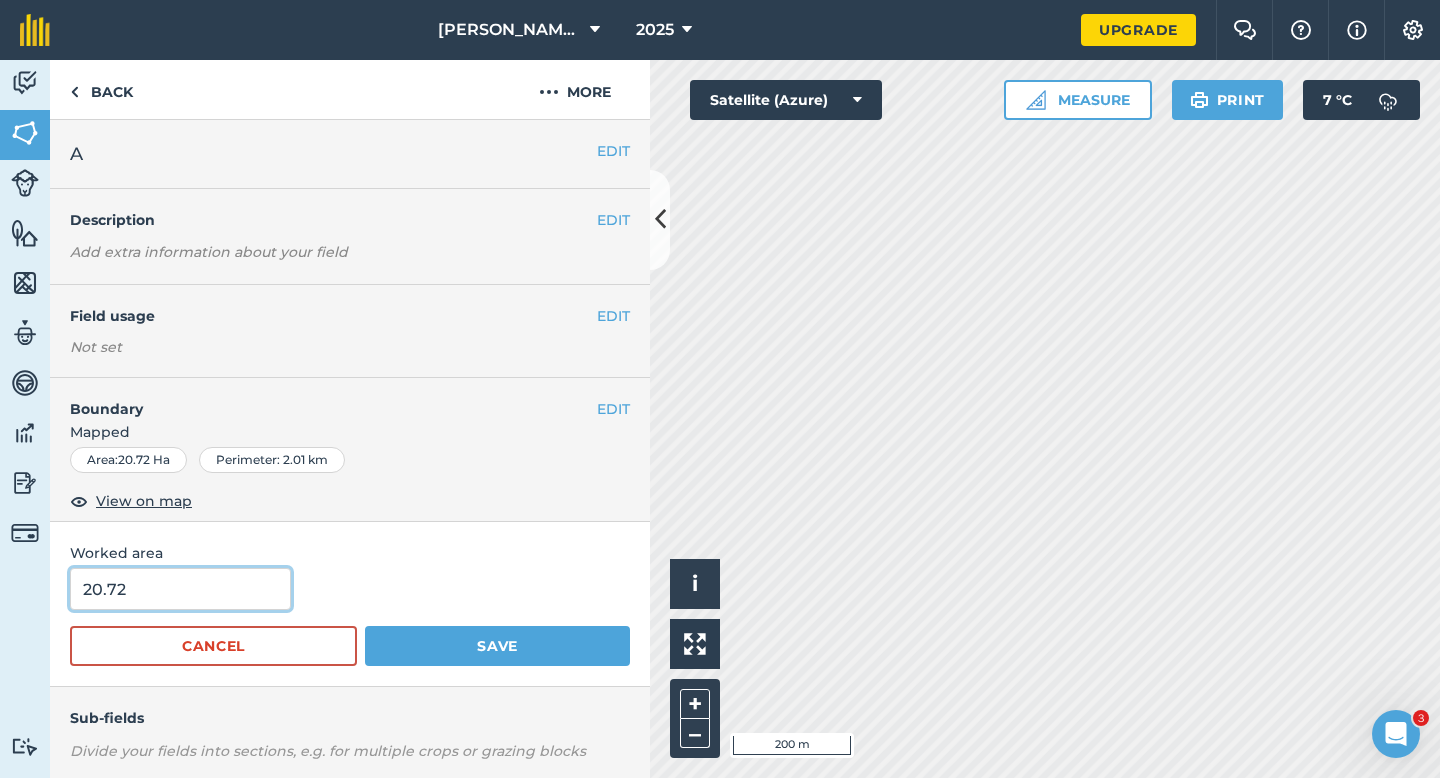 click on "20.72" at bounding box center (180, 589) 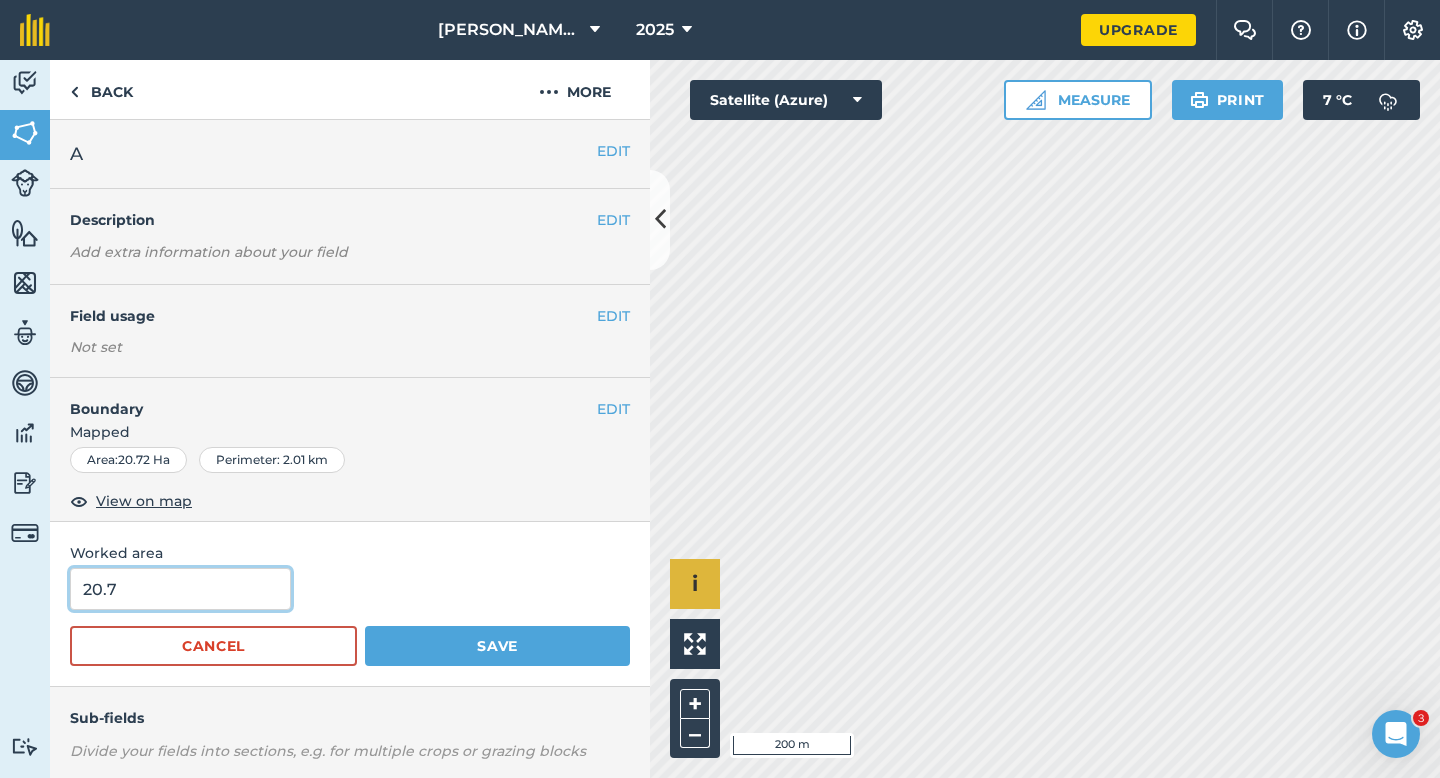 type on "20.7" 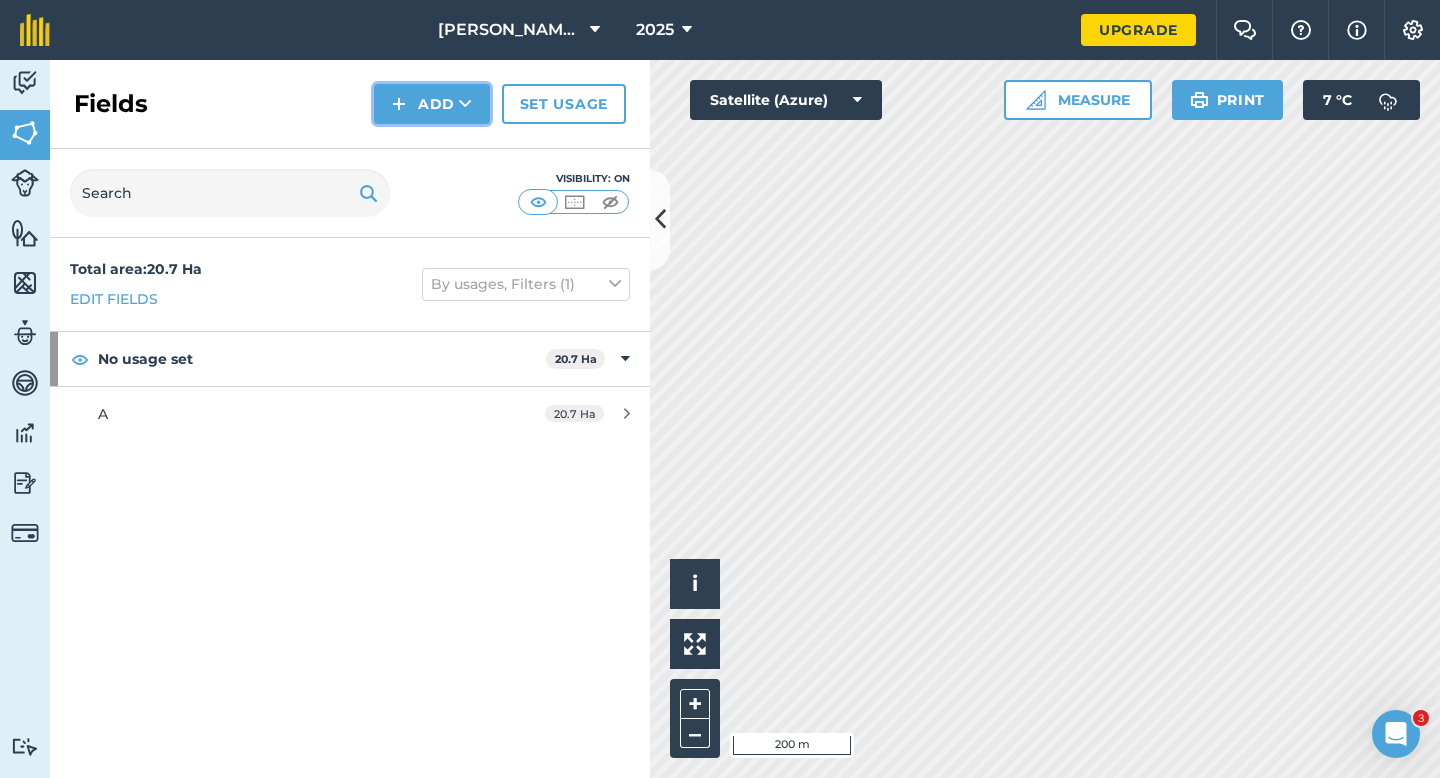 click on "Add" at bounding box center [432, 104] 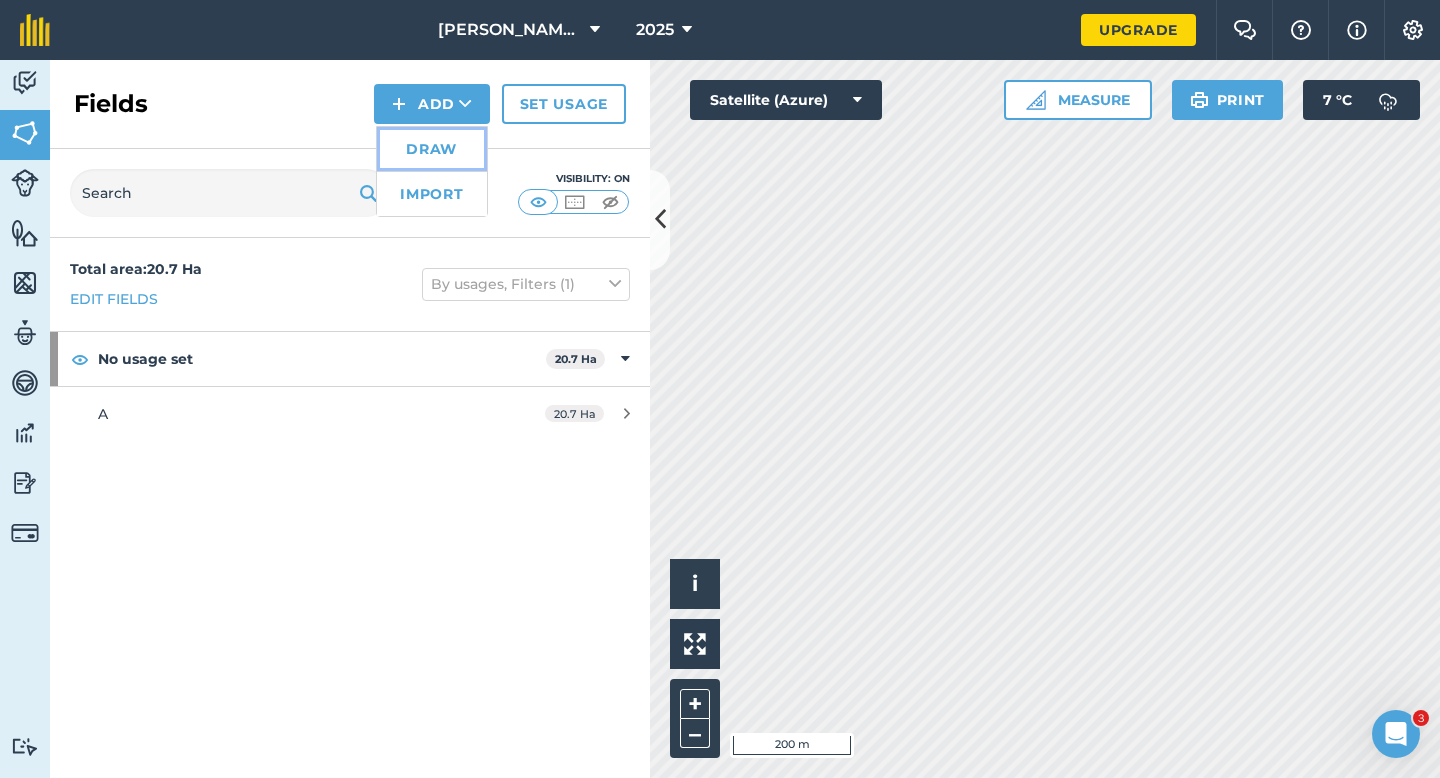 click on "Draw" at bounding box center (432, 149) 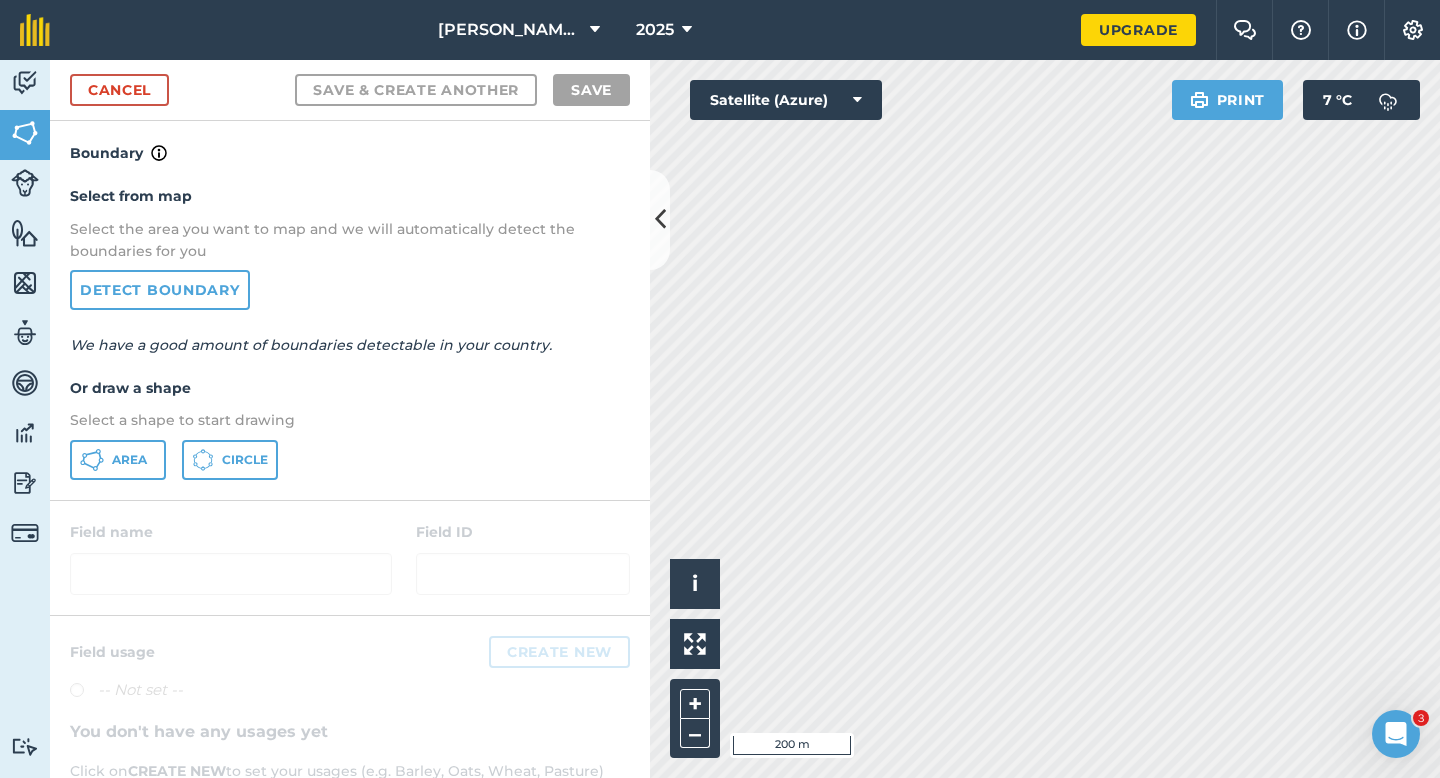 click on "Select from map Select the area you want to map and we will automatically detect the boundaries for you Detect boundary We have a good amount of boundaries detectable in your country. Or draw a shape Select a shape to start drawing Area Circle" at bounding box center [350, 332] 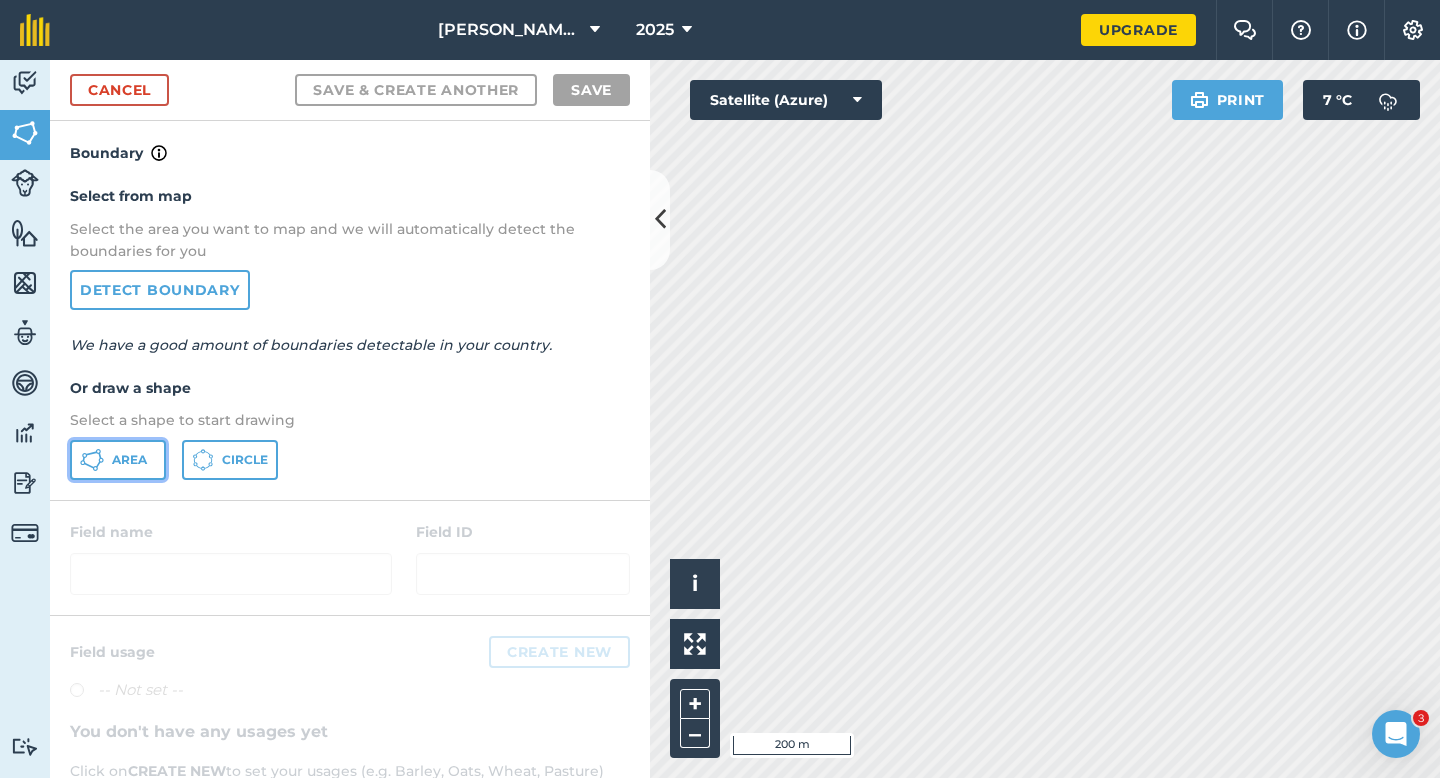 click on "Area" at bounding box center [118, 460] 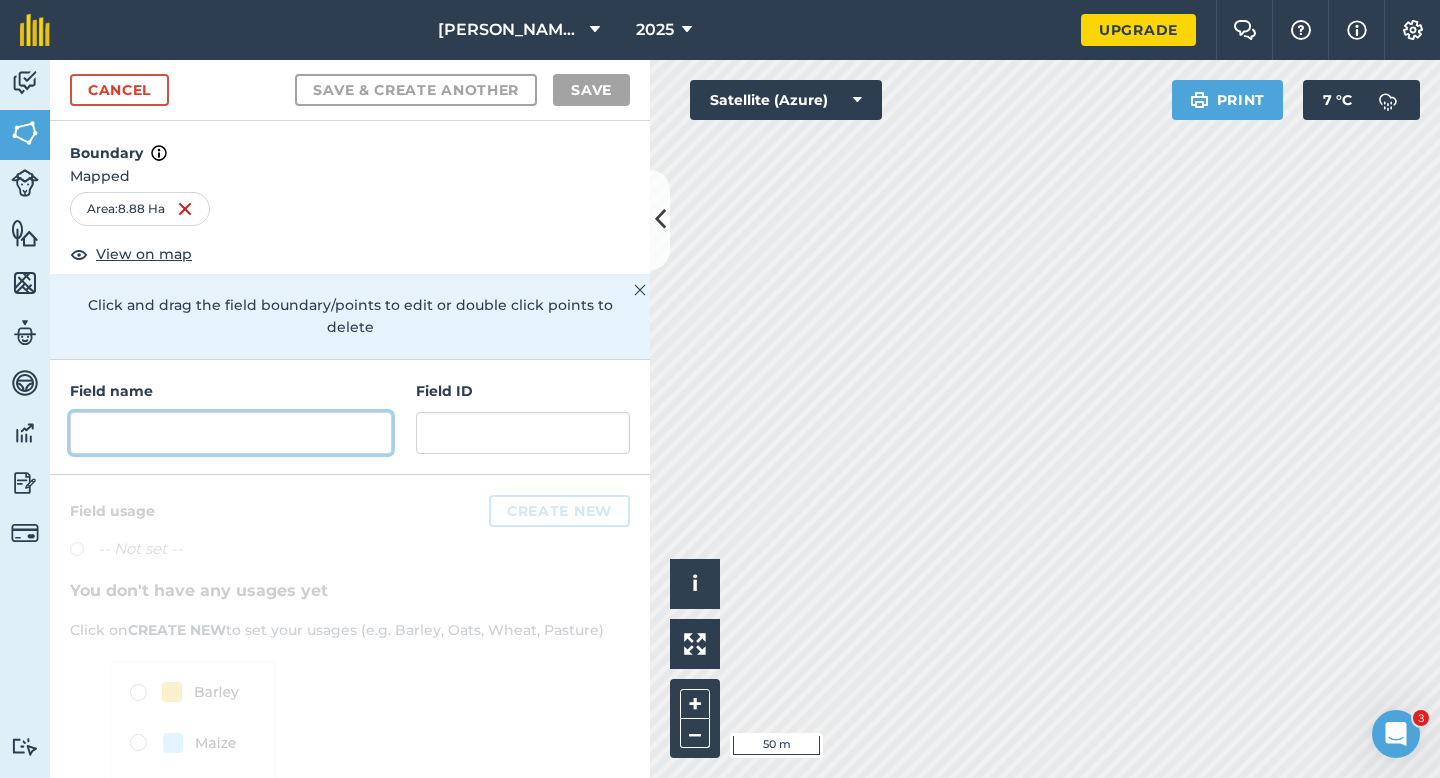 click at bounding box center (231, 433) 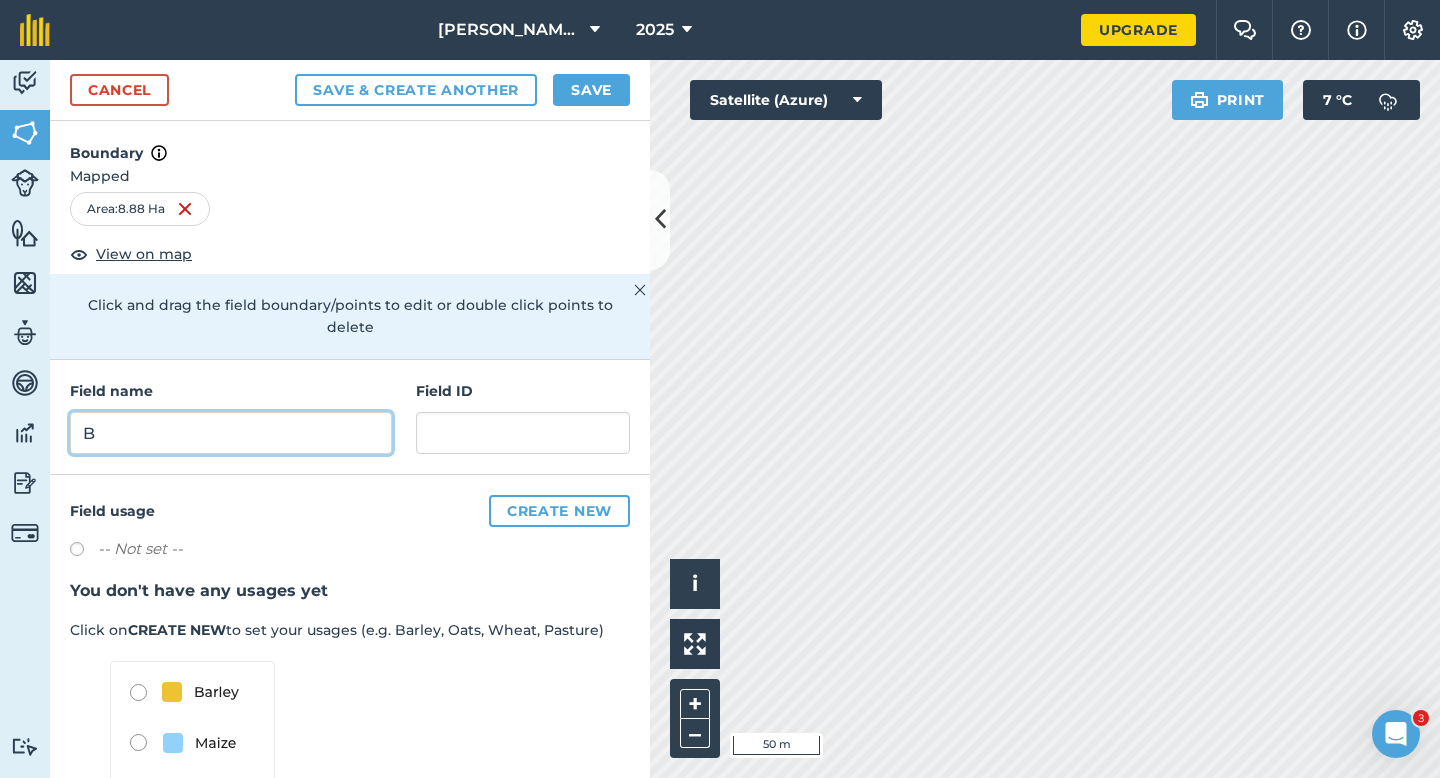 type on "B" 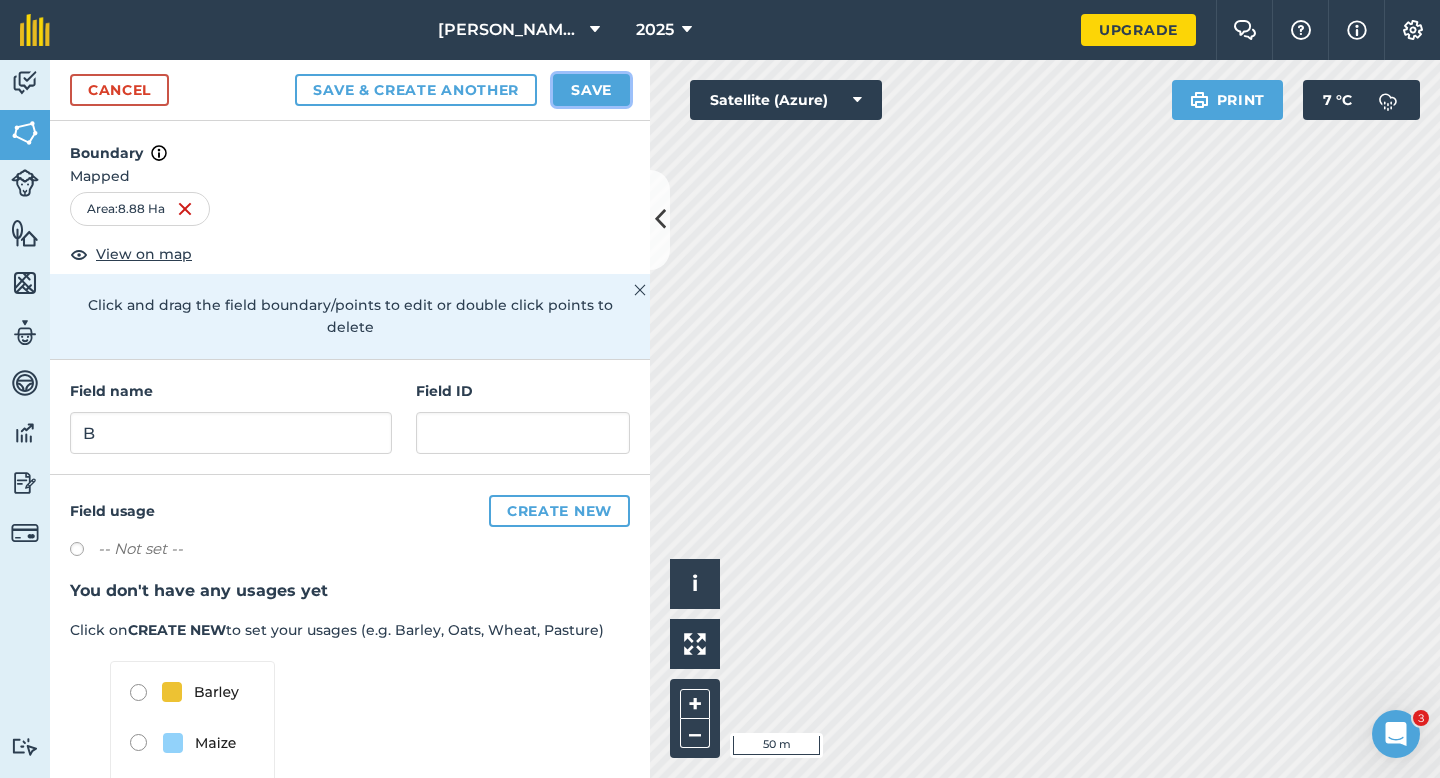 click on "Save" at bounding box center (591, 90) 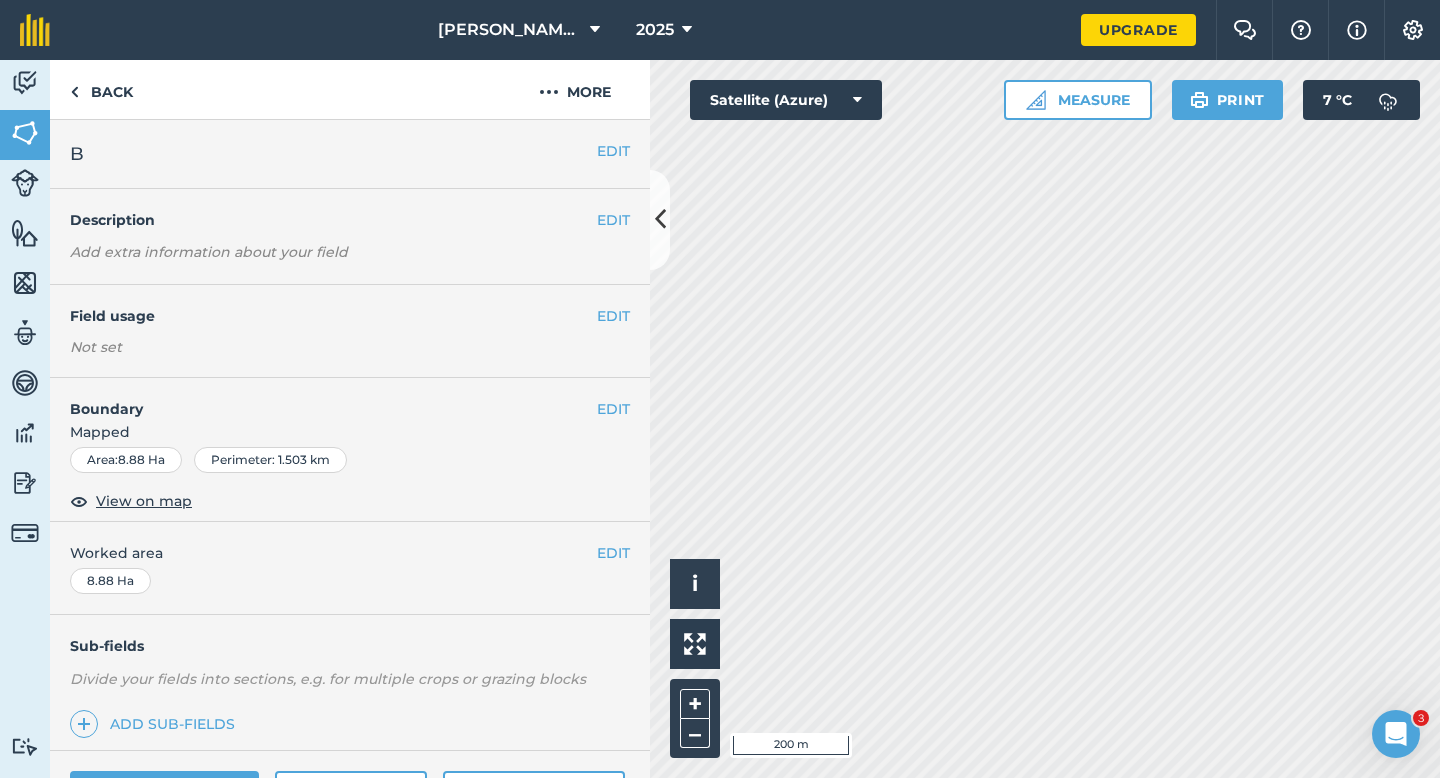 click on "EDIT Worked area 8.88   Ha" at bounding box center [350, 568] 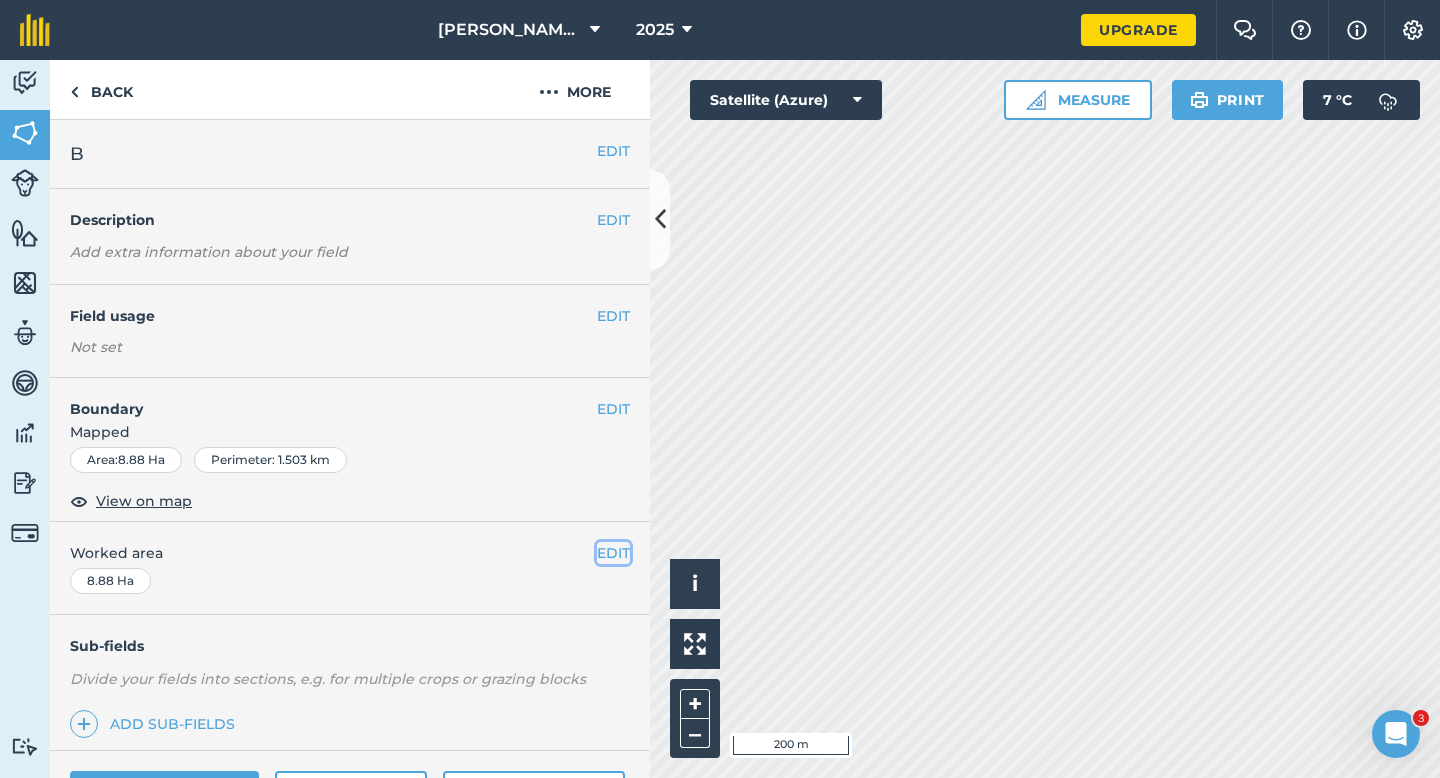 click on "EDIT" at bounding box center [613, 553] 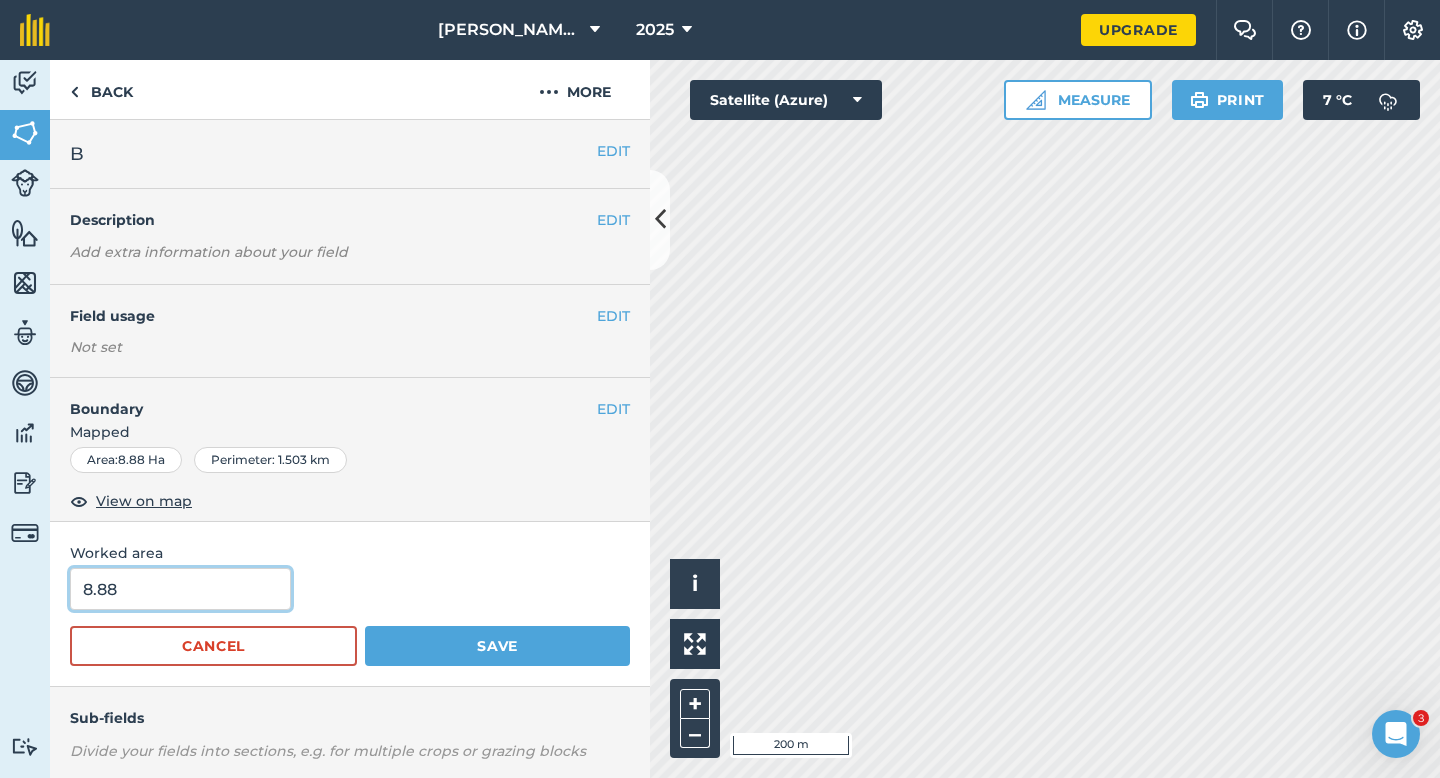 click on "8.88" at bounding box center [180, 589] 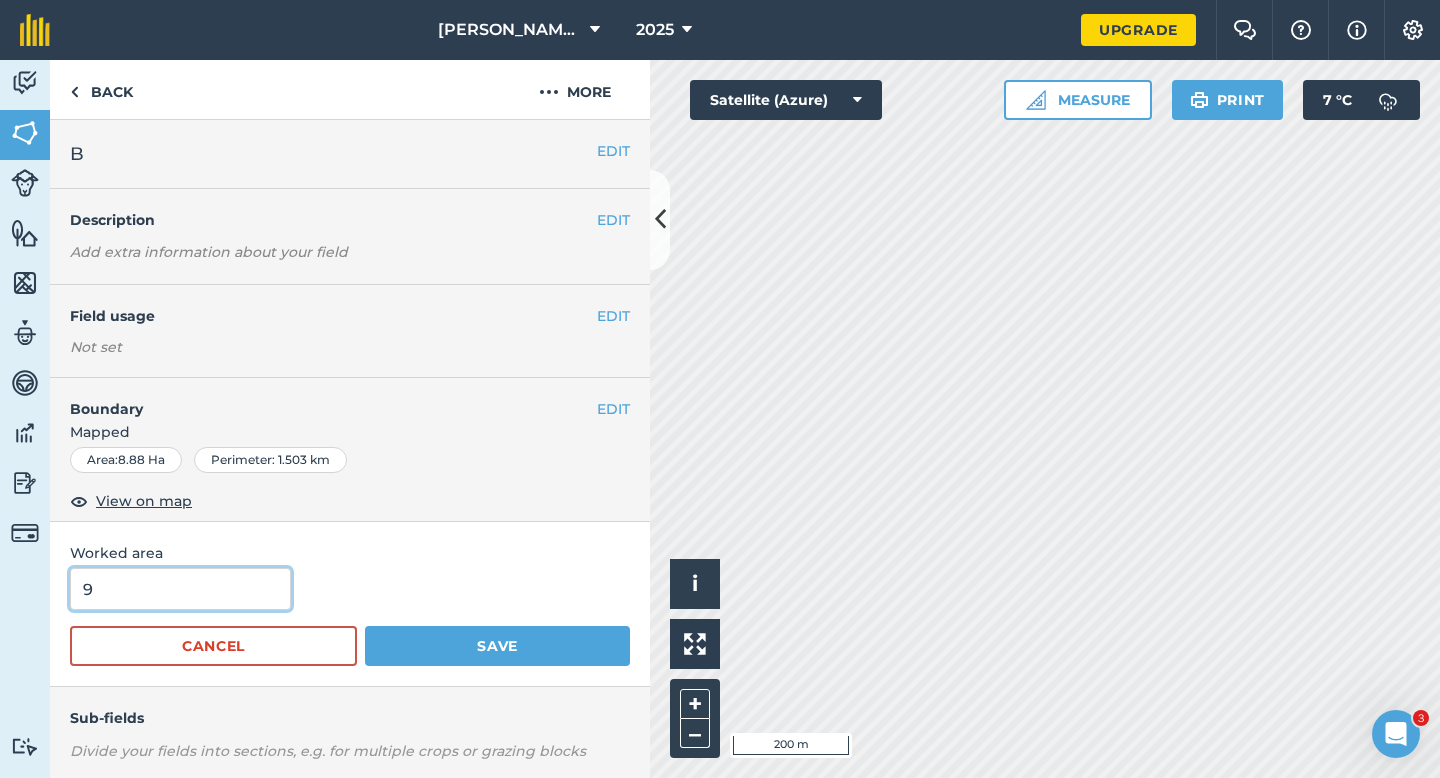click on "Save" at bounding box center [497, 646] 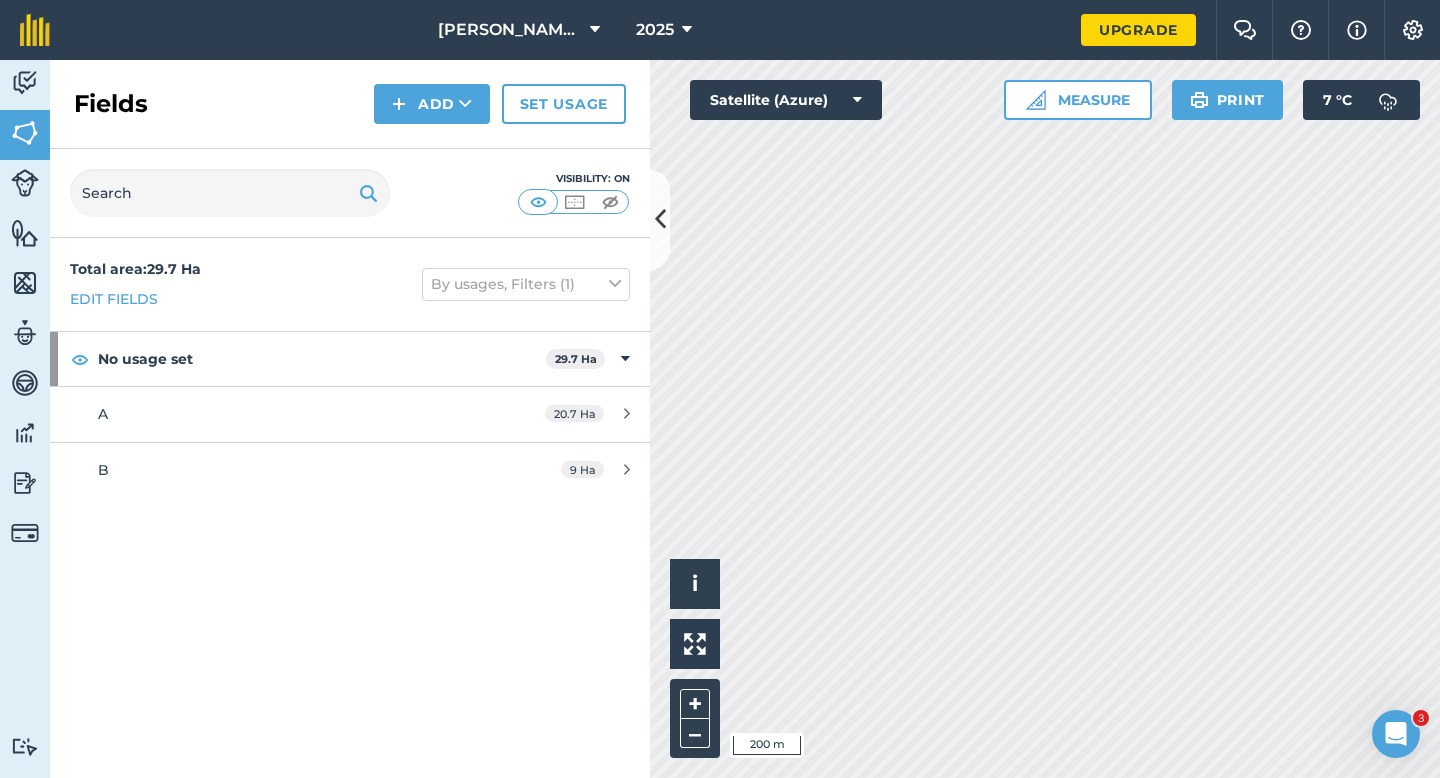 click on "Fields   Add   Set usage" at bounding box center (350, 104) 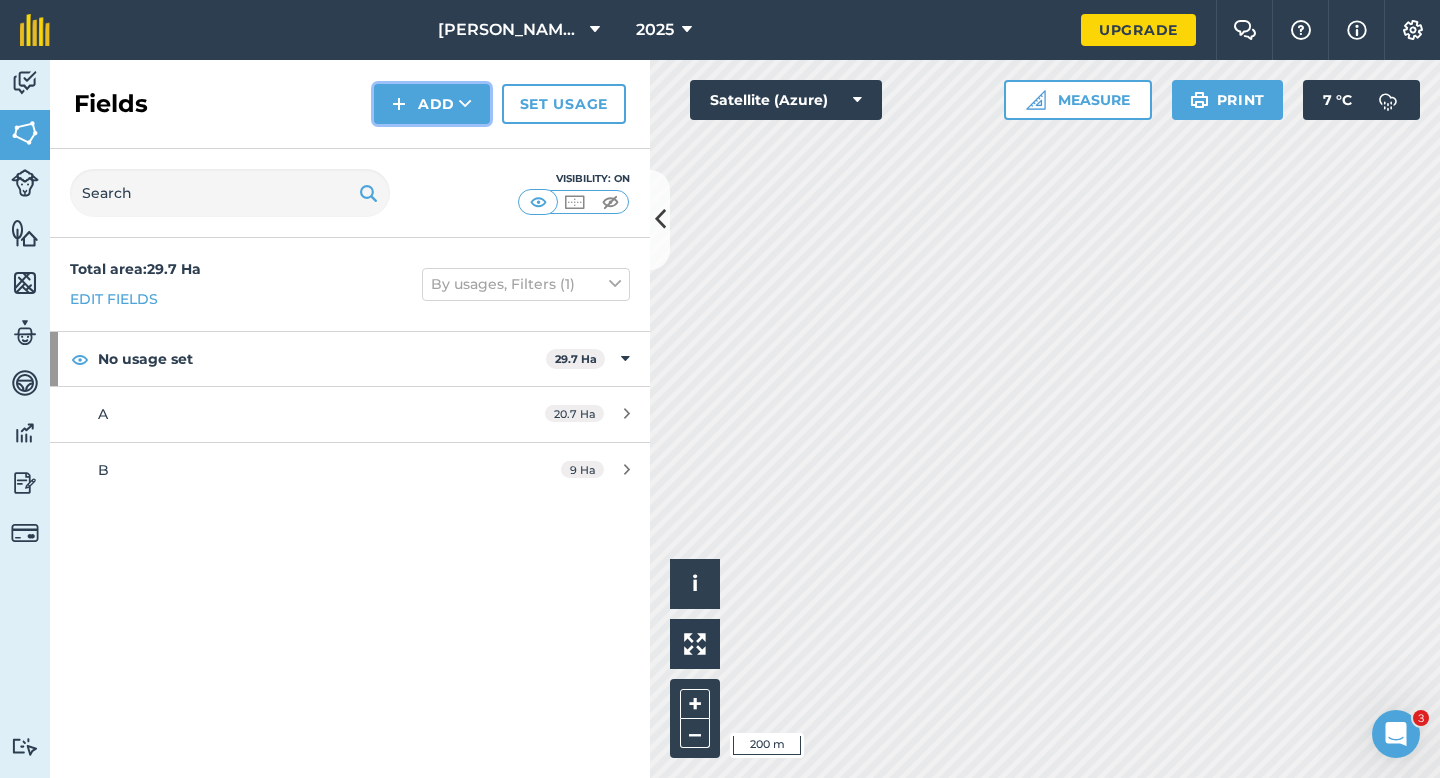 click on "Add" at bounding box center [432, 104] 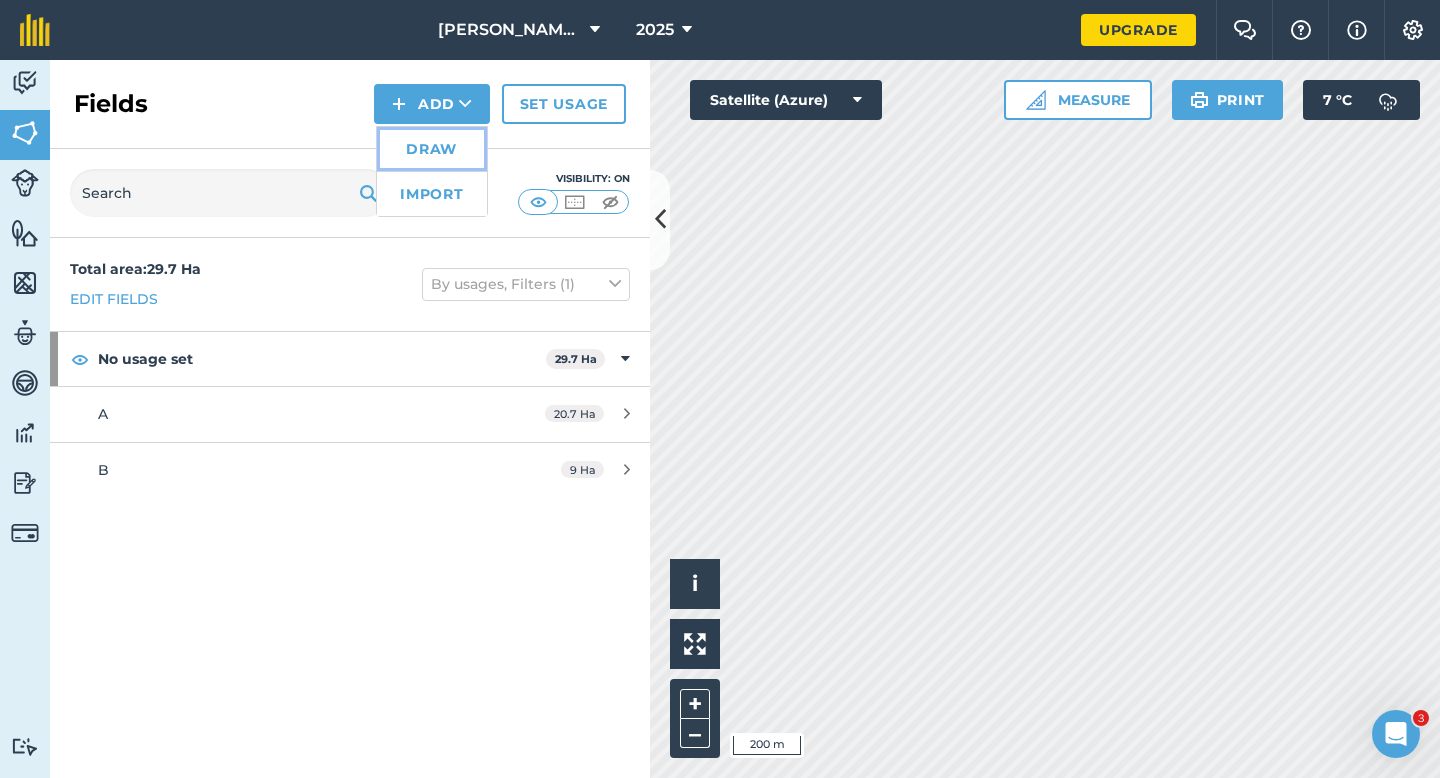 click on "Draw" at bounding box center (432, 149) 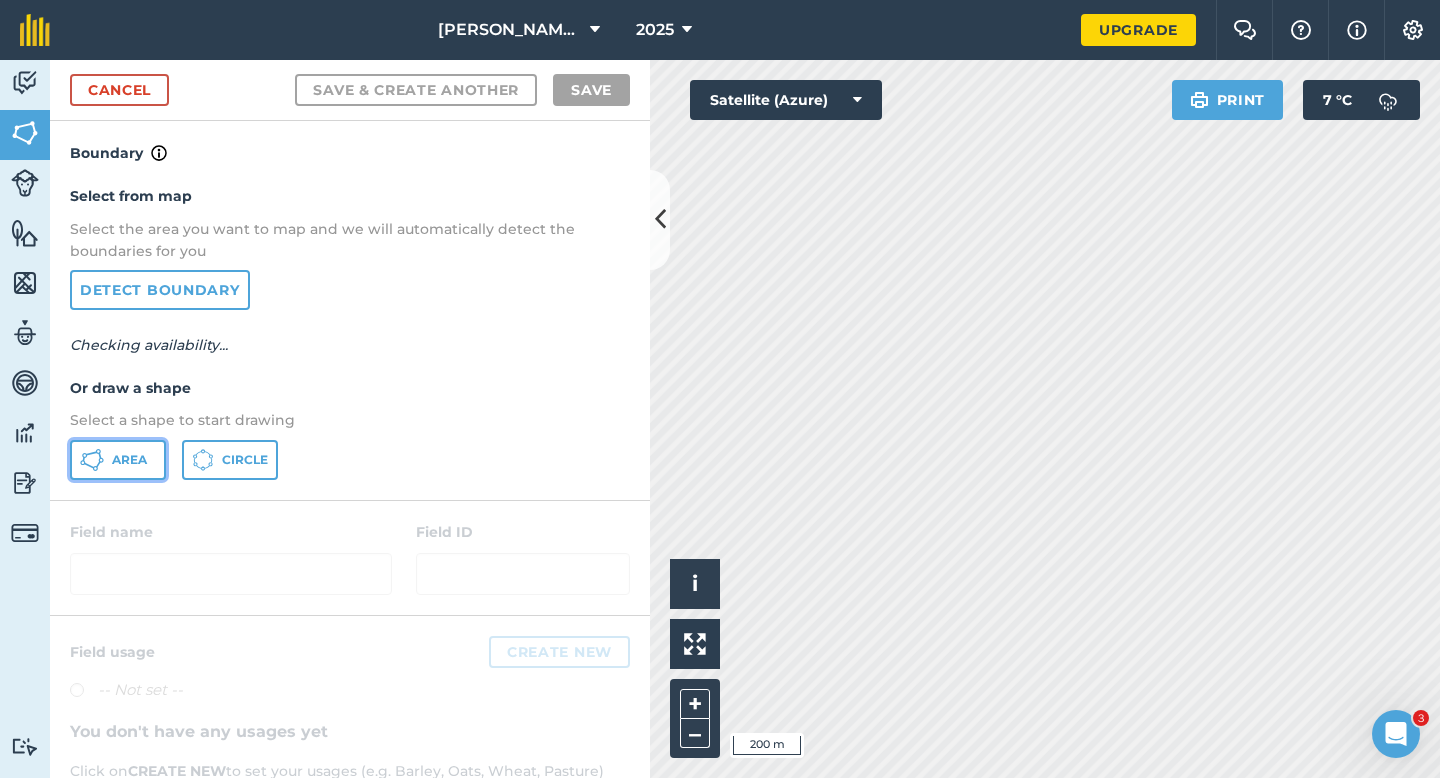 click on "Area" at bounding box center (118, 460) 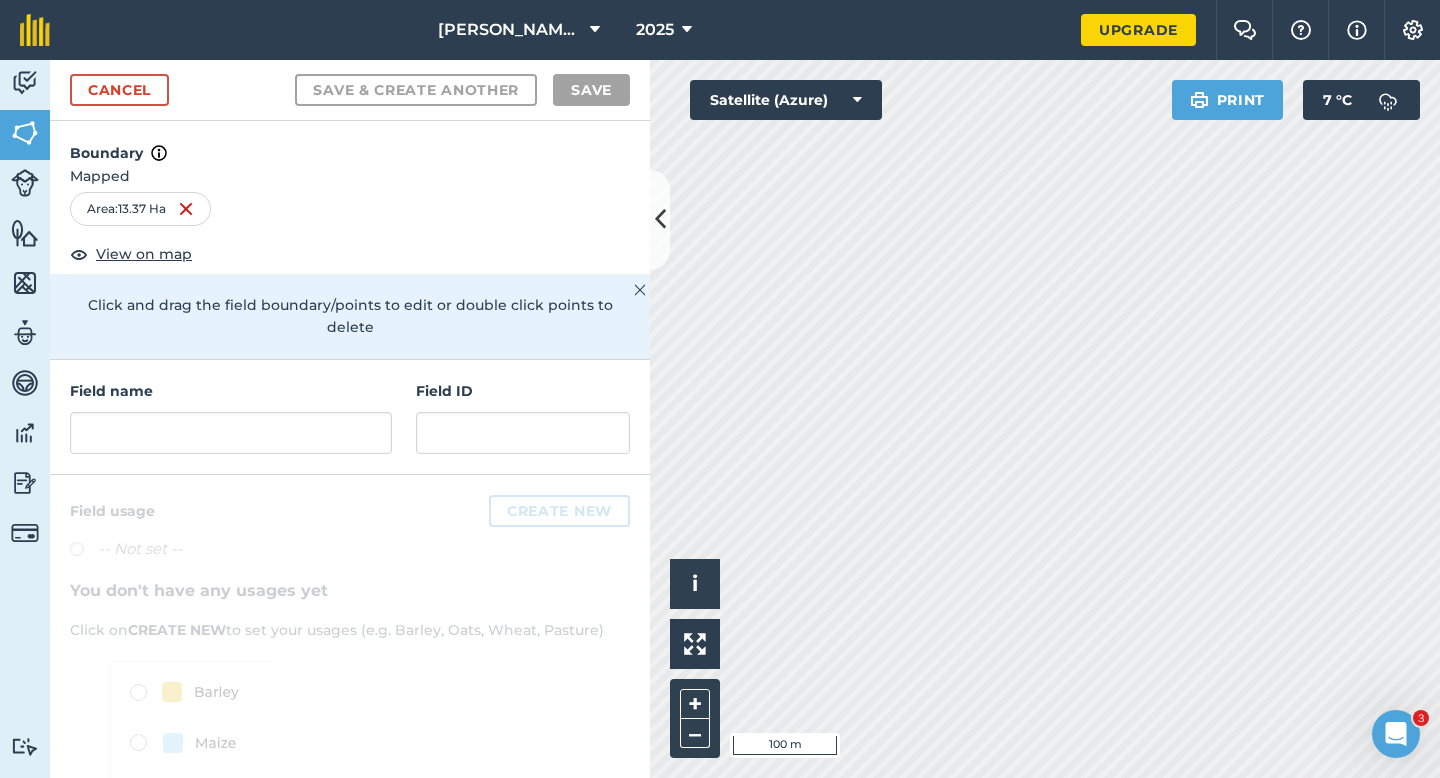 click on "Field name" at bounding box center (231, 417) 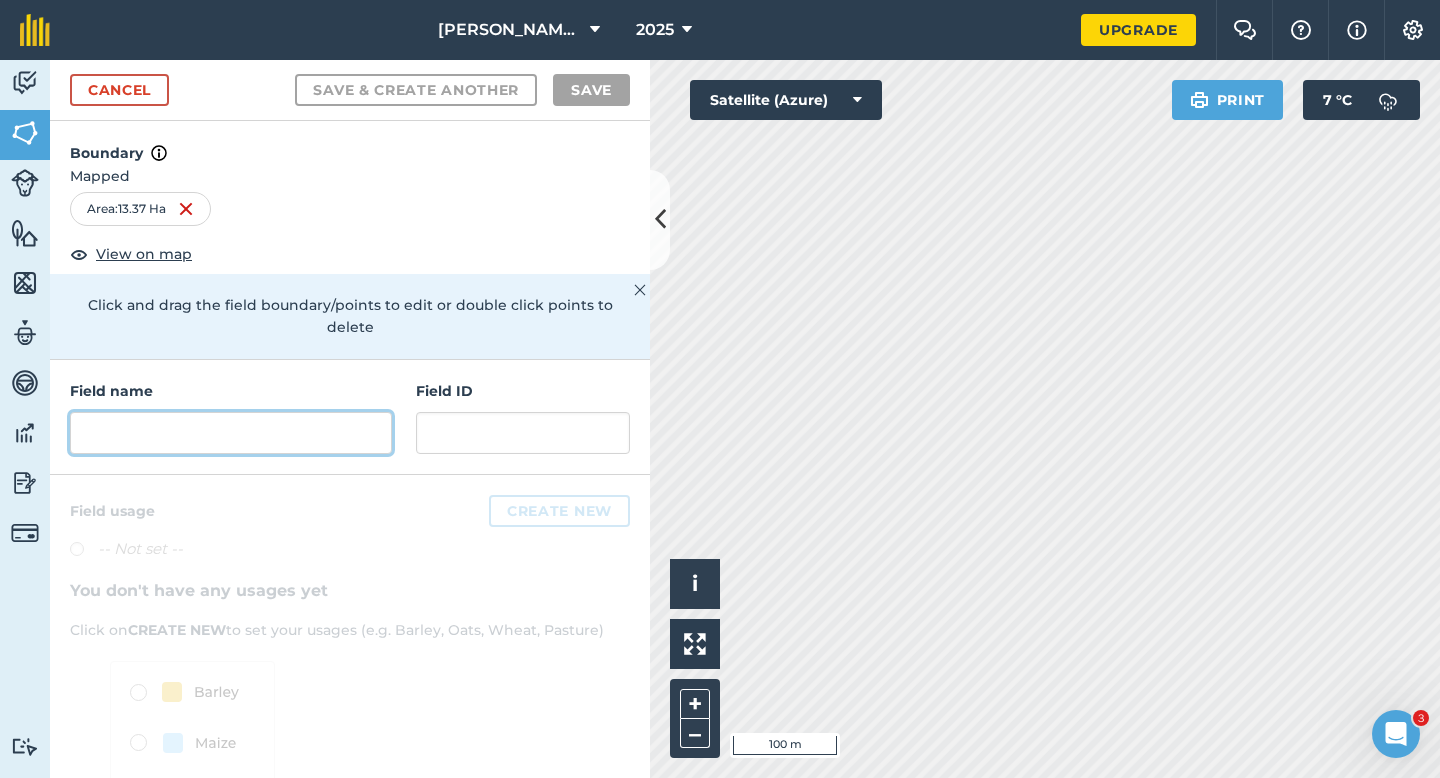 click at bounding box center (231, 433) 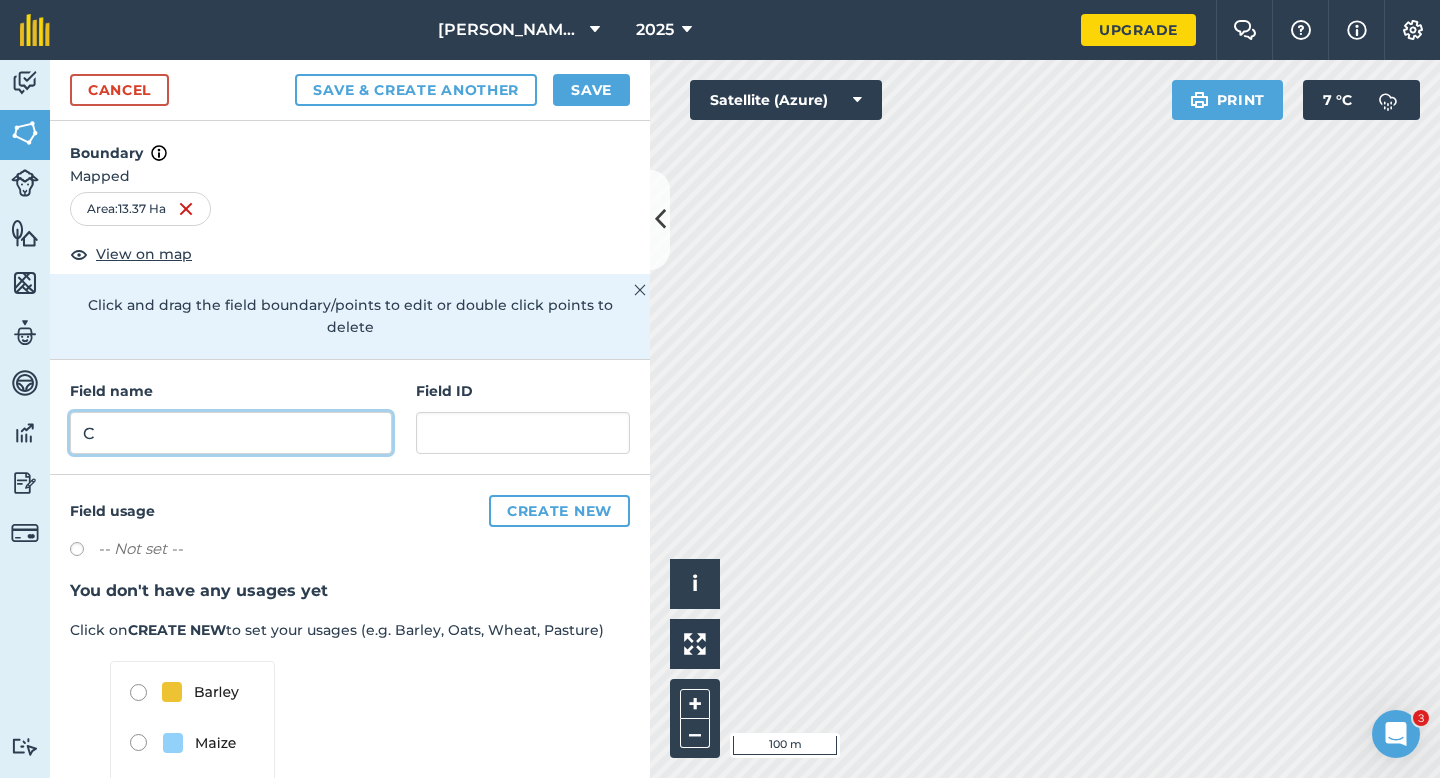 type on "C" 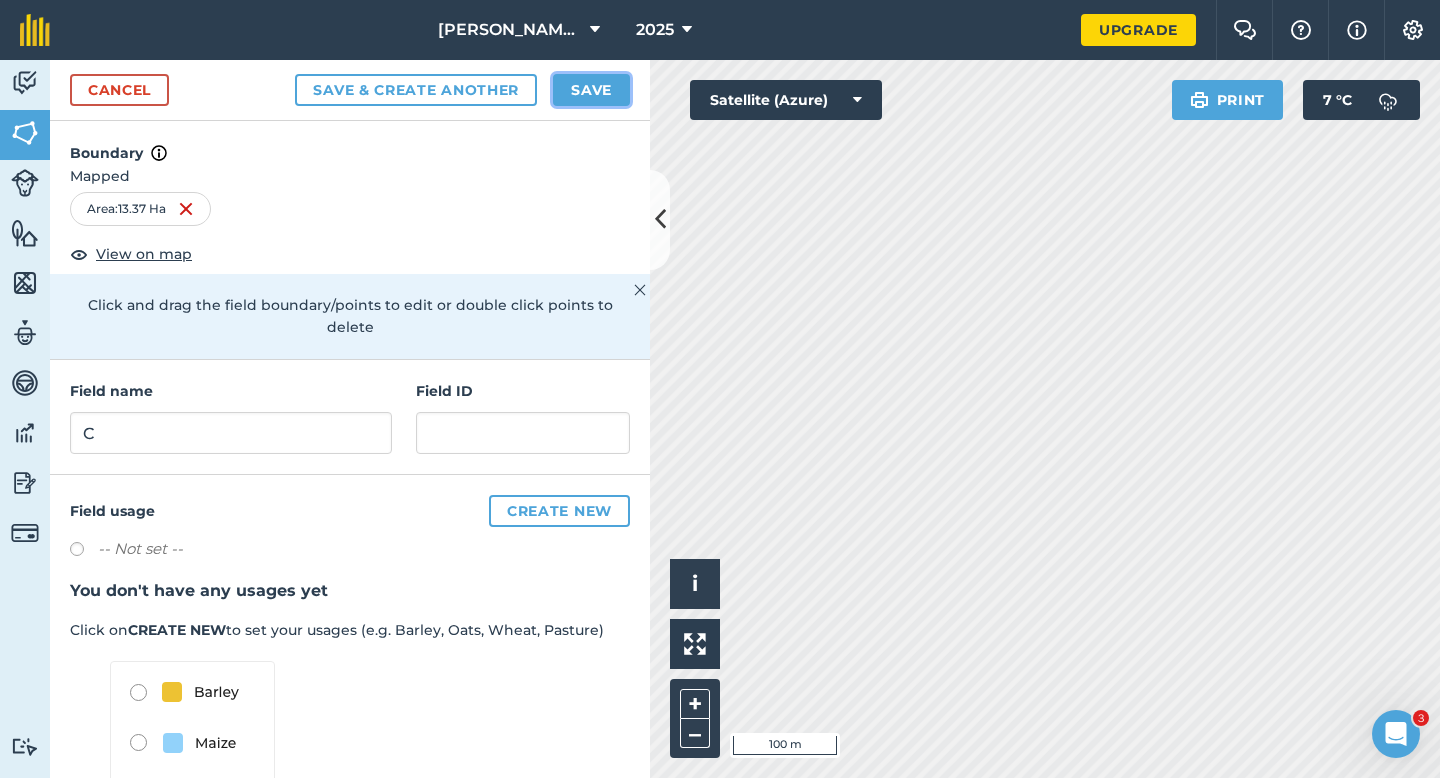click on "Save" at bounding box center [591, 90] 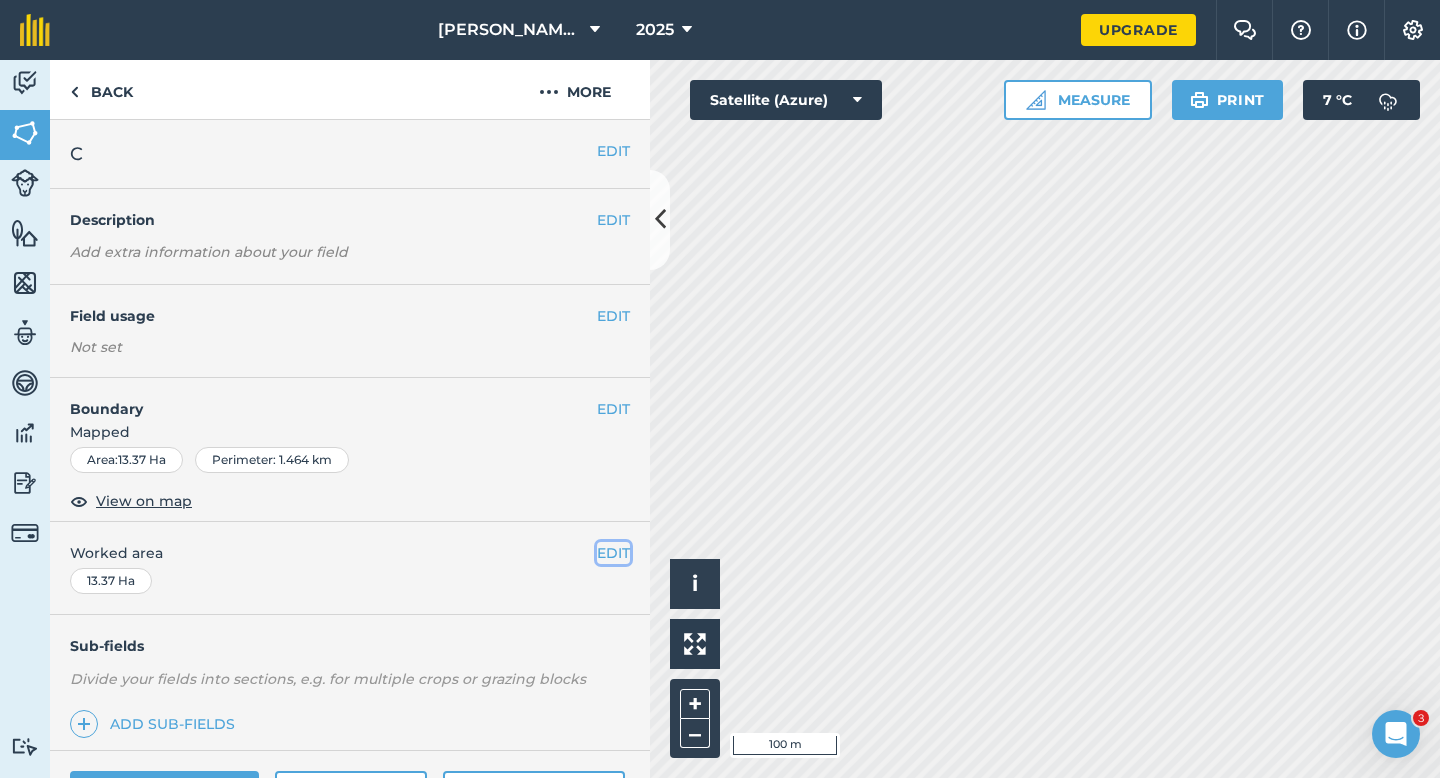 click on "EDIT" at bounding box center [613, 553] 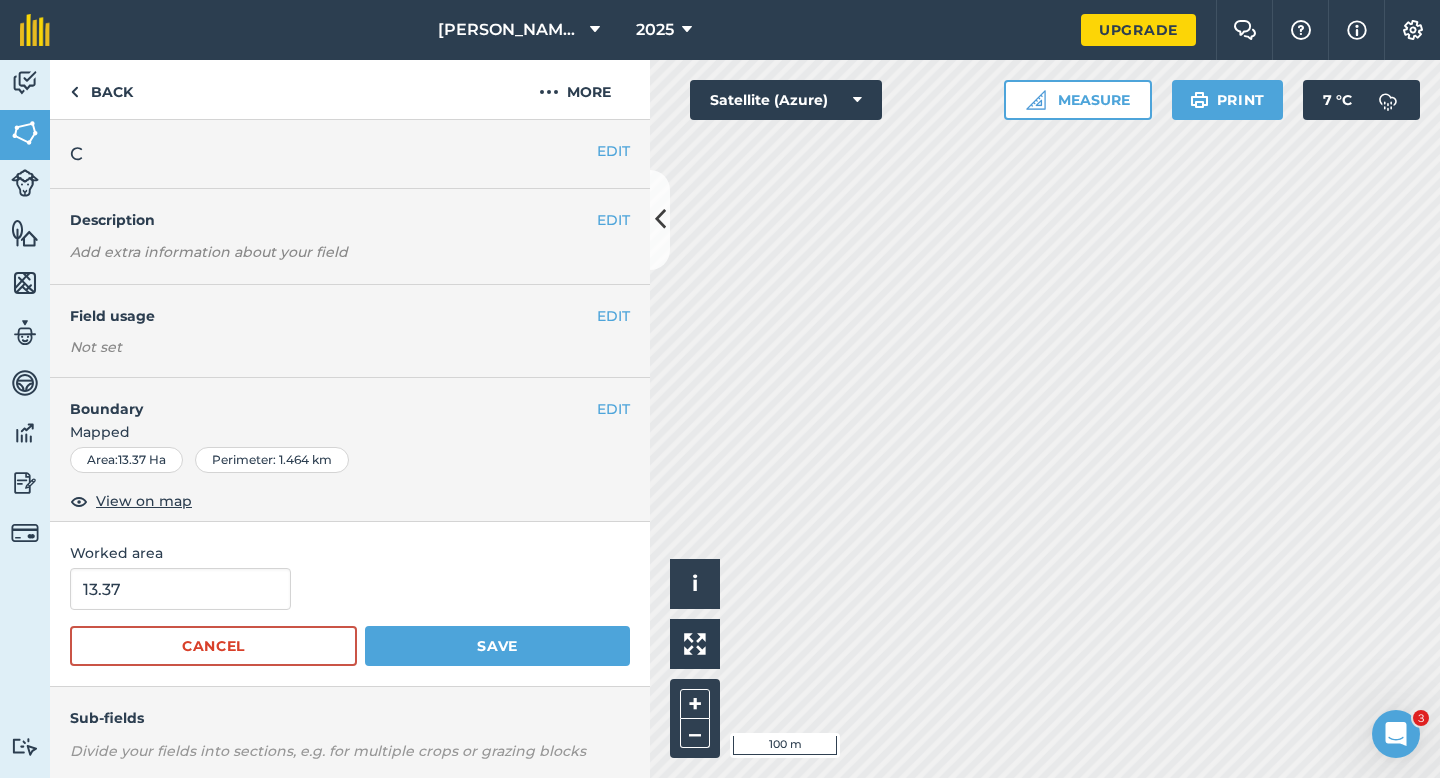 click on "13.37 Cancel Save" at bounding box center (350, 617) 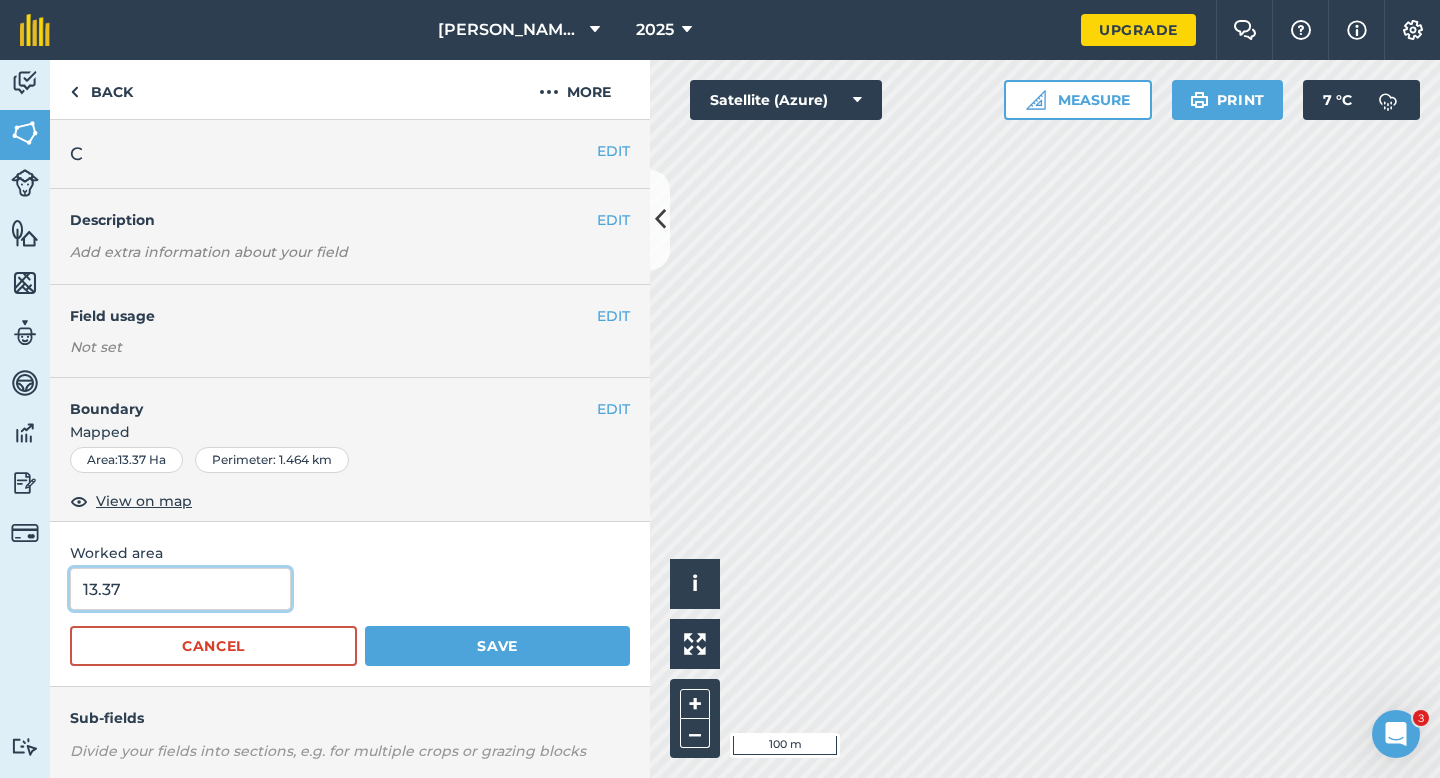 click on "13.37" at bounding box center [180, 589] 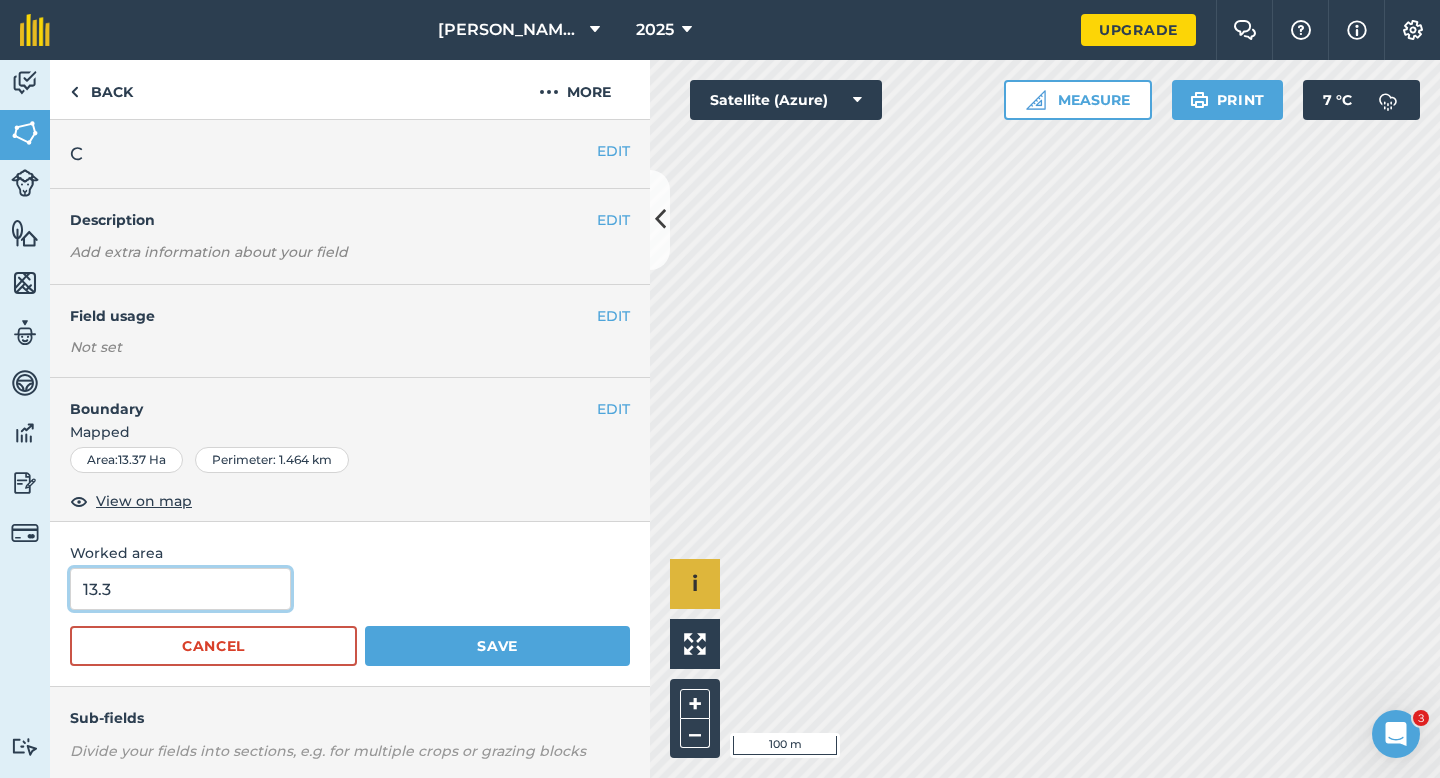 type on "13.3" 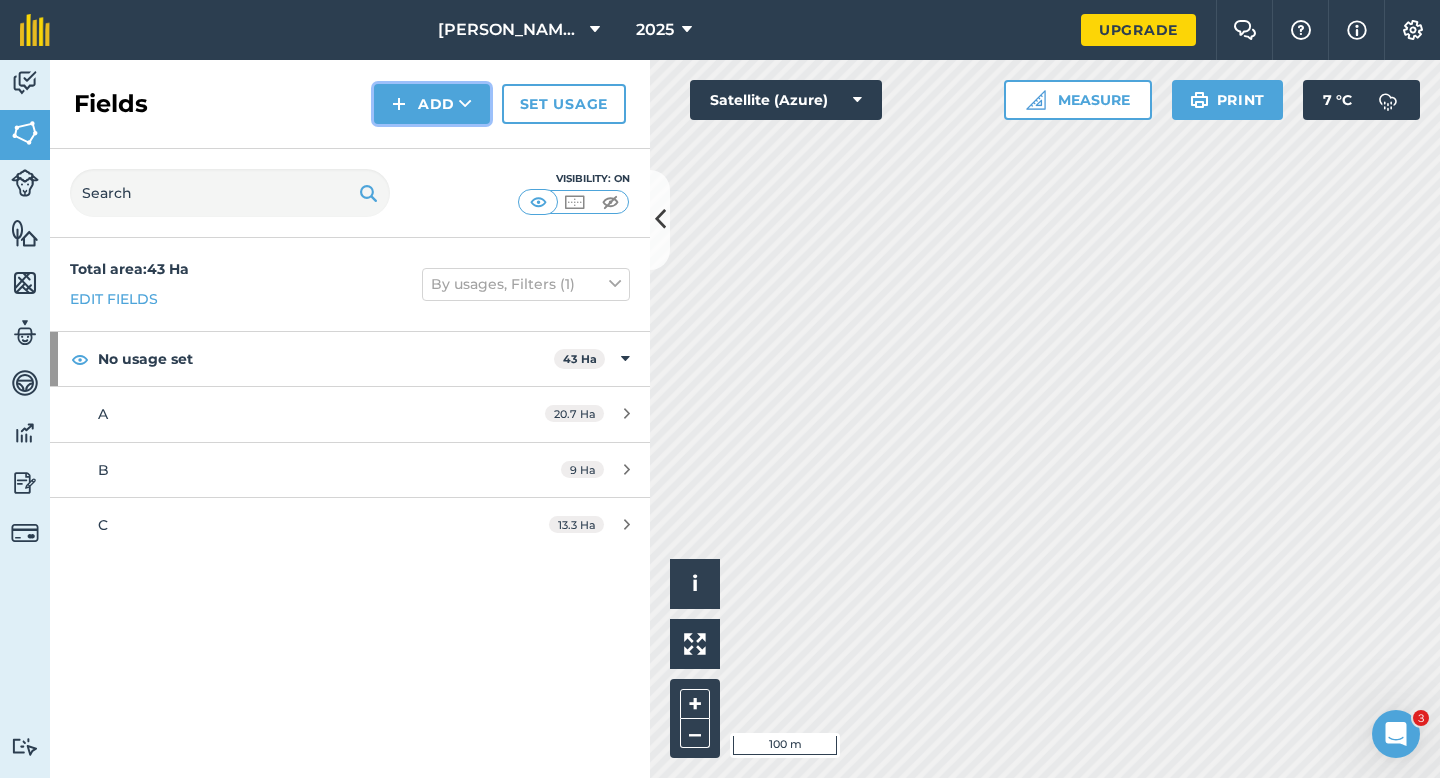 click on "Add" at bounding box center [432, 104] 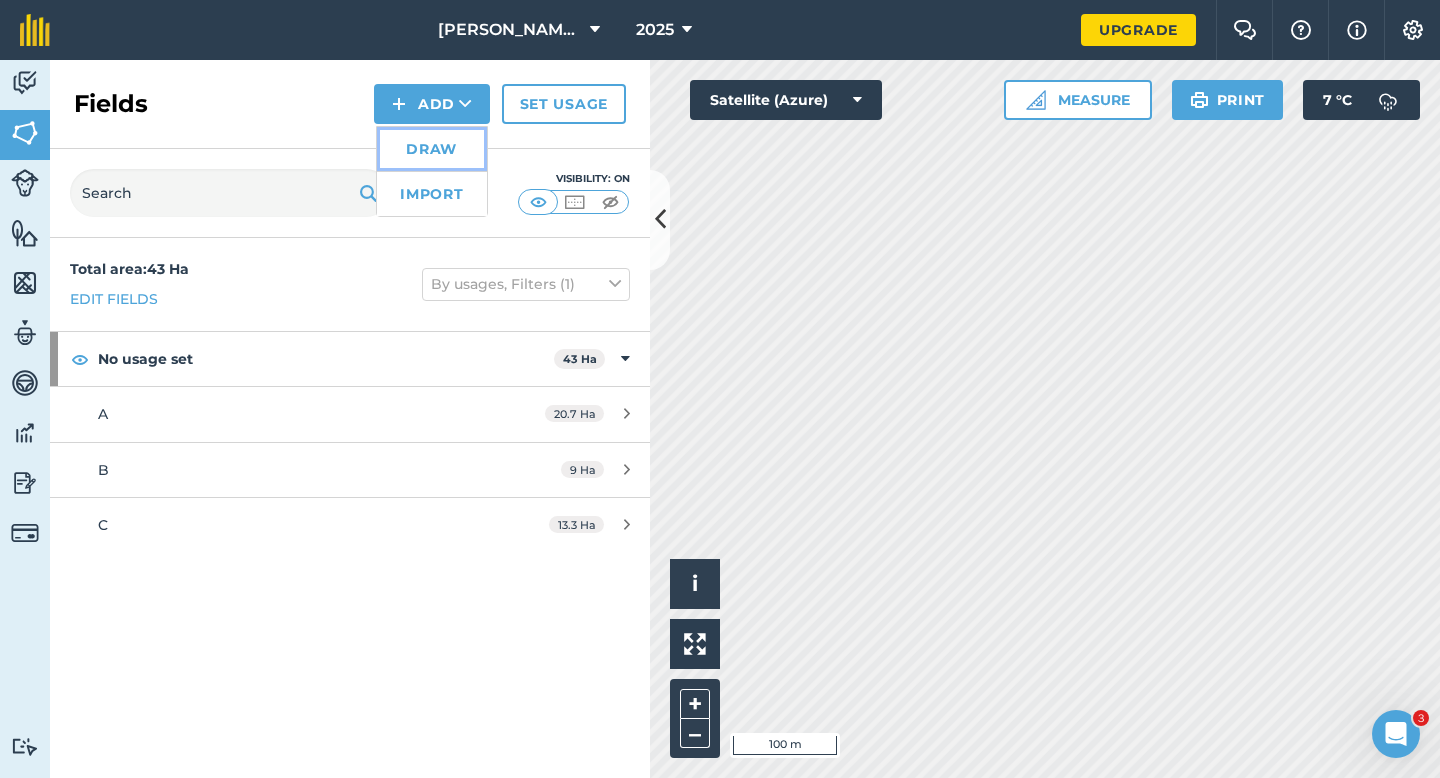 click on "Draw" at bounding box center (432, 149) 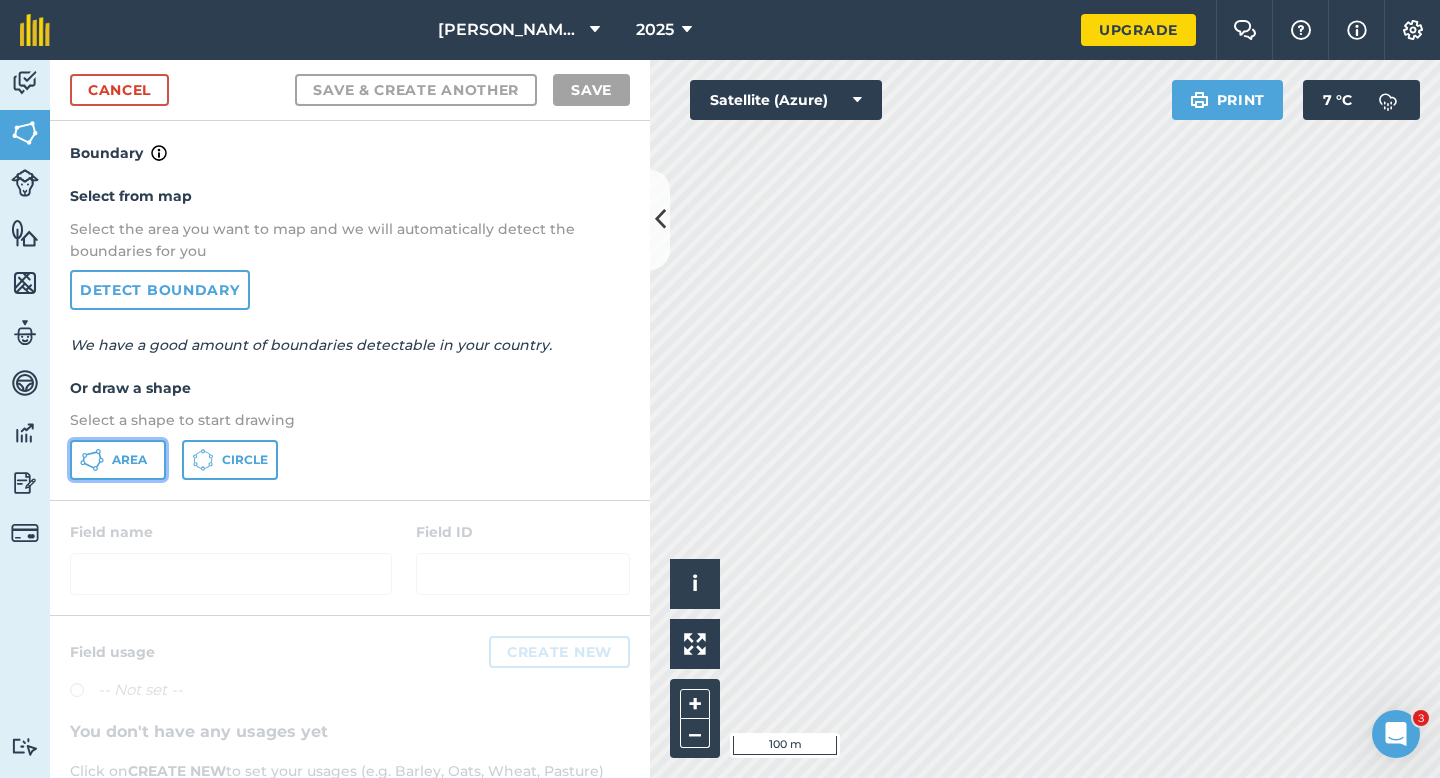 click on "Area" at bounding box center [129, 460] 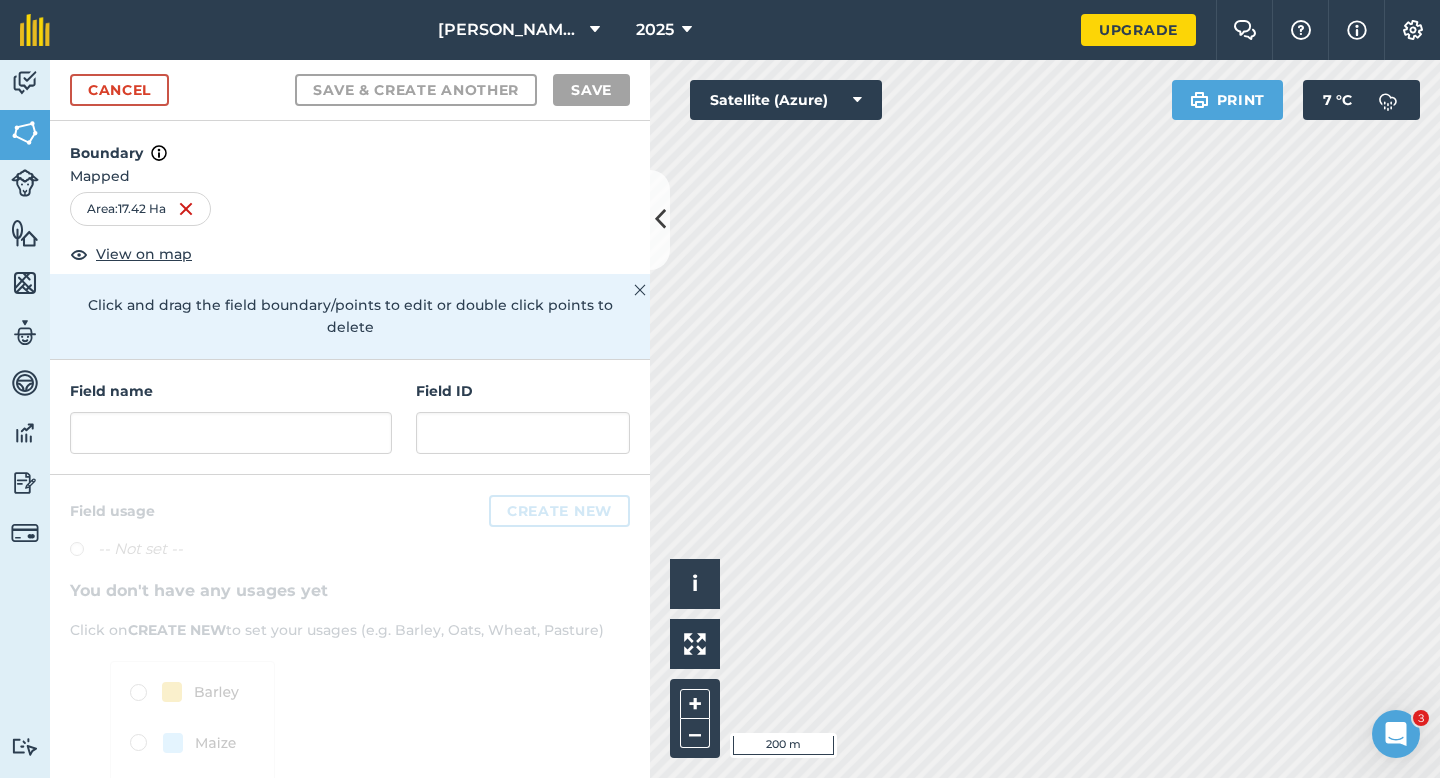click on "Field name Field ID" at bounding box center [350, 417] 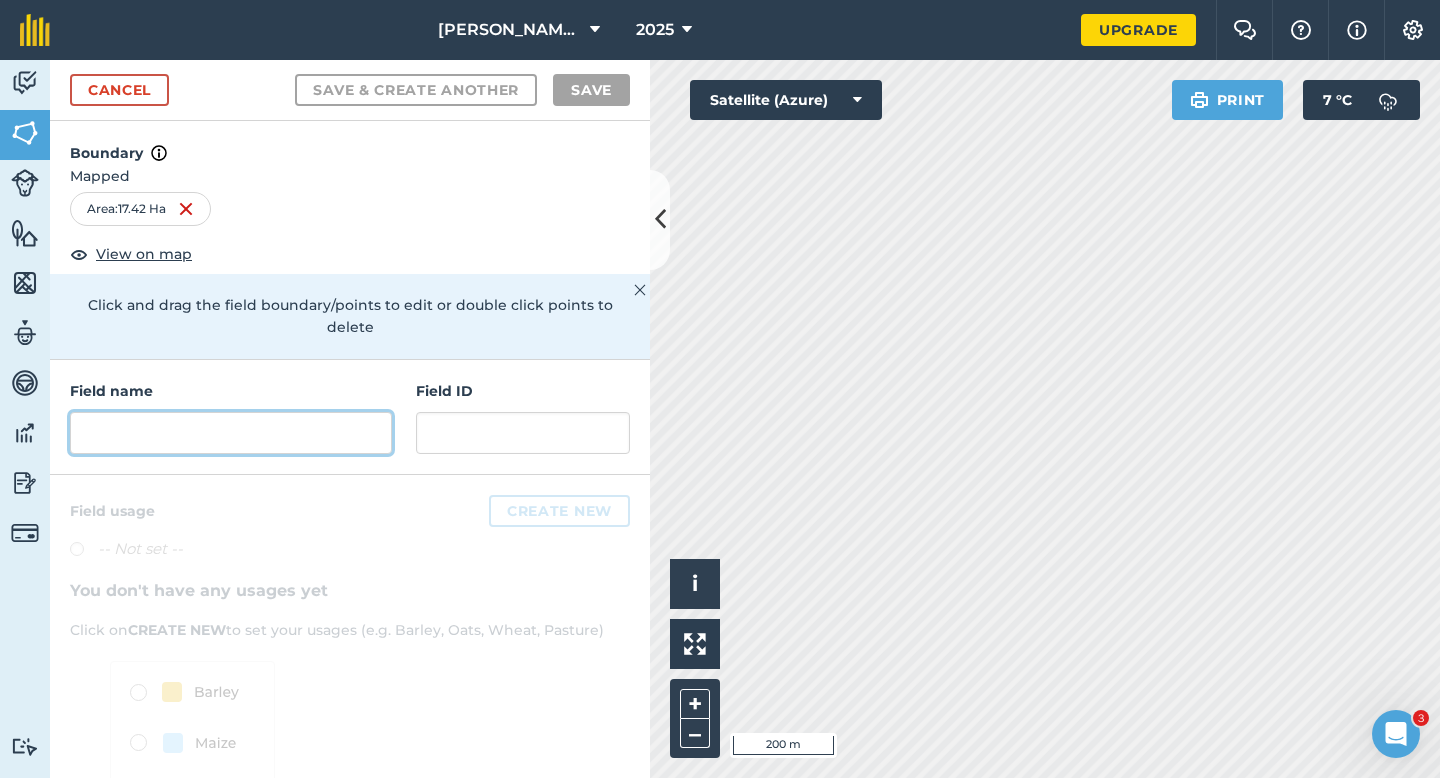 click at bounding box center (231, 433) 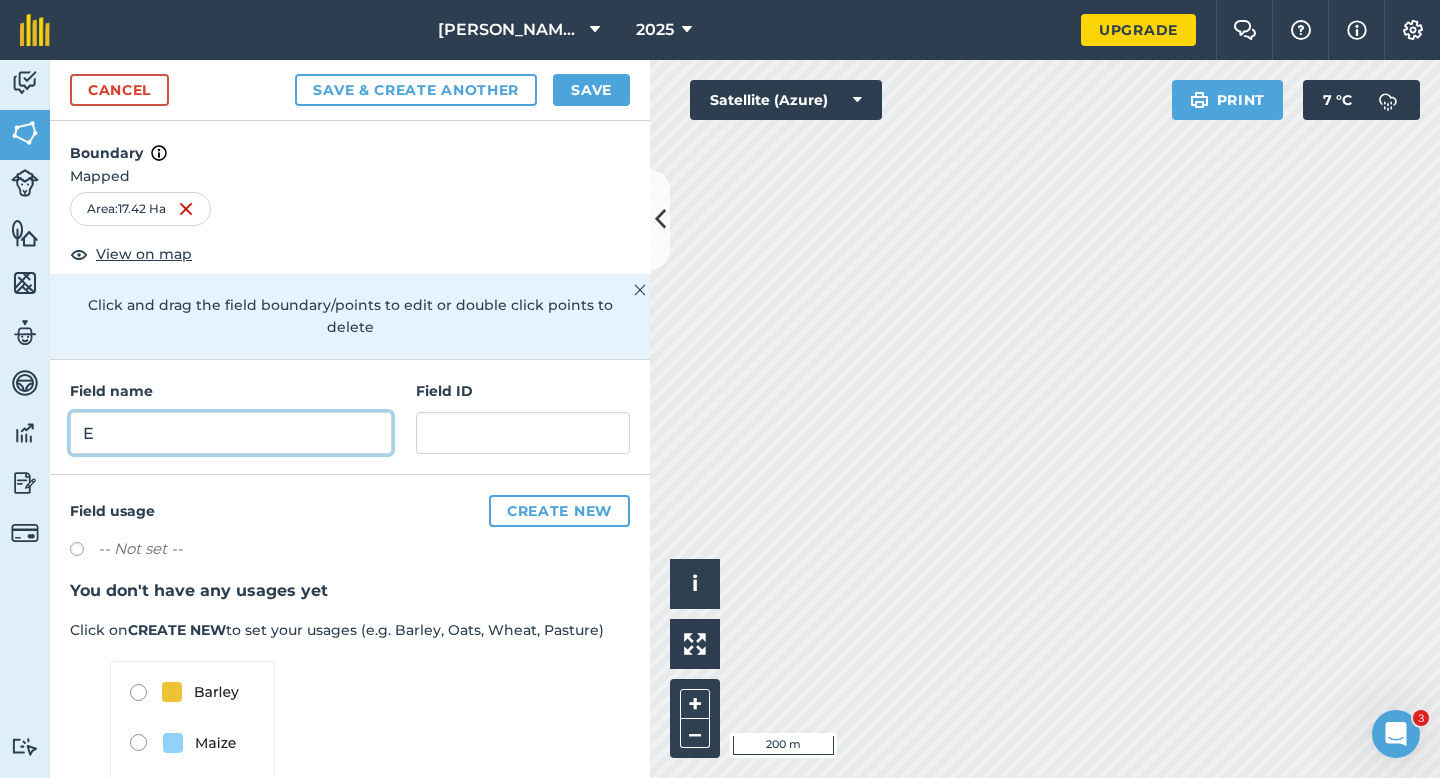 type on "E" 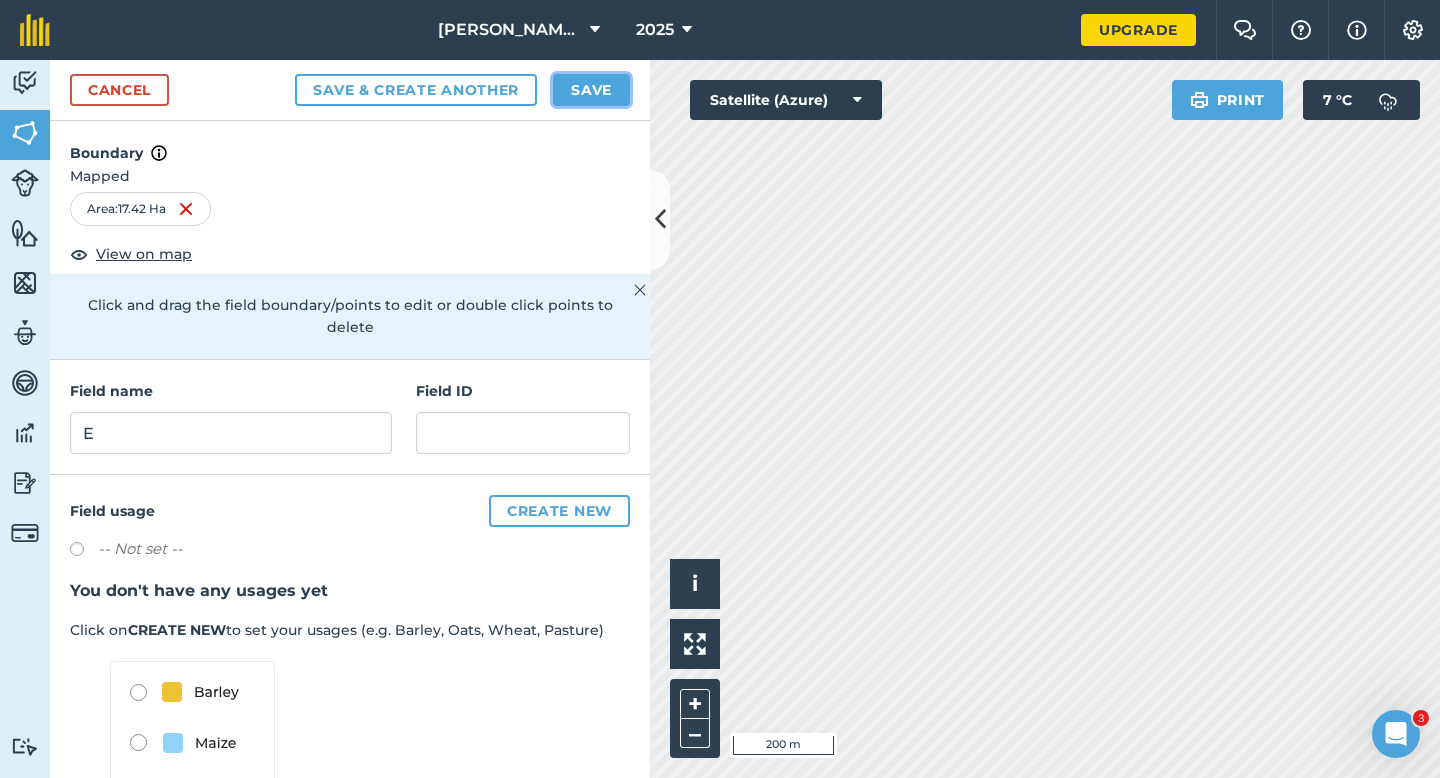 click on "Save" at bounding box center [591, 90] 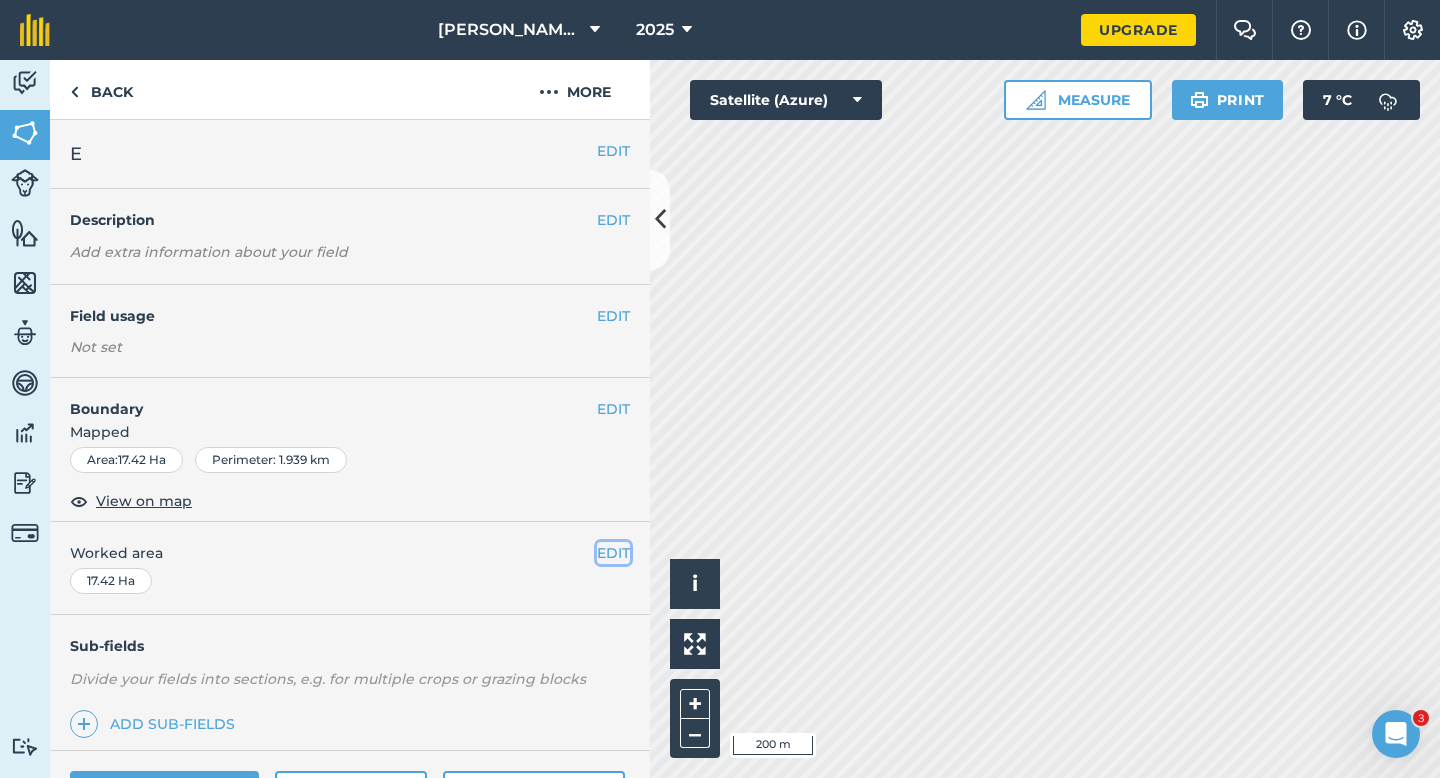 click on "EDIT" at bounding box center (613, 553) 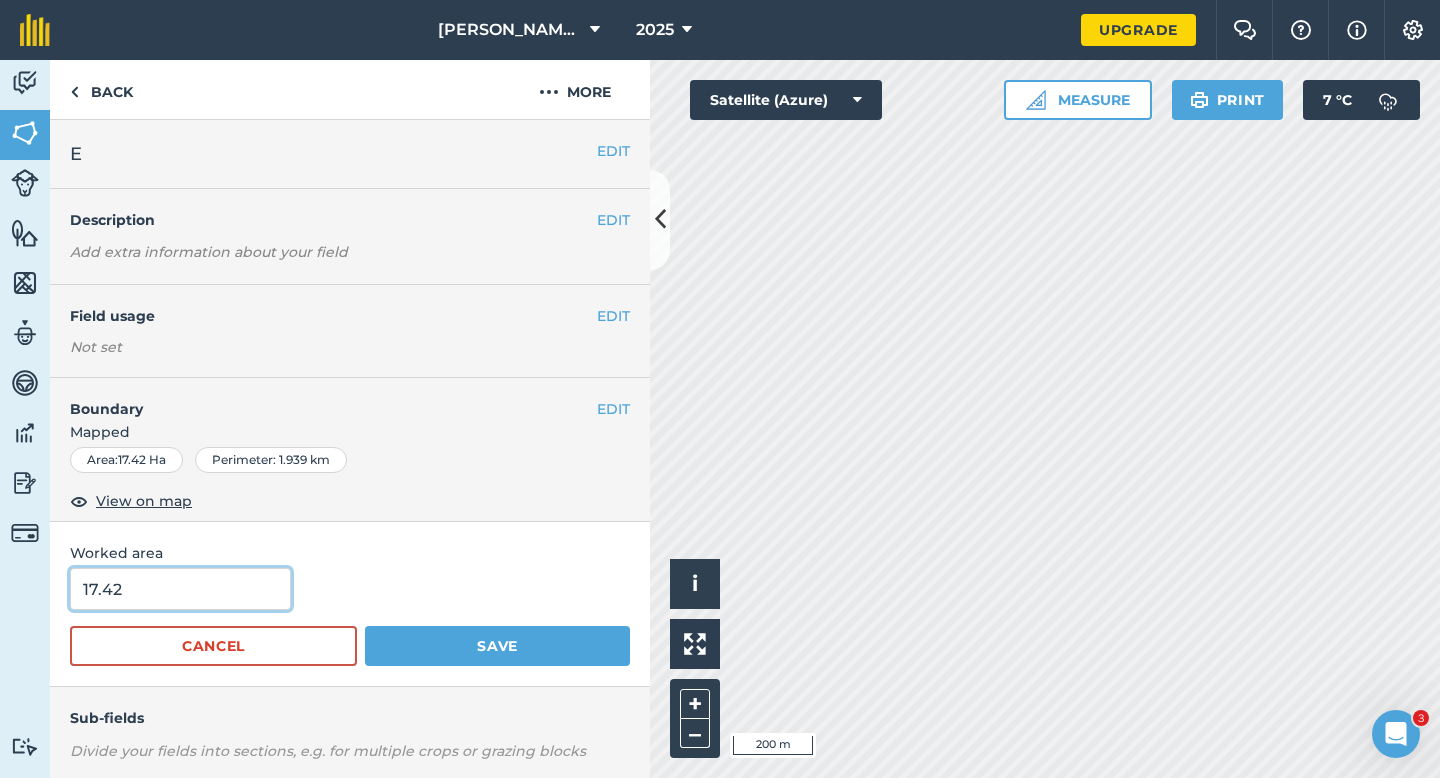 click on "17.42" at bounding box center (180, 589) 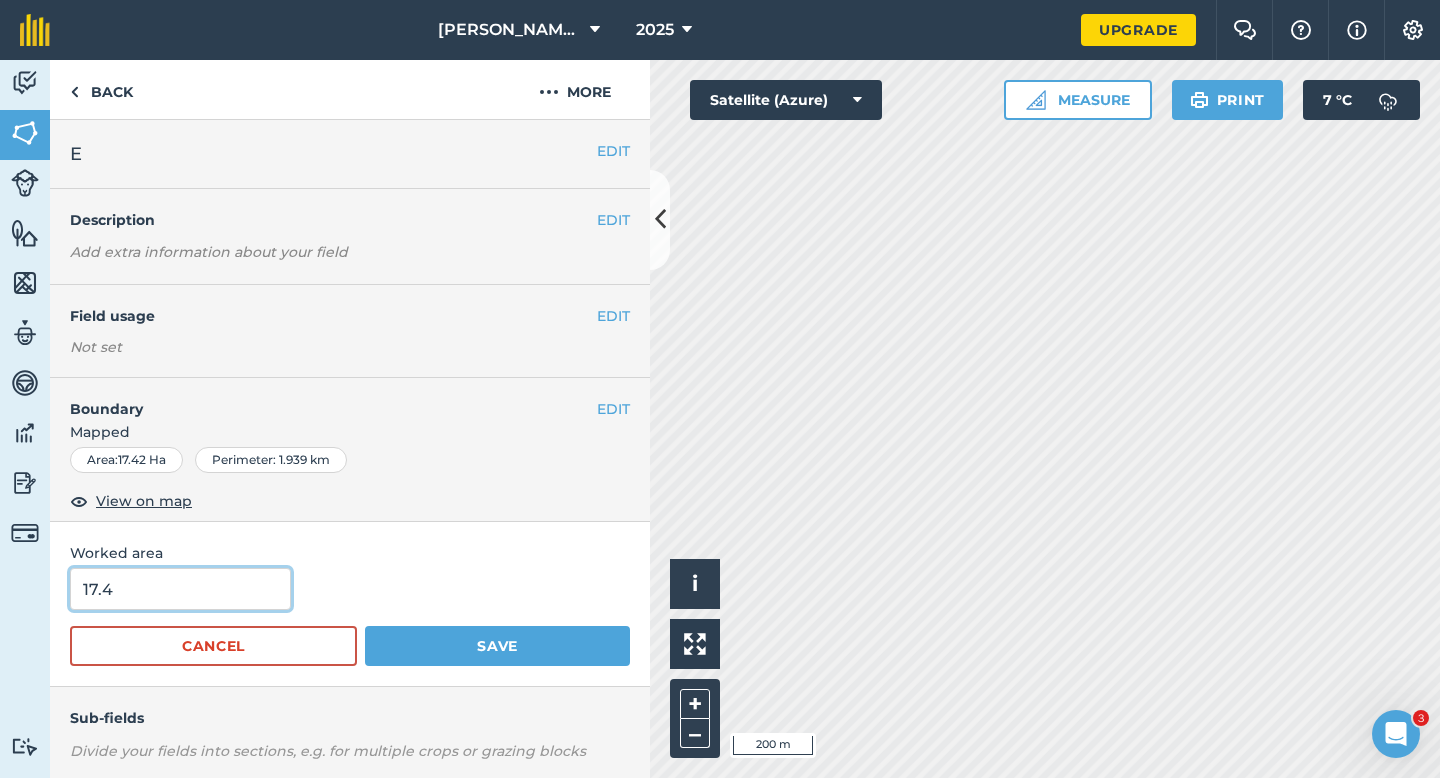 type on "17.4" 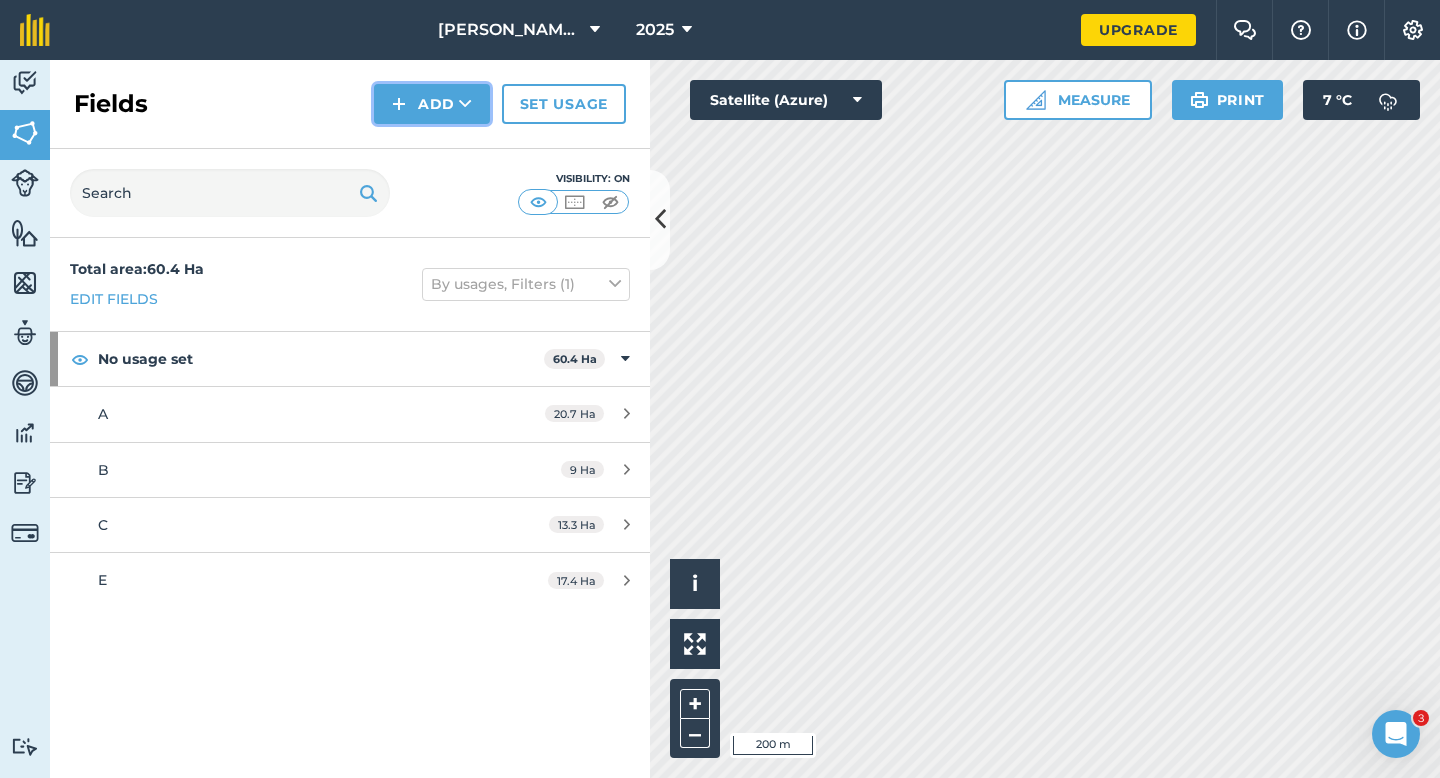 click on "Add" at bounding box center (432, 104) 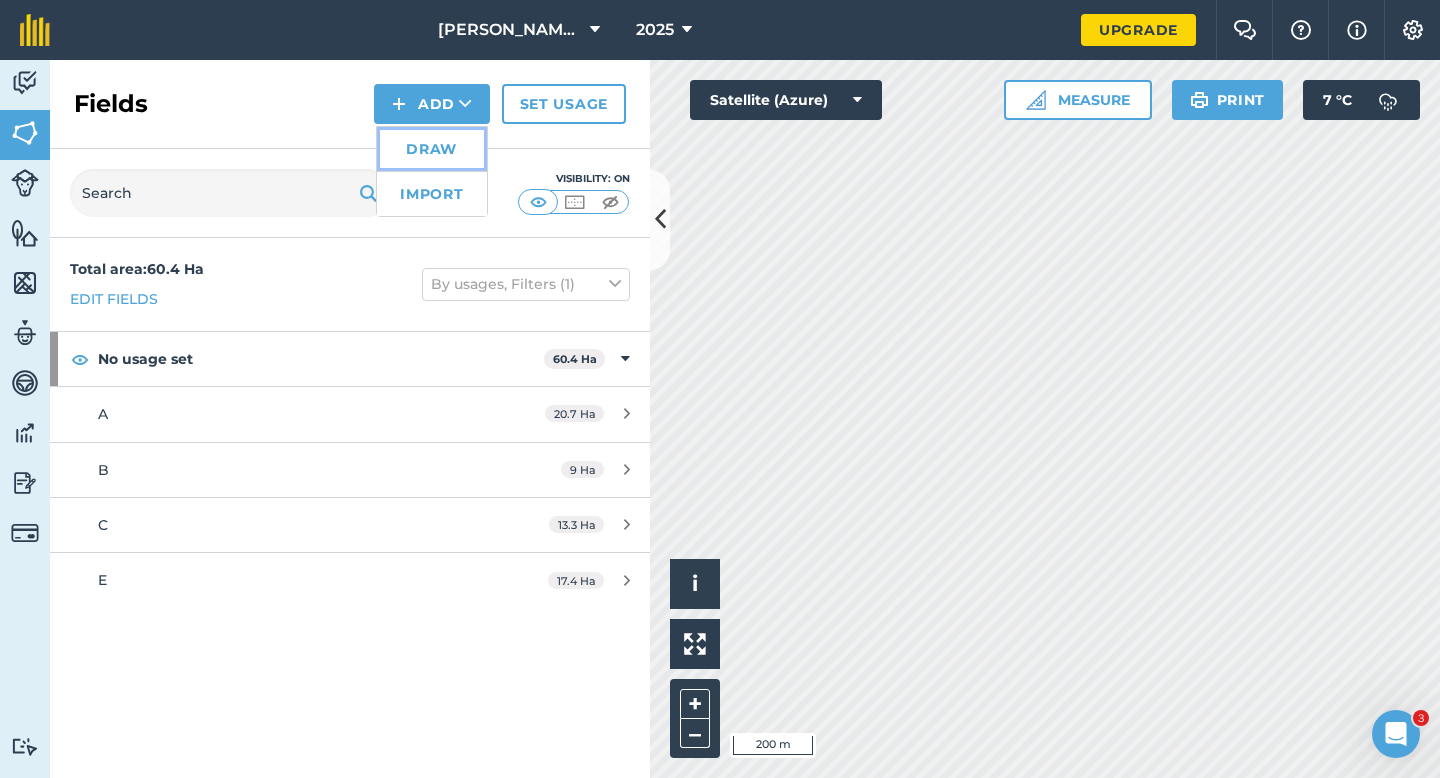 click on "Draw" at bounding box center (432, 149) 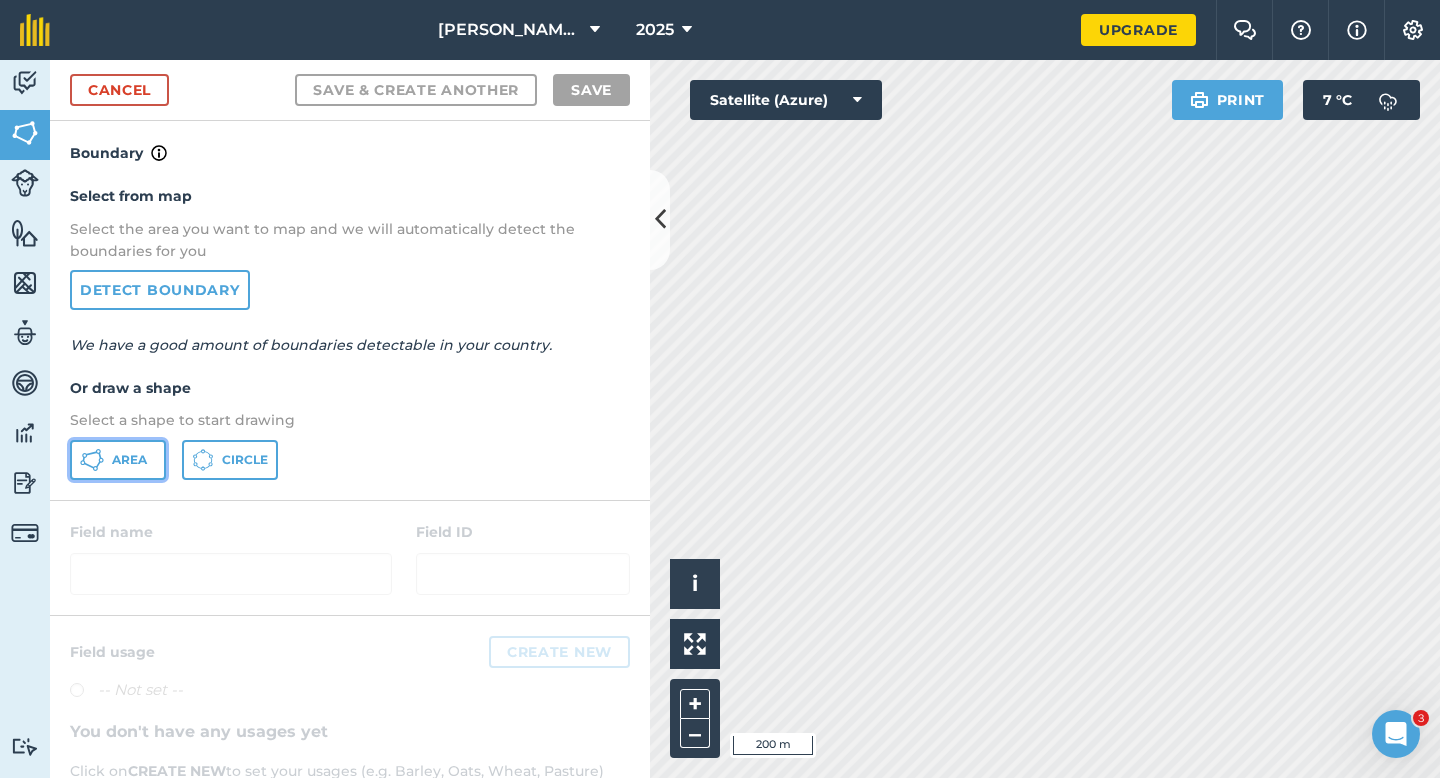 click on "Area" at bounding box center [118, 460] 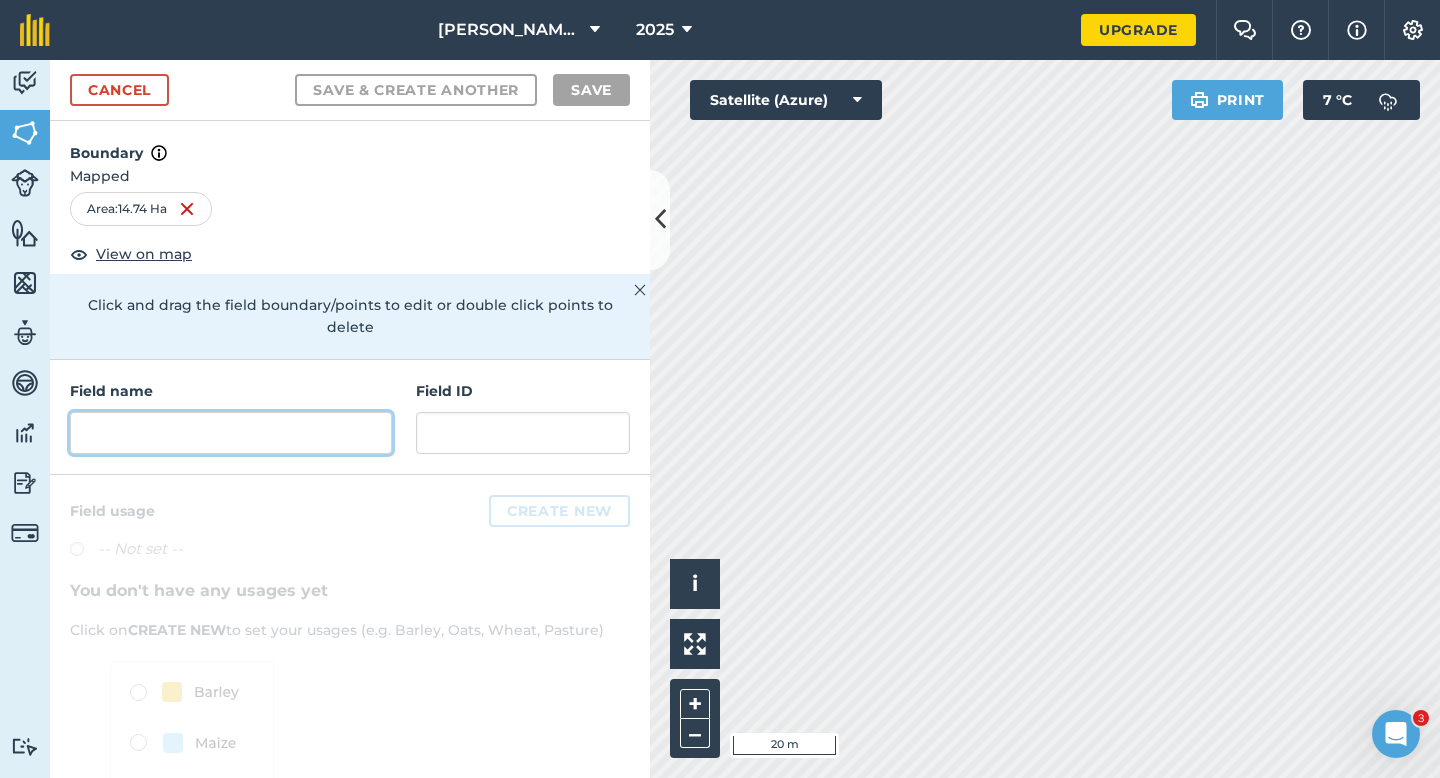 click at bounding box center (231, 433) 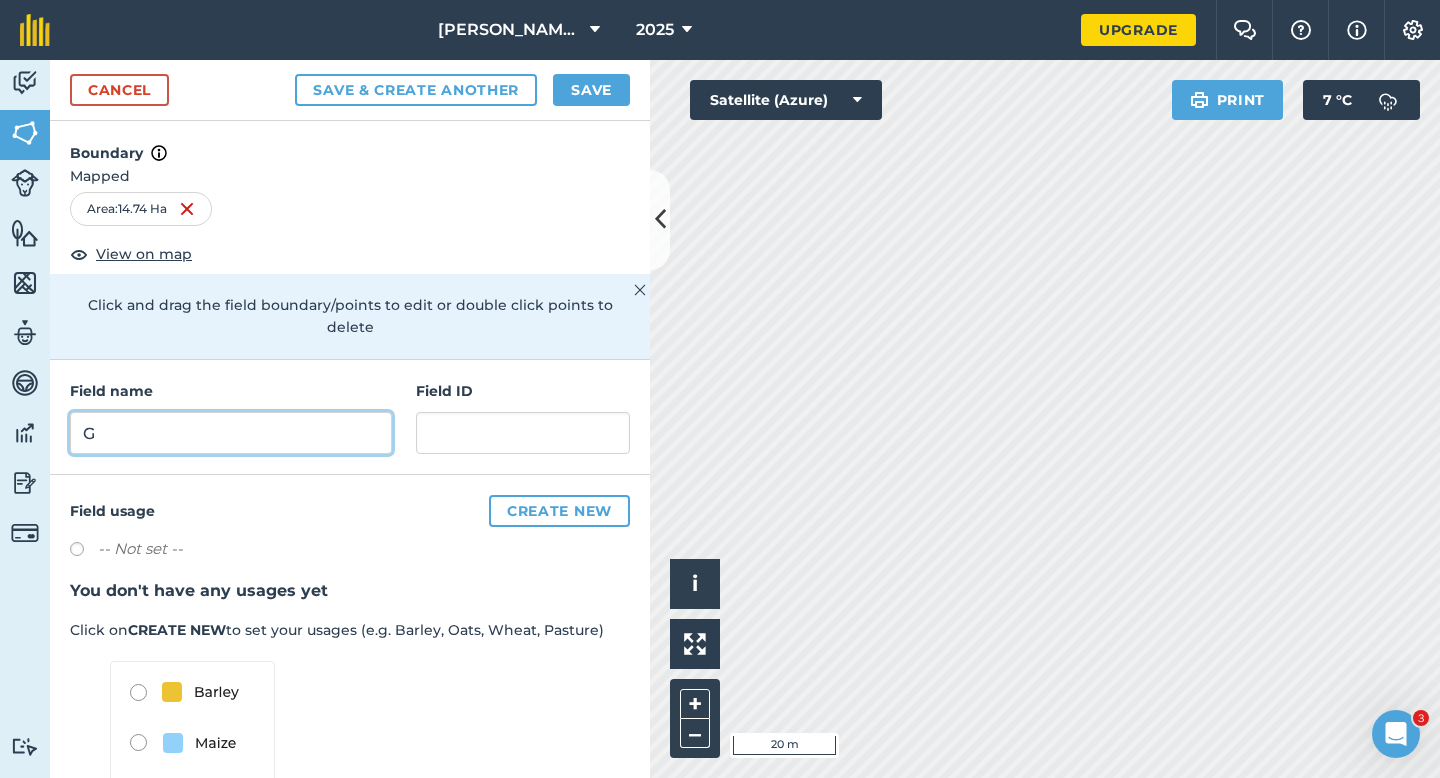 type on "G" 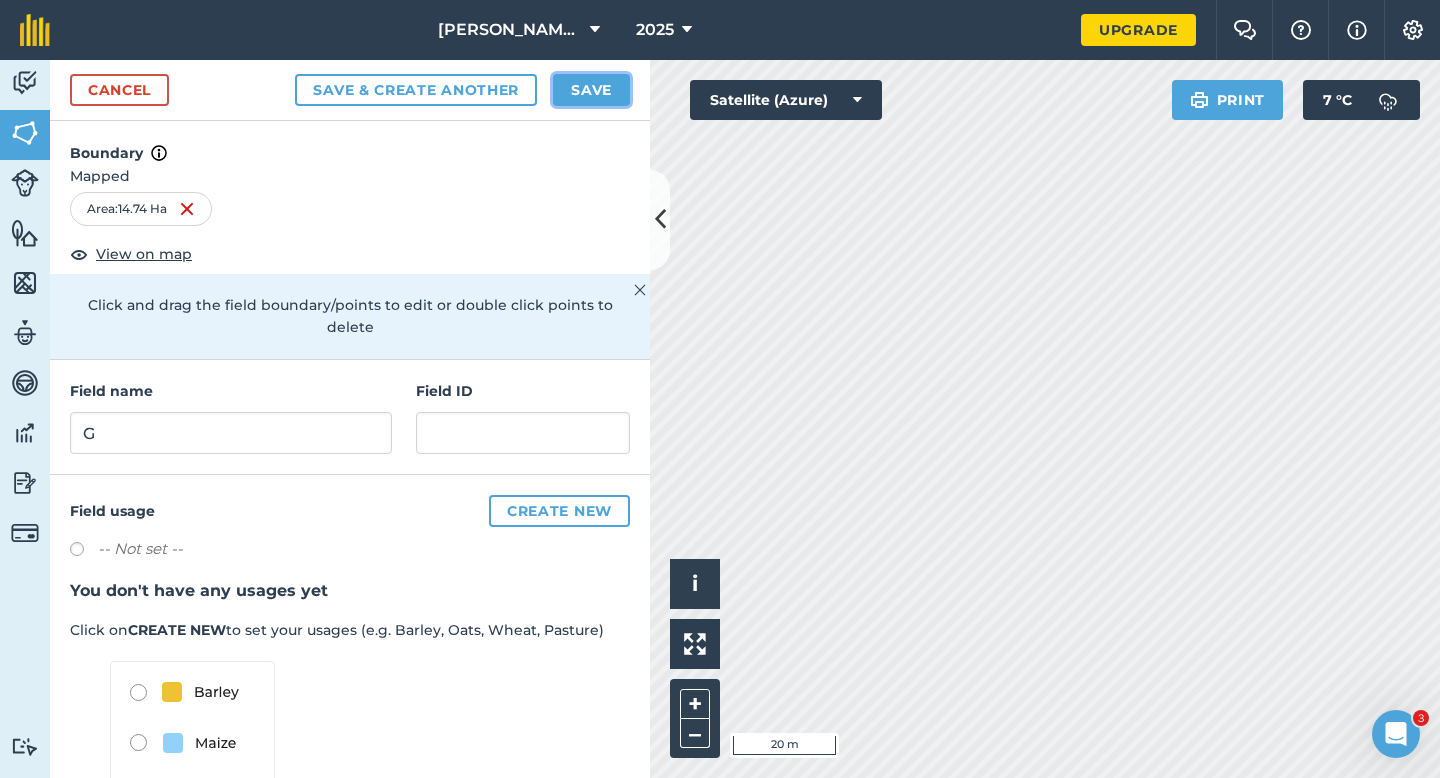 click on "Save" at bounding box center [591, 90] 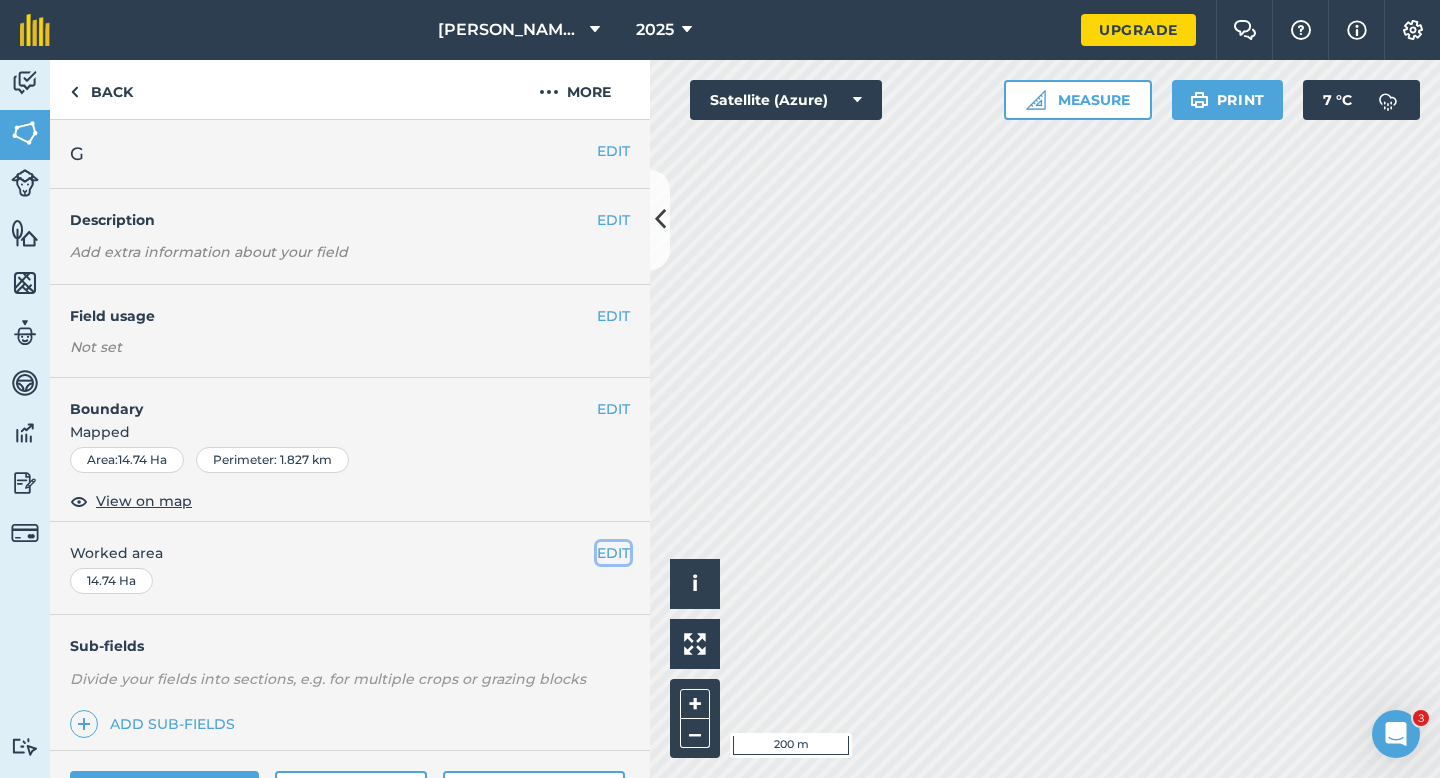 click on "EDIT" at bounding box center (613, 553) 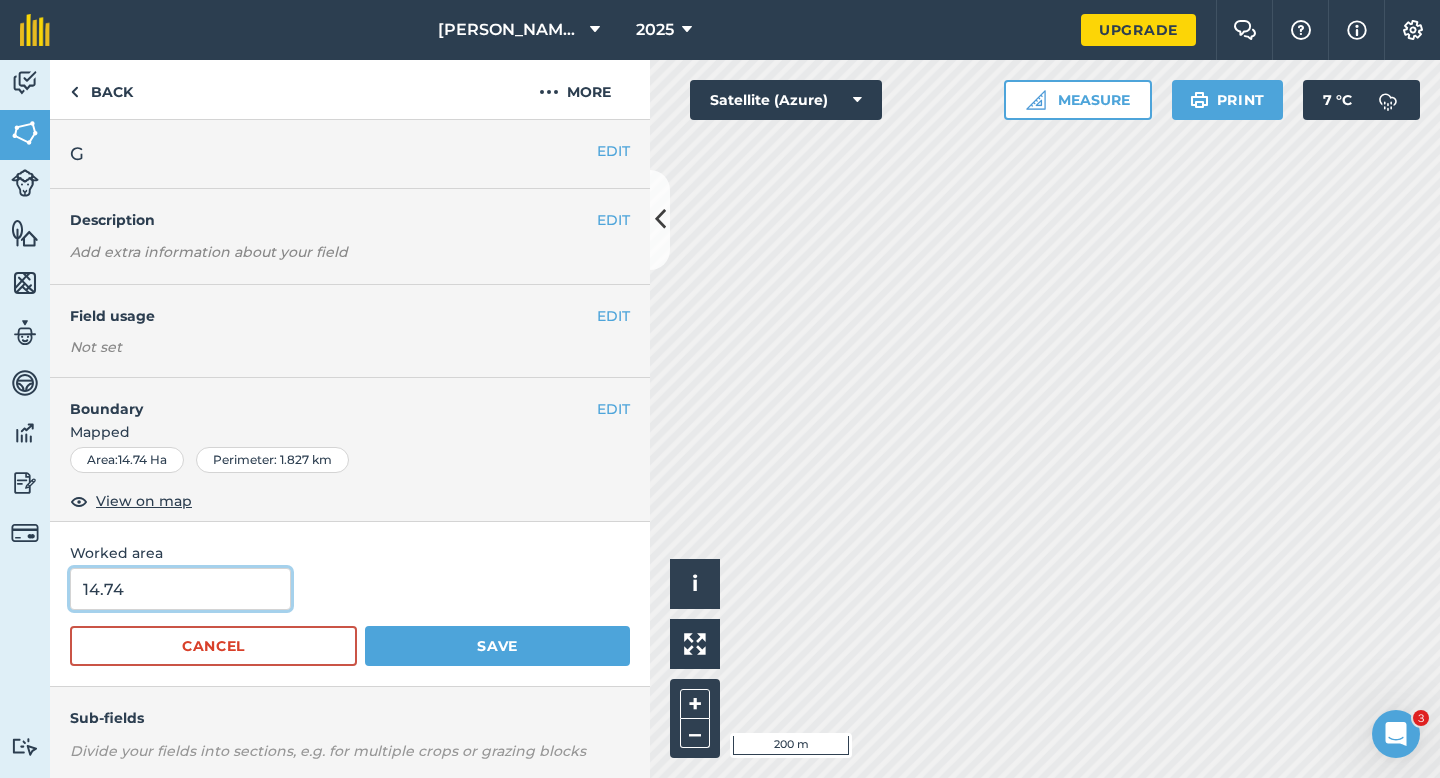 click on "14.74" at bounding box center [180, 589] 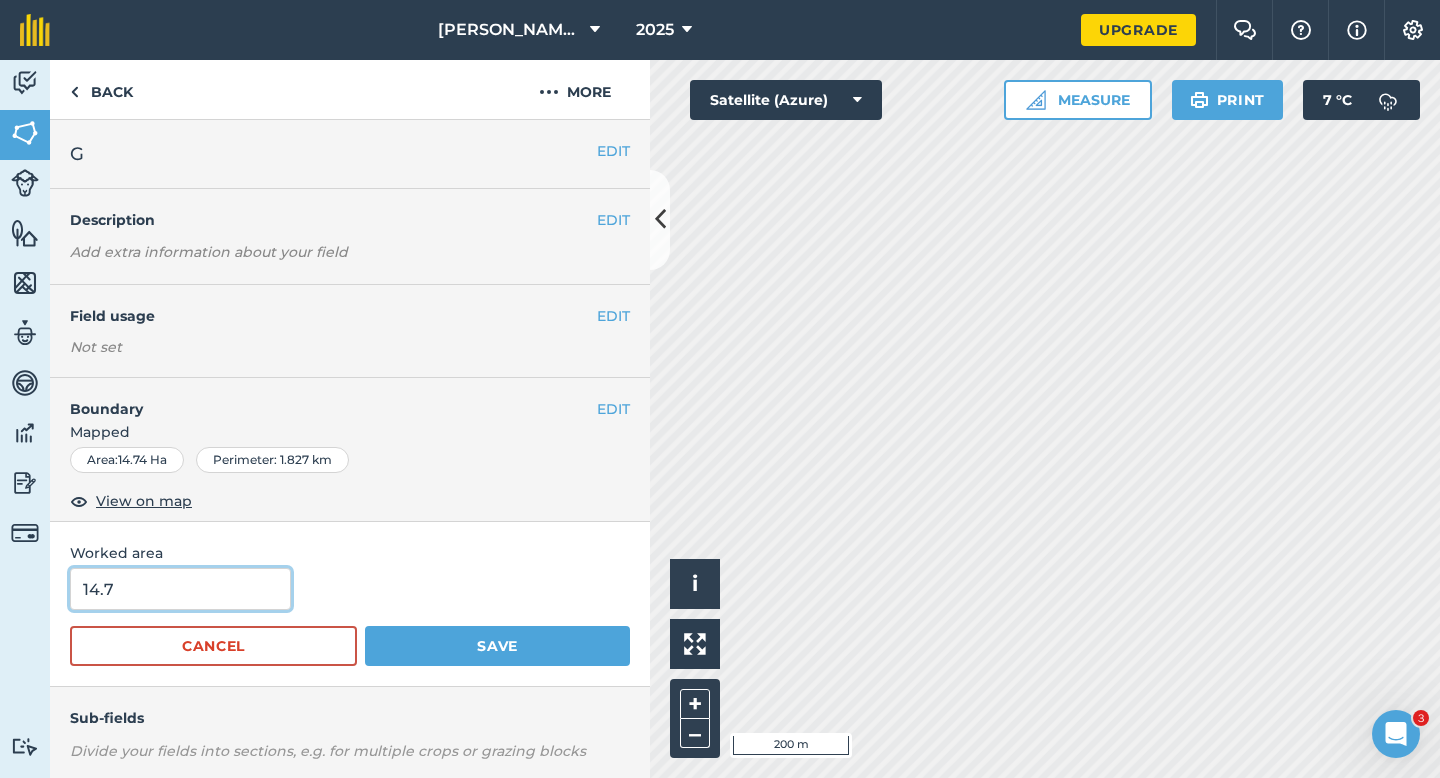 type on "14.7" 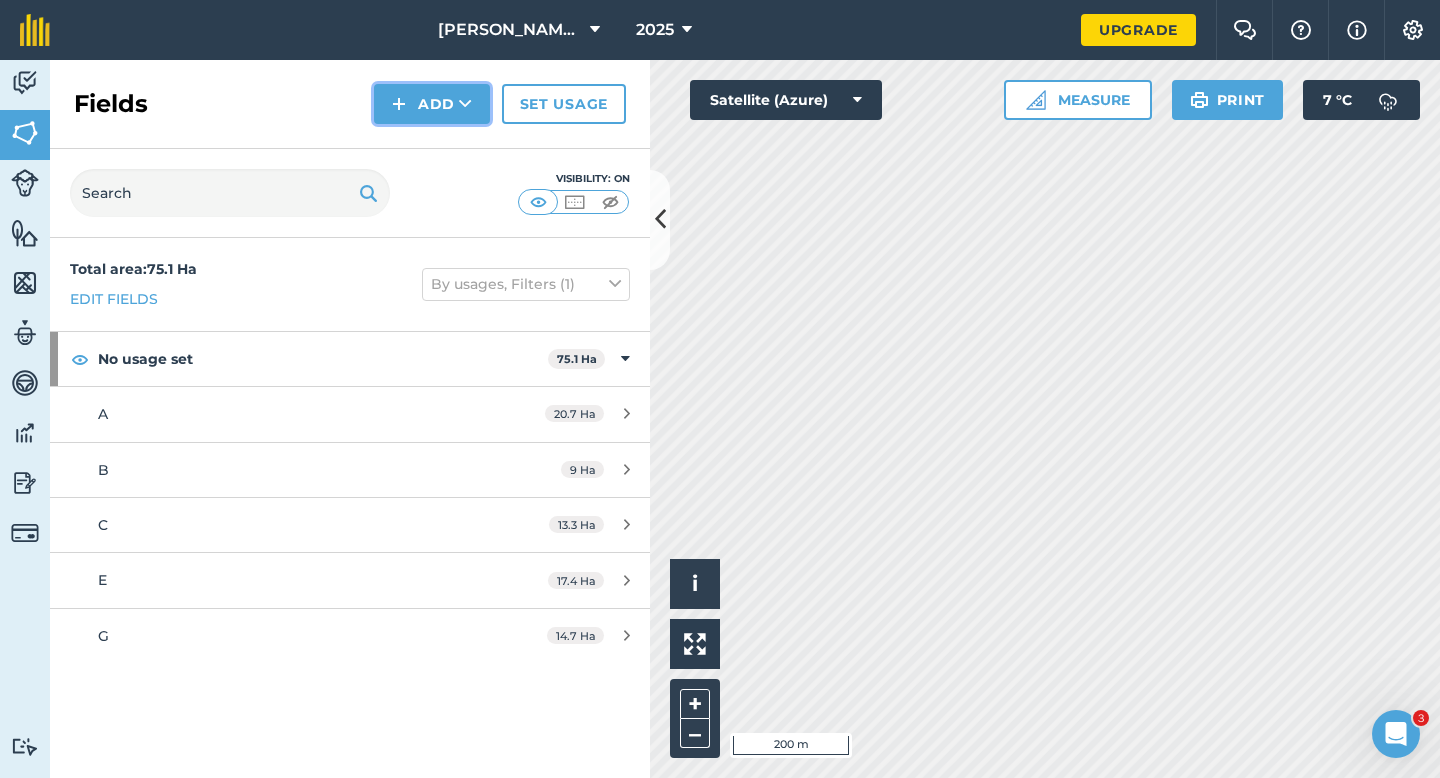 click on "Add" at bounding box center [432, 104] 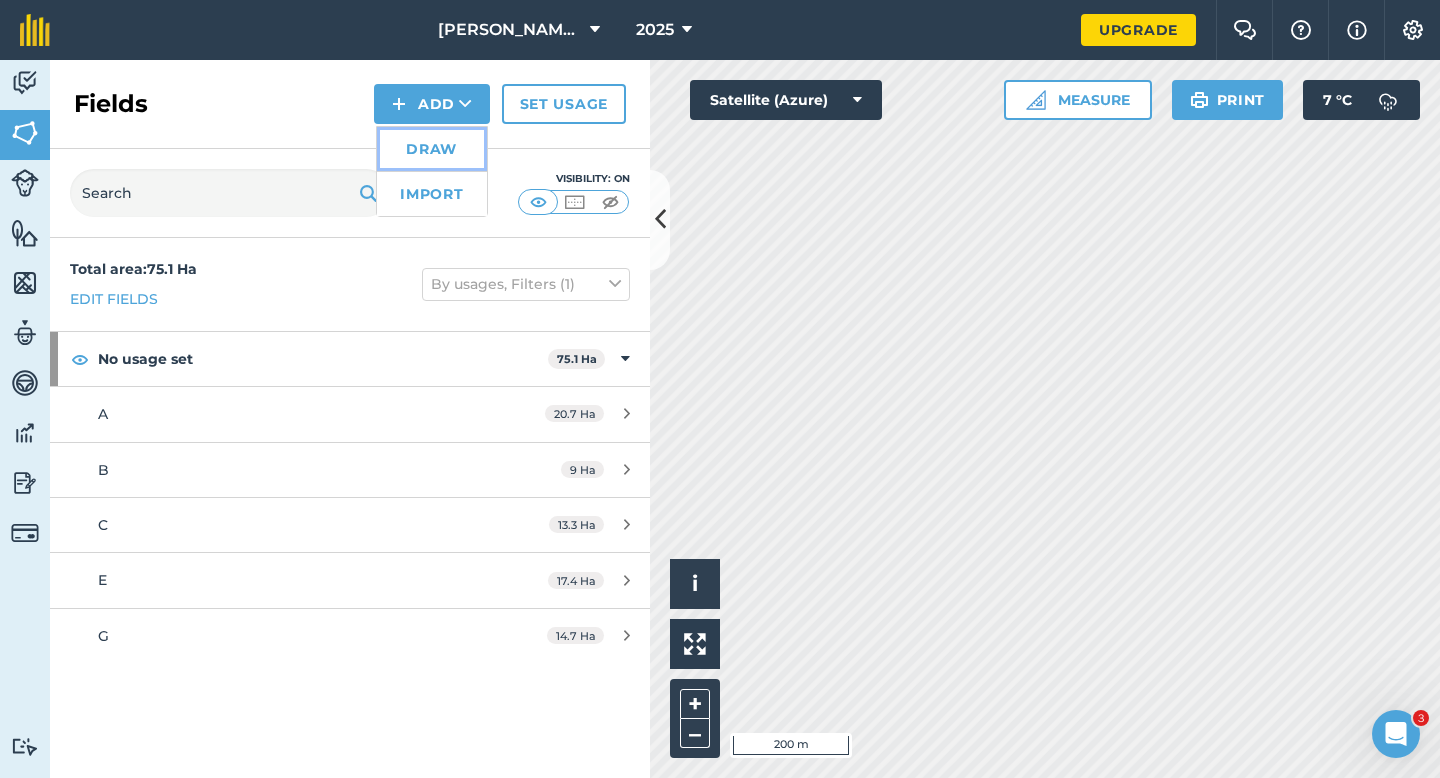 click on "Draw" at bounding box center [432, 149] 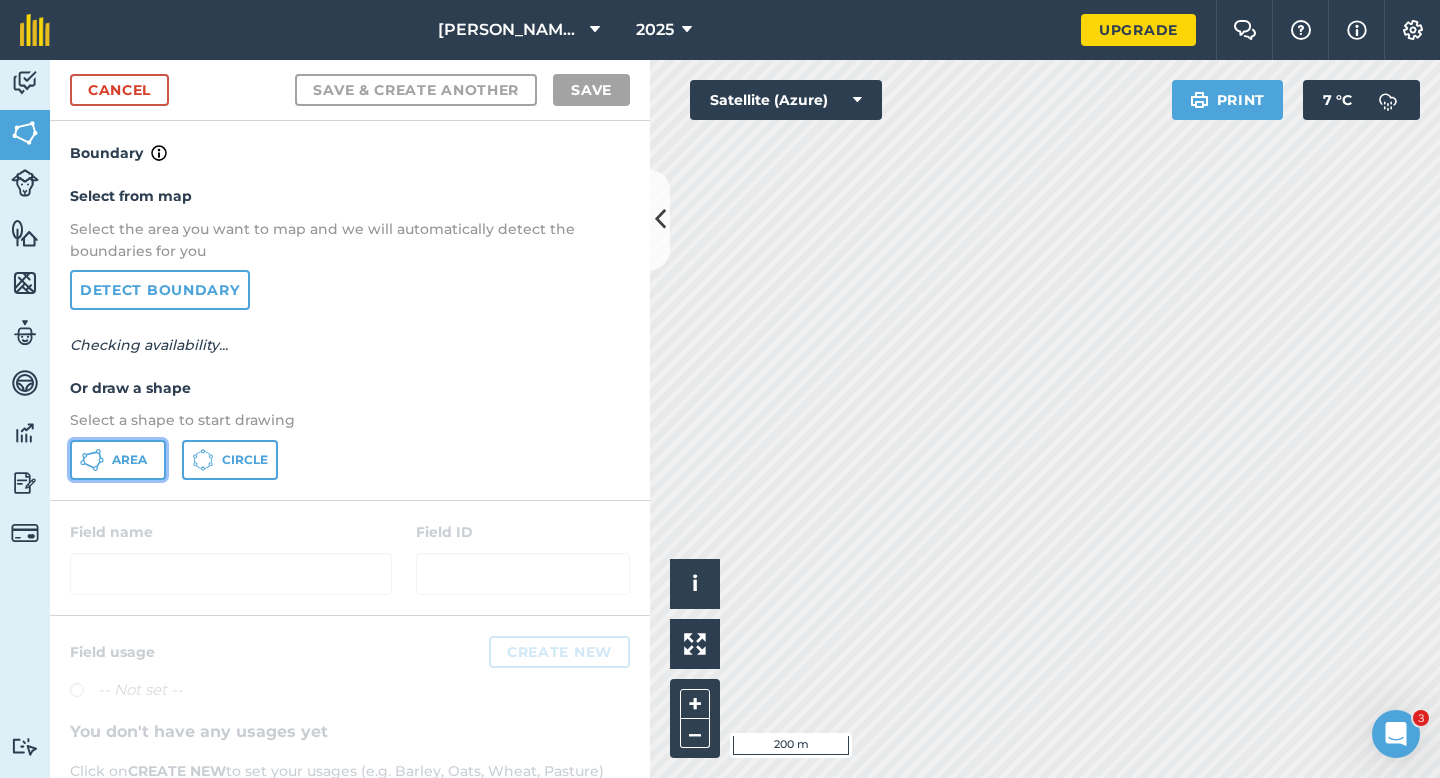 click on "Area" at bounding box center [129, 460] 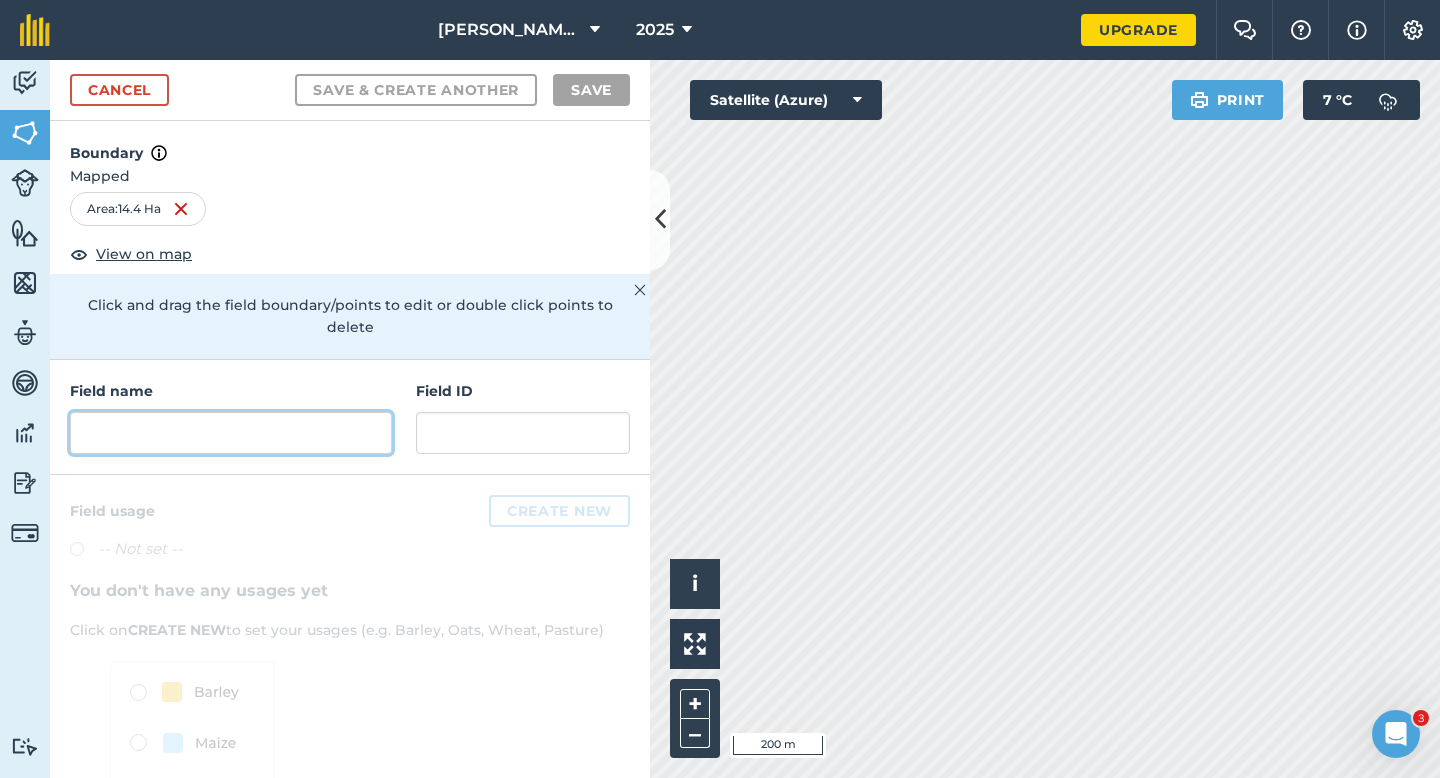 click at bounding box center (231, 433) 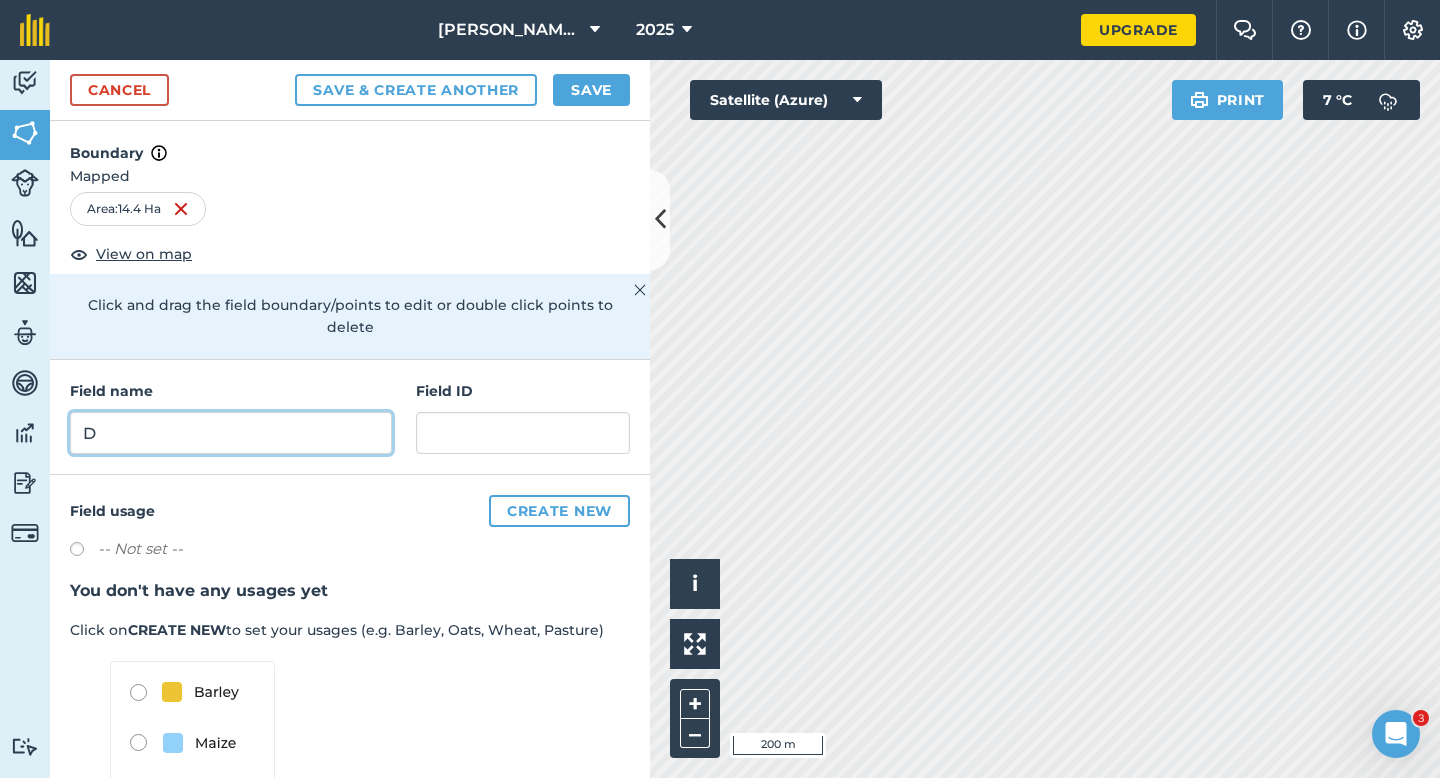 type on "D" 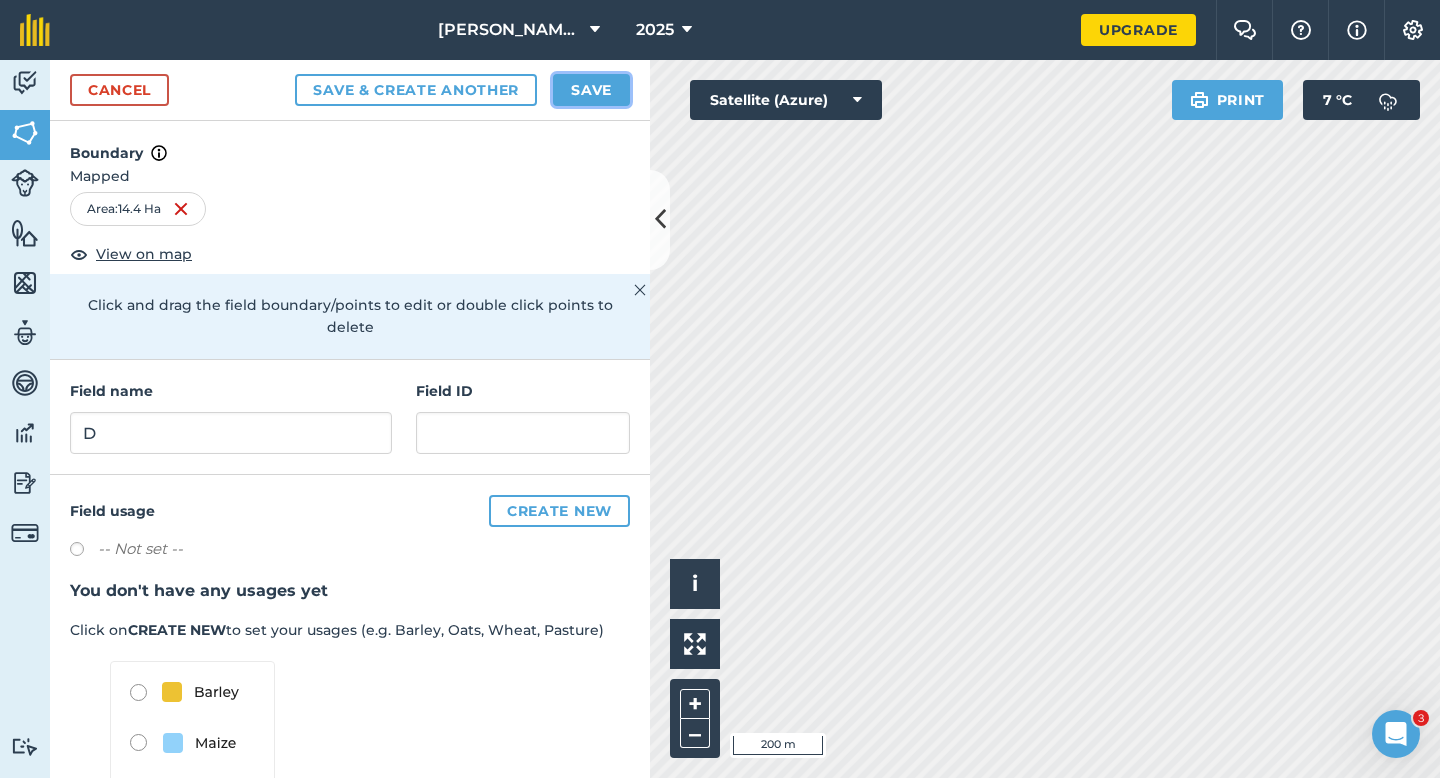click on "Save" at bounding box center [591, 90] 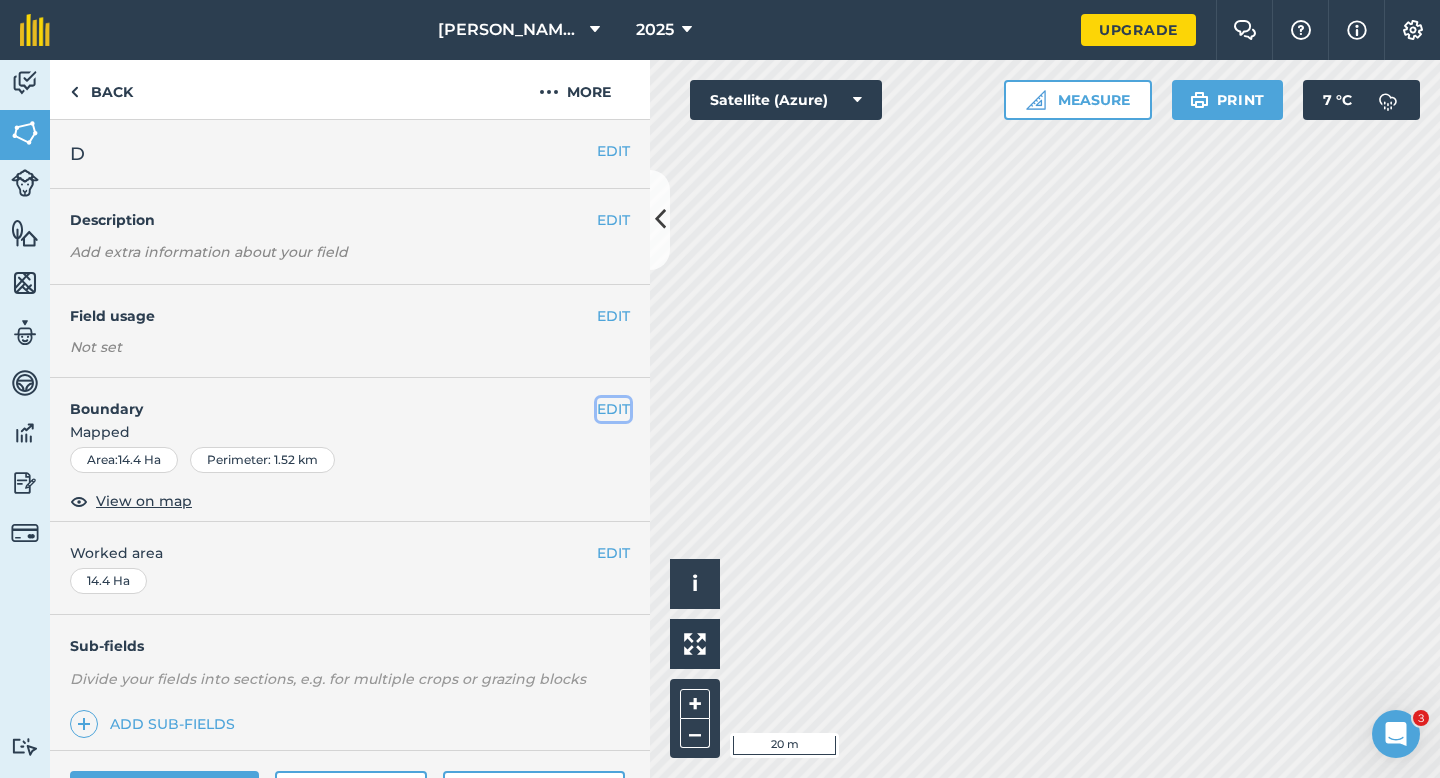 click on "EDIT" at bounding box center (613, 409) 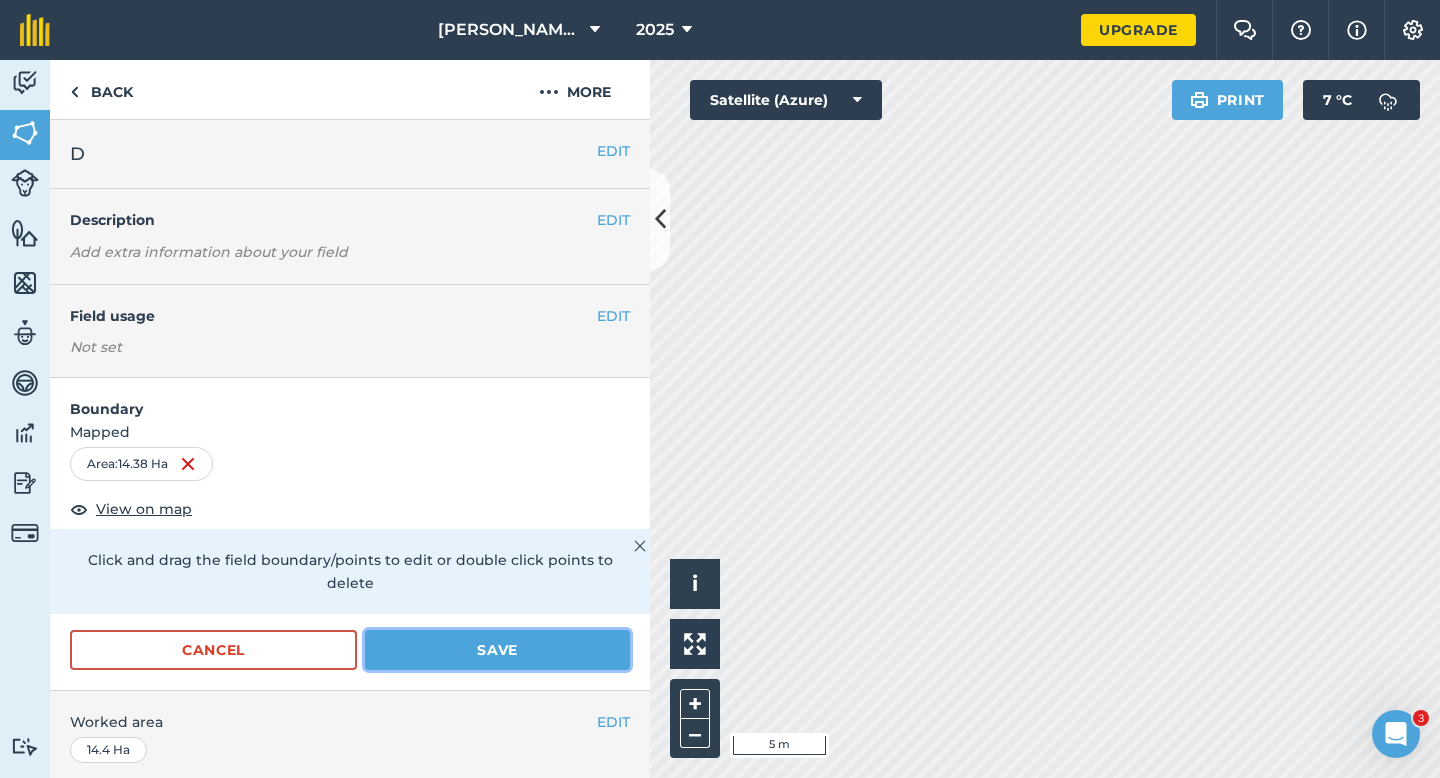 click on "Save" at bounding box center (497, 650) 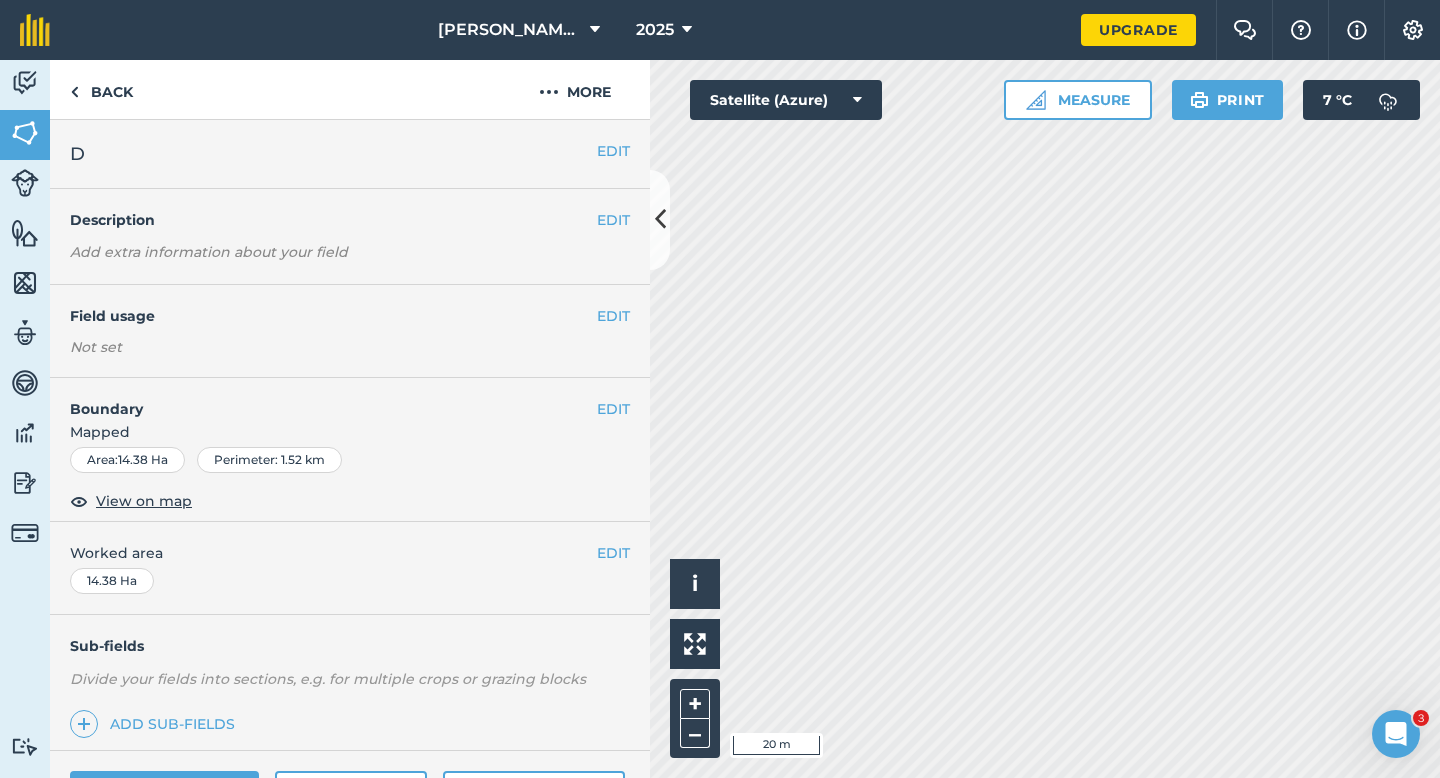 click on "EDIT Boundary   Mapped Area :  14.38   Ha Perimeter :   1.52   km   View on map" at bounding box center [350, 450] 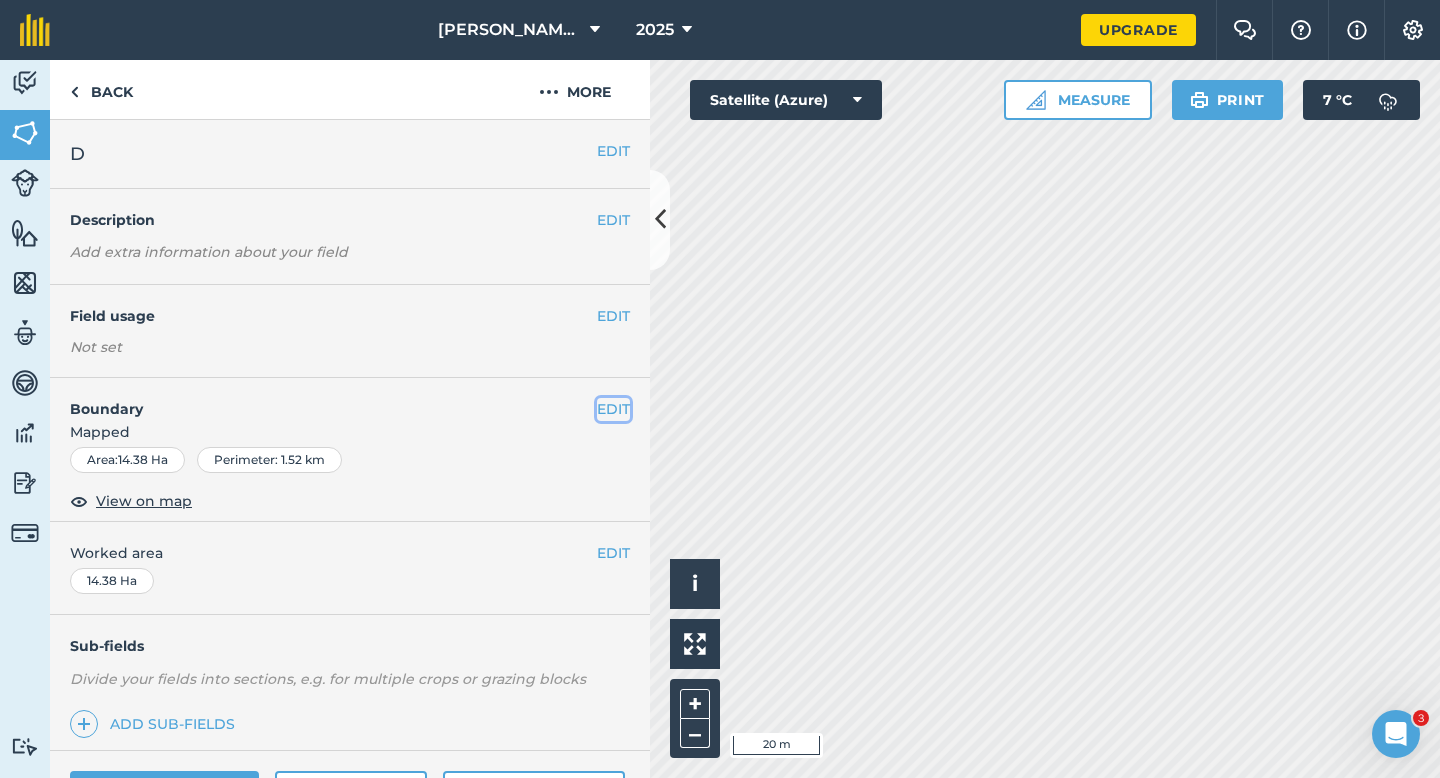 click on "EDIT" at bounding box center (613, 409) 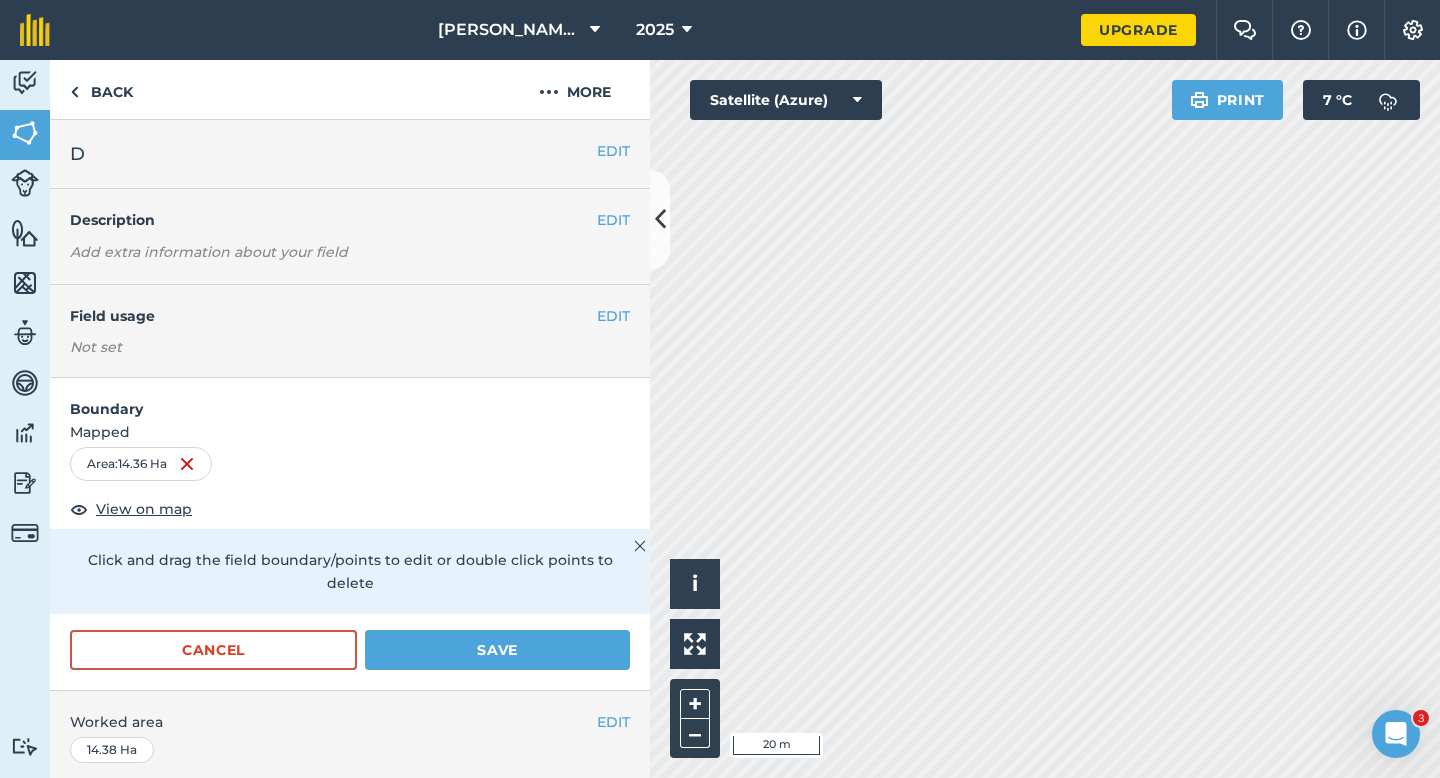click on "Boundary   Mapped Area :  14.36   Ha   View on map Click and drag the field boundary/points to edit or double click points to delete Cancel Save" at bounding box center (350, 534) 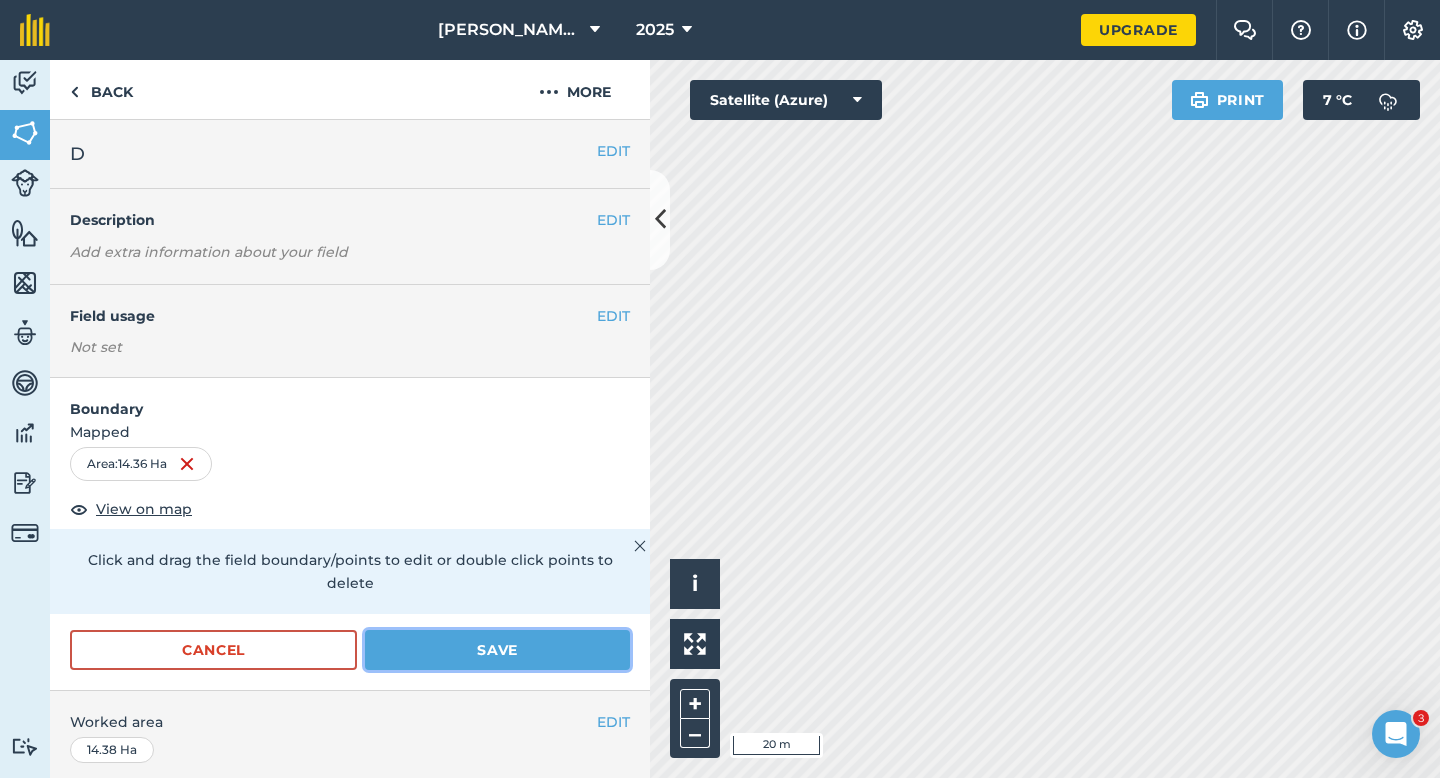click on "Save" at bounding box center [497, 650] 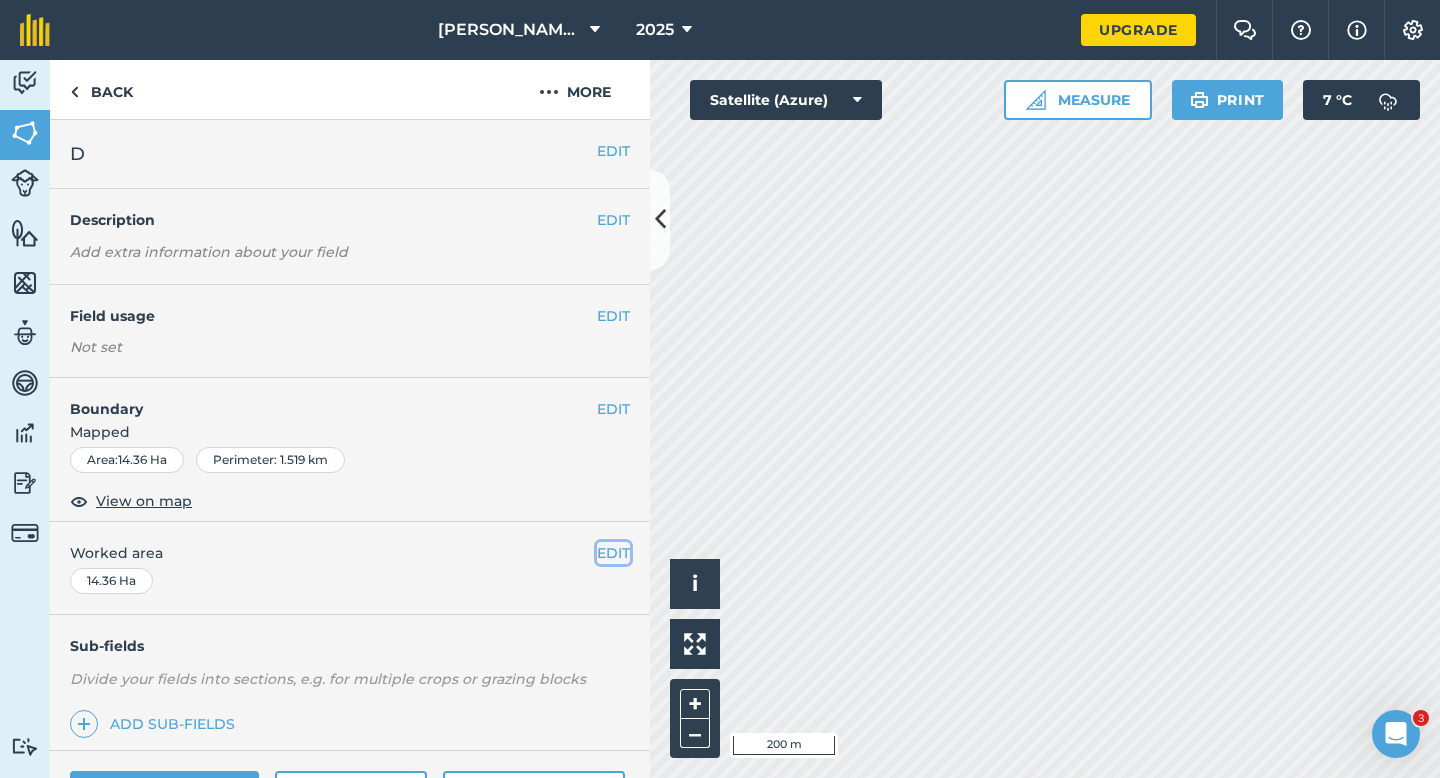 click on "EDIT" at bounding box center (613, 553) 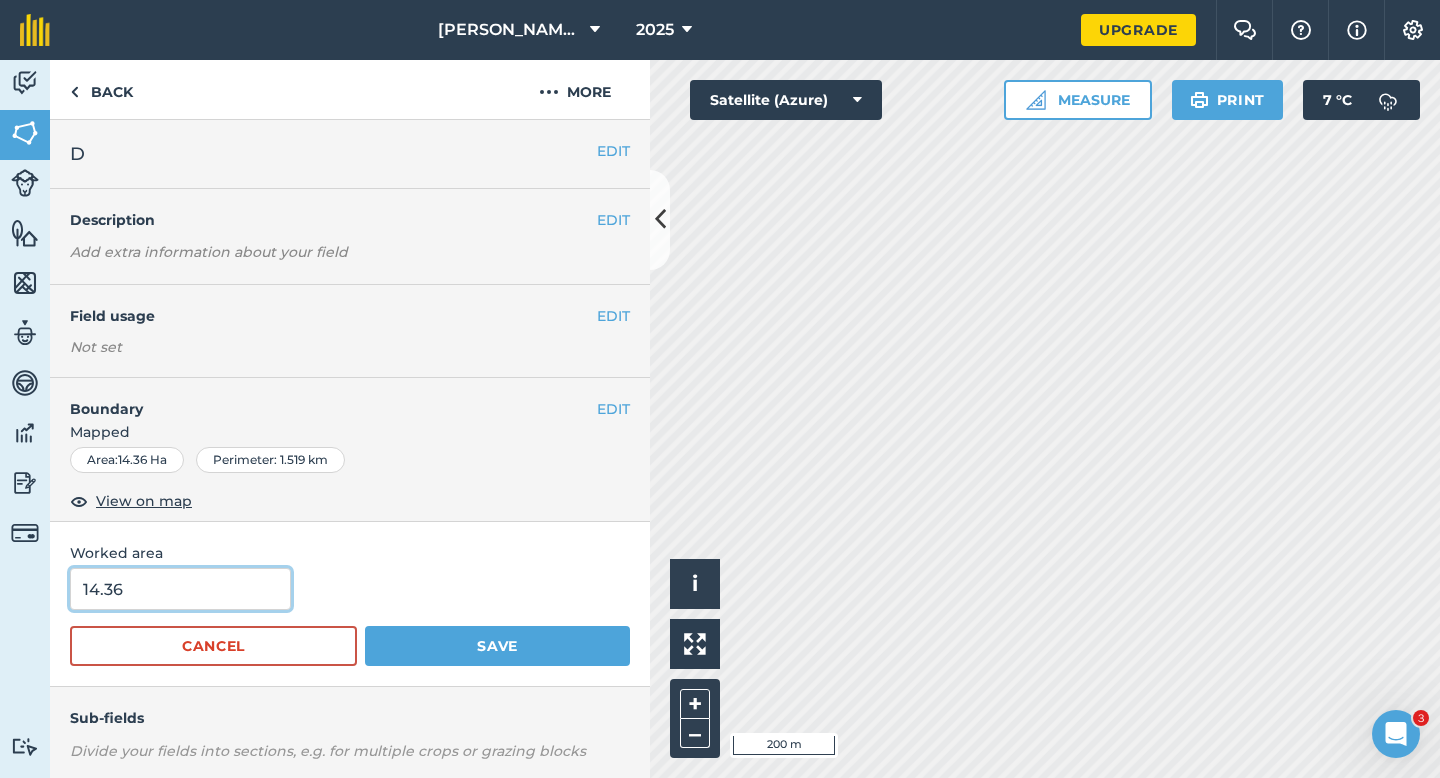 click on "14.36" at bounding box center [180, 589] 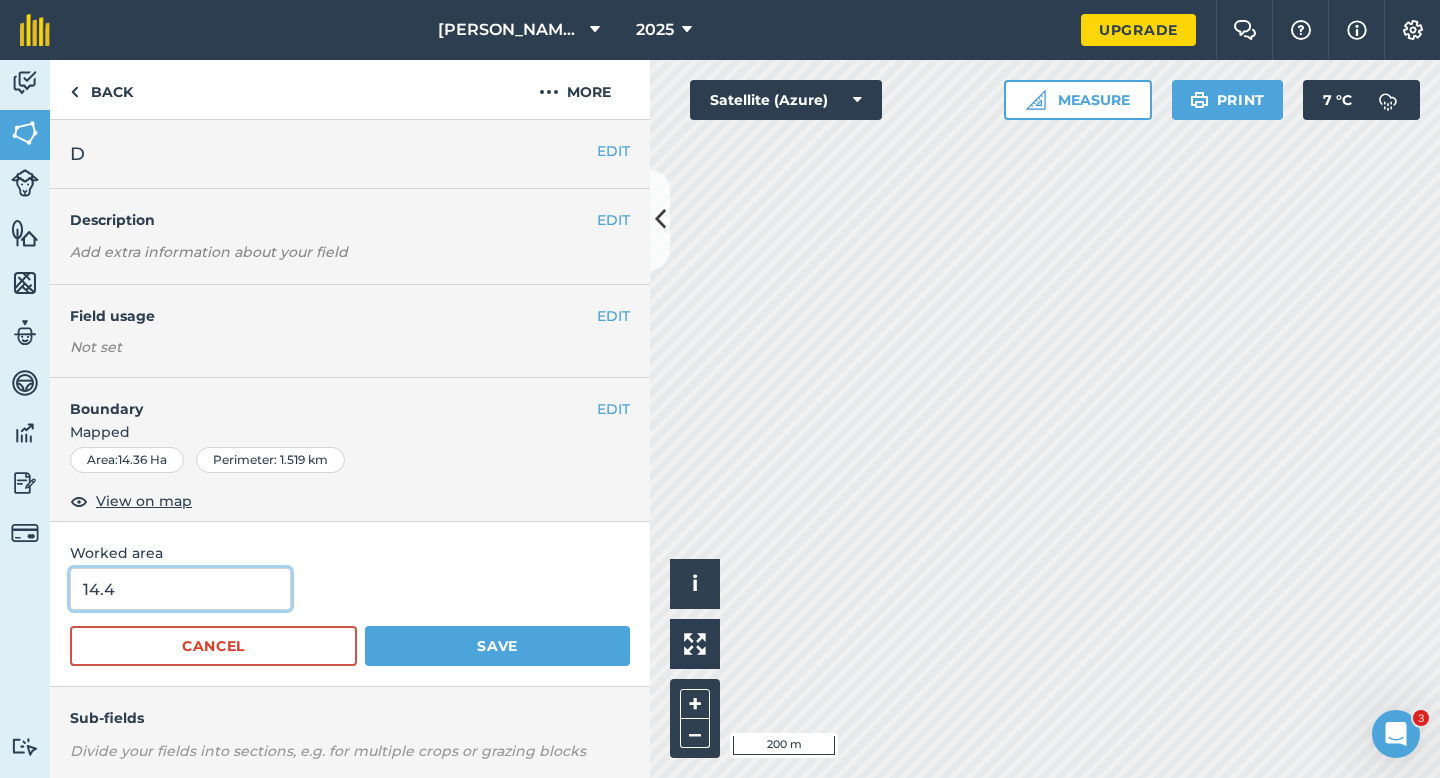 type on "14.4" 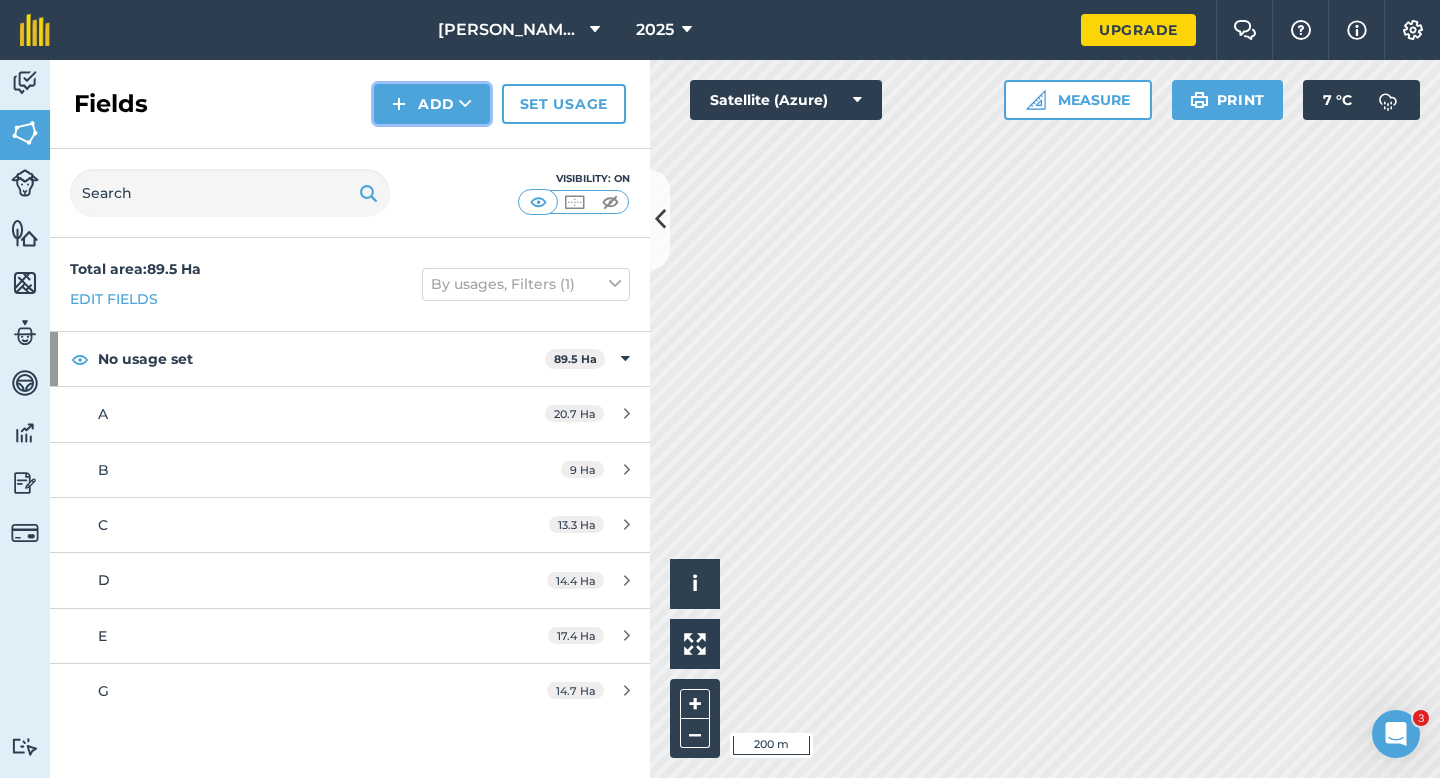 click on "Add" at bounding box center [432, 104] 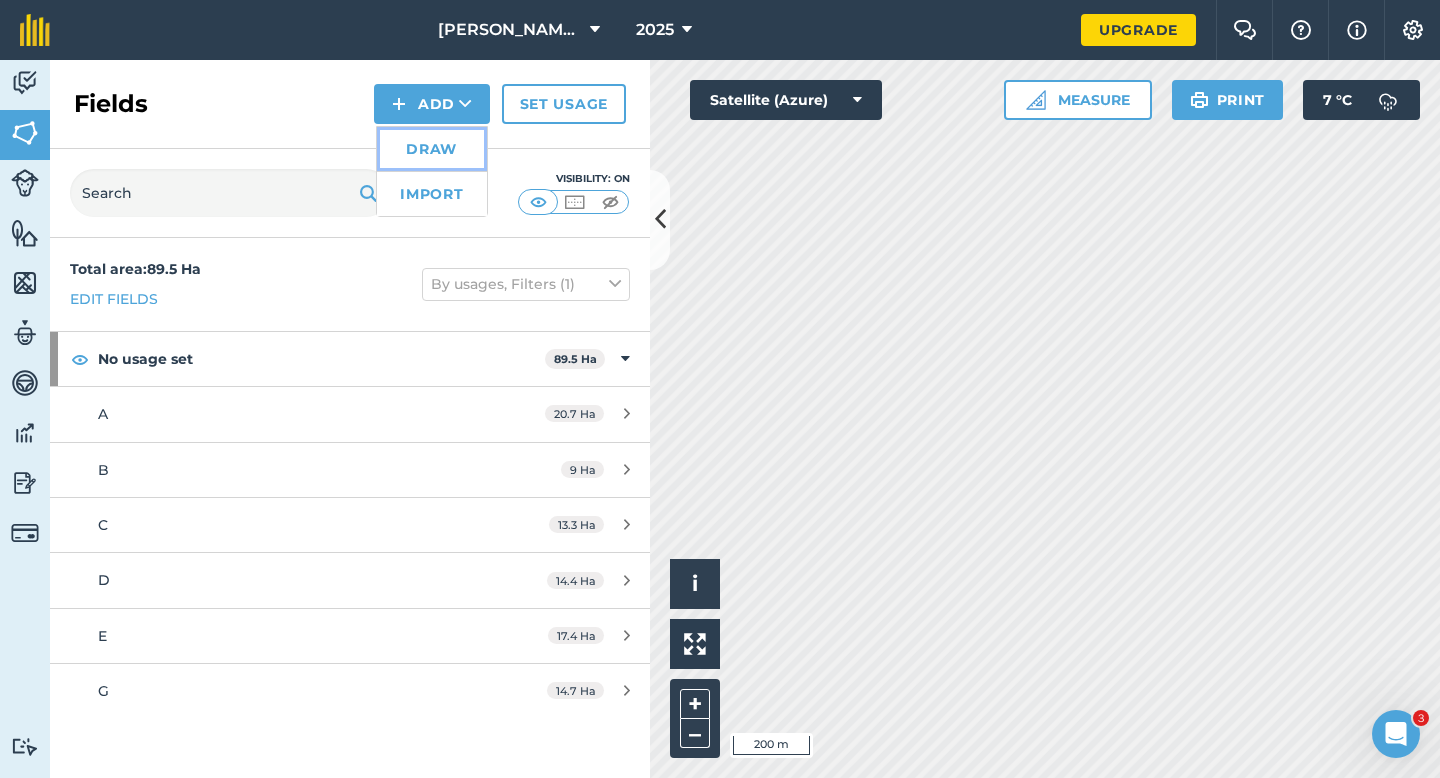 click on "Draw" at bounding box center [432, 149] 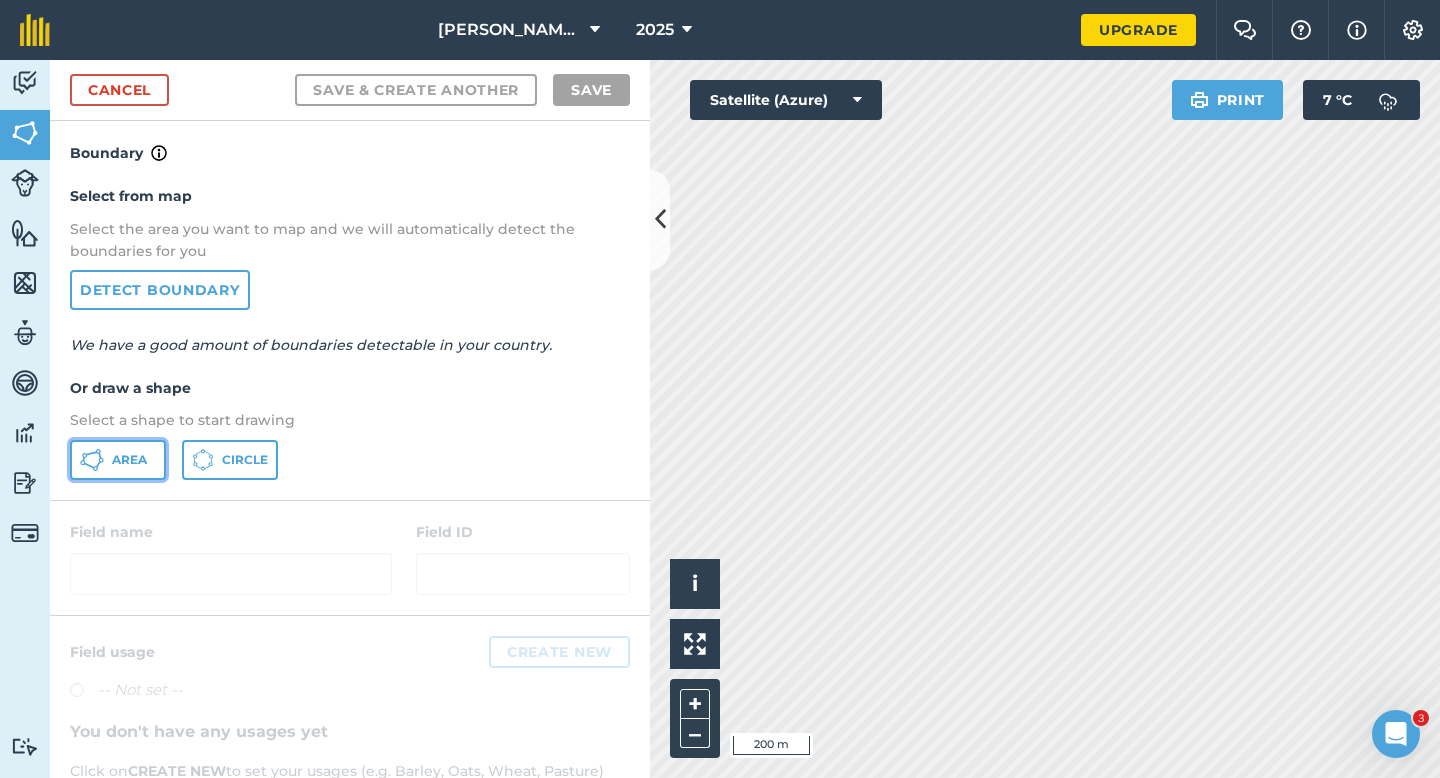 click on "Area" at bounding box center (118, 460) 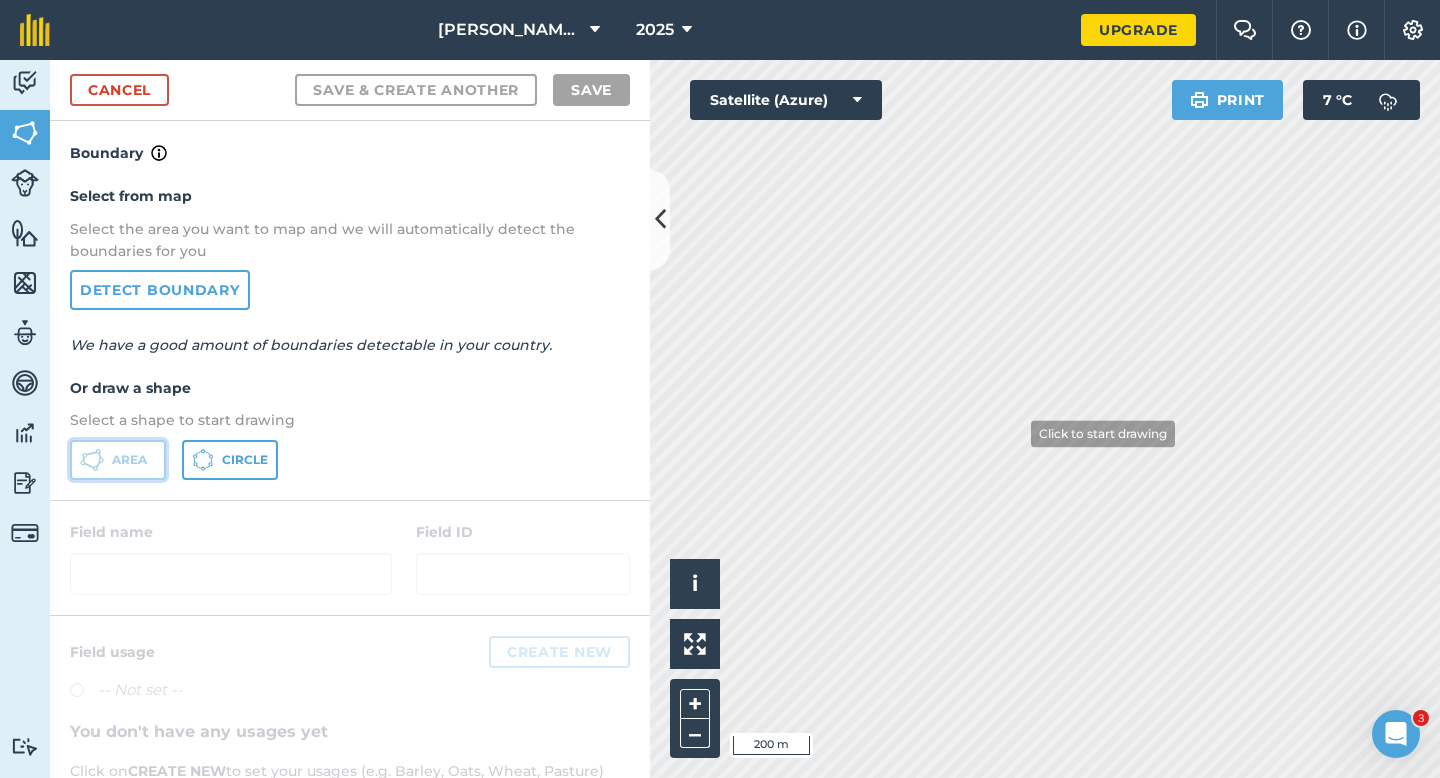 type 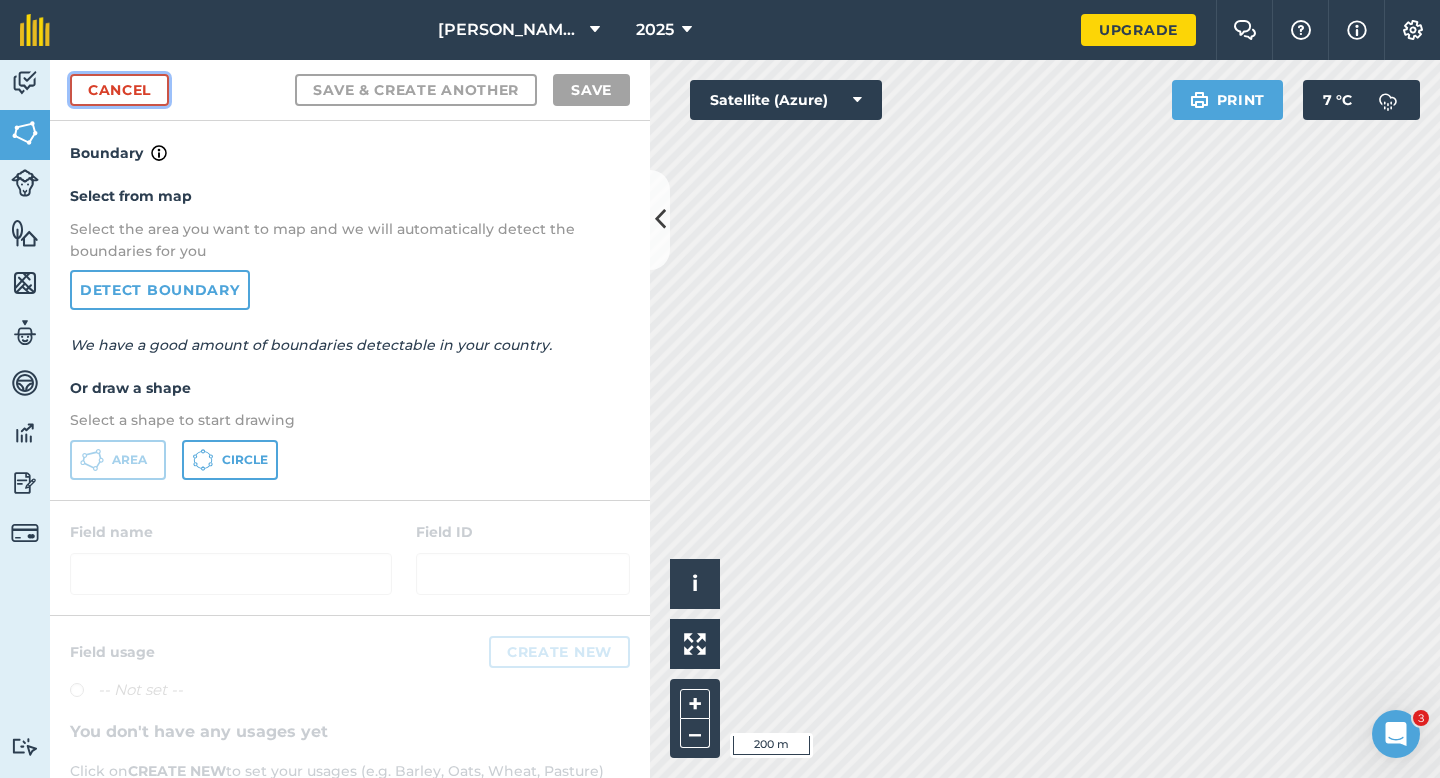 click on "Cancel" at bounding box center (119, 90) 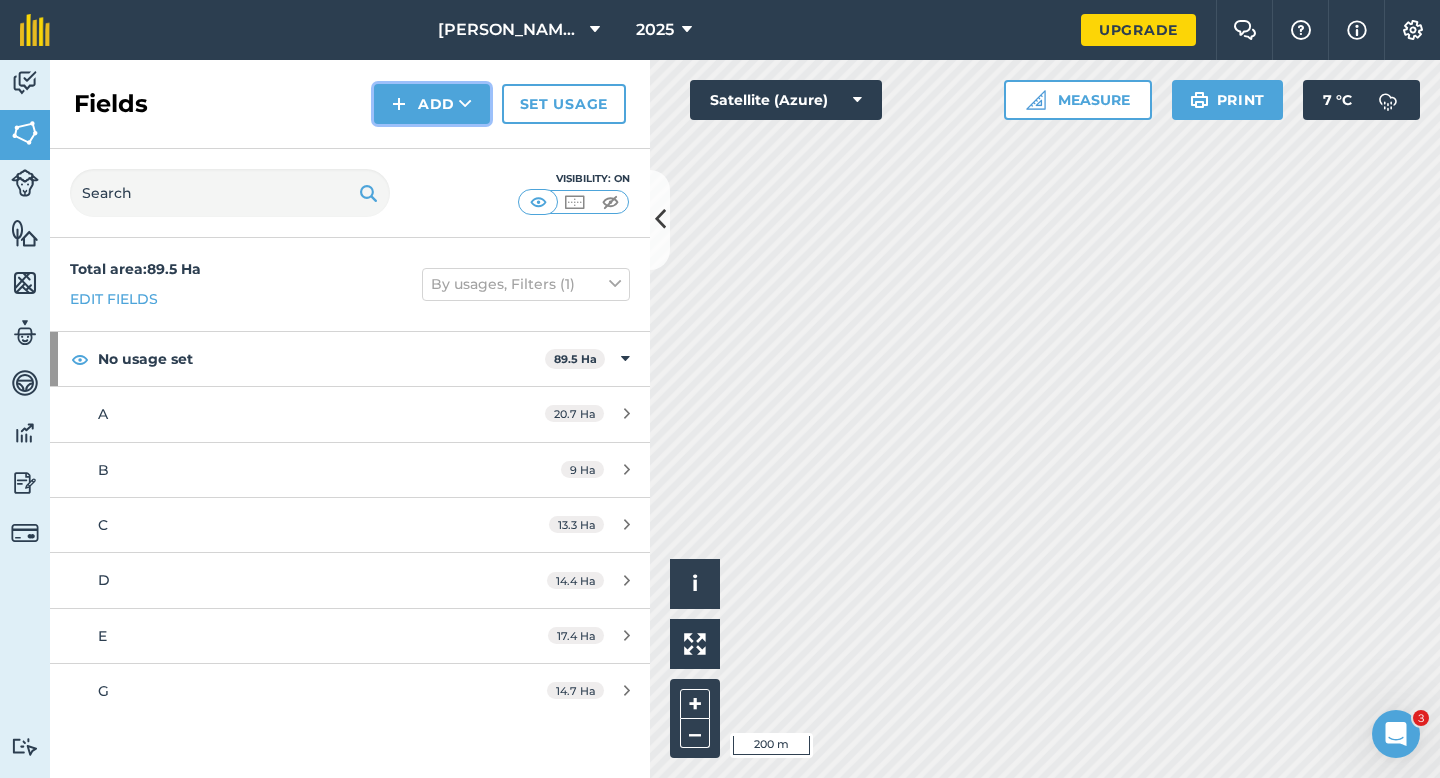 click on "Add" at bounding box center (432, 104) 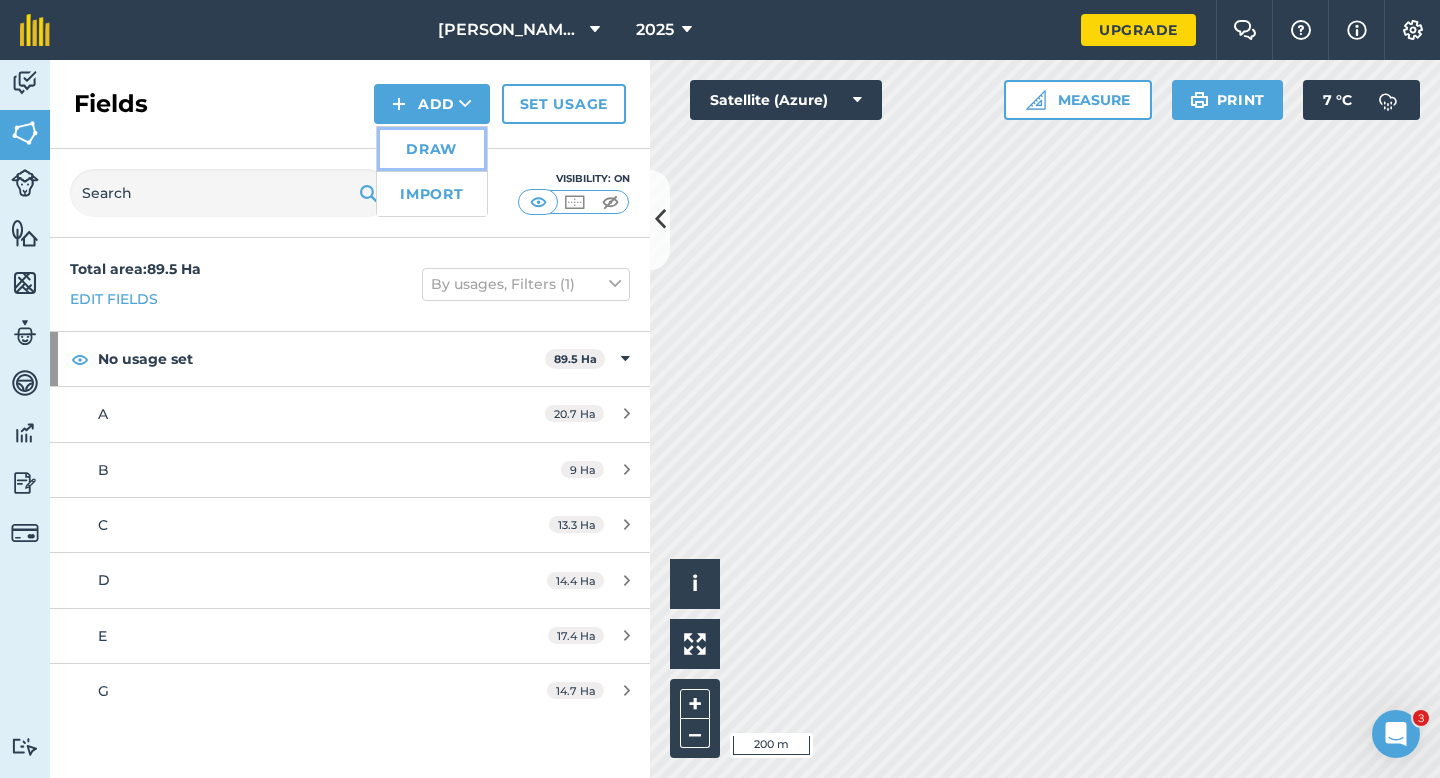click on "Draw" at bounding box center [432, 149] 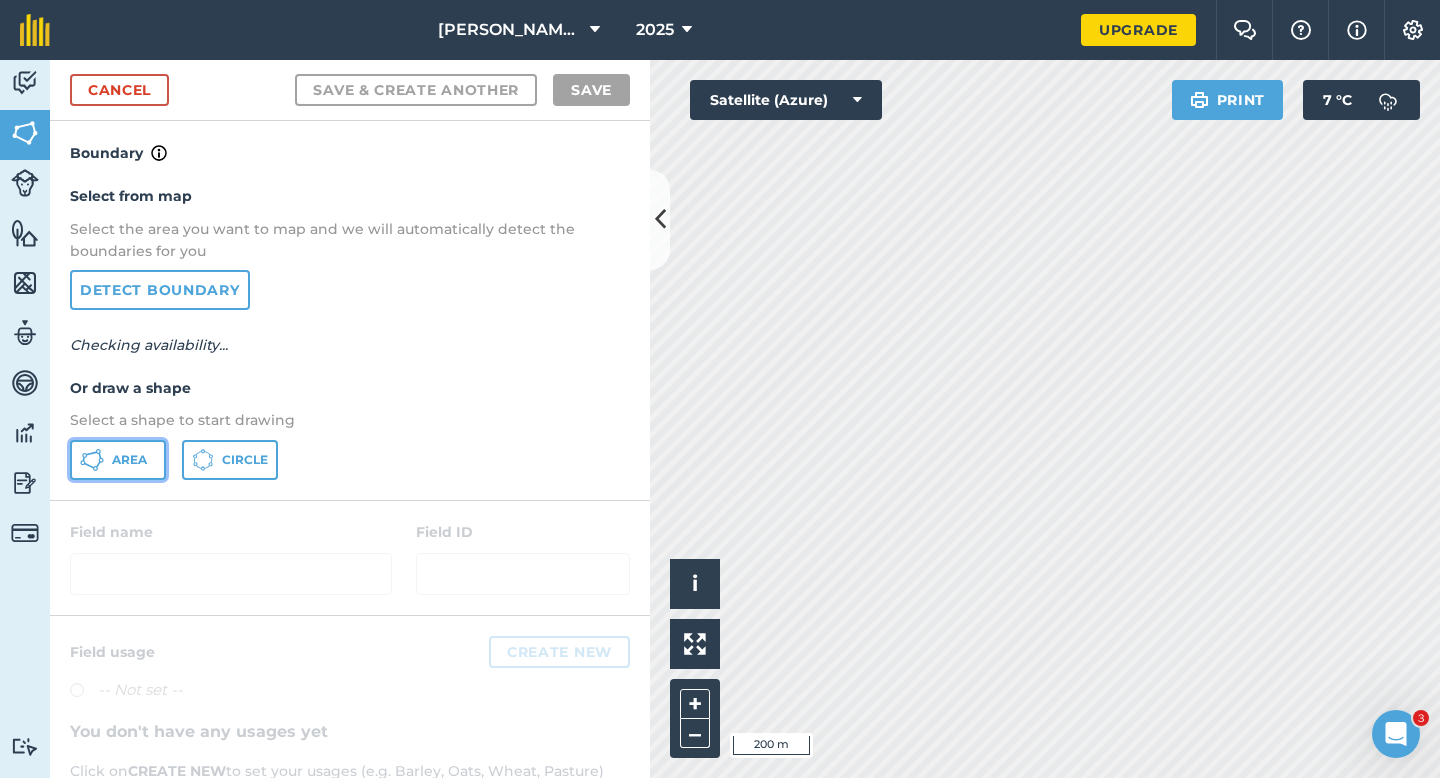 click on "Area" at bounding box center (129, 460) 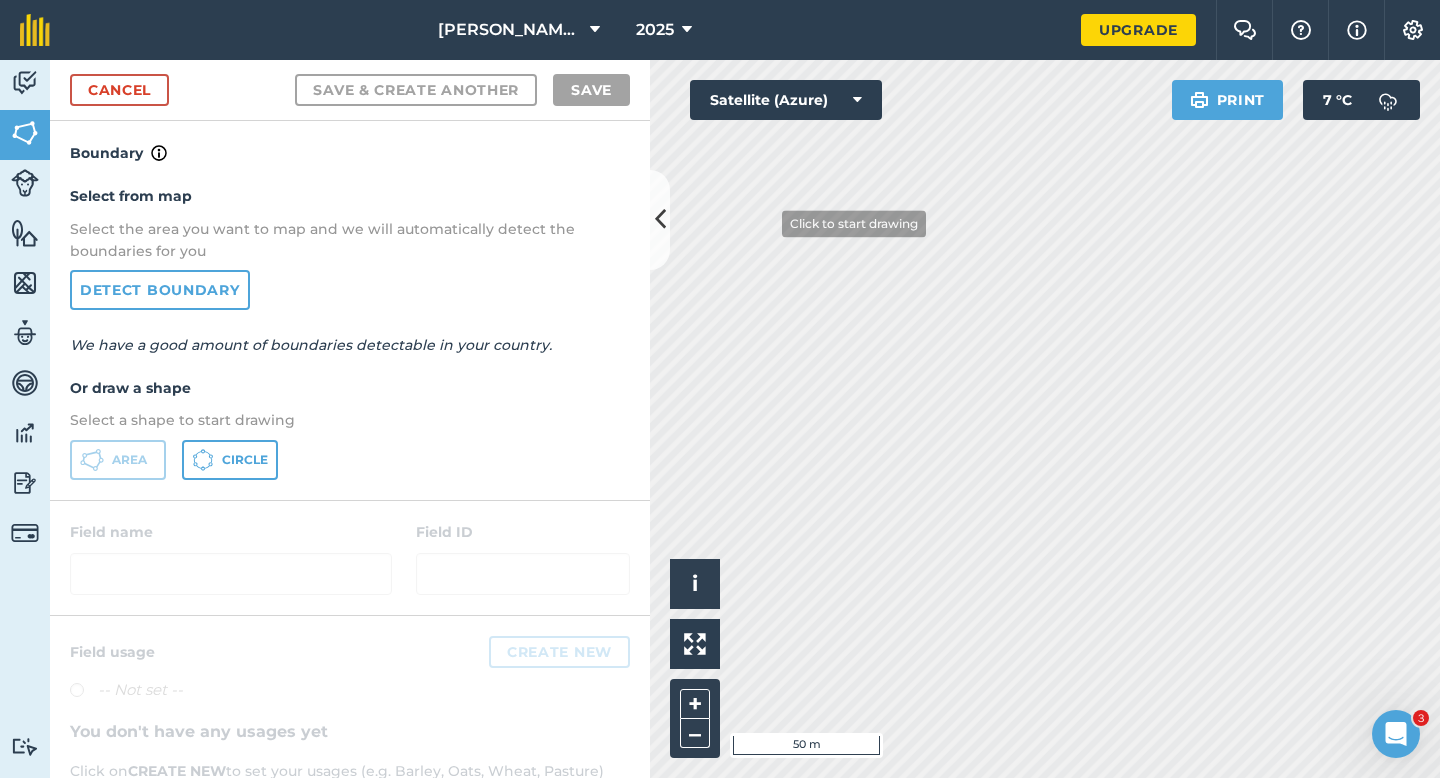 click on "[PERSON_NAME] & Sons LTD 2025 Upgrade Farm Chat Help Info Settings Map printing is not available on our free plan Please upgrade to our Essentials, Plus or Pro plan to access this feature. Activity Fields Livestock Features Maps Team Vehicles Data Reporting Billing Tutorials Tutorials Cancel Save & Create Another Save Boundary   Select from map Select the area you want to map and we will automatically detect the boundaries for you Detect boundary We have a good amount of boundaries detectable in your country. Or draw a shape Select a shape to start drawing Area Circle Field name Field ID Field usage   Create new -- Not set -- You don't have any usages yet Click on  CREATE NEW  to set your usages (e.g. Barley, Oats, Wheat, Pasture) Click to start drawing i © 2025 TomTom, Microsoft 50 m + – Satellite (Azure) Print 7   ° C" at bounding box center [720, 389] 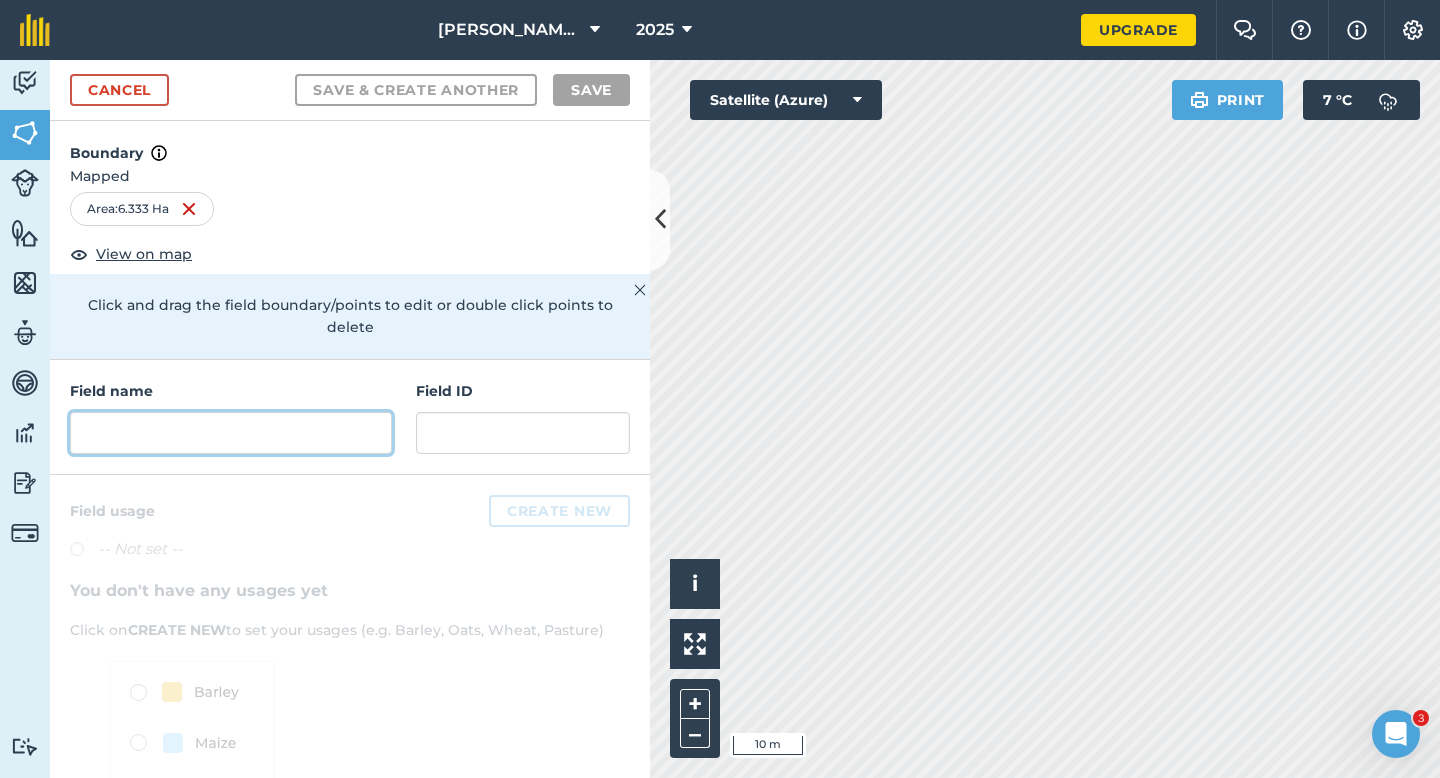 click at bounding box center [231, 433] 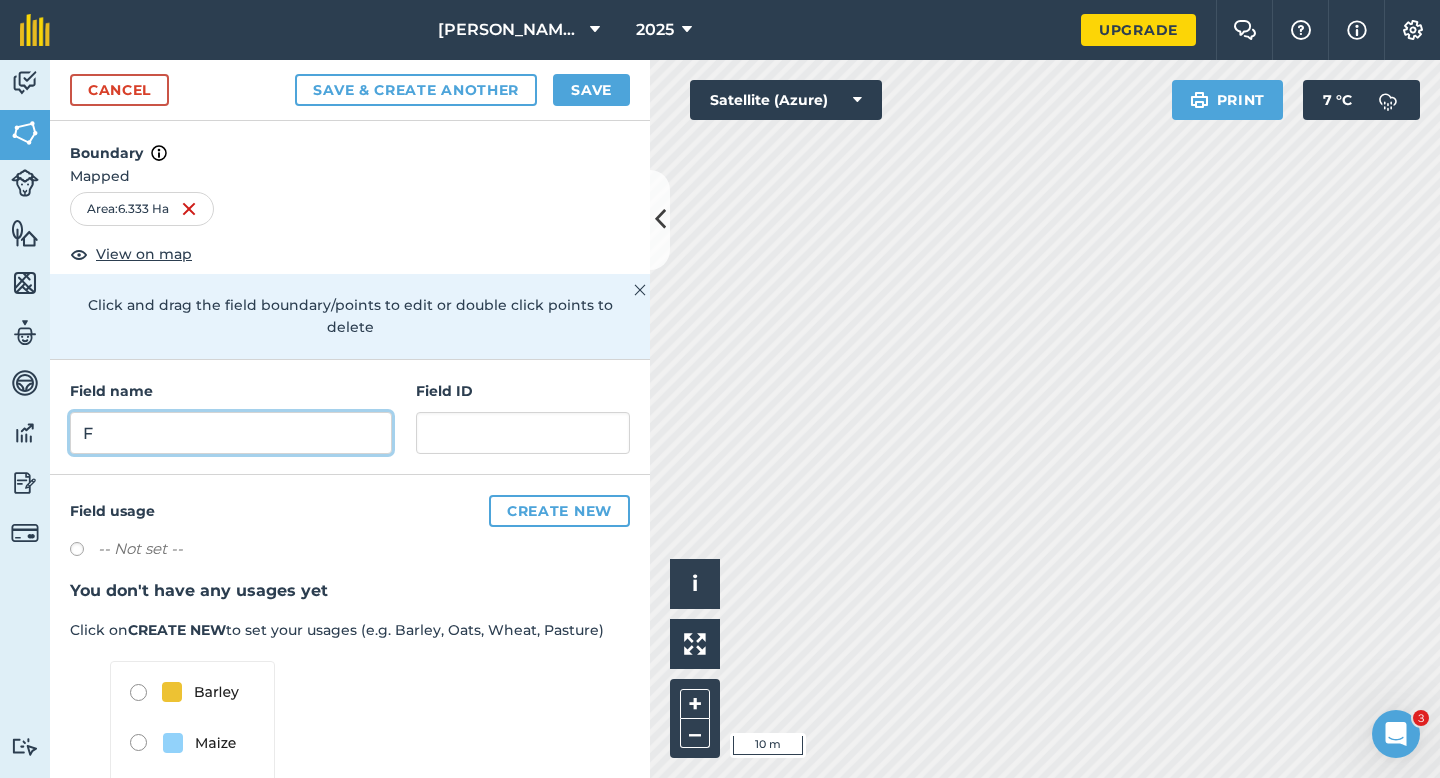 type on "F" 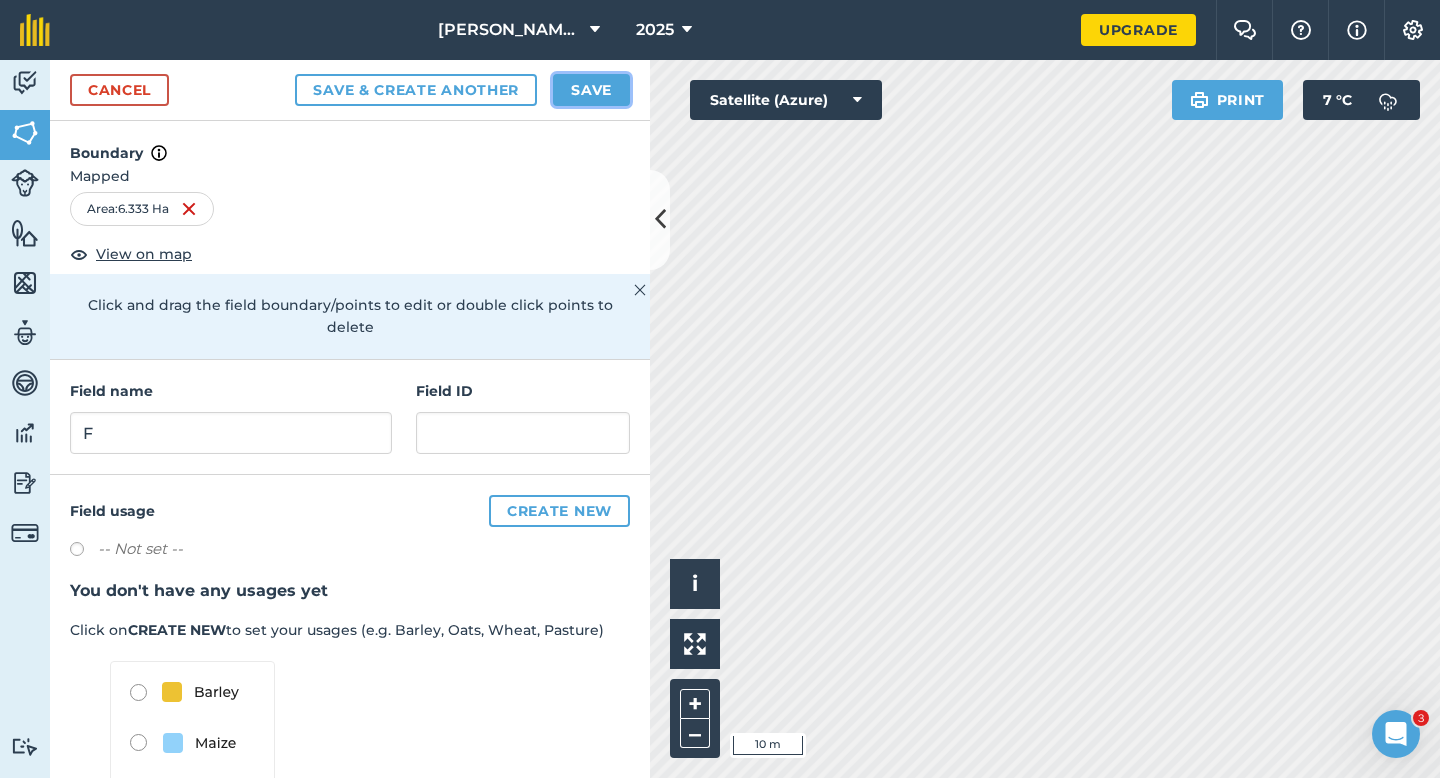 click on "Save" at bounding box center [591, 90] 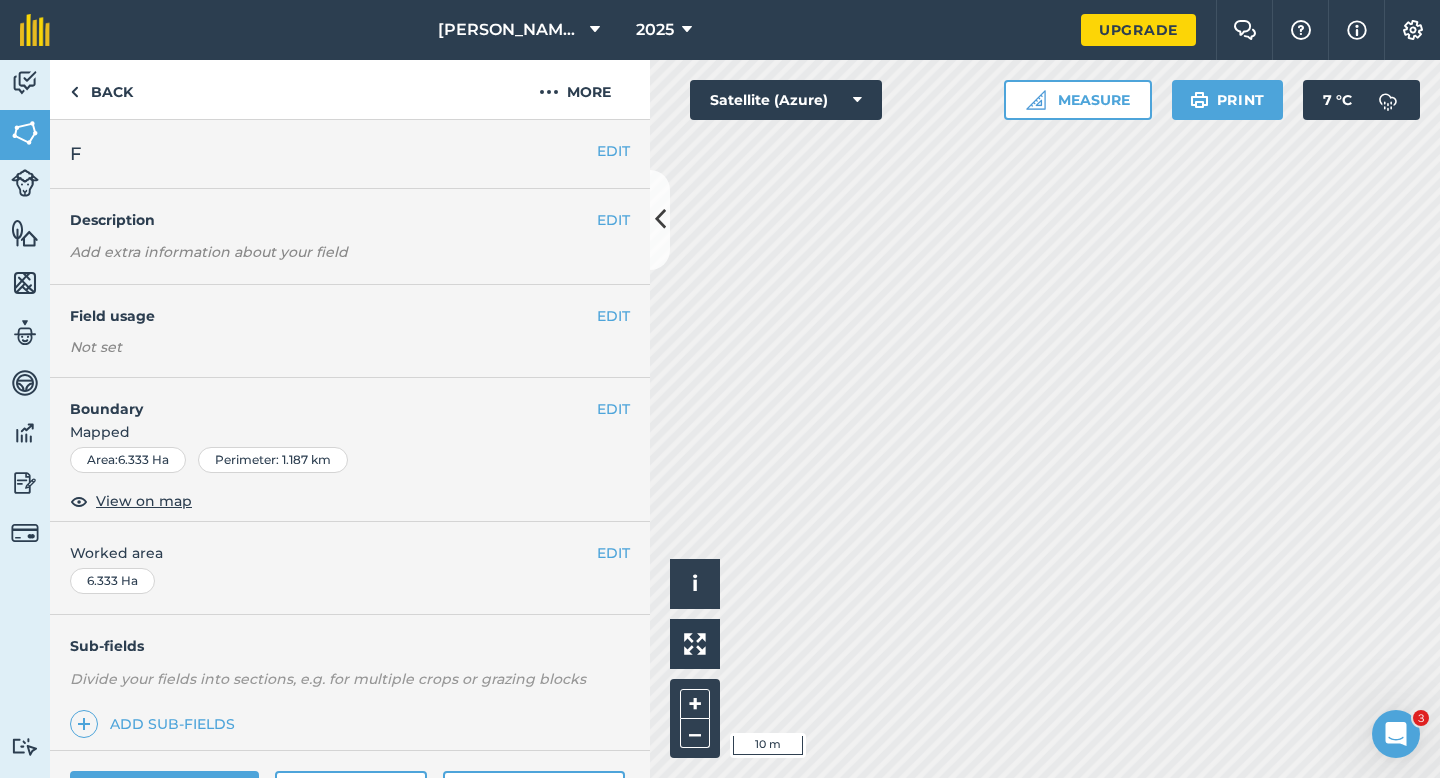 click on "Worked area" at bounding box center (350, 553) 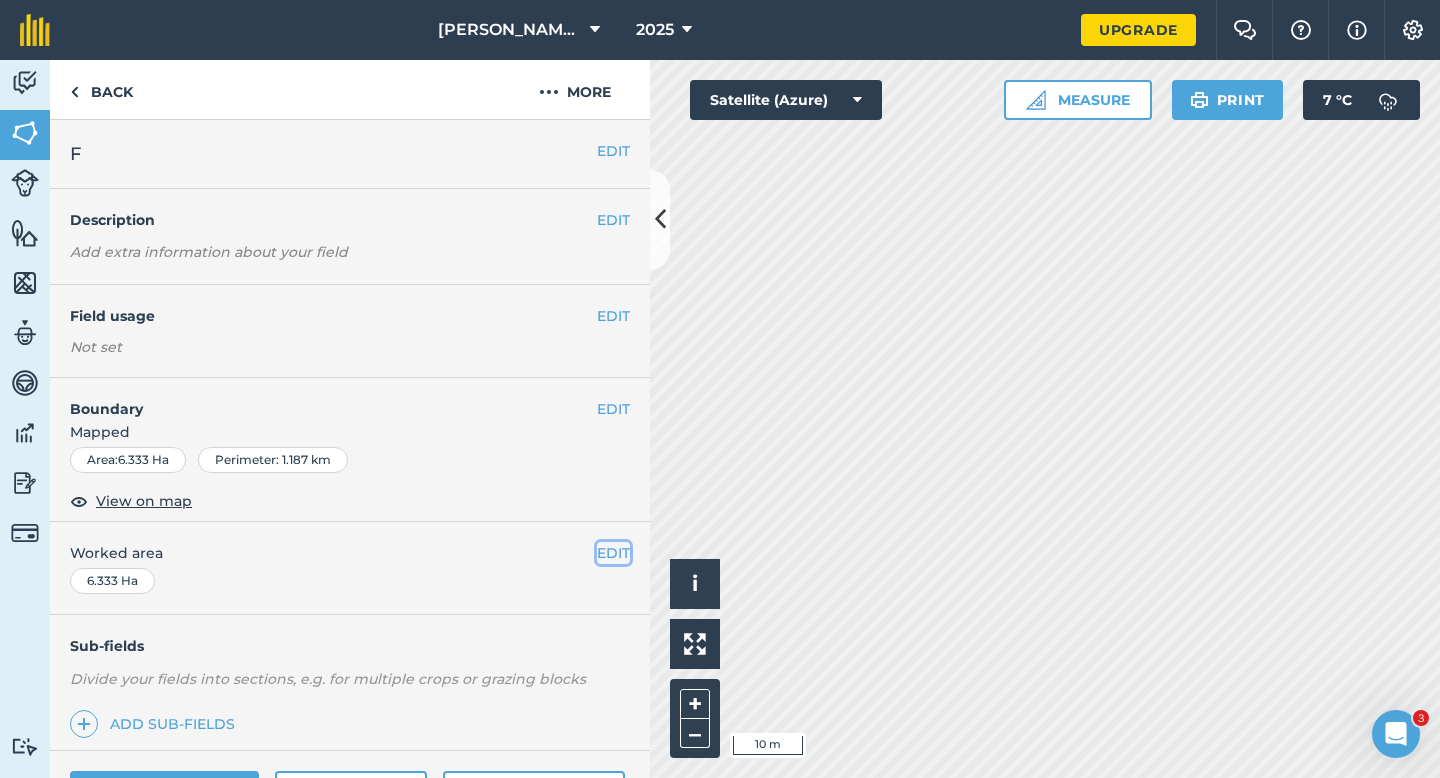 click on "EDIT" at bounding box center [613, 553] 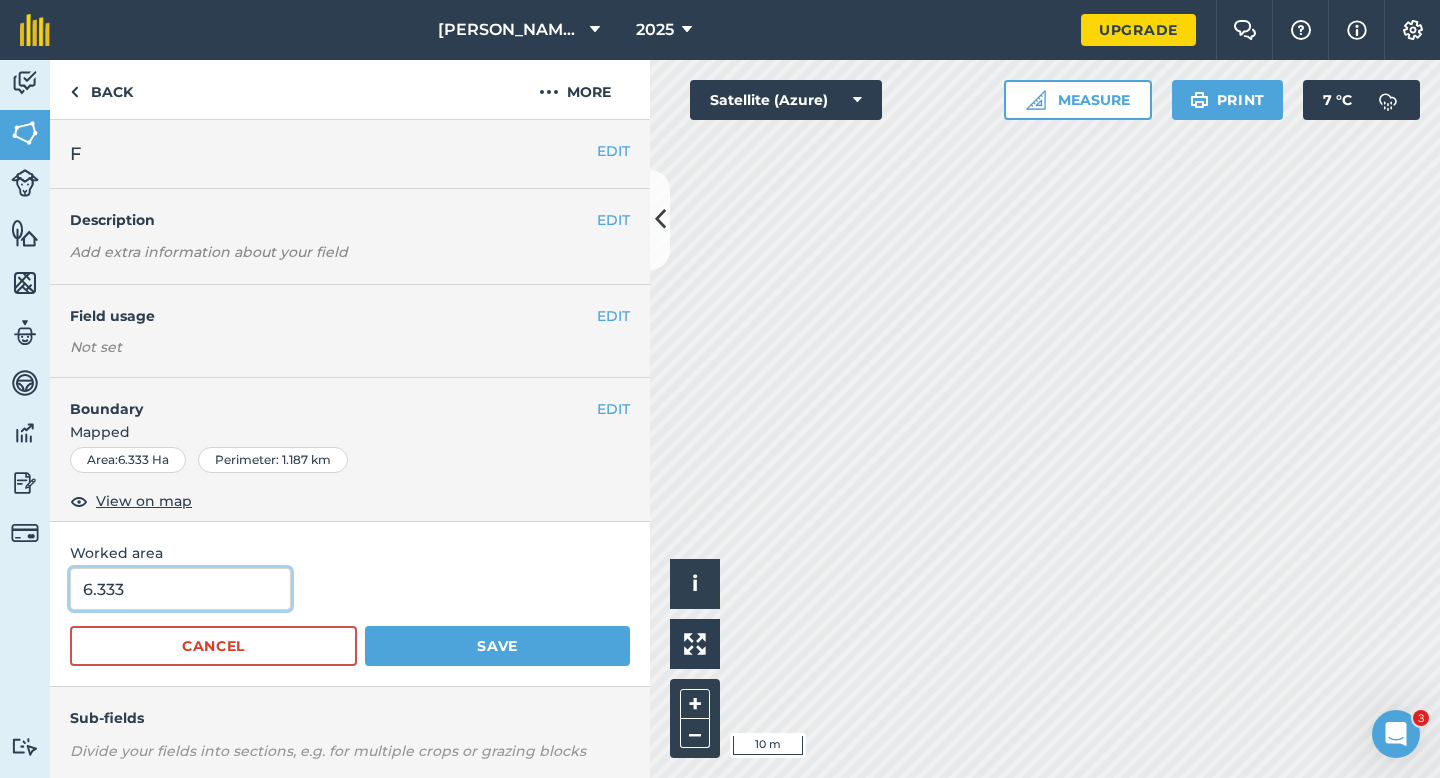 click on "6.333" at bounding box center [180, 589] 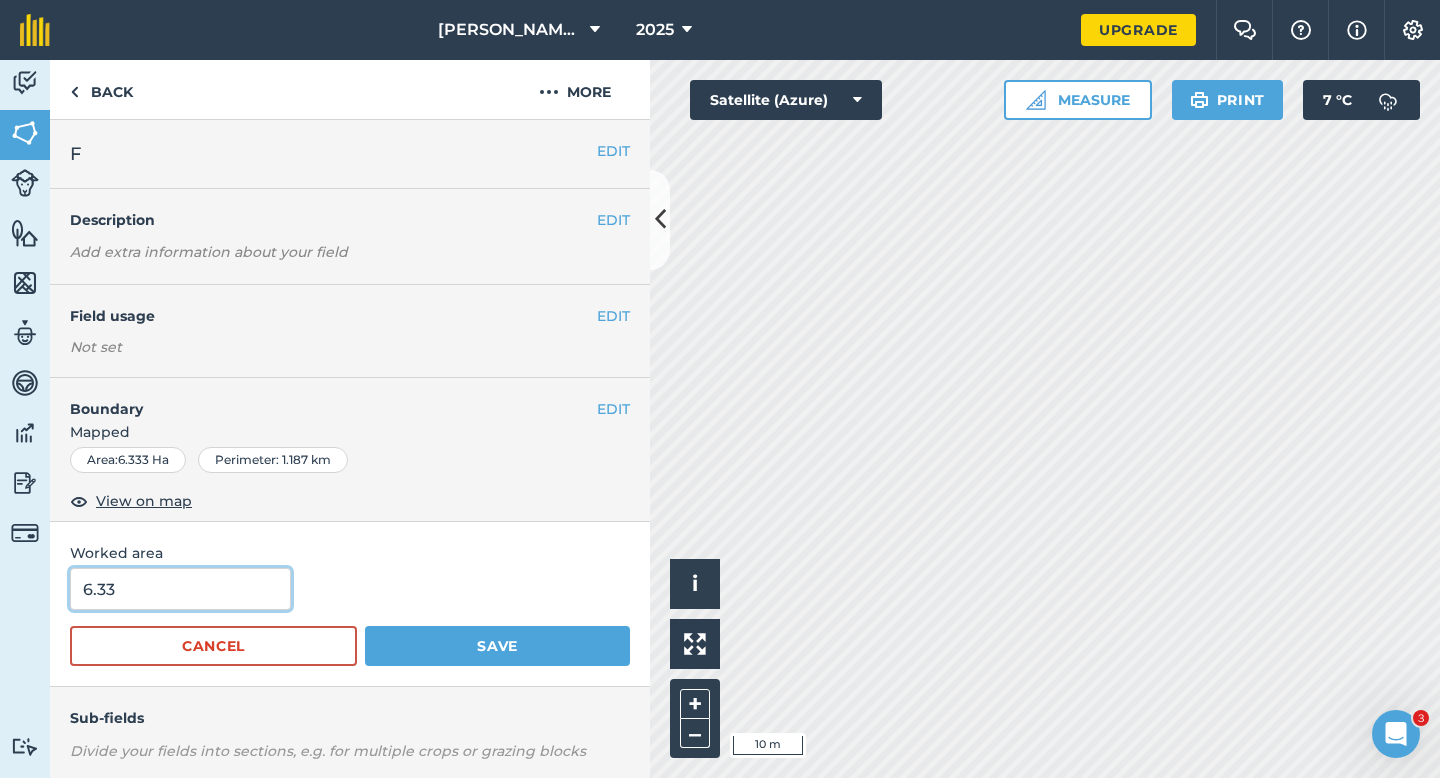 click on "Save" at bounding box center (497, 646) 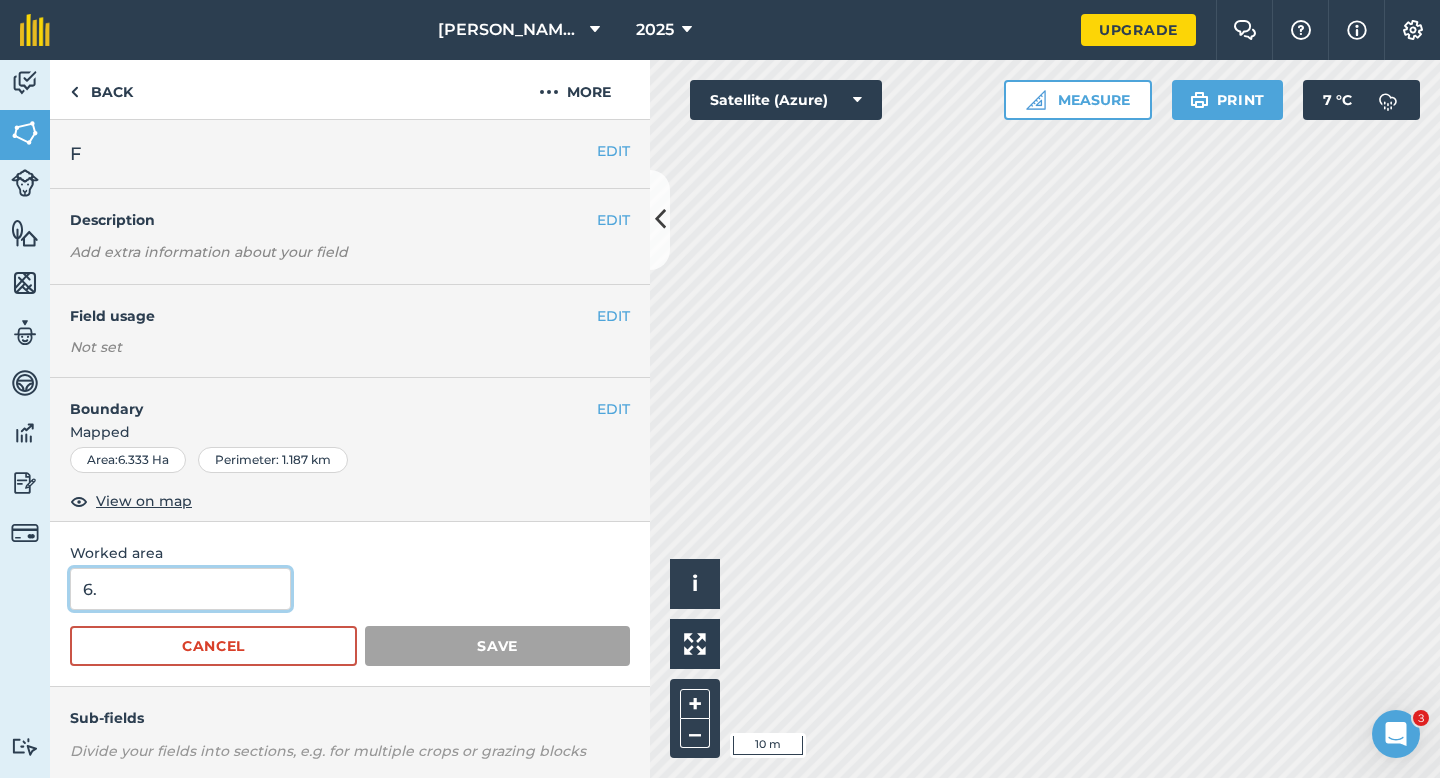 type on "6" 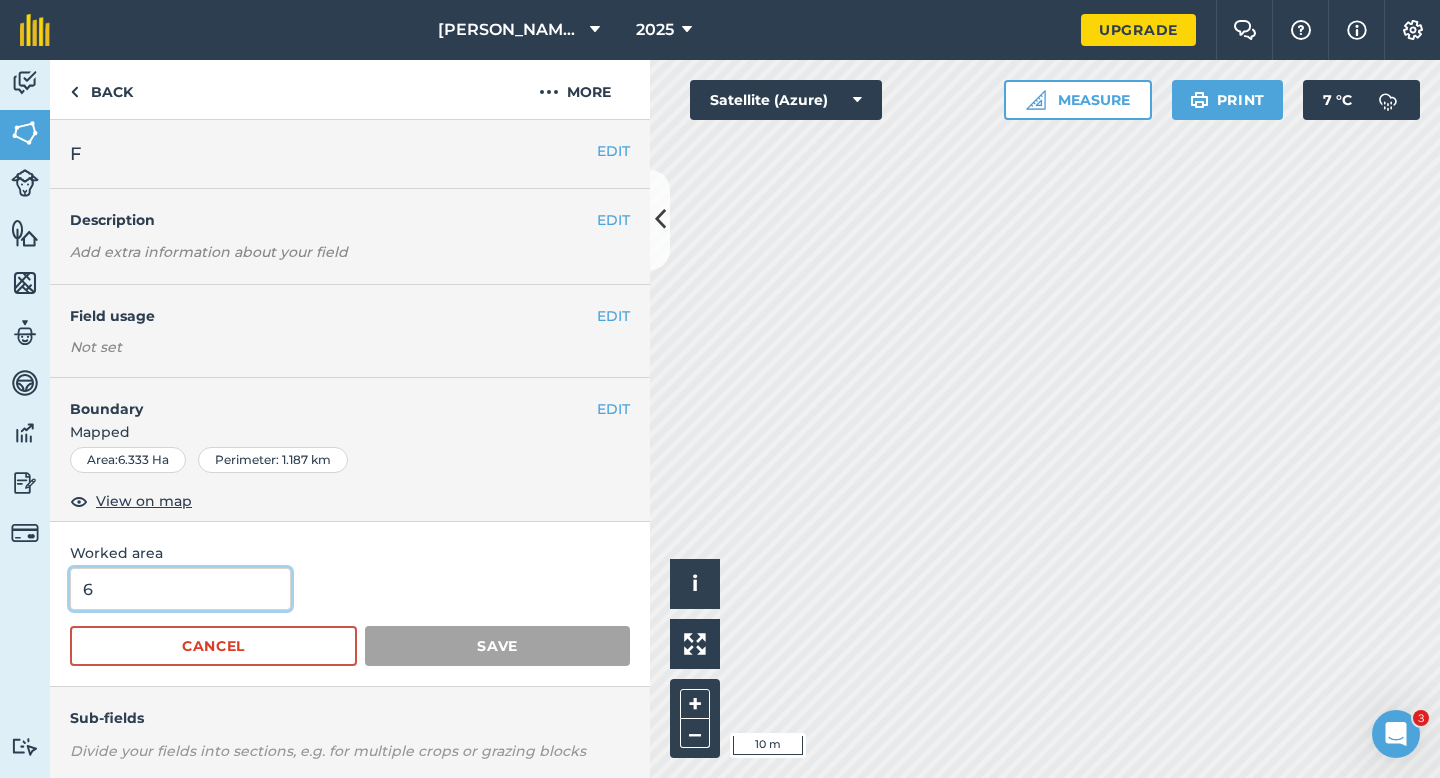 type 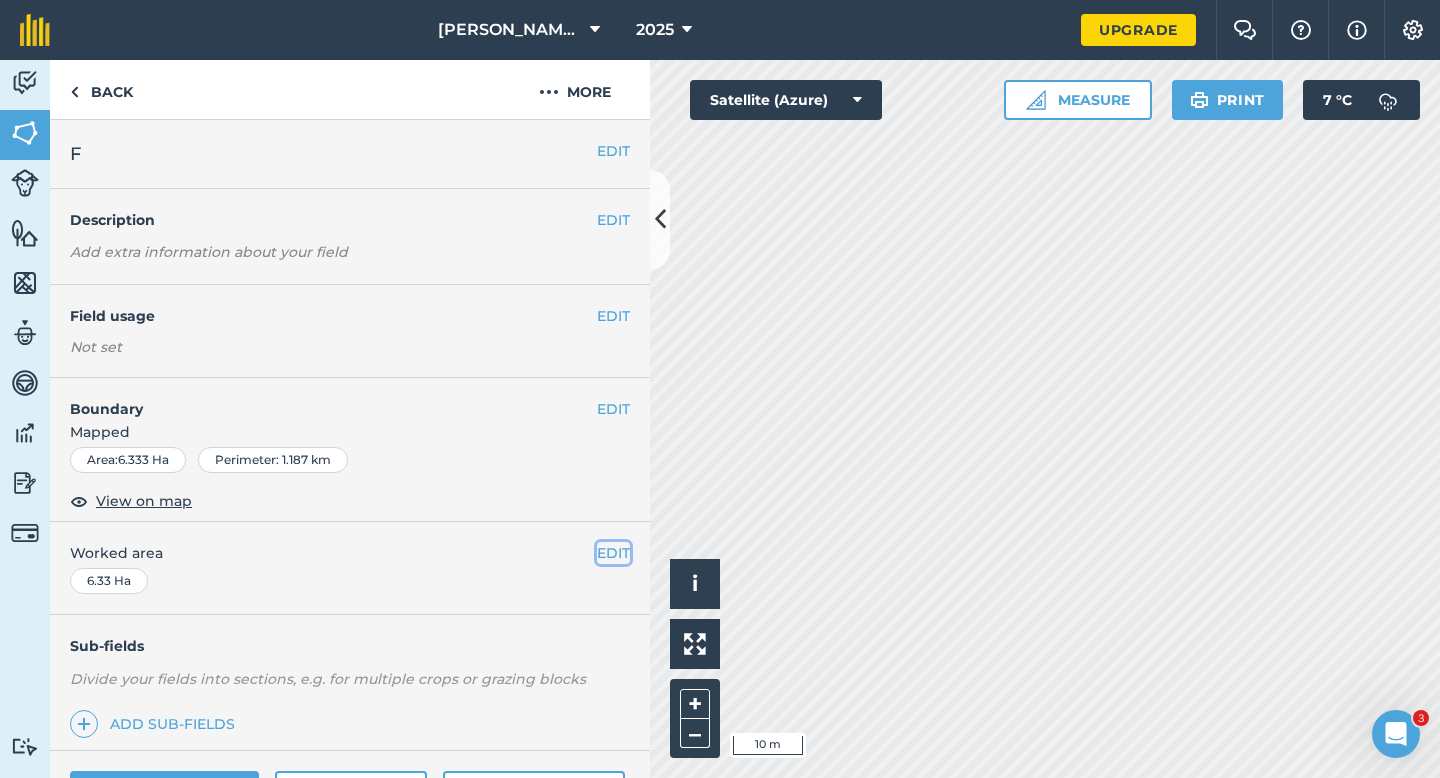 click on "EDIT" at bounding box center (613, 553) 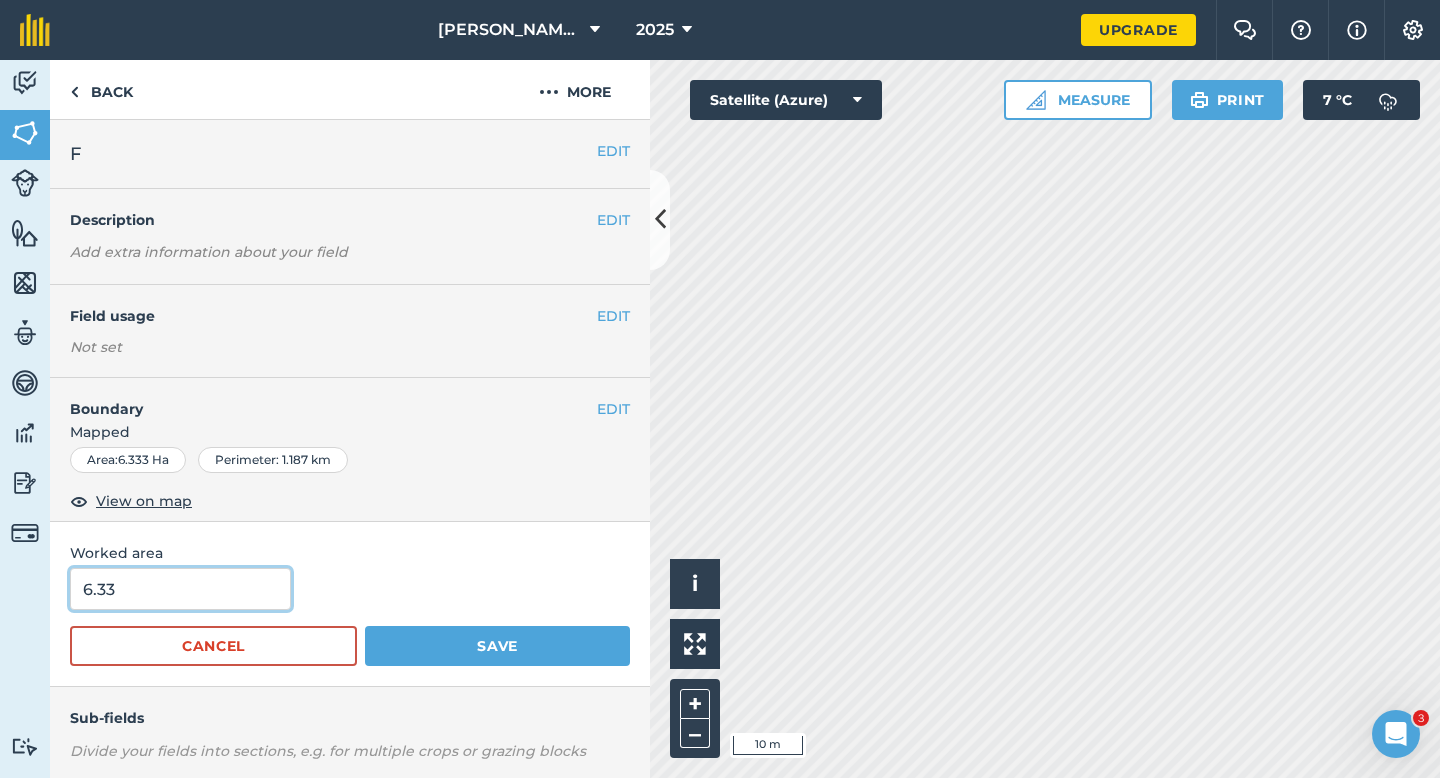 click on "6.33" at bounding box center [180, 589] 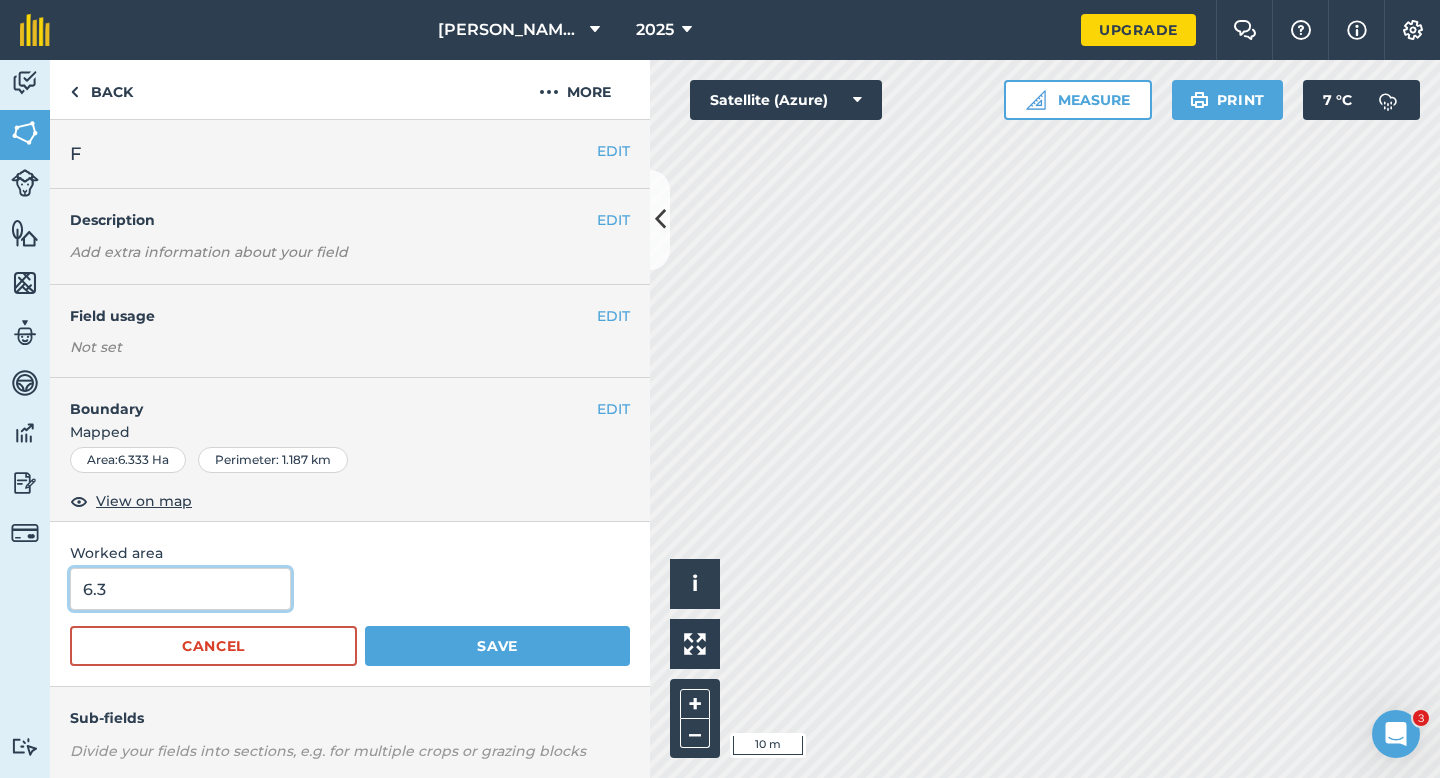 type on "6.3" 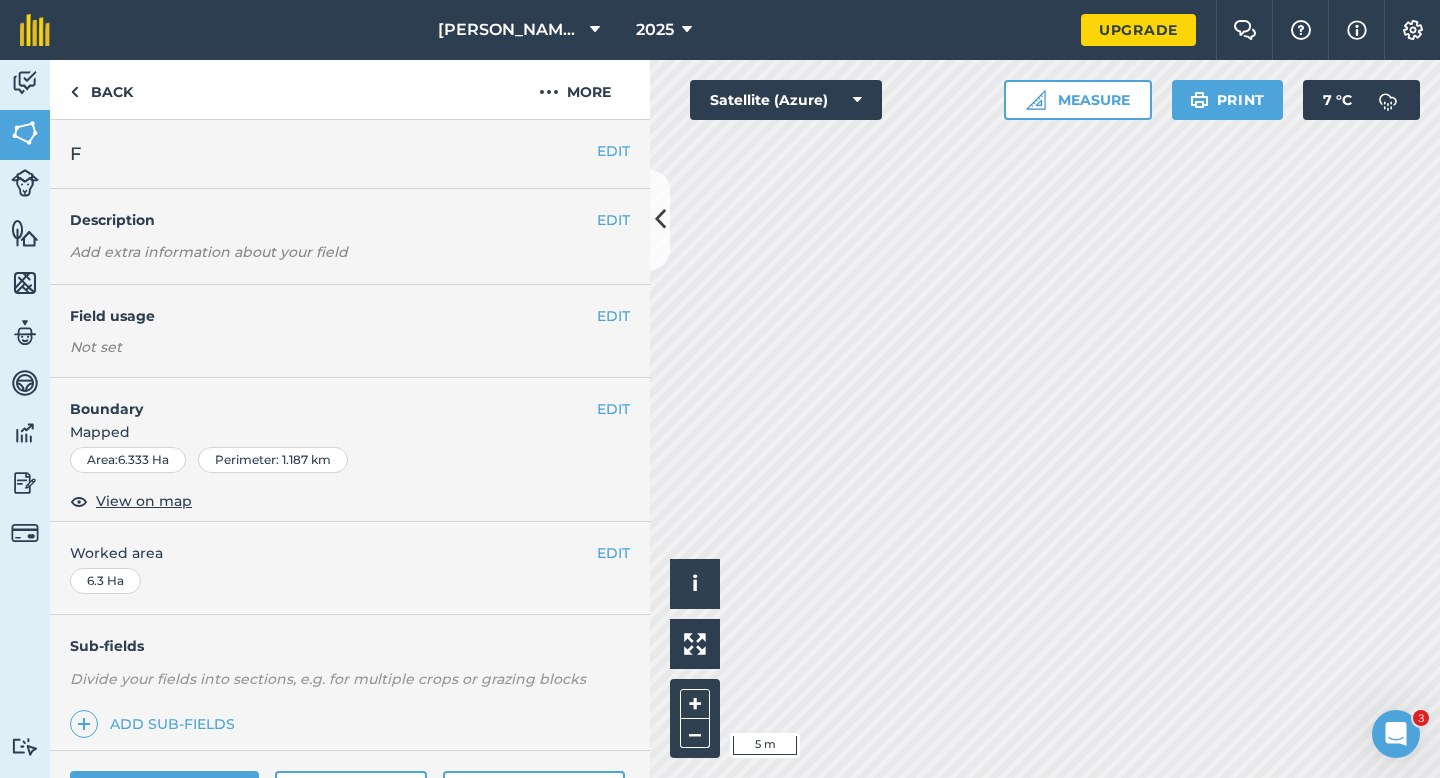 click on "Mapped" at bounding box center (350, 432) 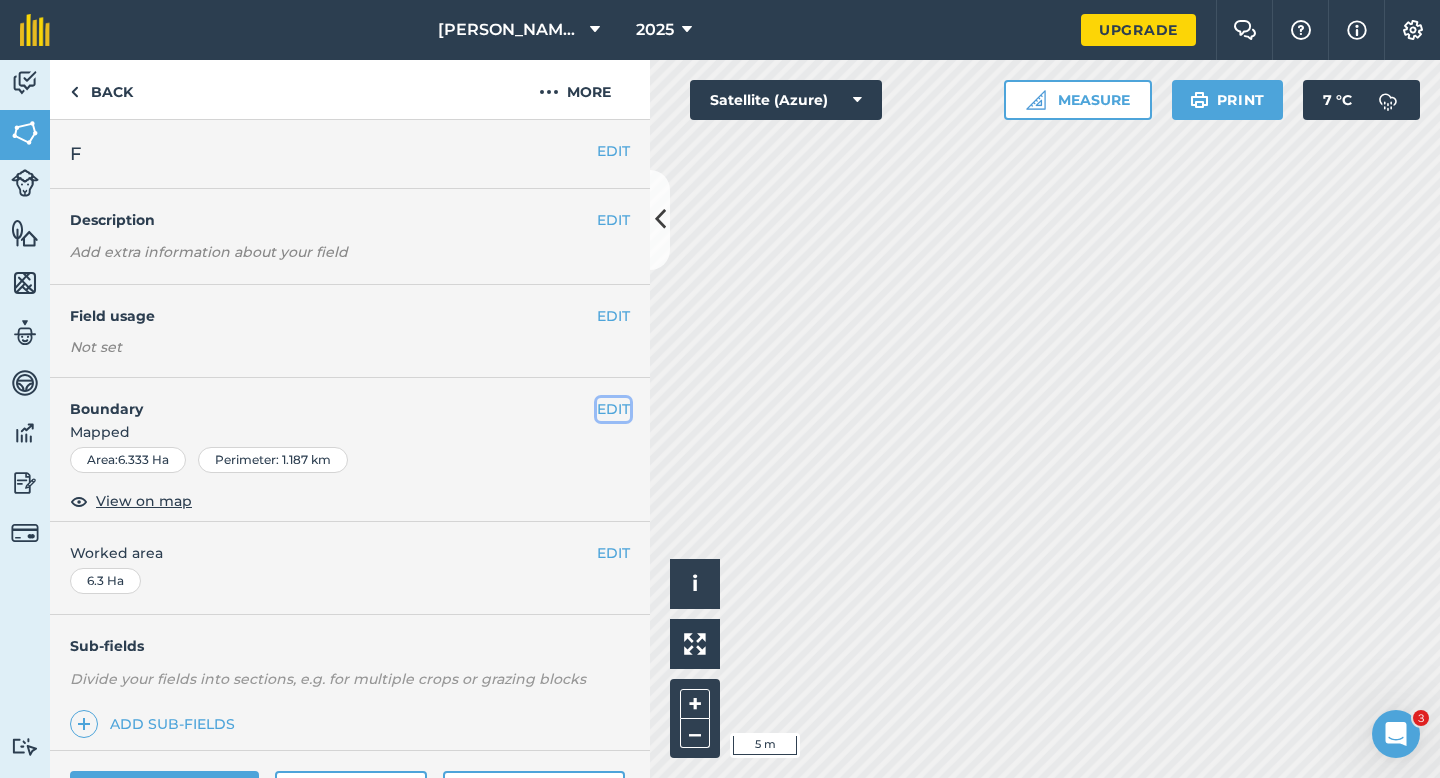click on "EDIT" at bounding box center [613, 409] 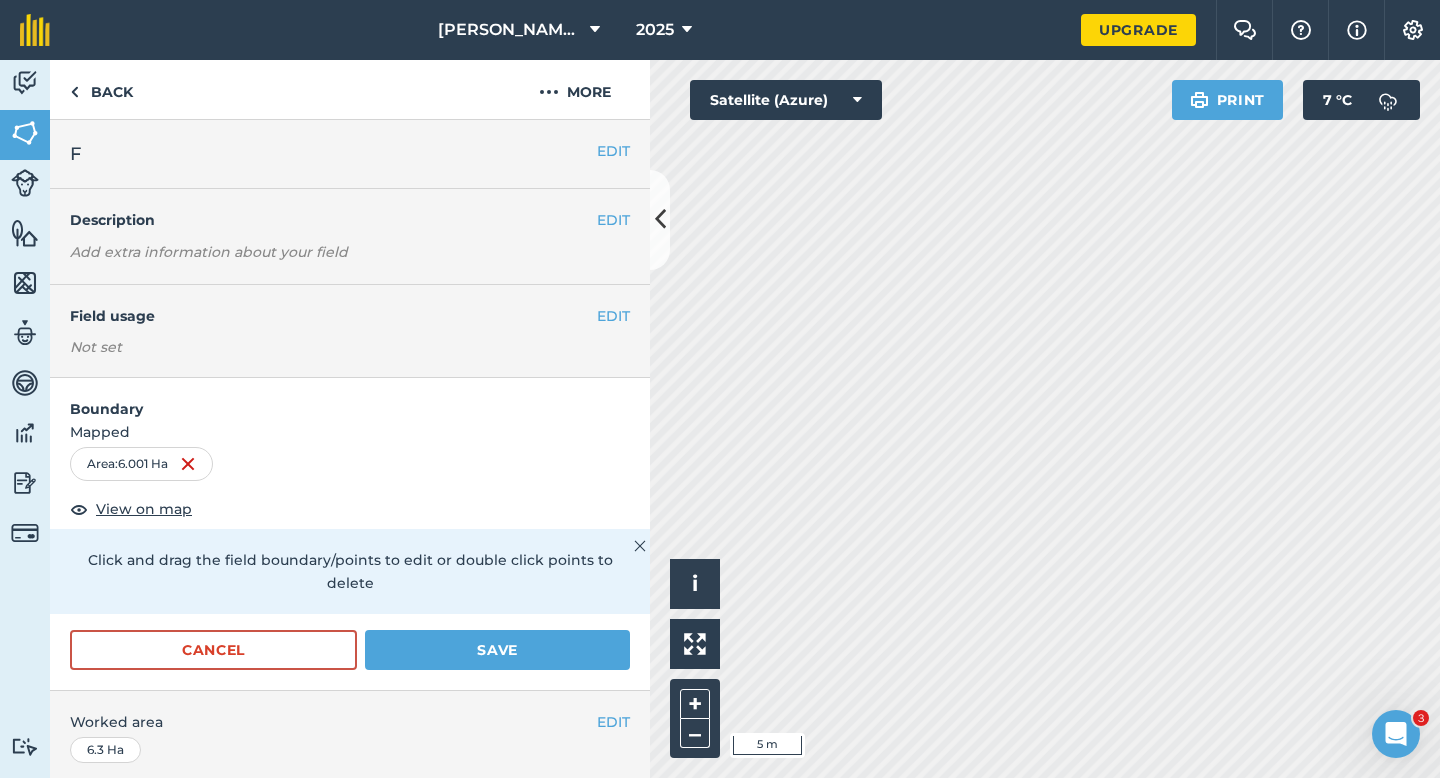 click on "Cancel Save" at bounding box center [350, 660] 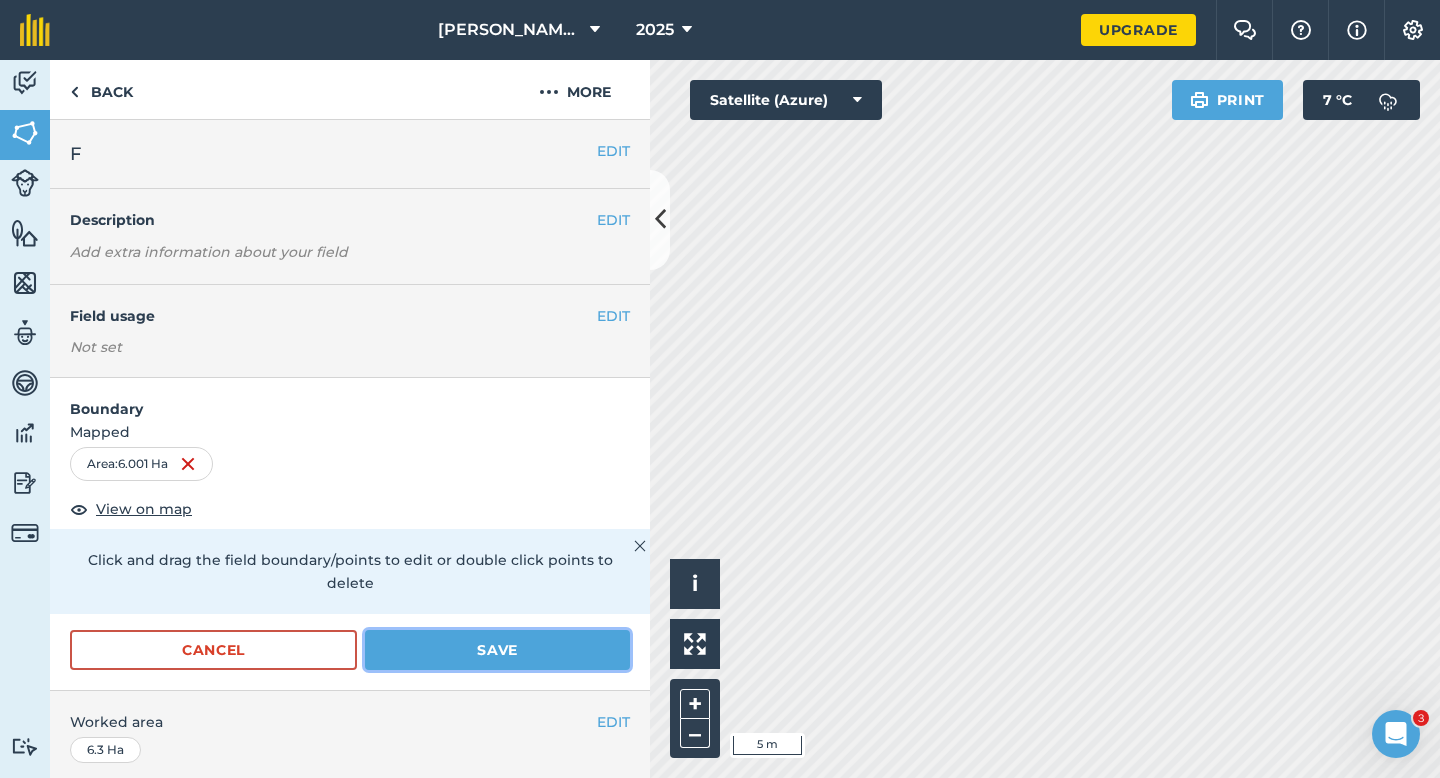 click on "Save" at bounding box center [497, 650] 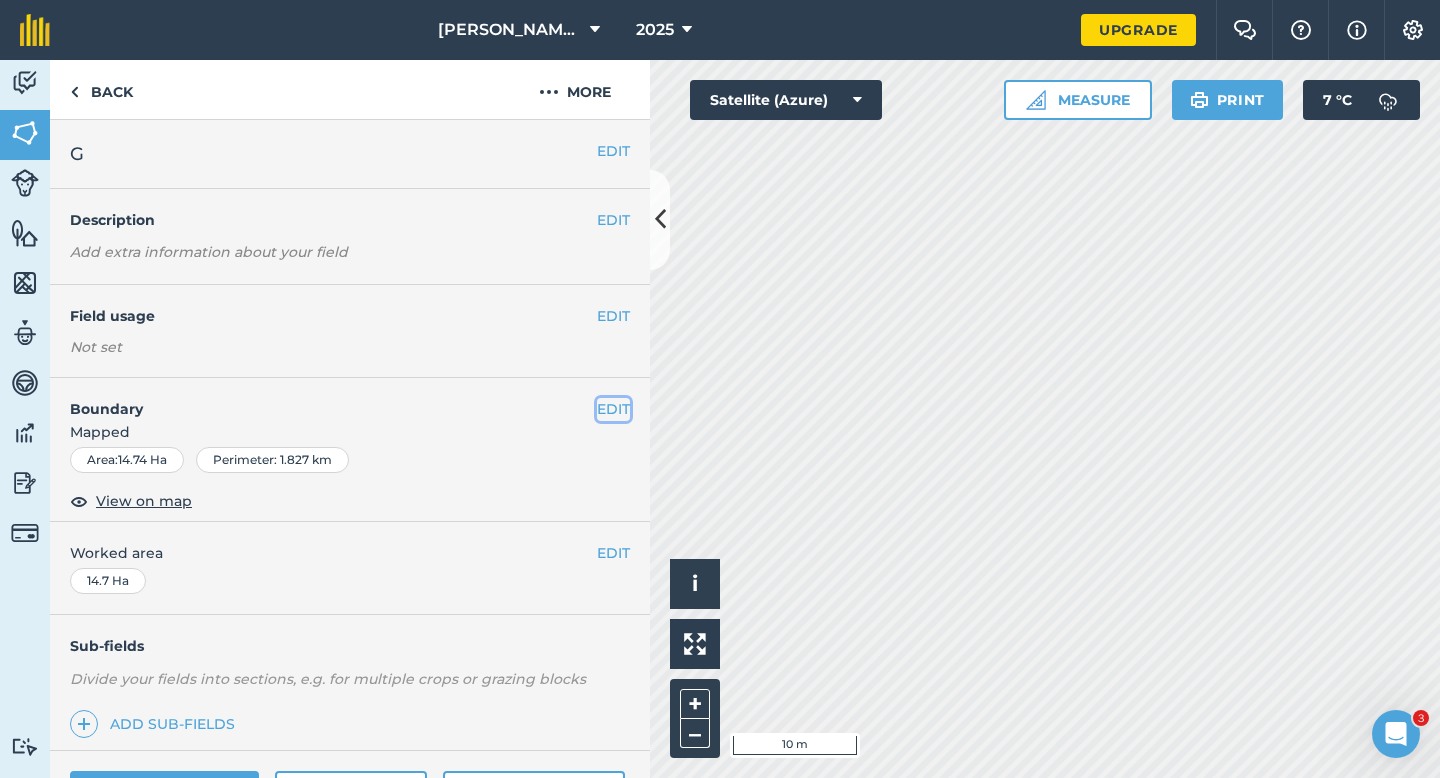 click on "EDIT" at bounding box center [613, 409] 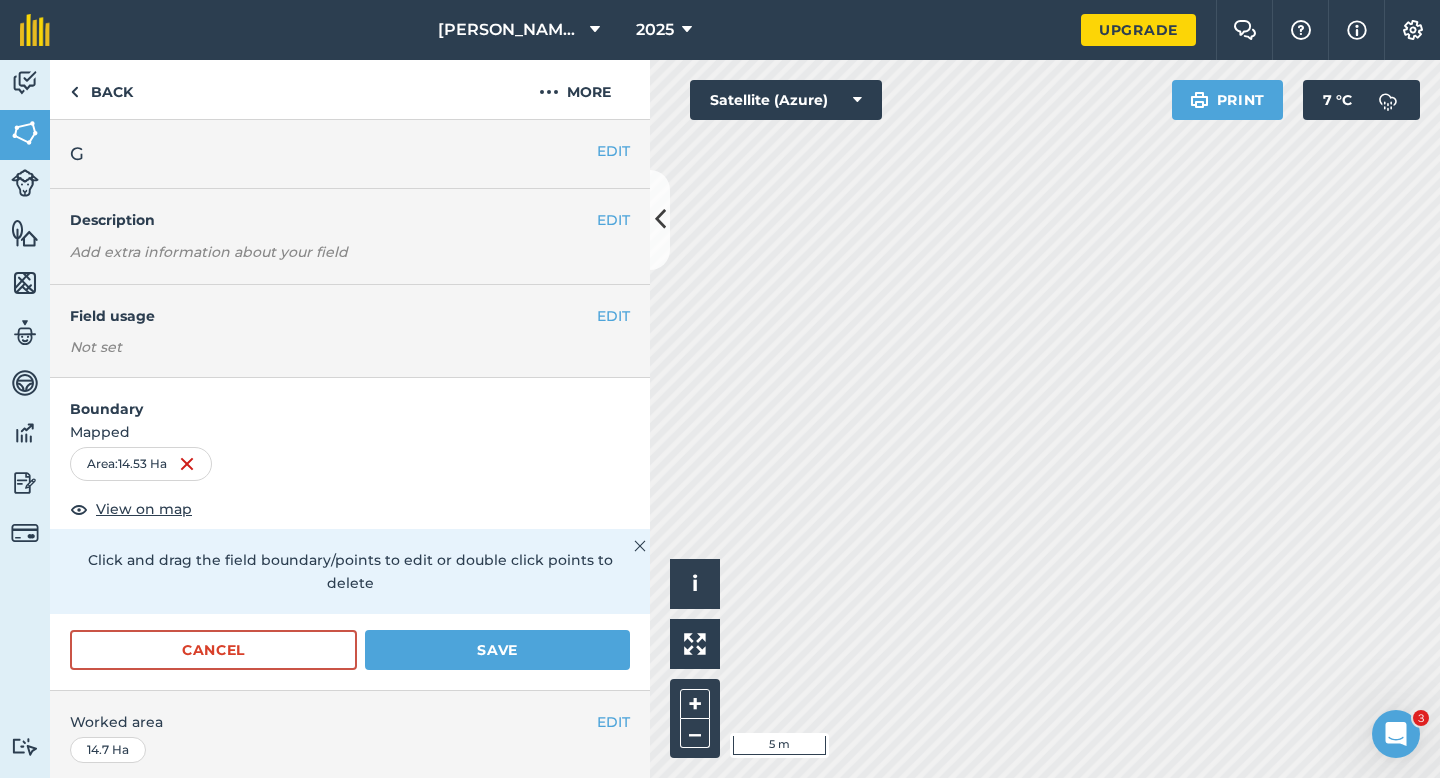 click on "EDIT Worked area 14.7   Ha" at bounding box center (350, 737) 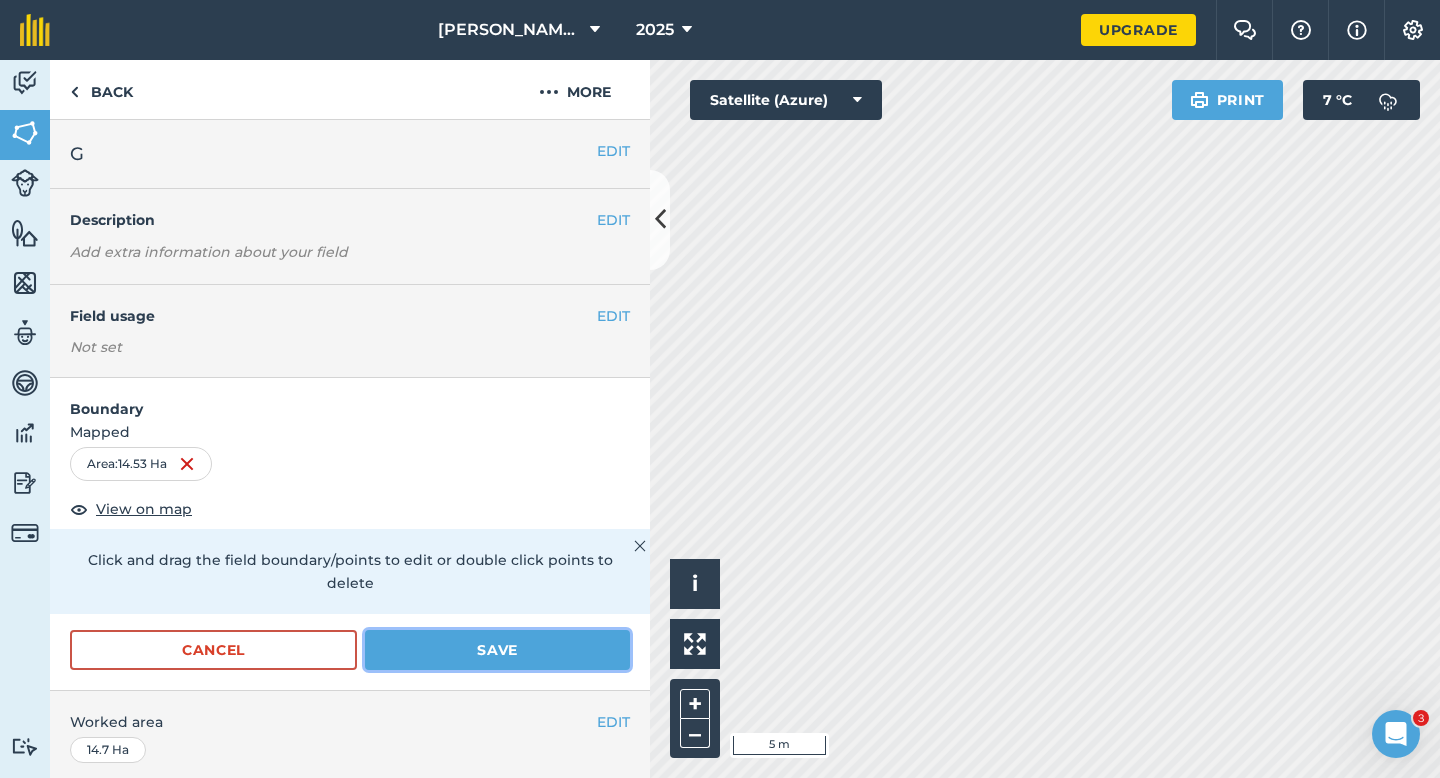 click on "Save" at bounding box center (497, 650) 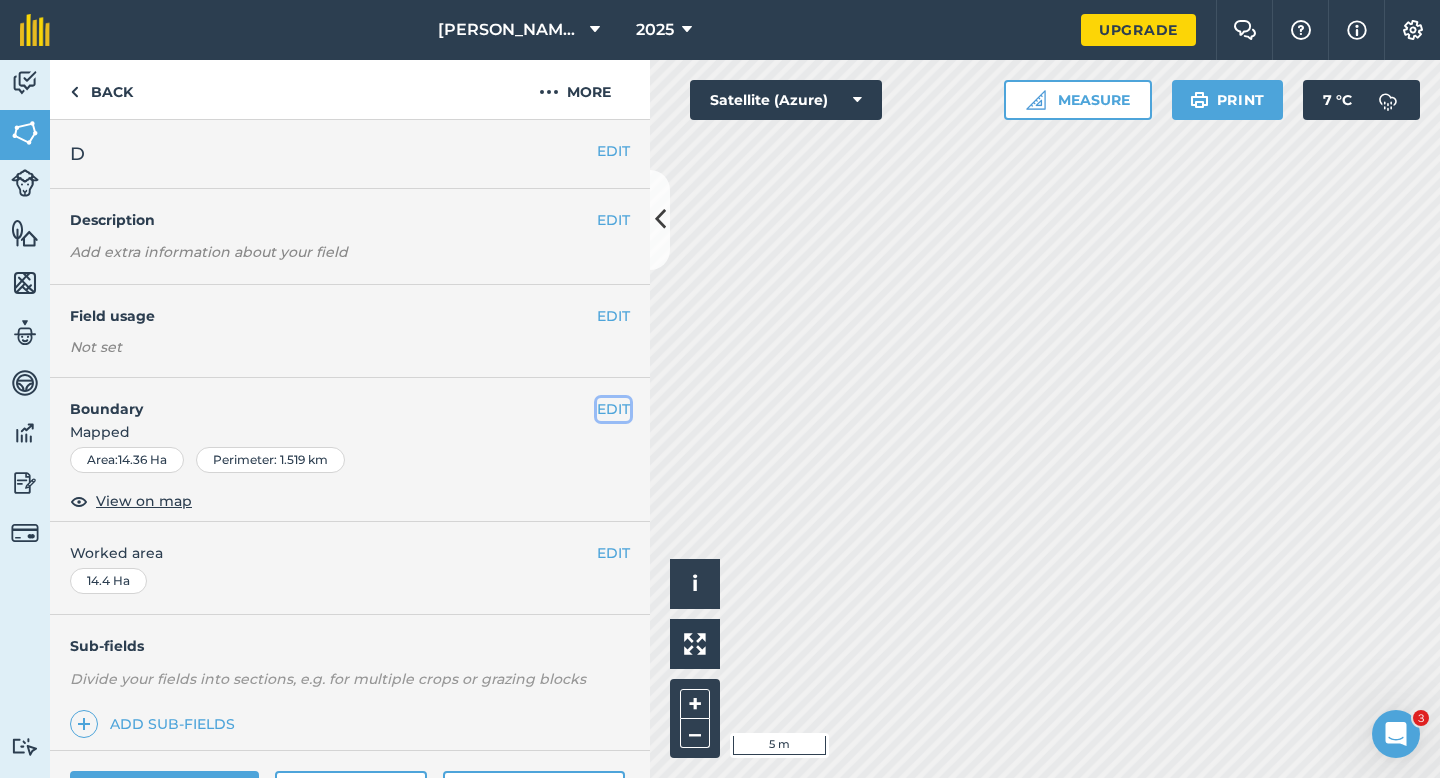 click on "EDIT" at bounding box center (613, 409) 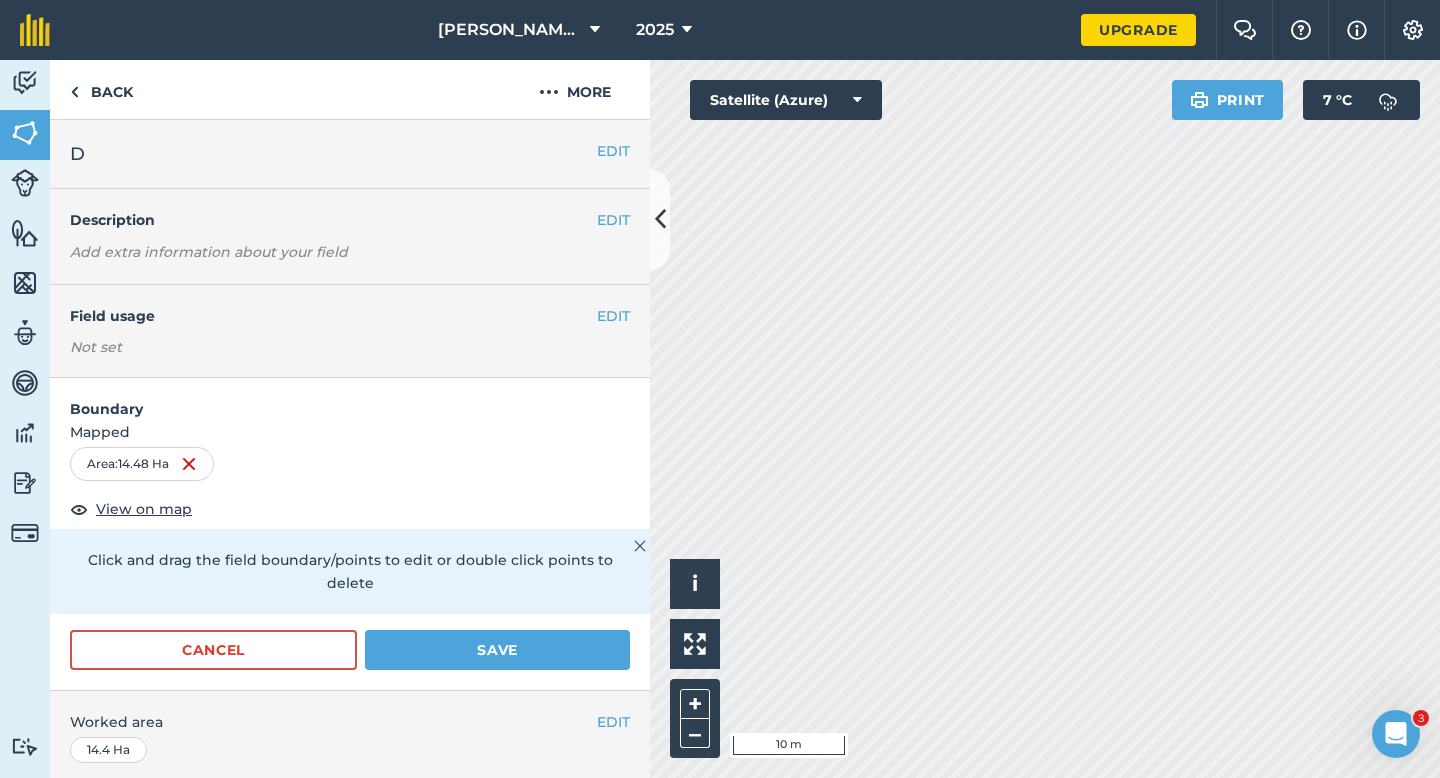 click on "Boundary   Mapped Area :  14.48   Ha   View on map Click and drag the field boundary/points to edit or double click points to delete Cancel Save" at bounding box center [350, 534] 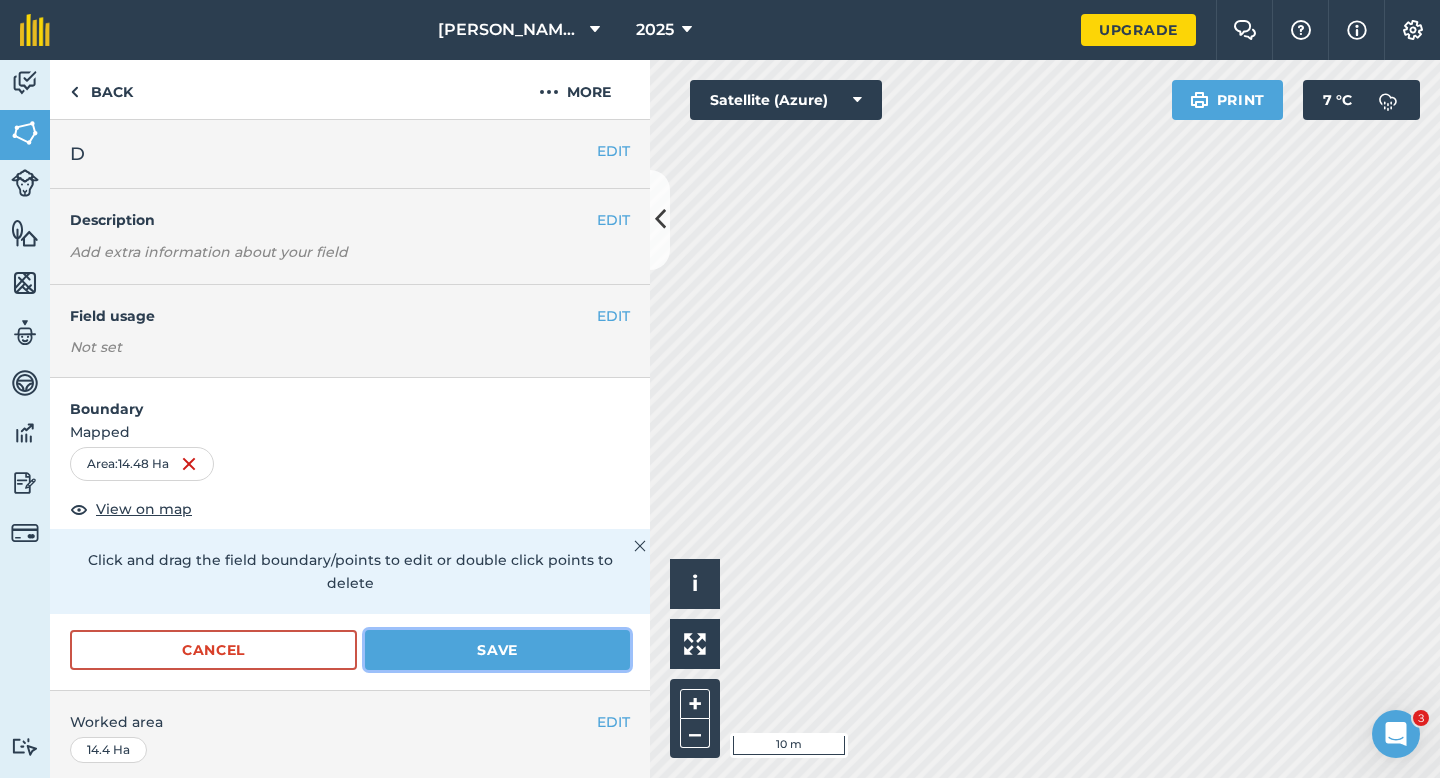click on "Save" at bounding box center (497, 650) 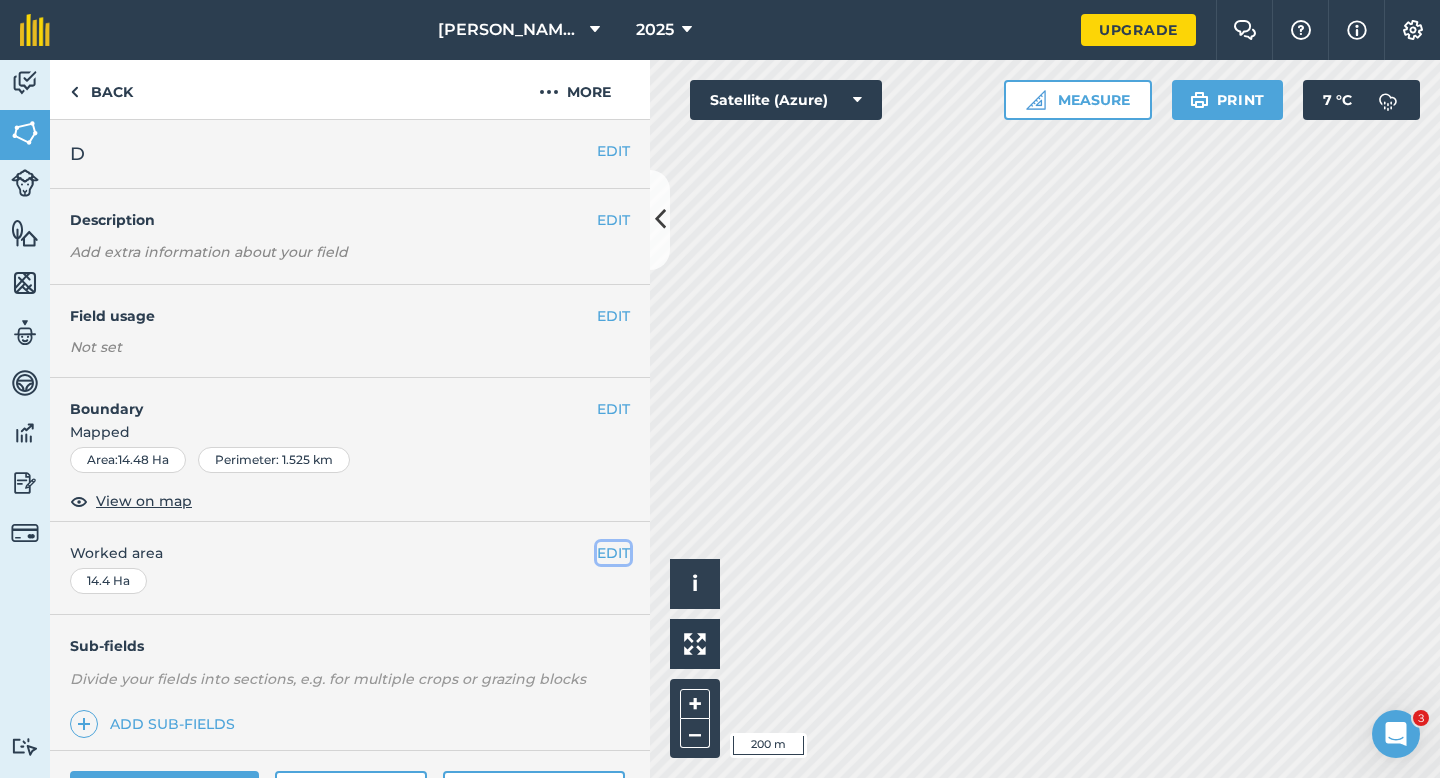 click on "EDIT" at bounding box center [613, 553] 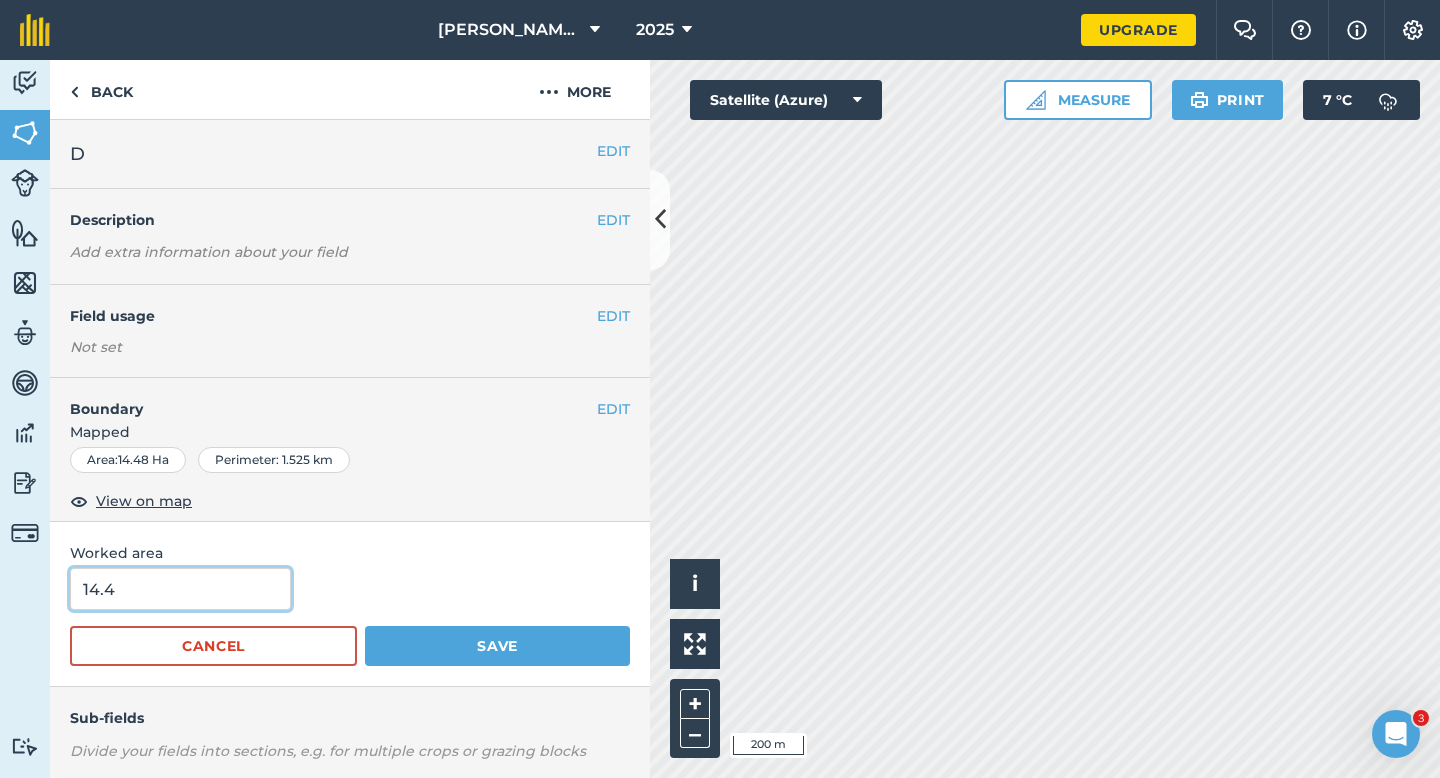 click on "14.4" at bounding box center [180, 589] 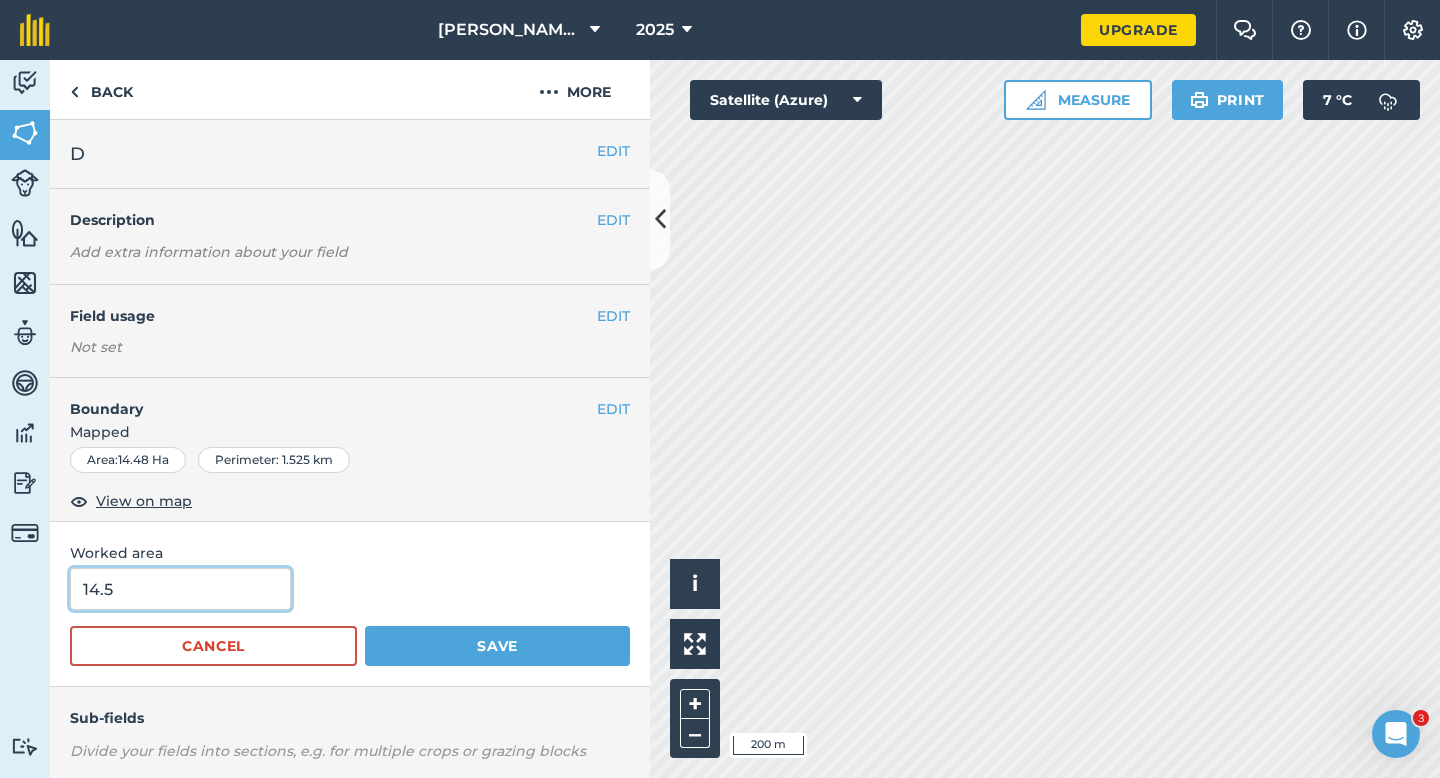 type on "14.5" 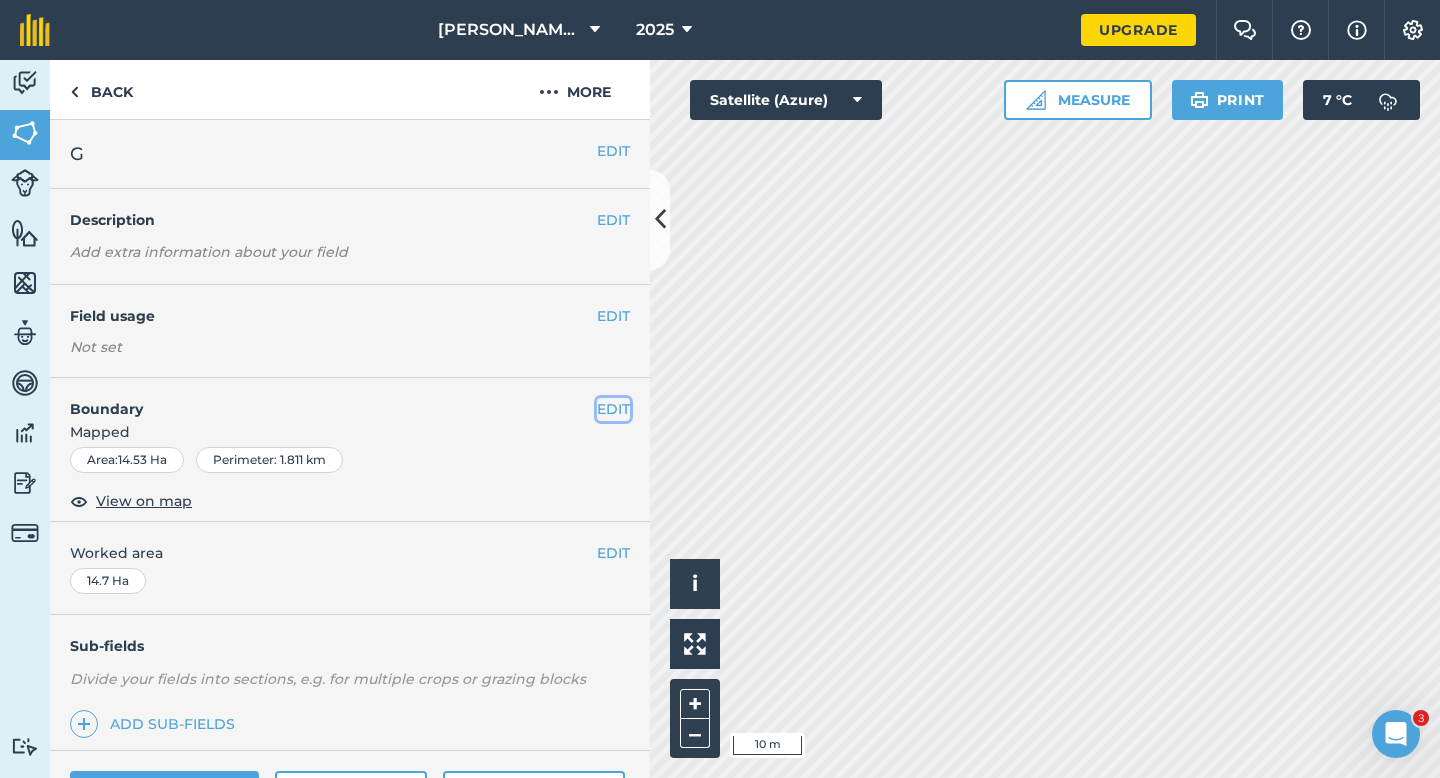 click on "EDIT" at bounding box center (613, 409) 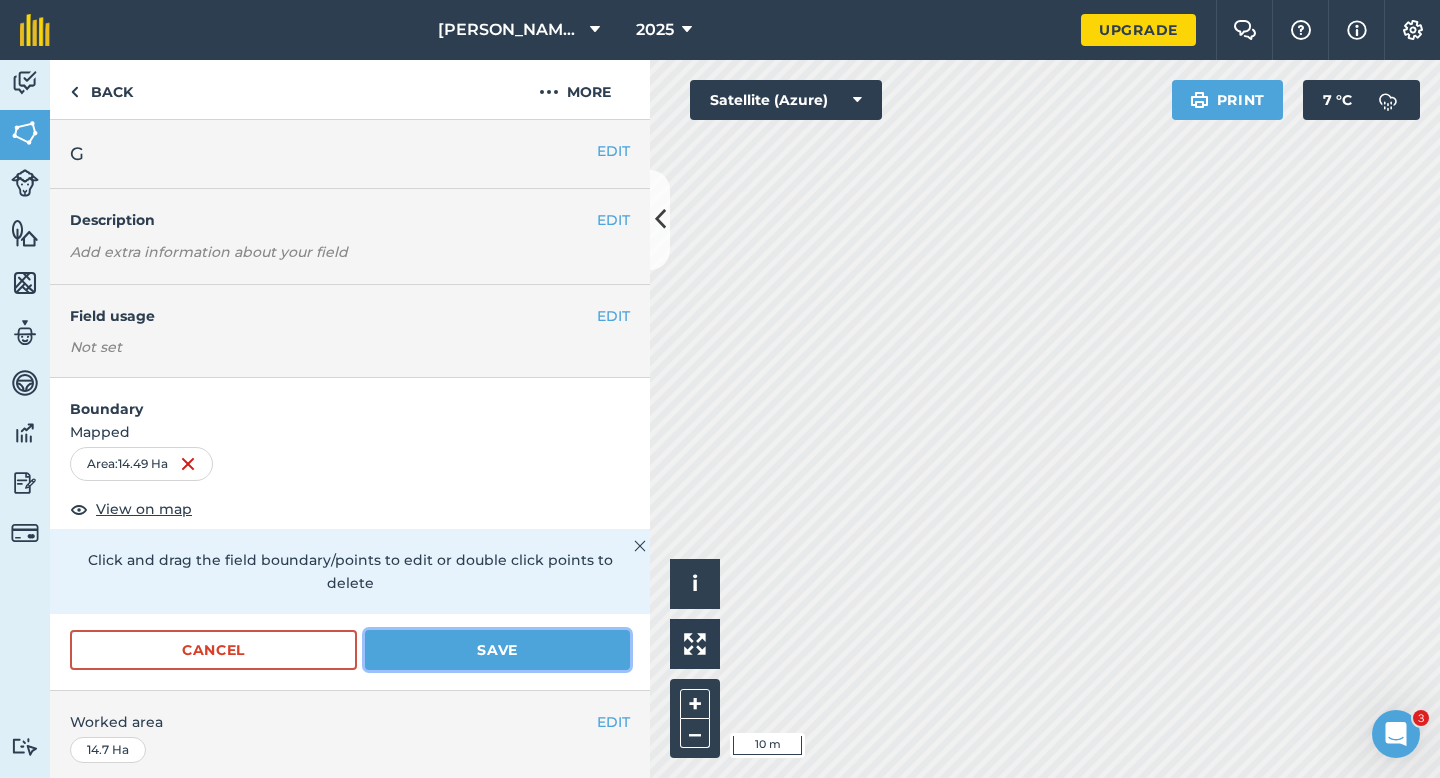 click on "Save" at bounding box center (497, 650) 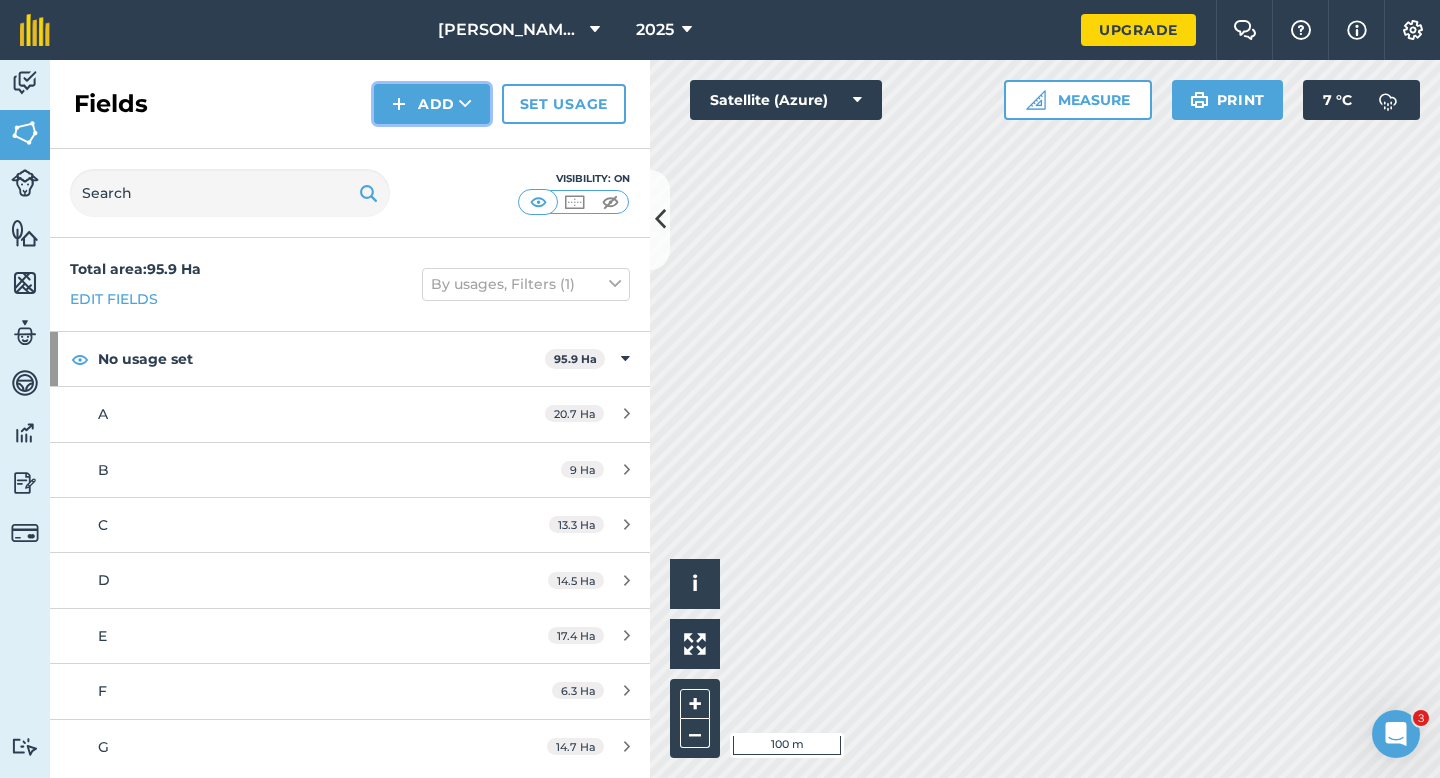 click on "Add" at bounding box center (432, 104) 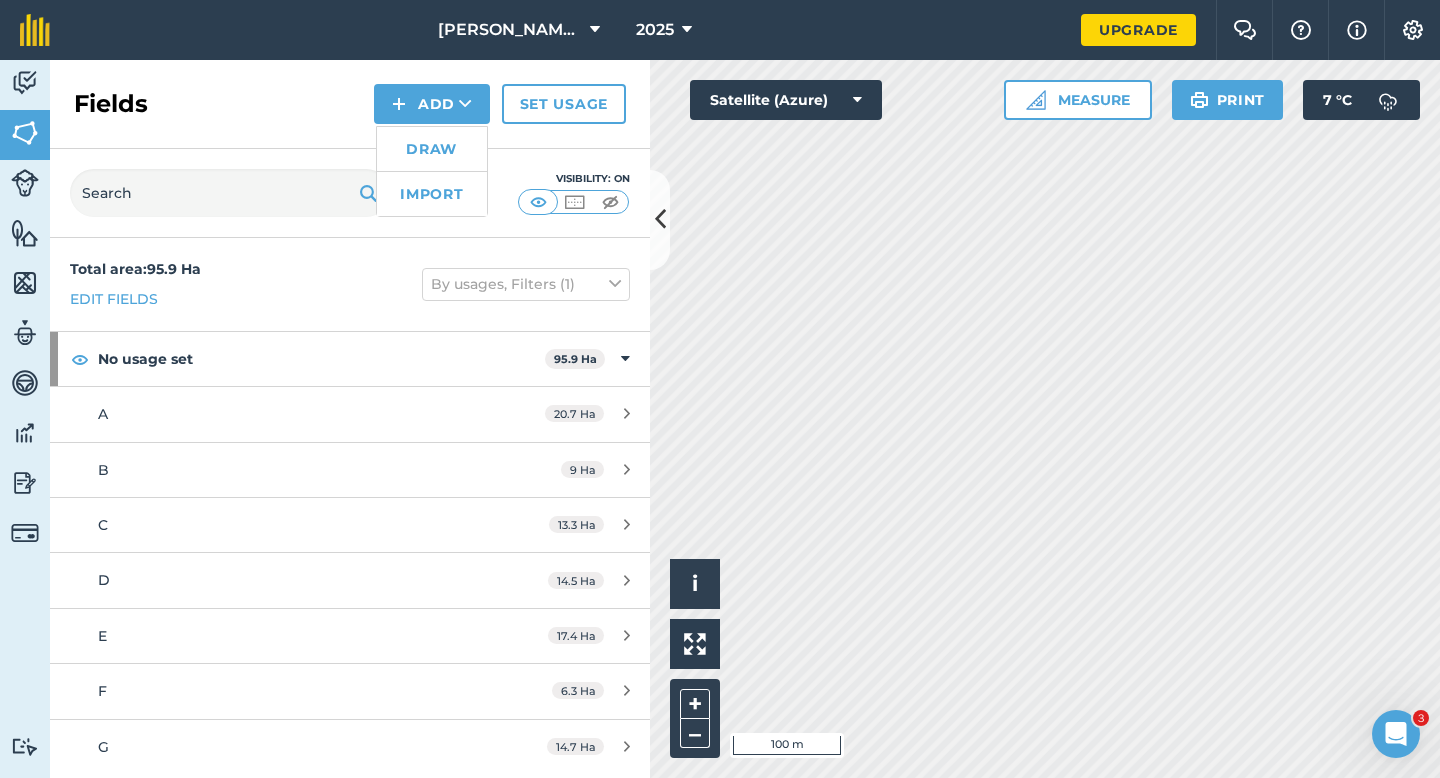 click on "Draw" at bounding box center [432, 149] 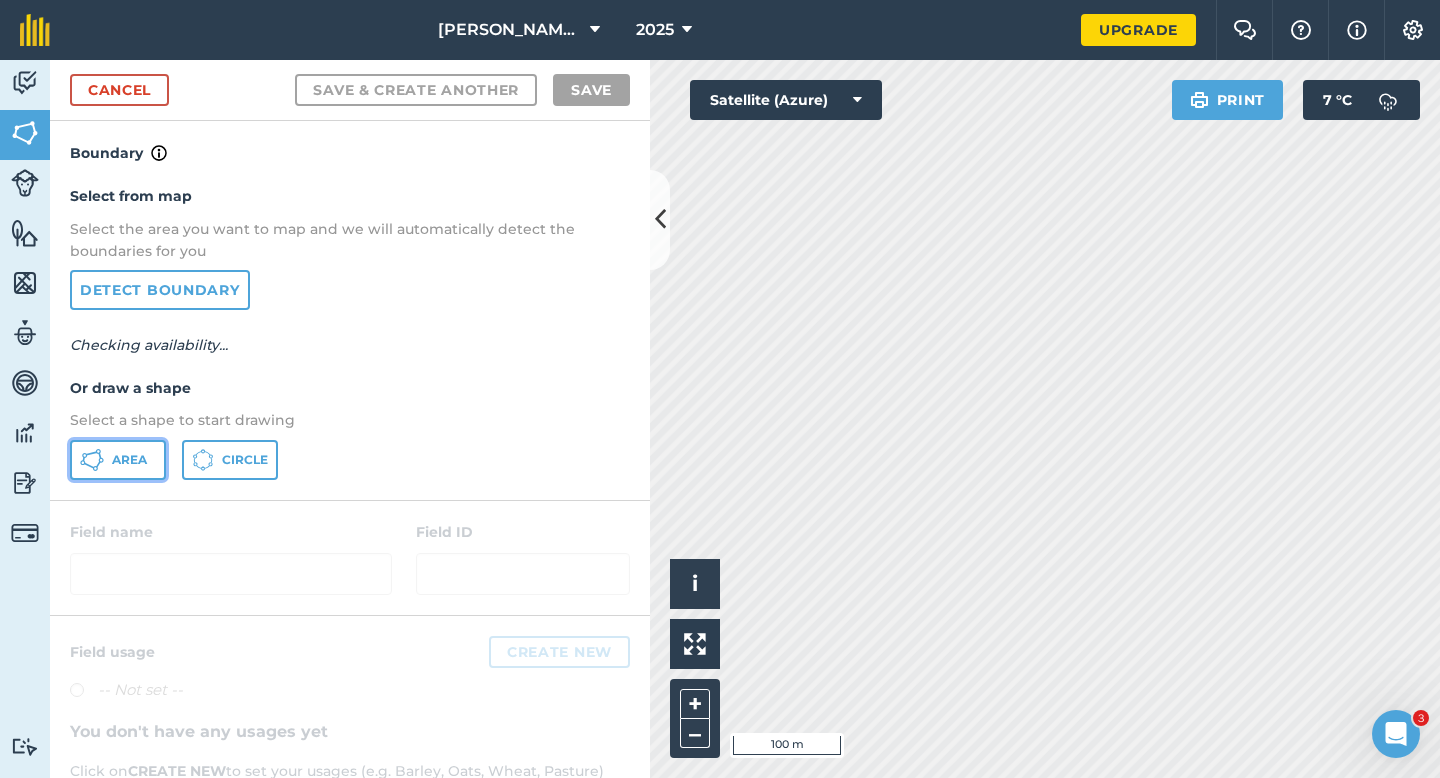 click on "Area" at bounding box center [129, 460] 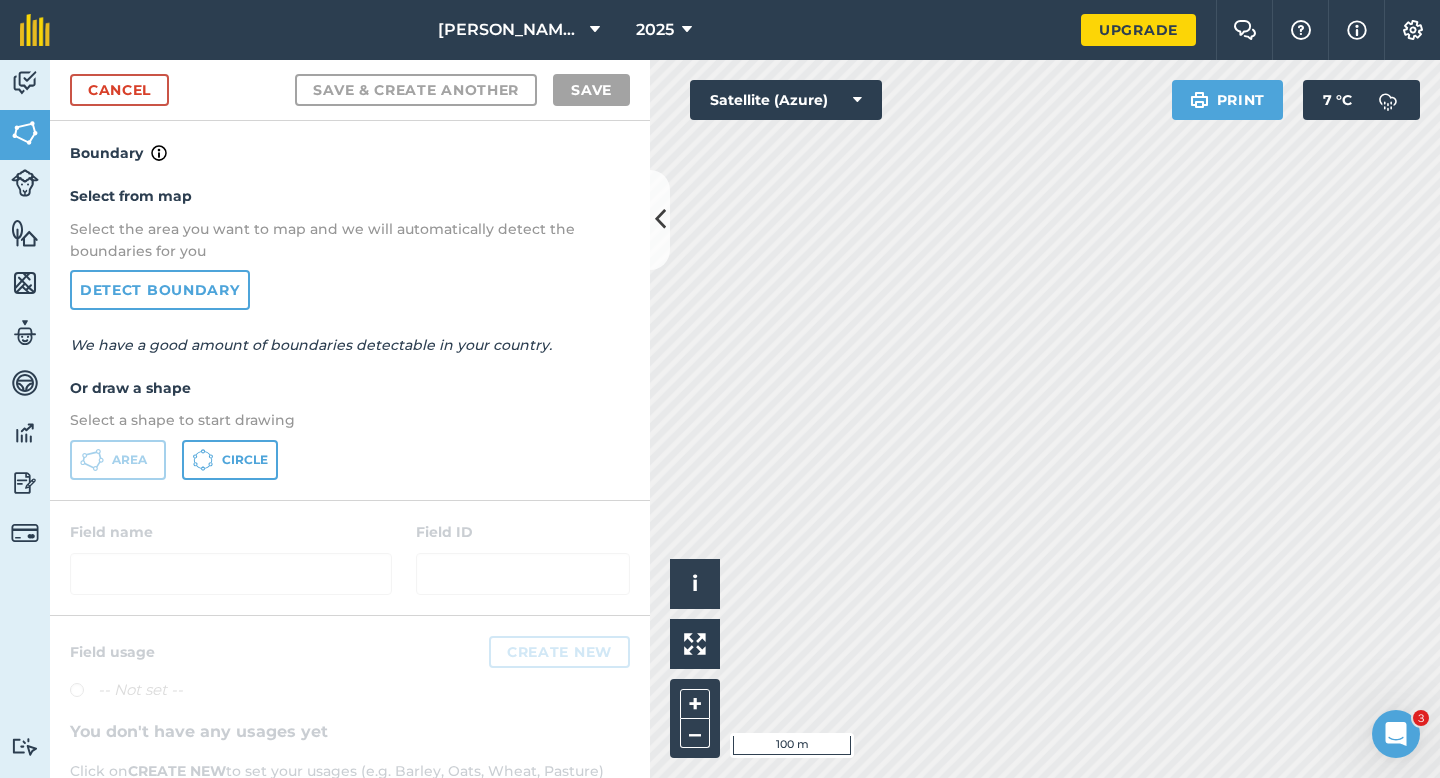 click on "[PERSON_NAME] & Sons LTD 2025 Upgrade Farm Chat Help Info Settings Map printing is not available on our free plan Please upgrade to our Essentials, Plus or Pro plan to access this feature. Activity Fields Livestock Features Maps Team Vehicles Data Reporting Billing Tutorials Tutorials Cancel Save & Create Another Save Boundary   Select from map Select the area you want to map and we will automatically detect the boundaries for you Detect boundary We have a good amount of boundaries detectable in your country. Or draw a shape Select a shape to start drawing Area Circle Field name Field ID Field usage   Create new -- Not set -- You don't have any usages yet Click on  CREATE NEW  to set your usages (e.g. Barley, Oats, Wheat, Pasture) Click to start drawing i © 2025 TomTom, Microsoft 100 m + – Satellite (Azure) Print 7   ° C" at bounding box center [720, 389] 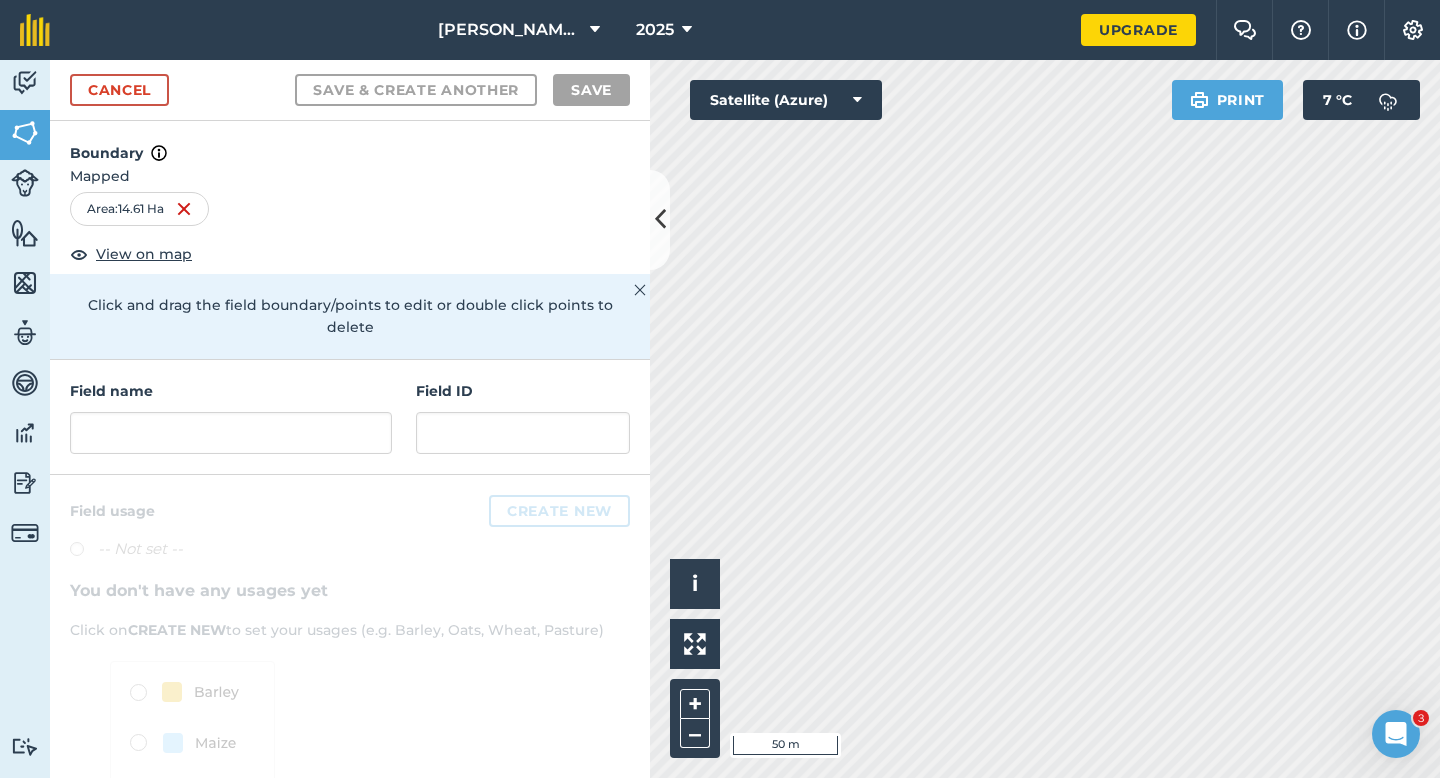 click on "Field name" at bounding box center (231, 417) 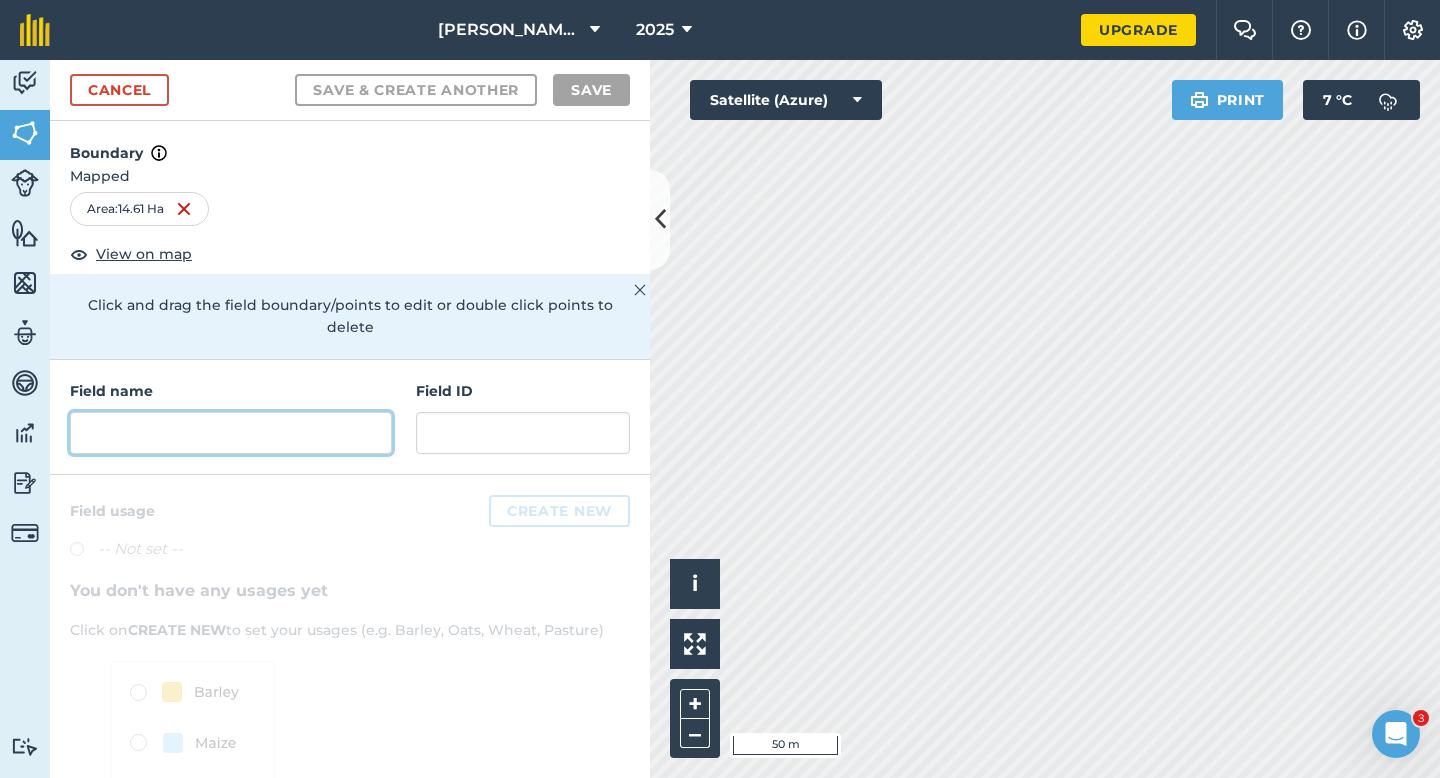 click at bounding box center [231, 433] 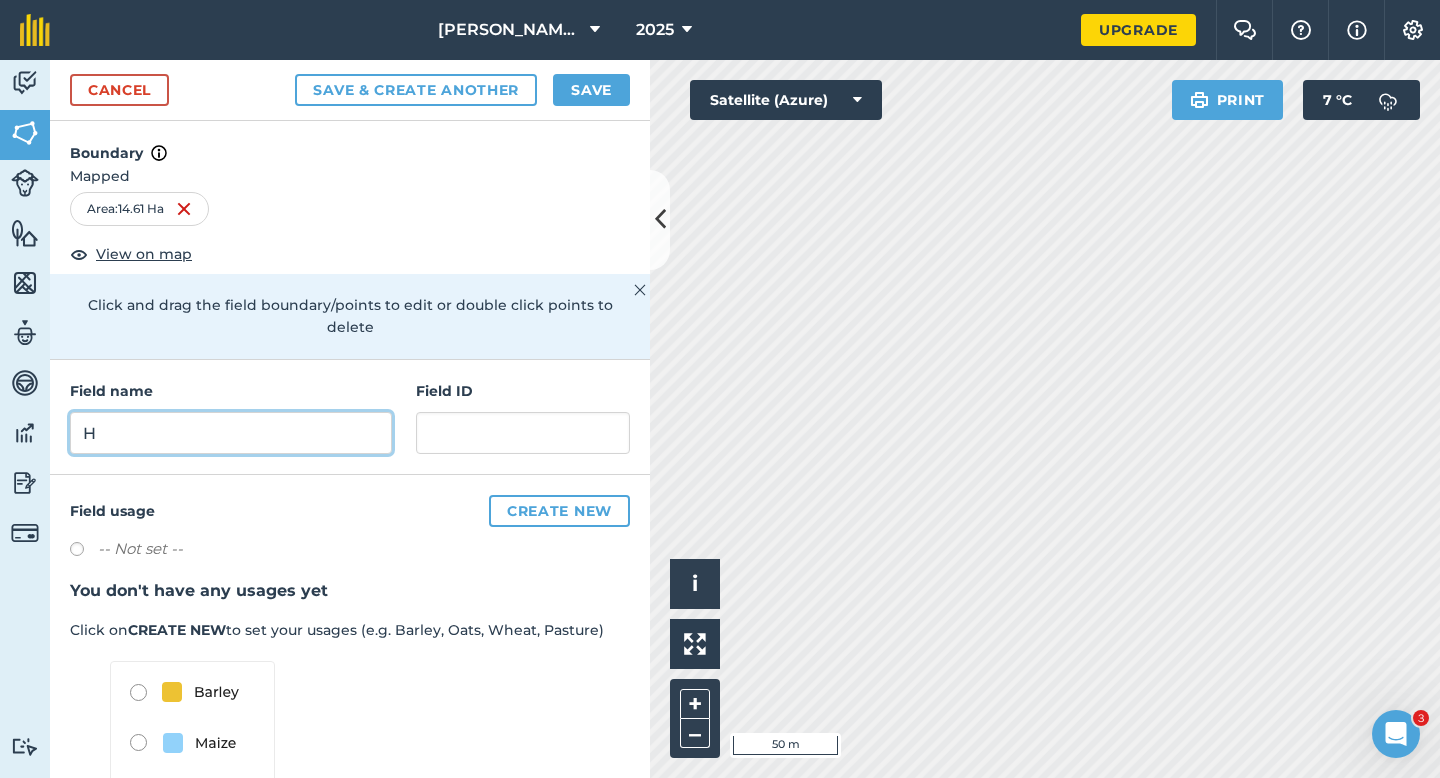 type on "H" 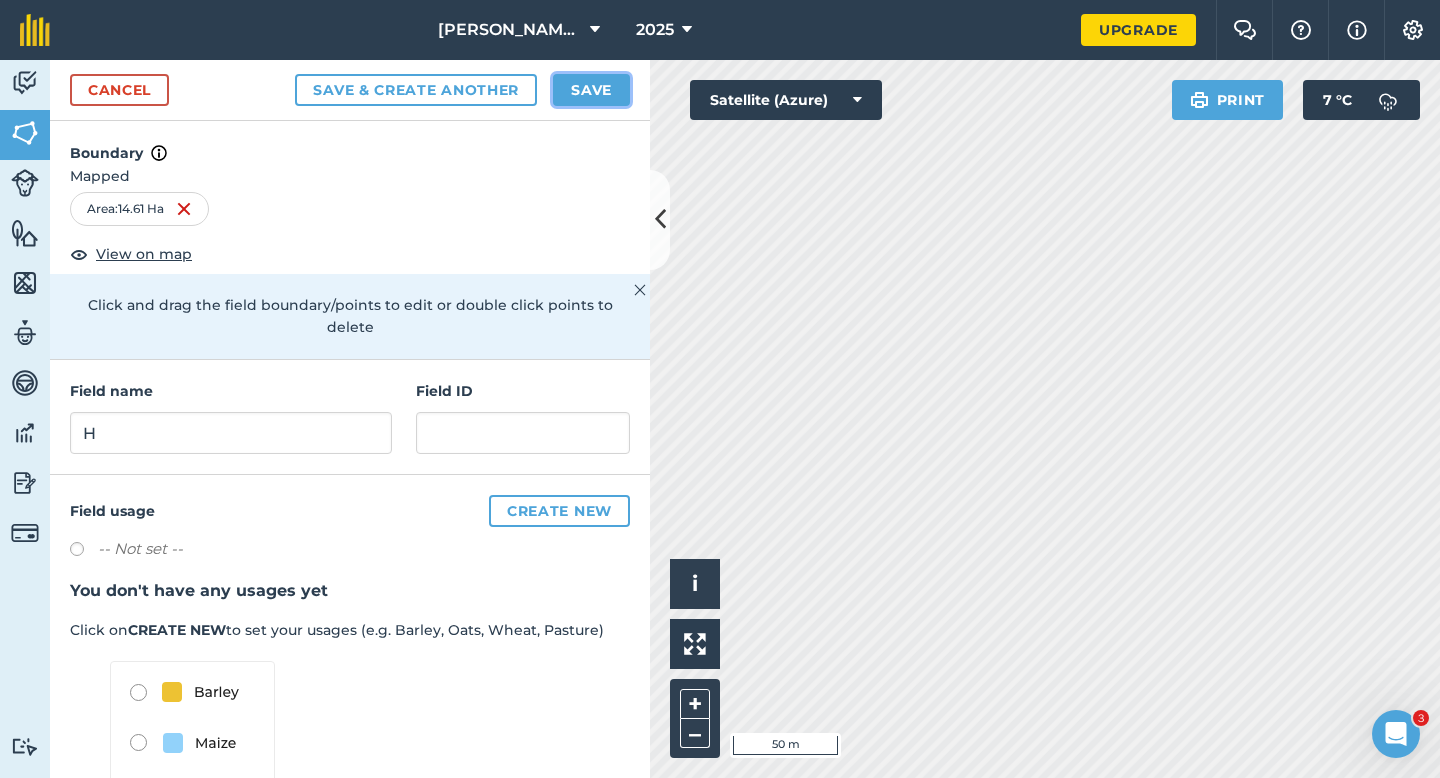 click on "Save" at bounding box center (591, 90) 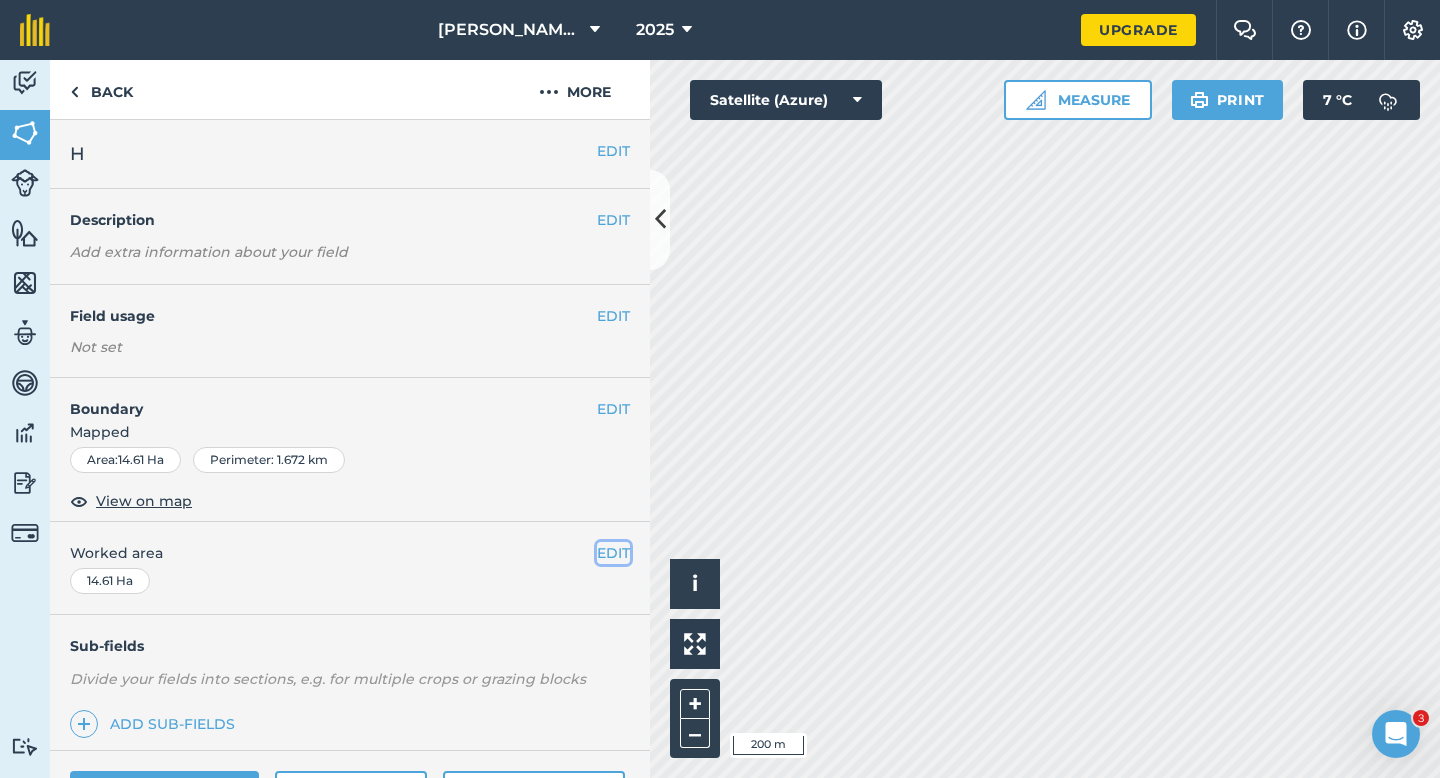 click on "EDIT" at bounding box center (613, 553) 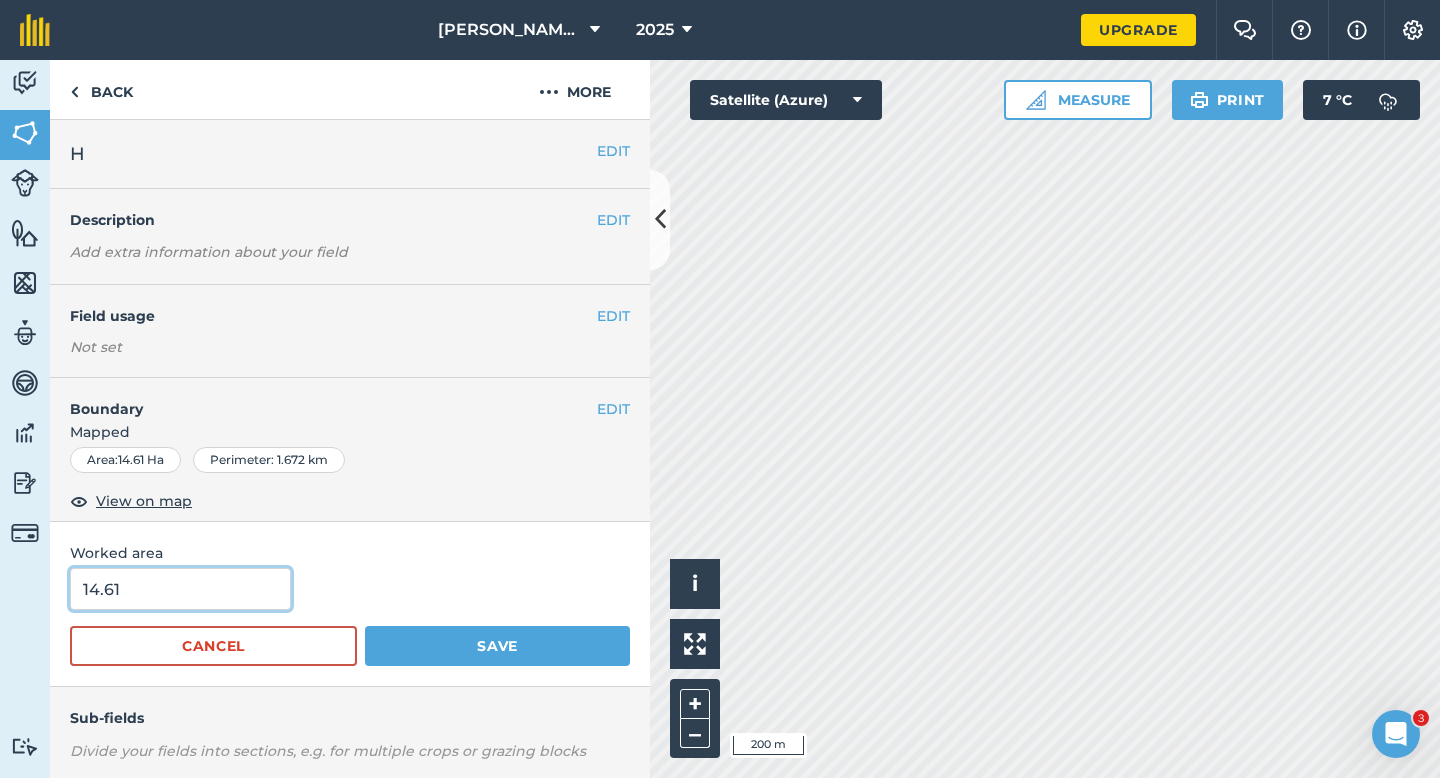click on "14.61" at bounding box center [180, 589] 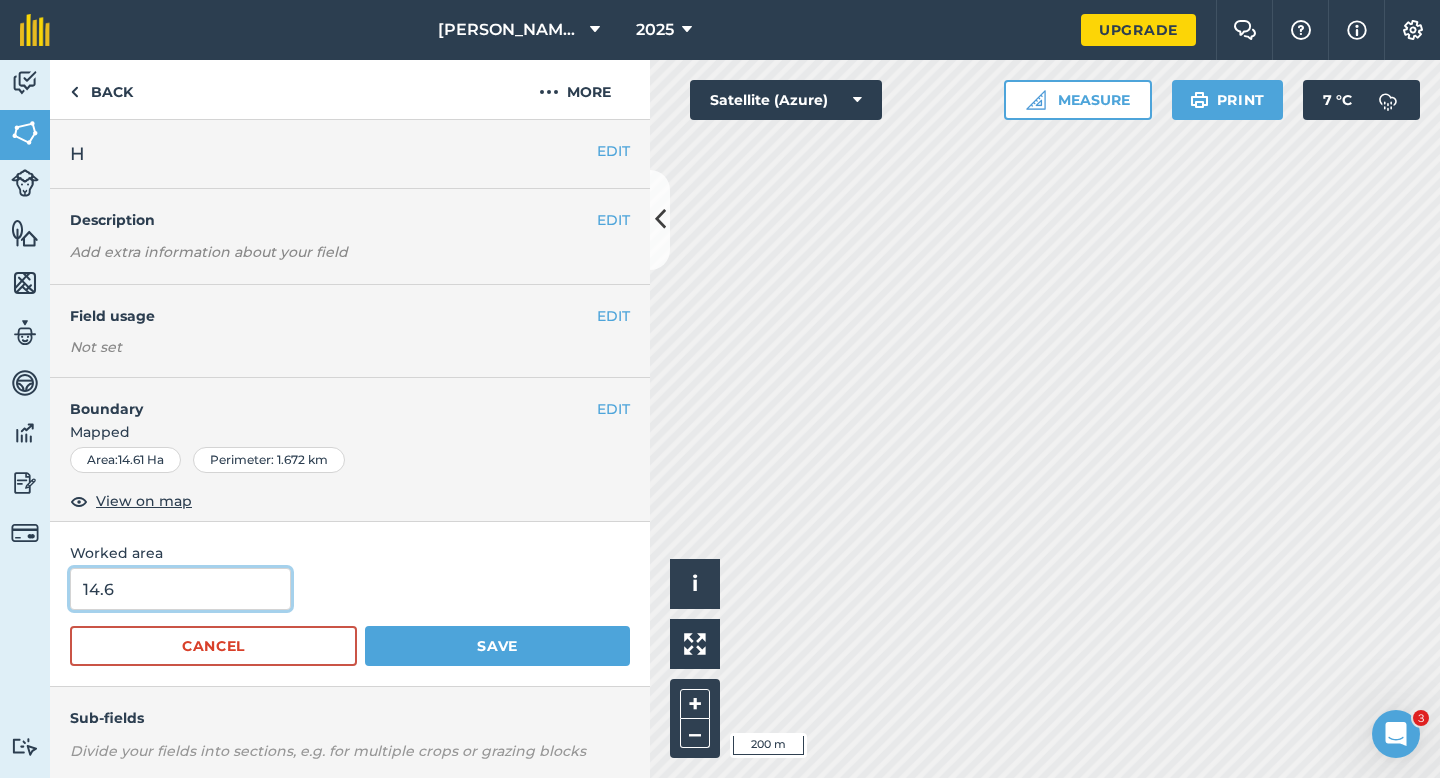 type on "14.6" 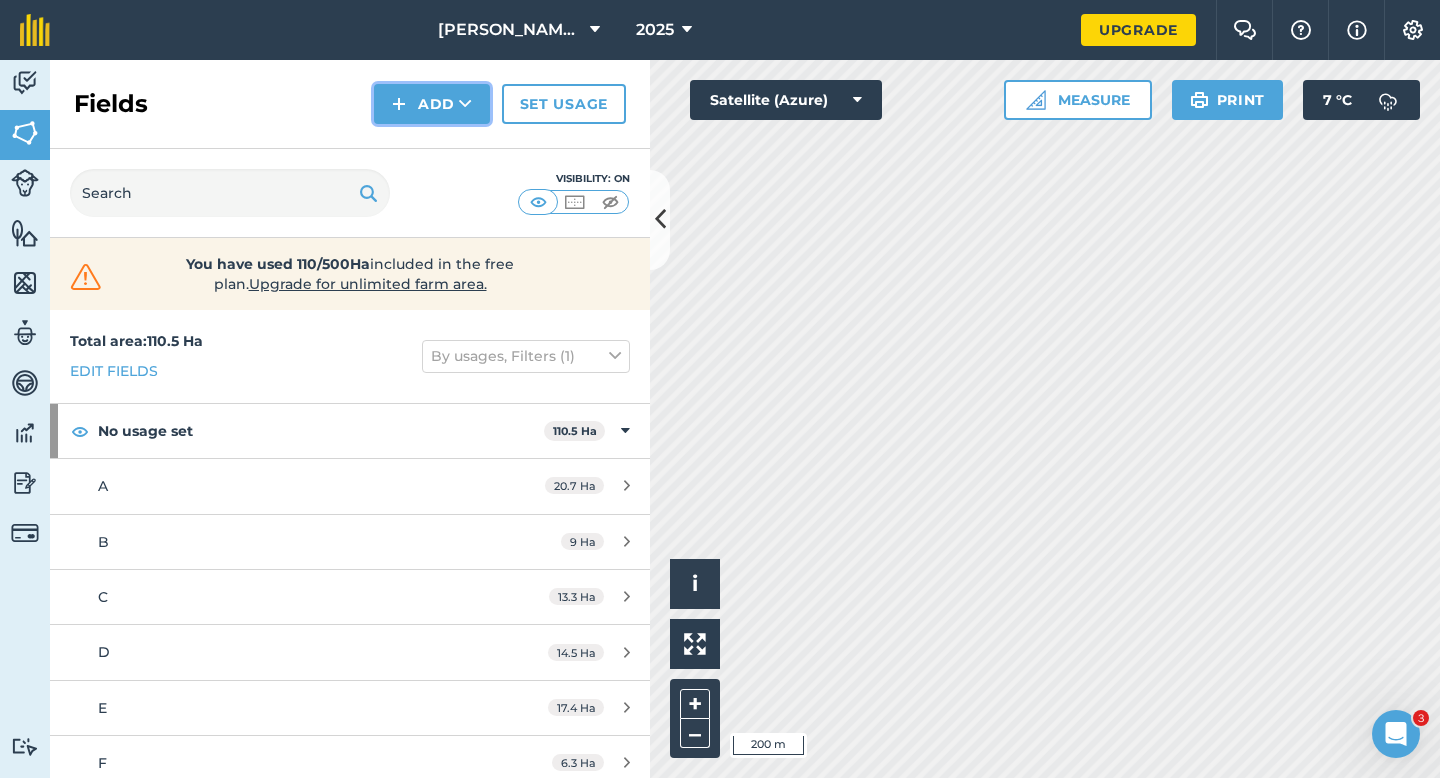 click on "Add" at bounding box center (432, 104) 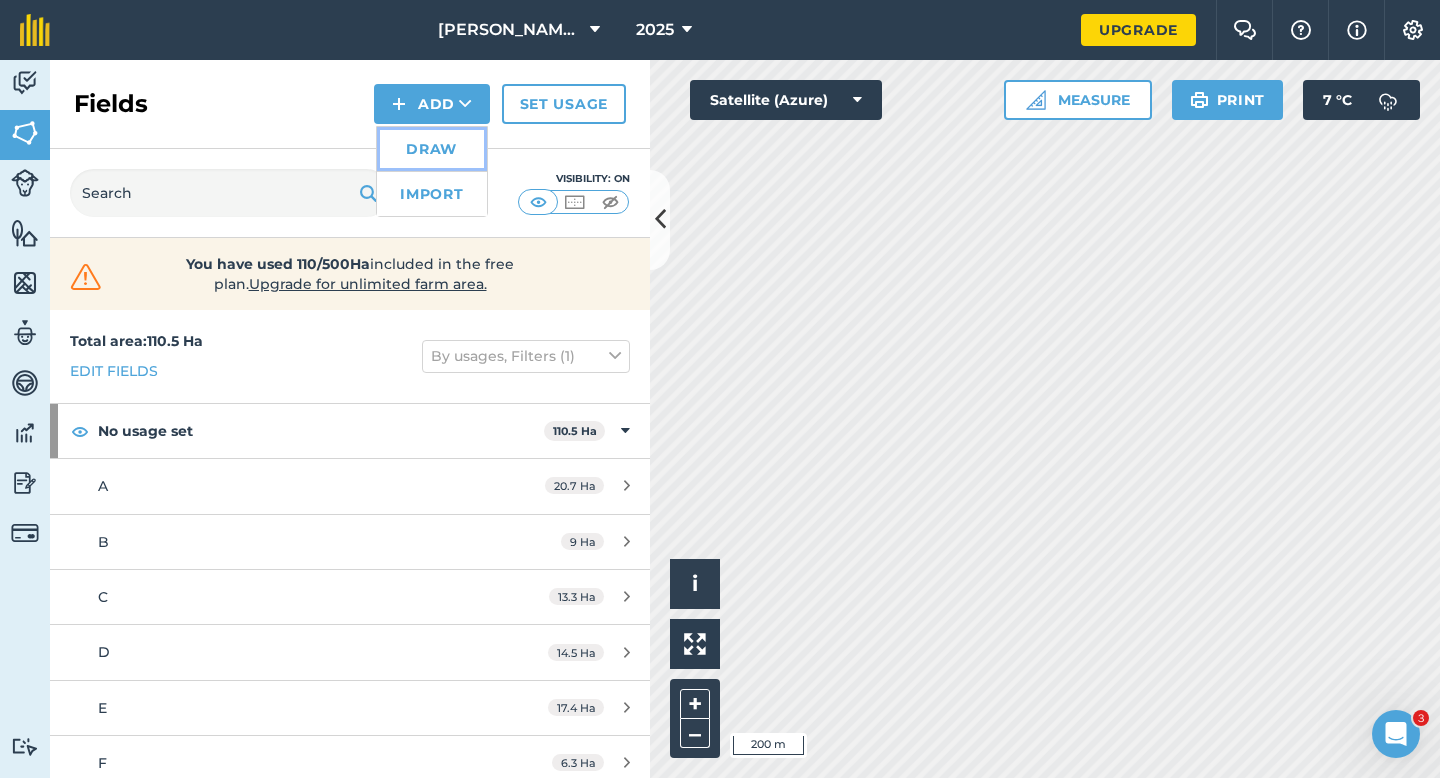 click on "Draw" at bounding box center (432, 149) 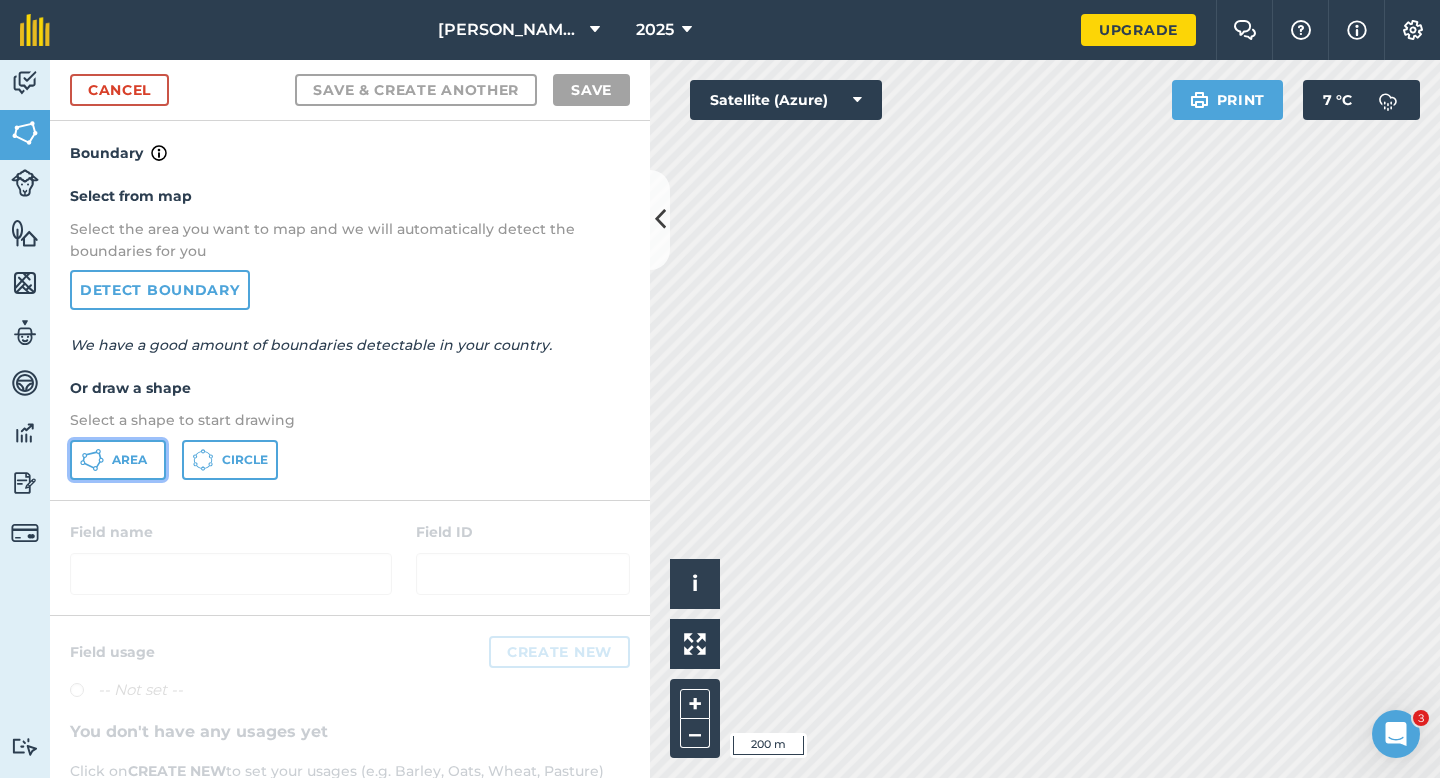 click on "Area" at bounding box center [118, 460] 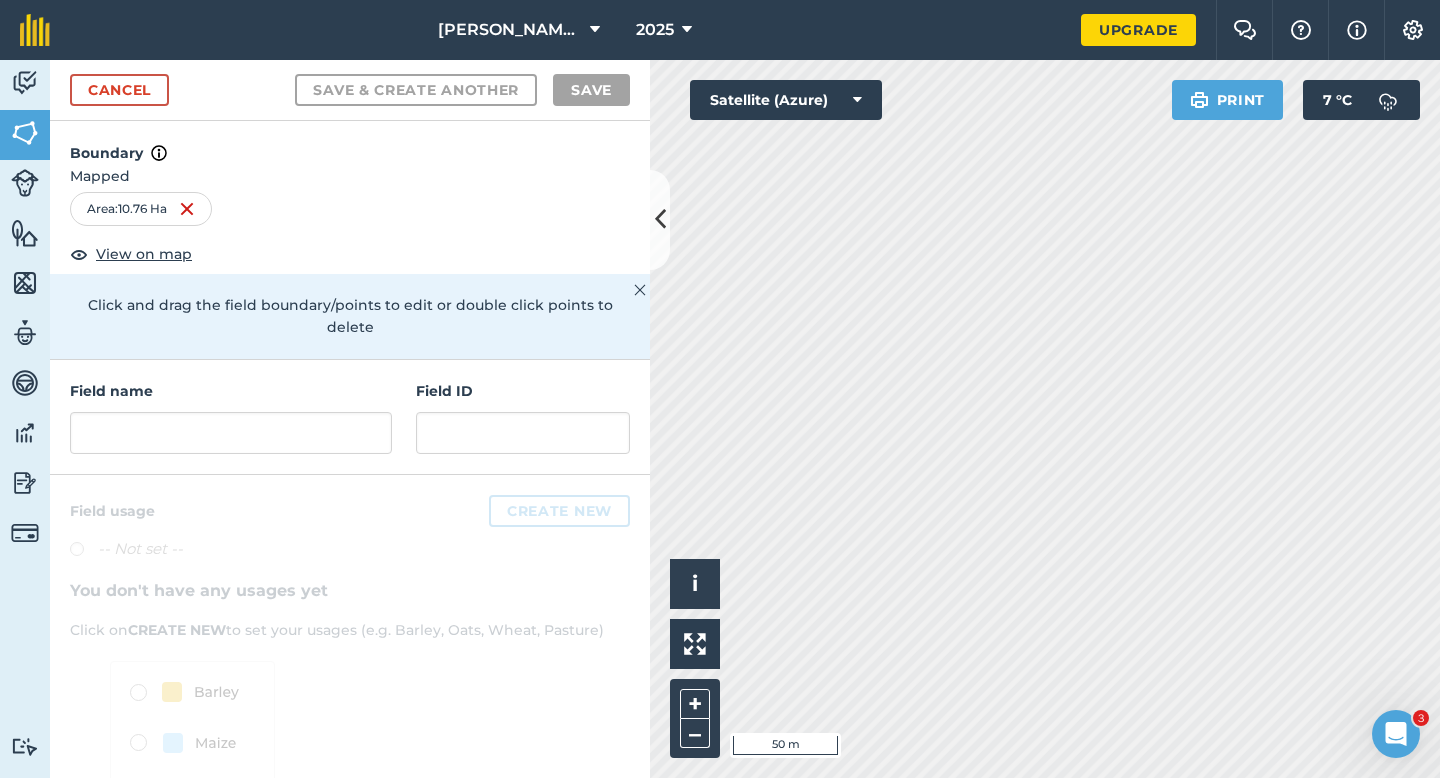 click on "Field name Field ID" at bounding box center (350, 417) 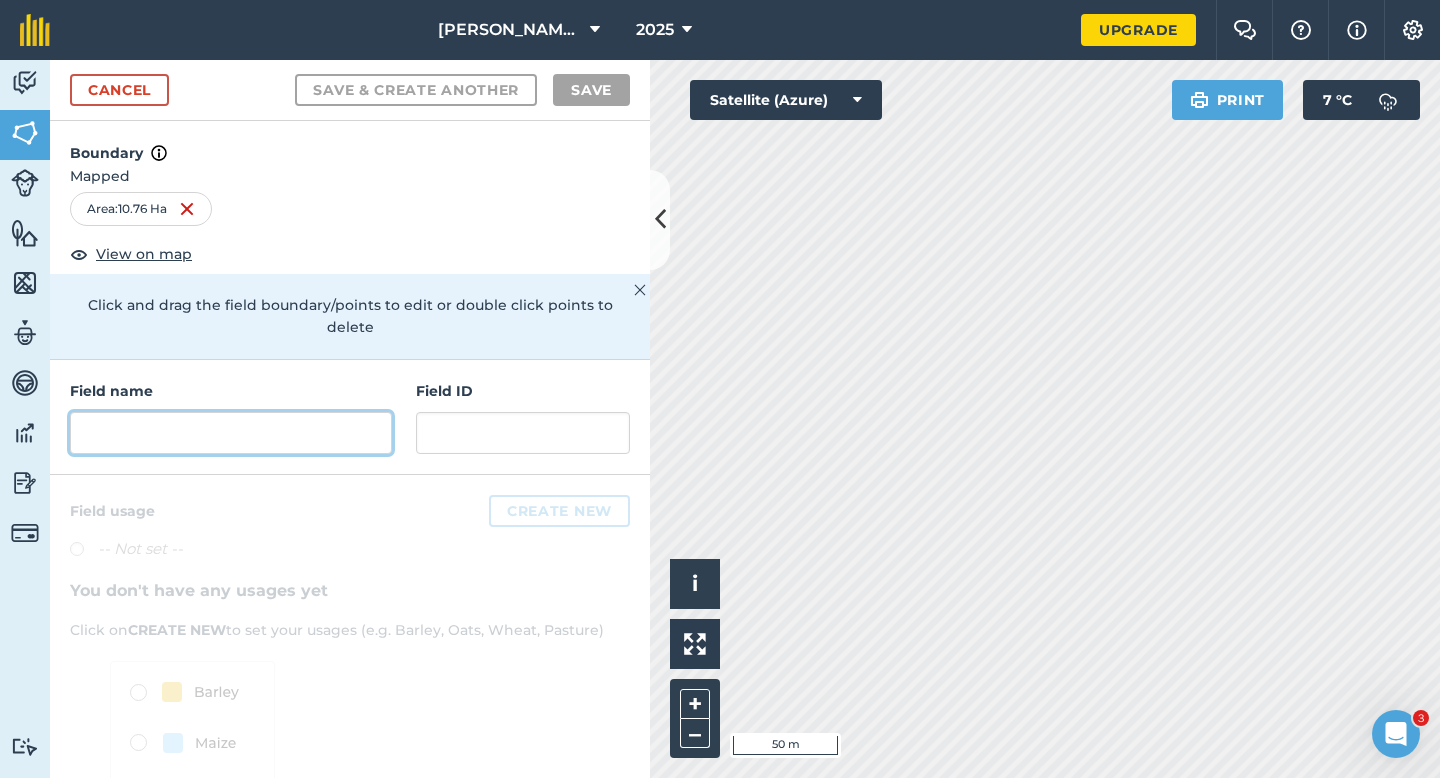click at bounding box center [231, 433] 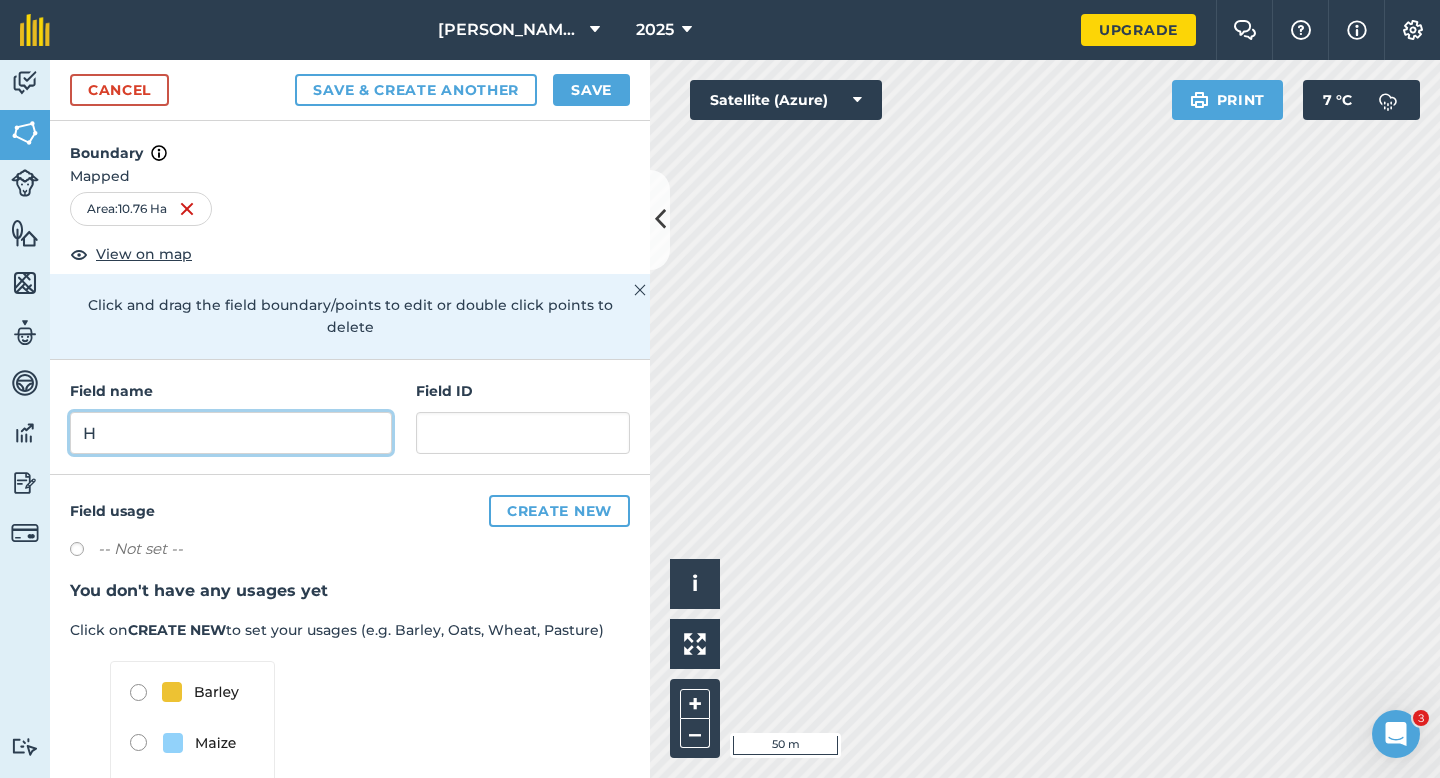 type on "H" 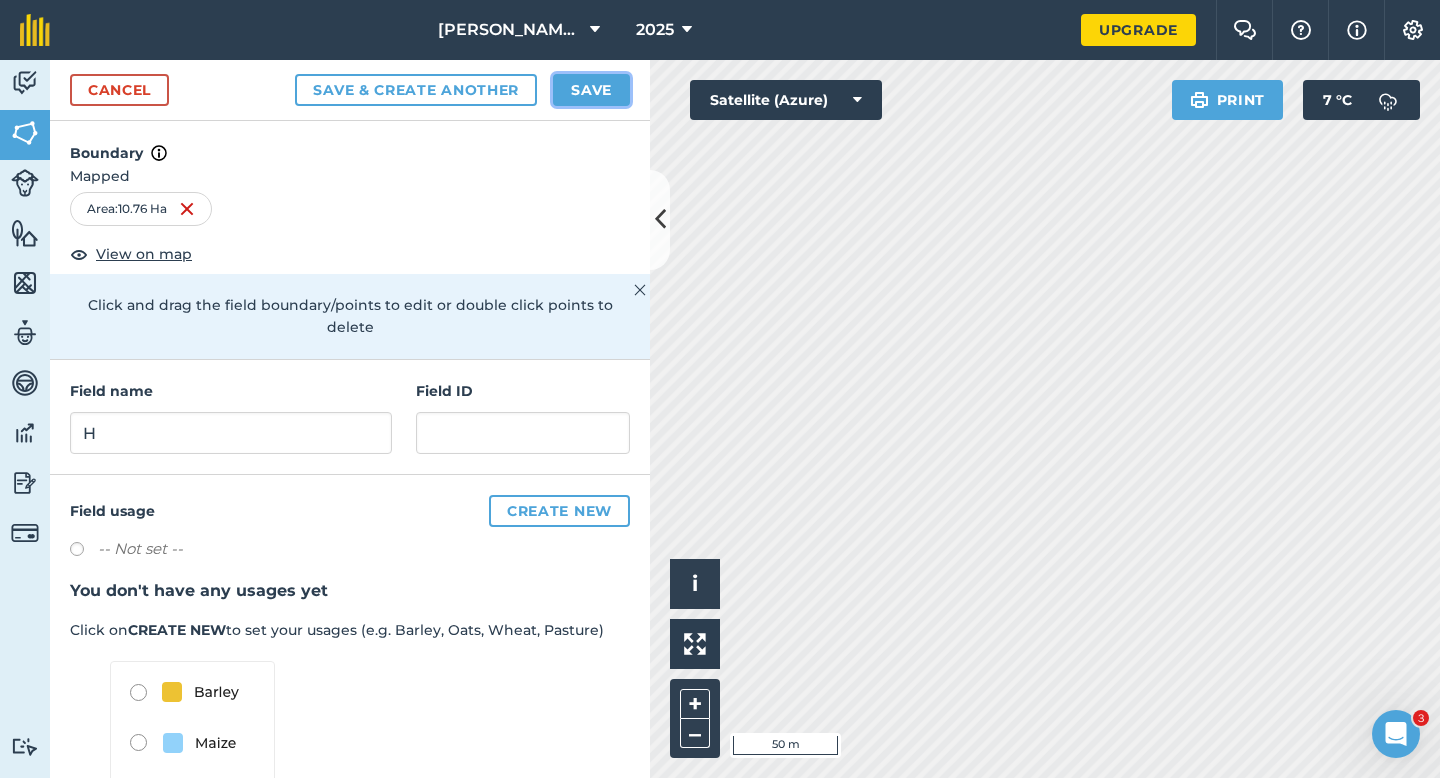 click on "Save" at bounding box center (591, 90) 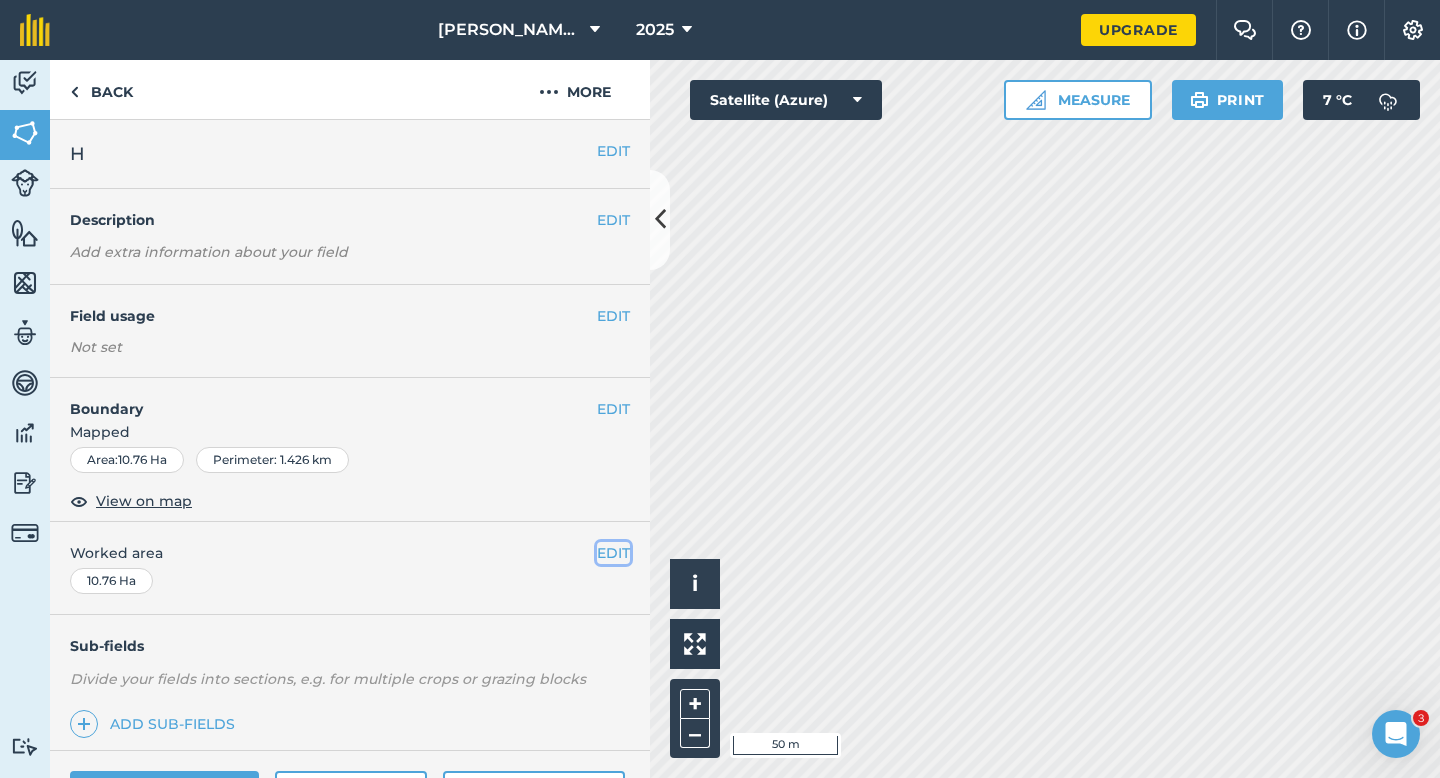 click on "EDIT" at bounding box center [613, 553] 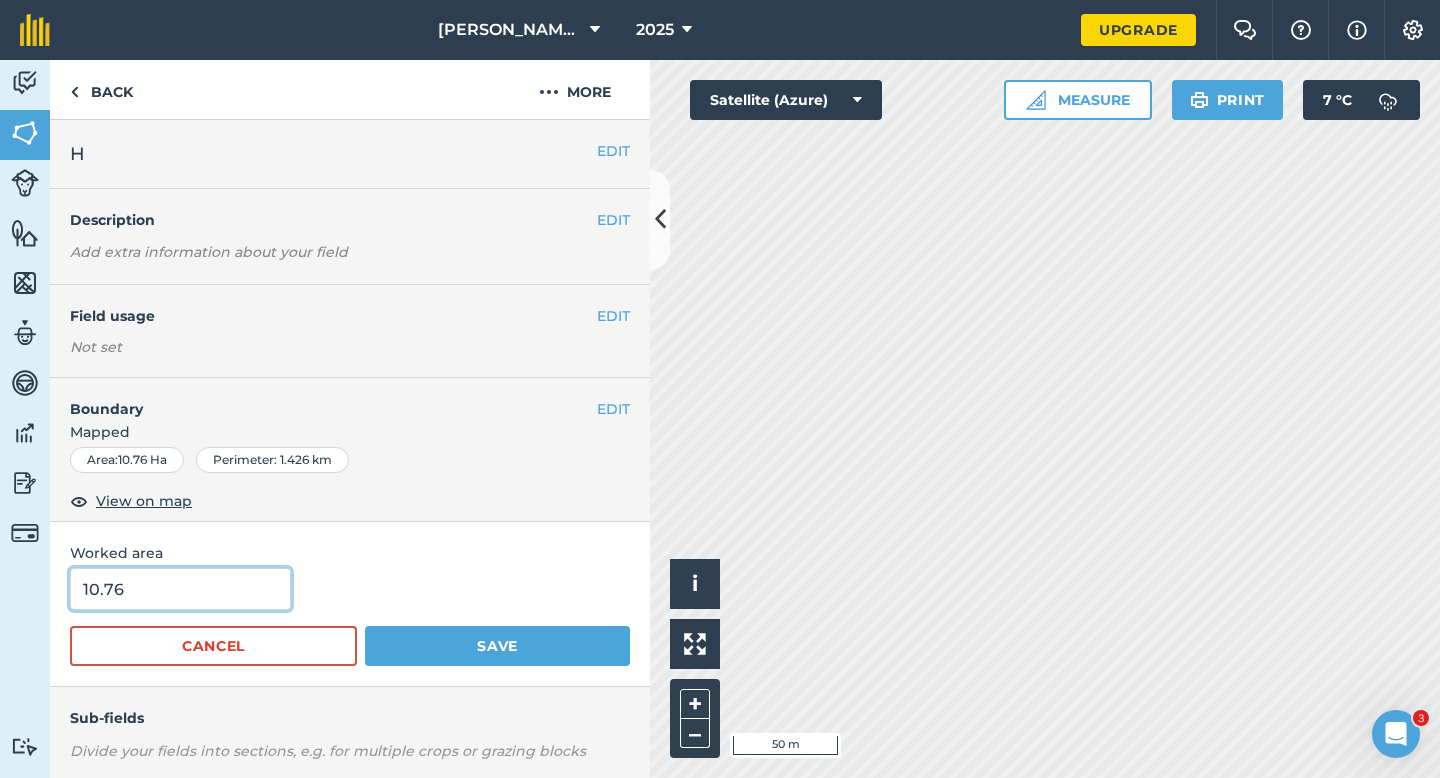 click on "10.76" at bounding box center (180, 589) 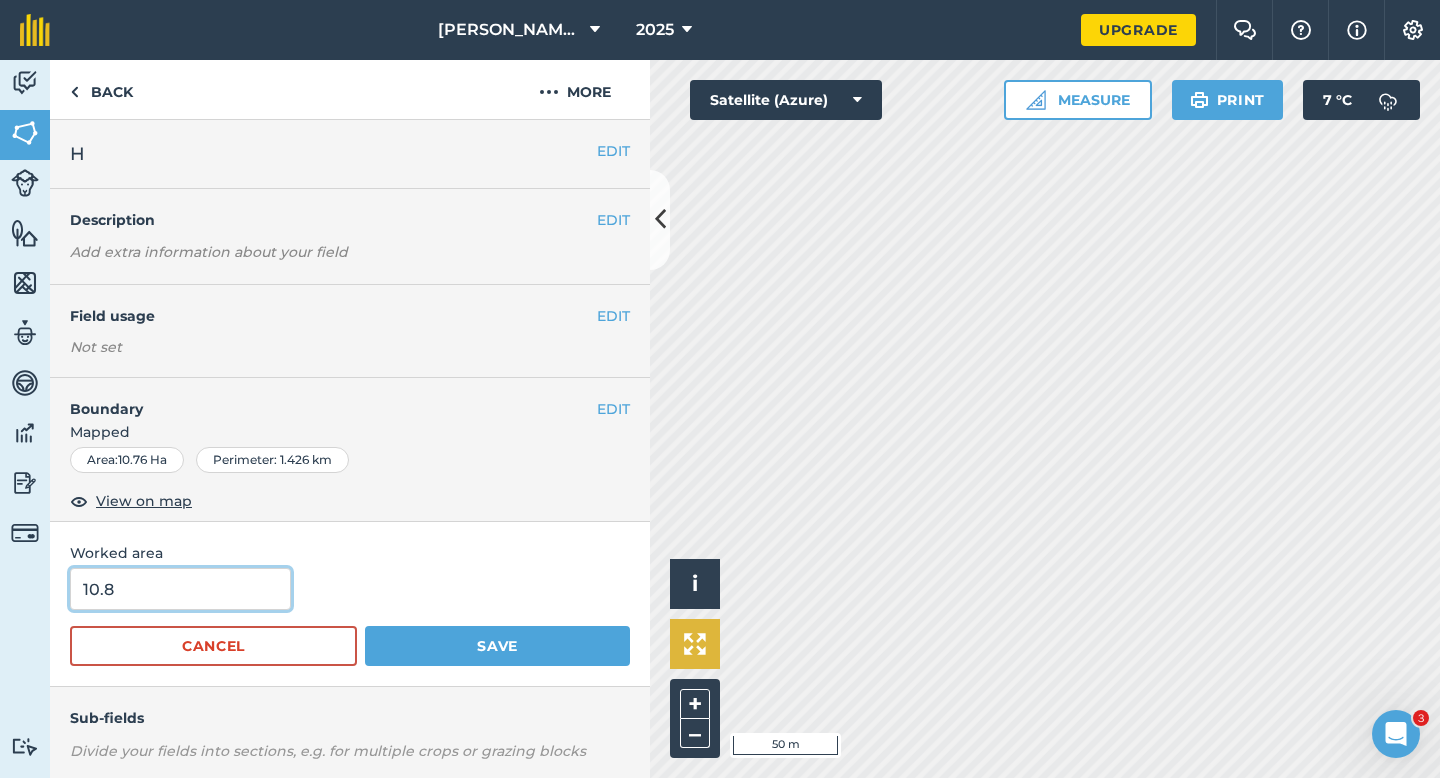 type on "10.8" 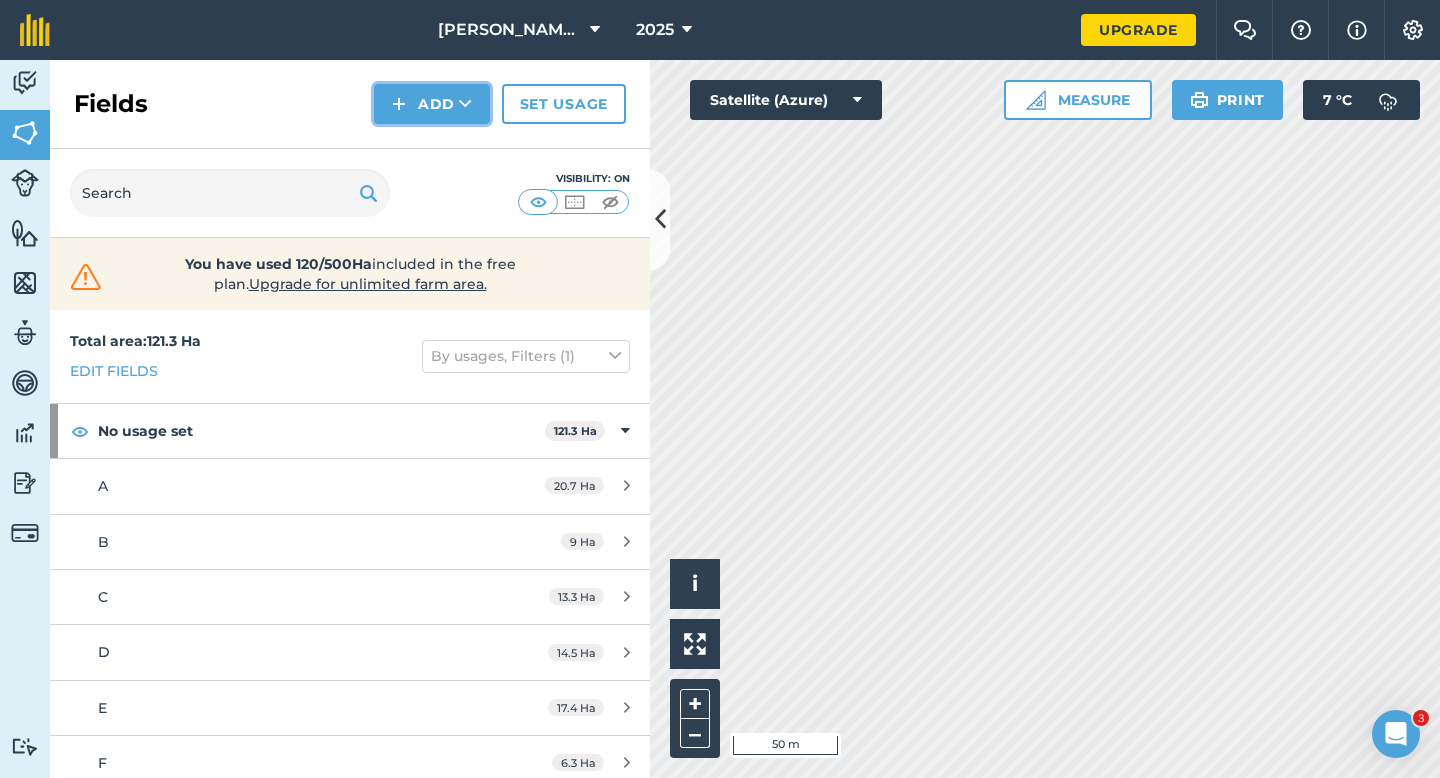 click on "Add" at bounding box center [432, 104] 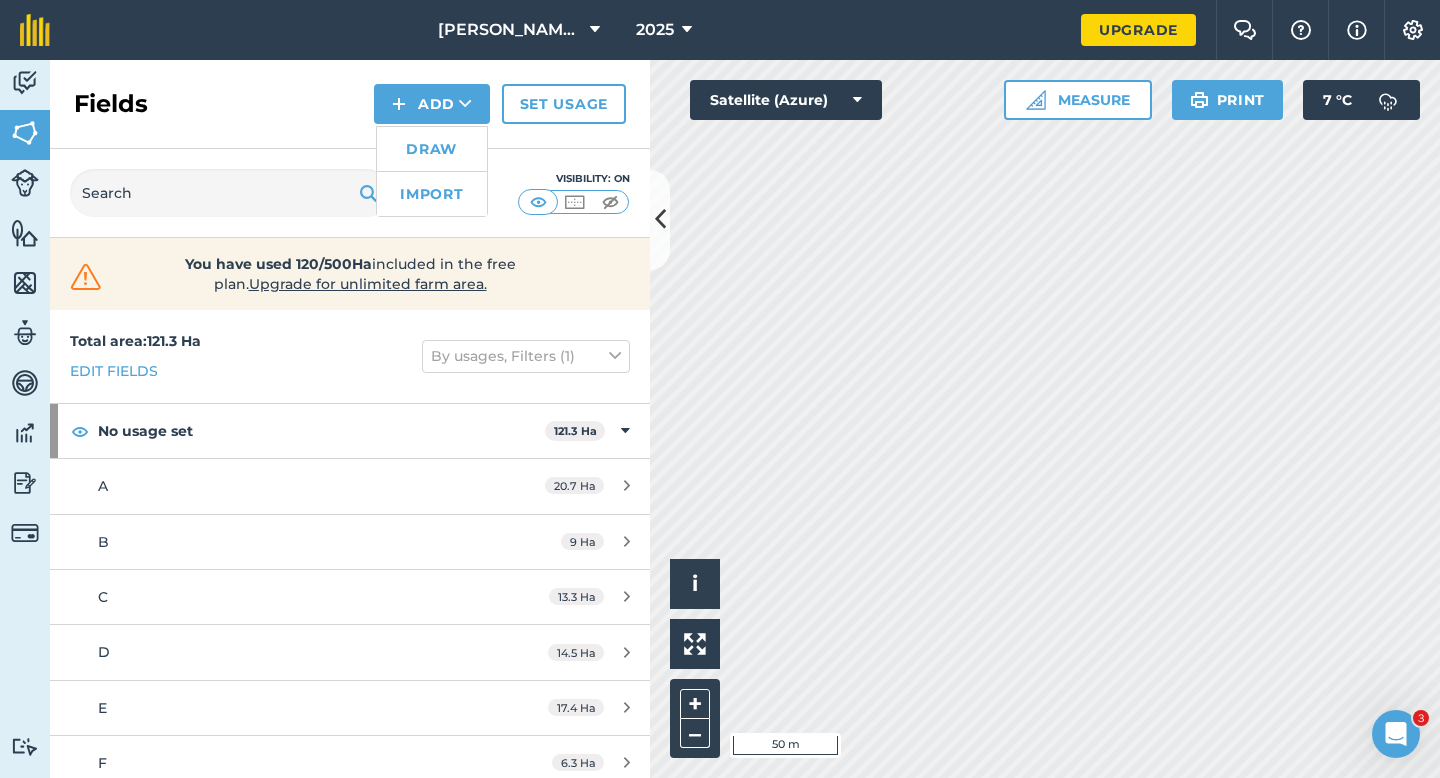 click on "Draw" at bounding box center (432, 149) 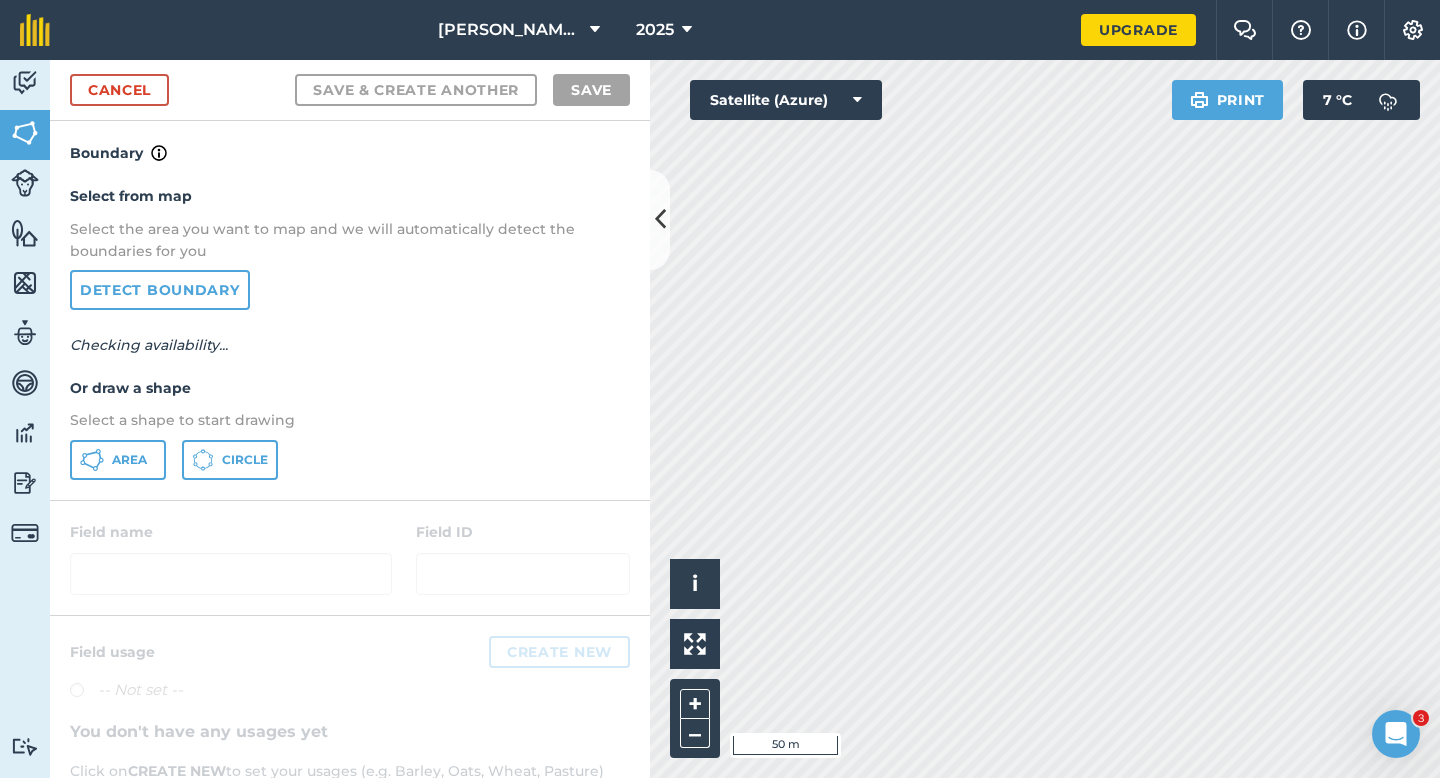 click on "Area Circle" at bounding box center [350, 460] 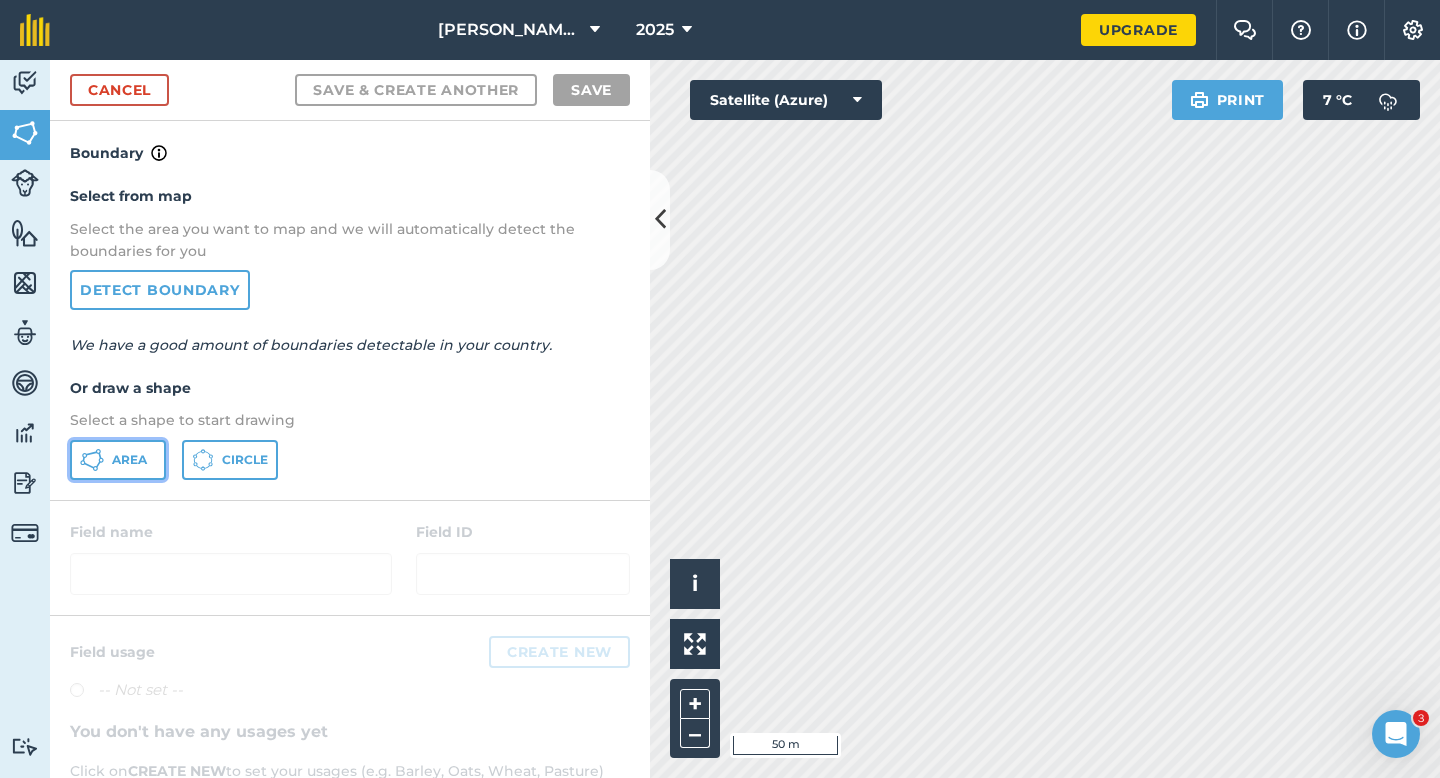drag, startPoint x: 143, startPoint y: 458, endPoint x: 240, endPoint y: 442, distance: 98.31073 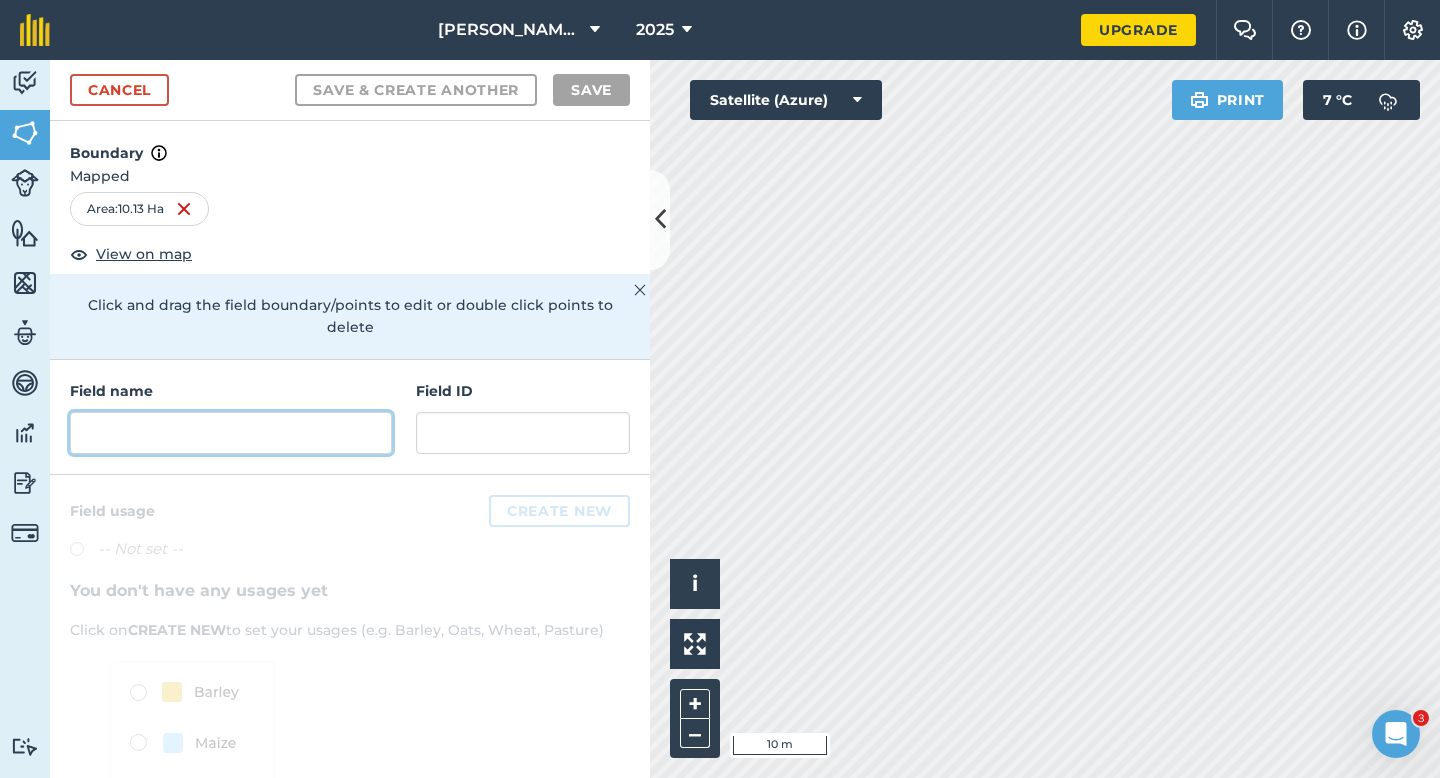 click at bounding box center (231, 433) 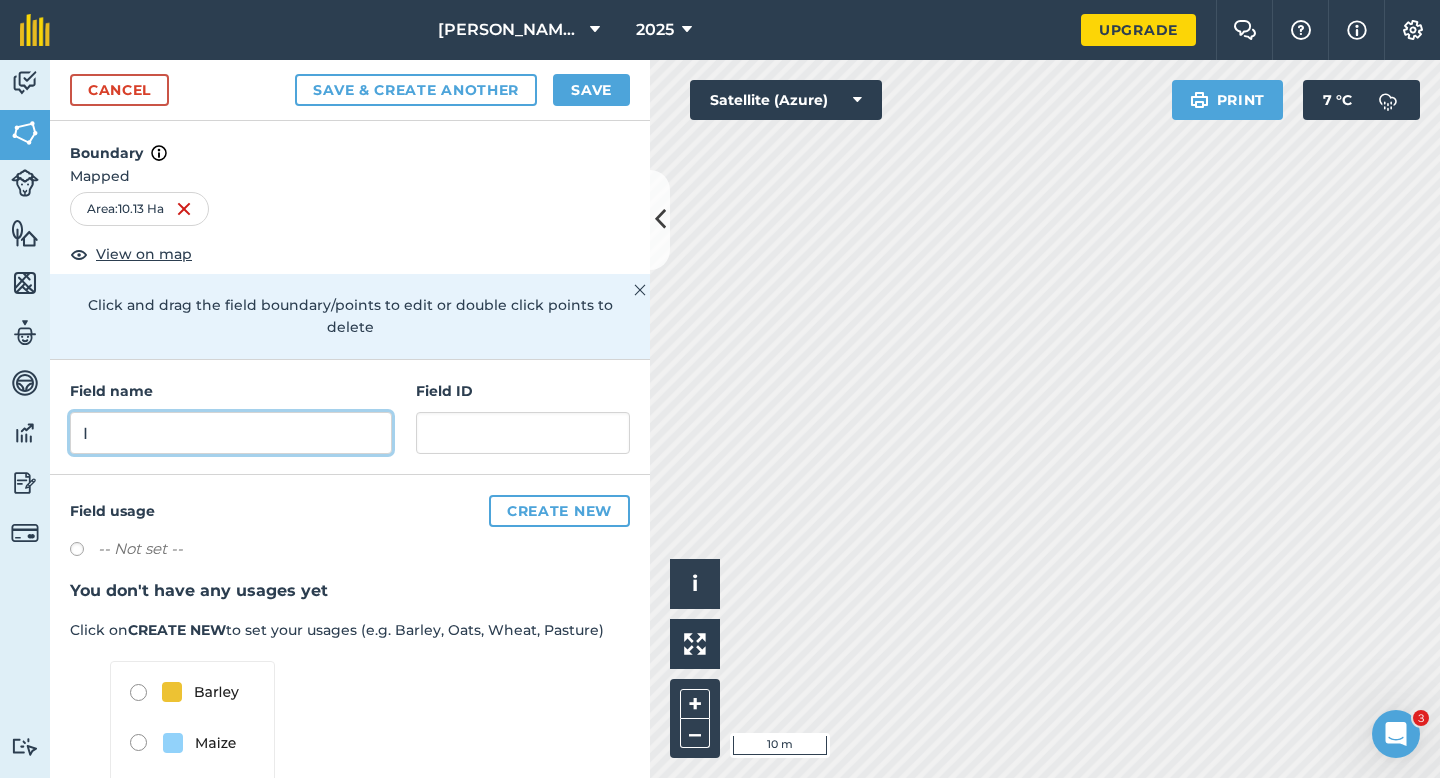 type on "I" 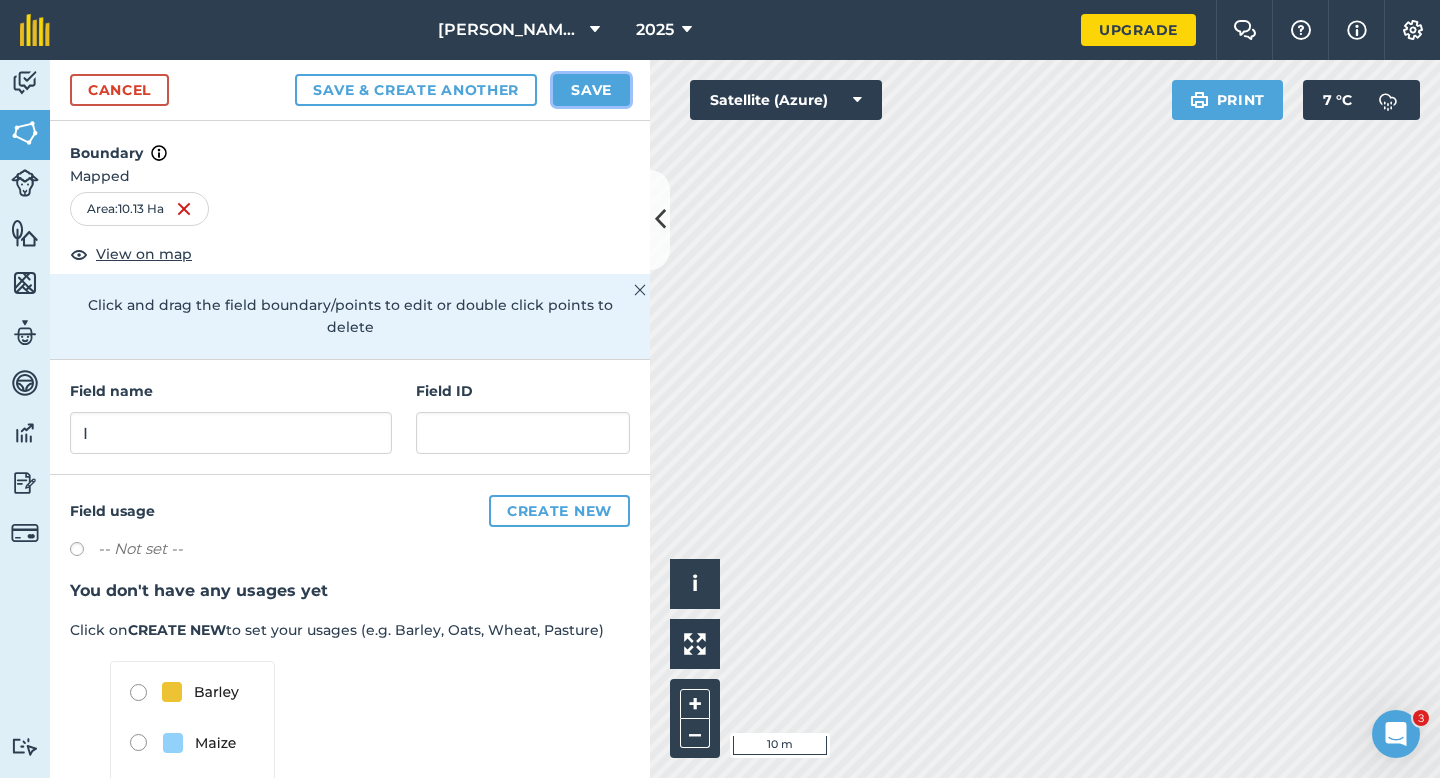 click on "Save" at bounding box center (591, 90) 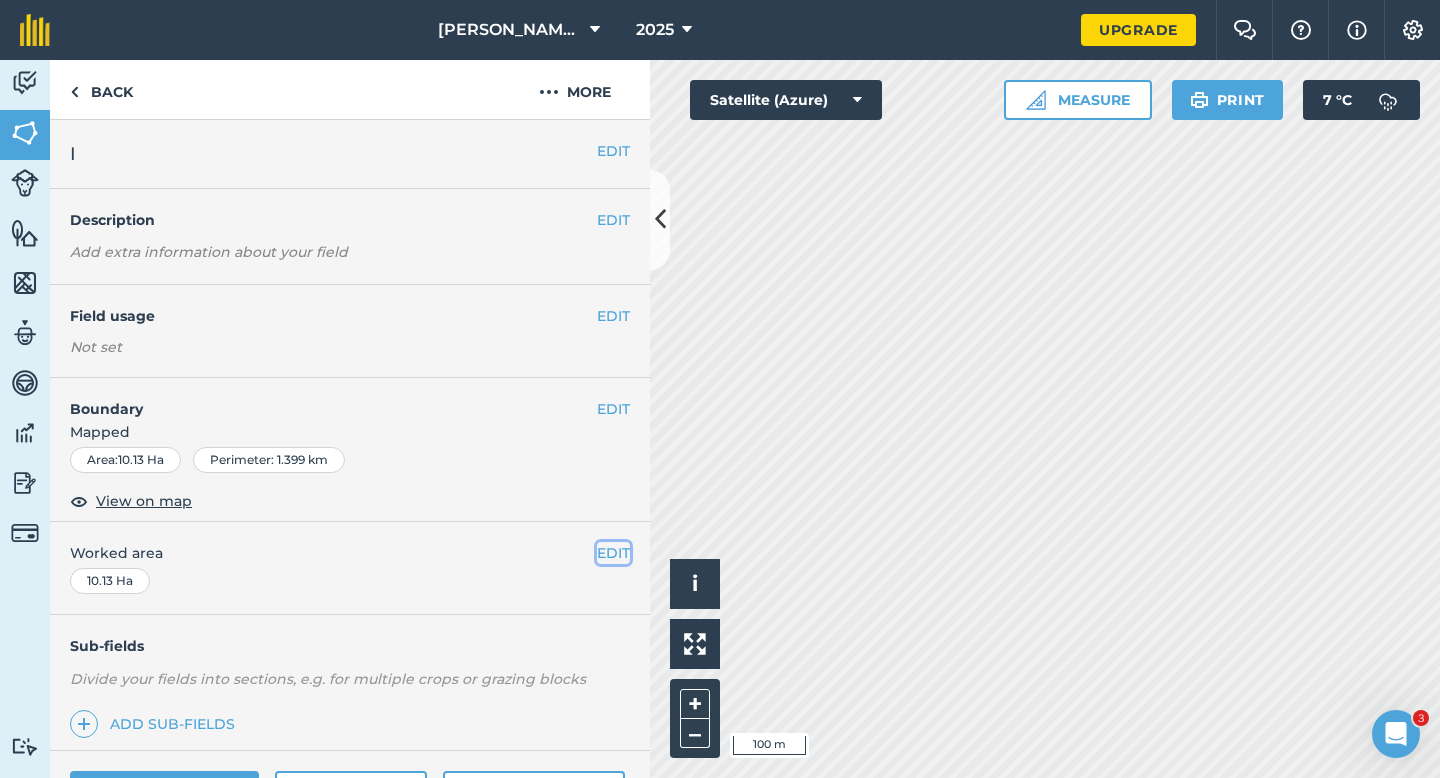 click on "EDIT" at bounding box center (613, 553) 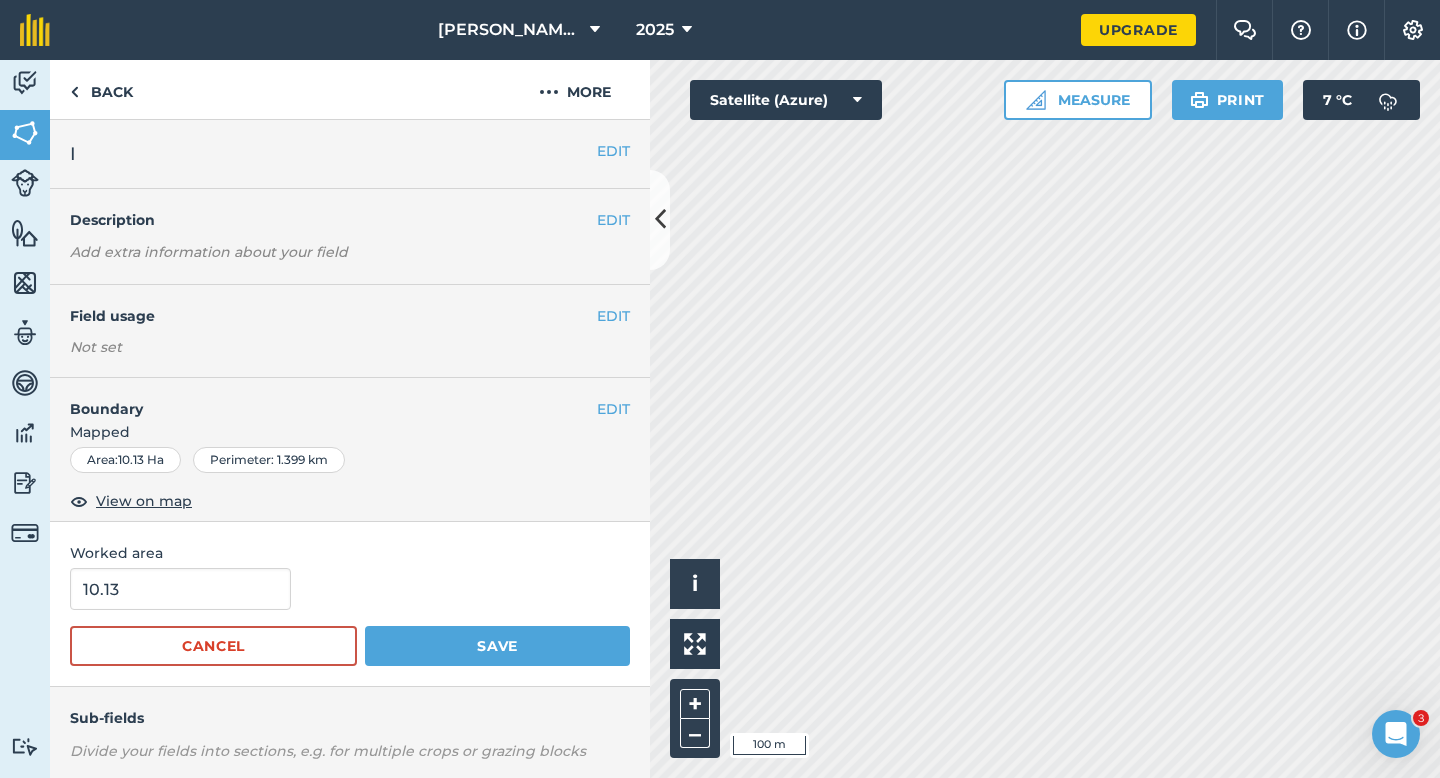 click on "10.13" at bounding box center [350, 589] 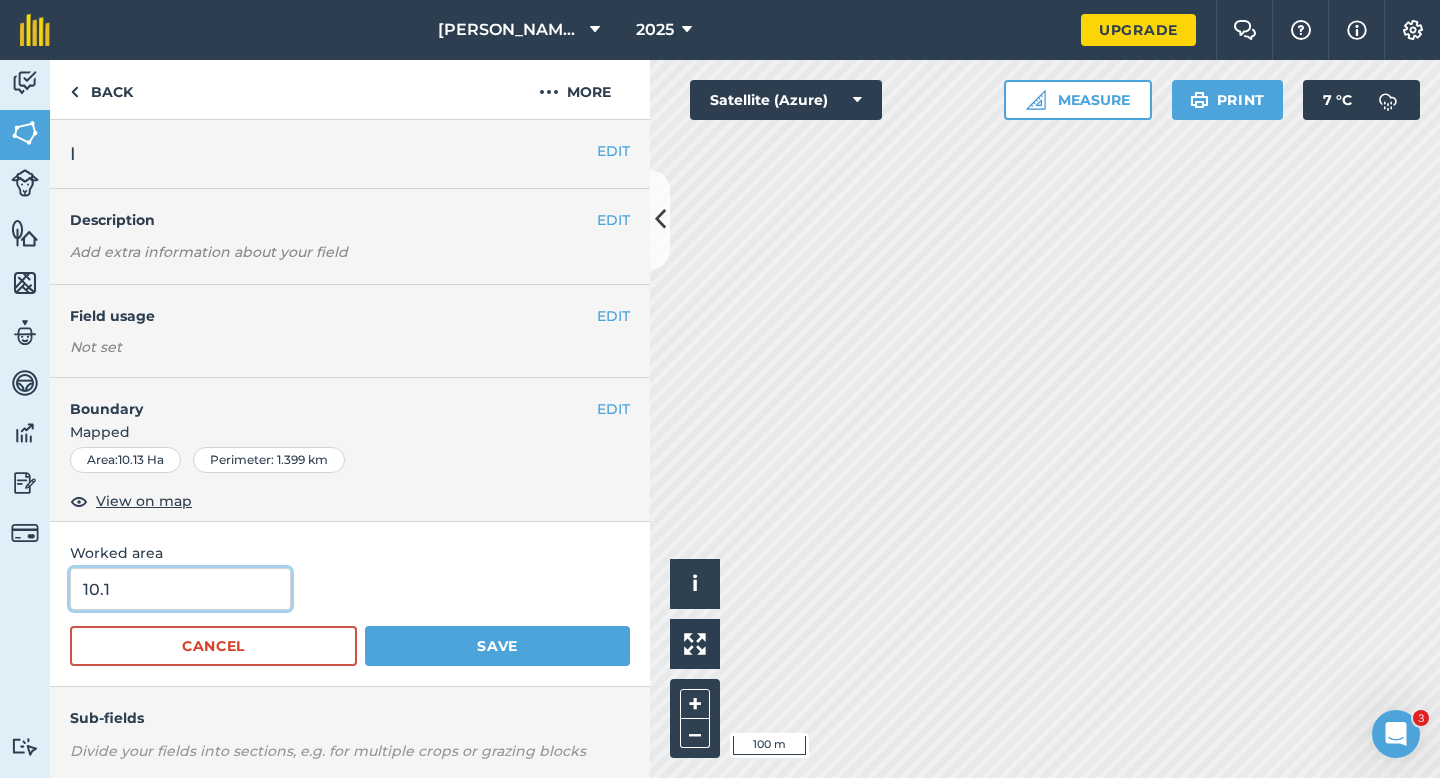 click on "10.1" at bounding box center [180, 589] 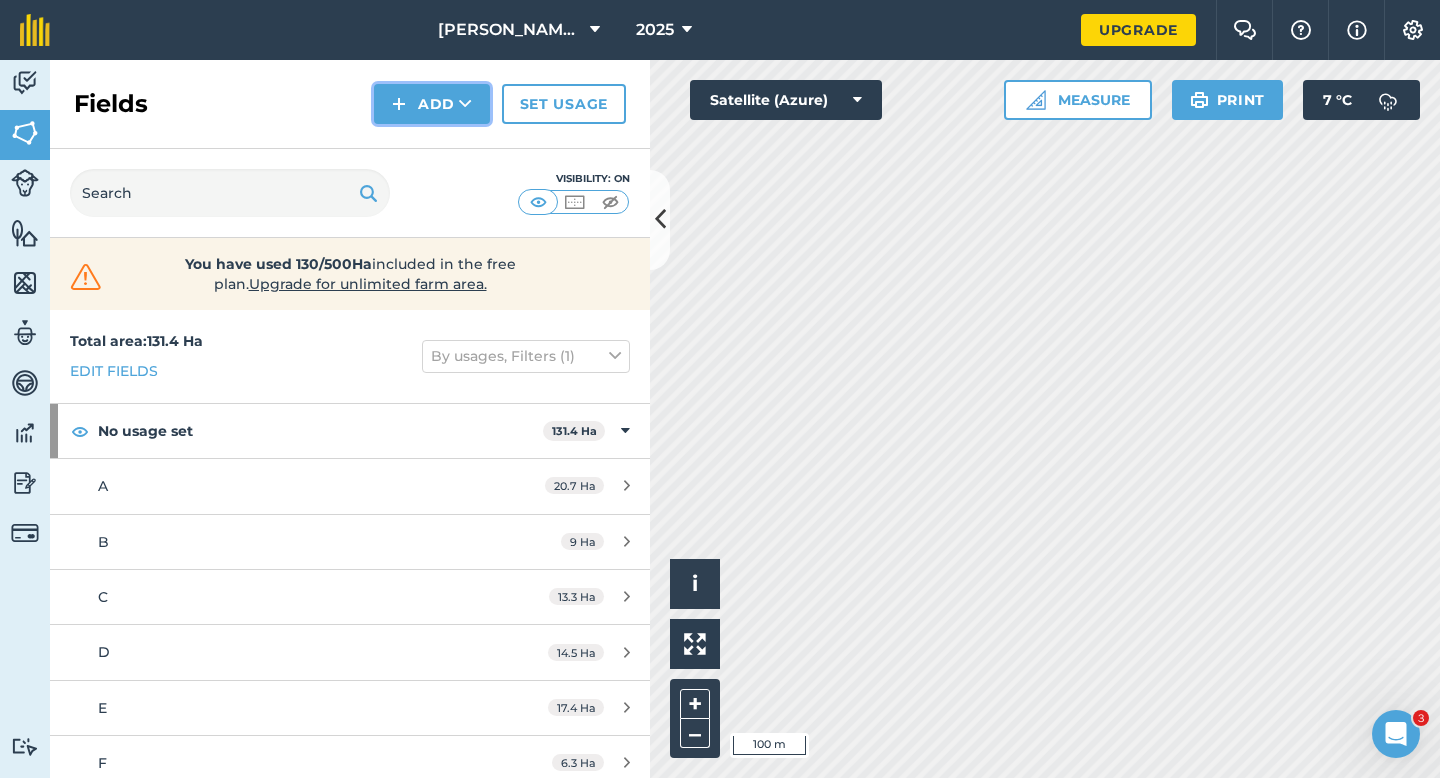 click on "Add" at bounding box center [432, 104] 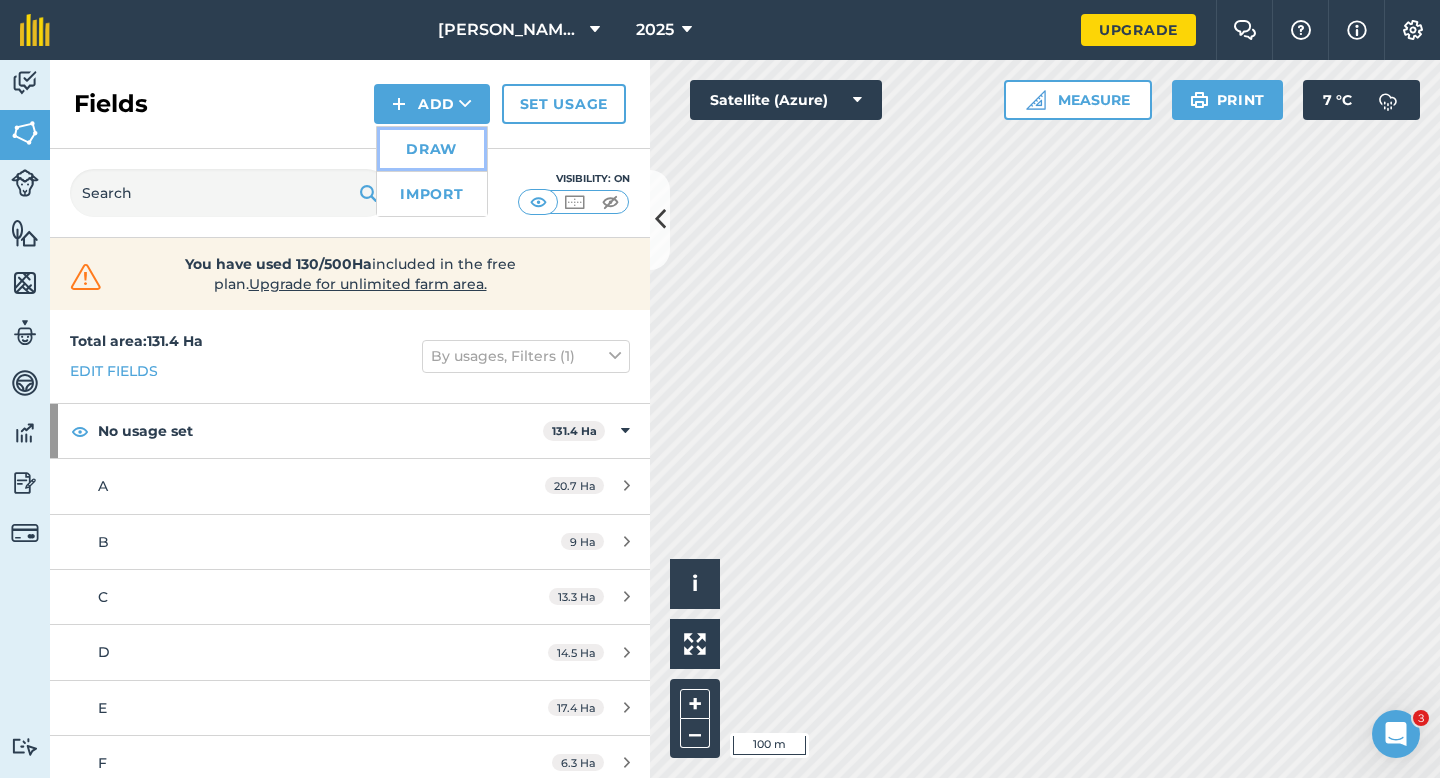click on "Draw" at bounding box center (432, 149) 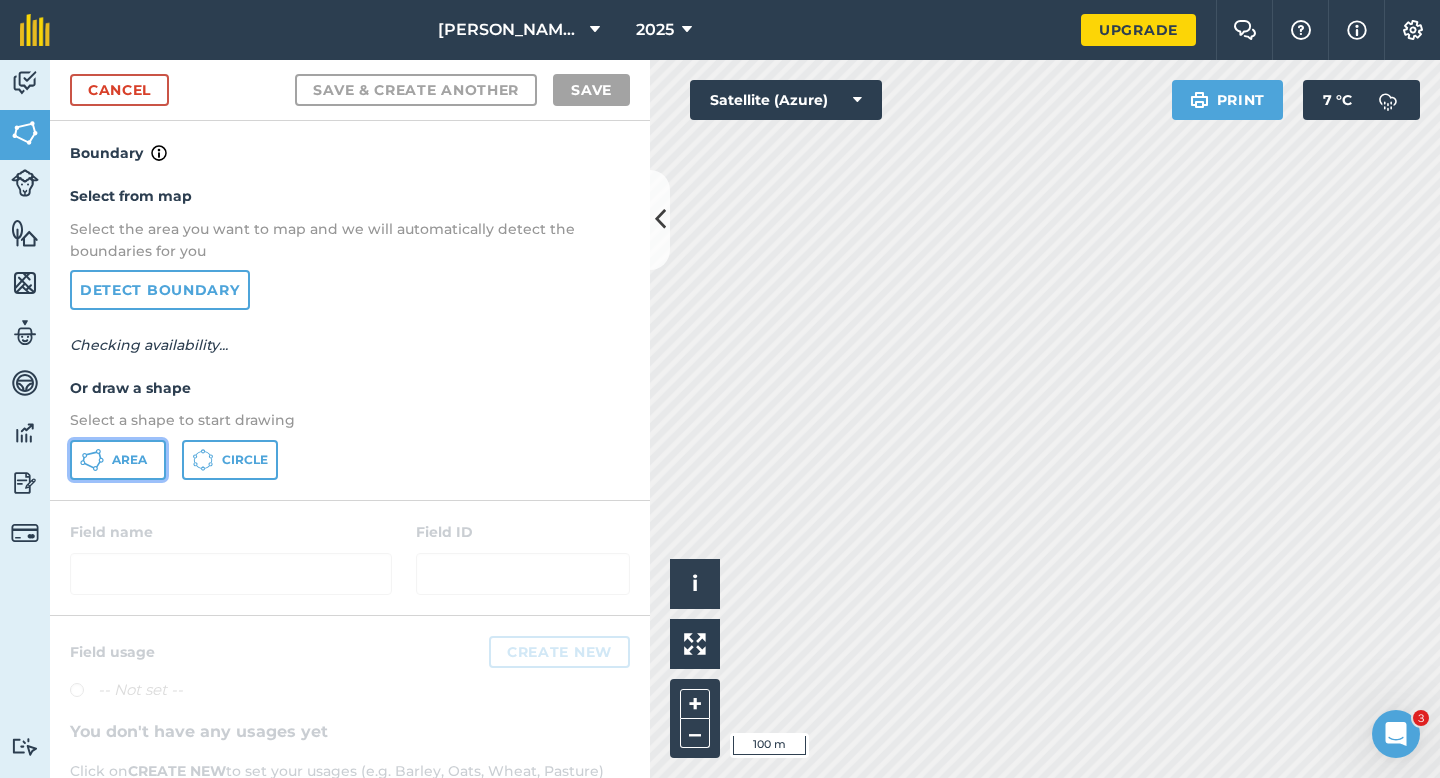 click on "Area" at bounding box center (118, 460) 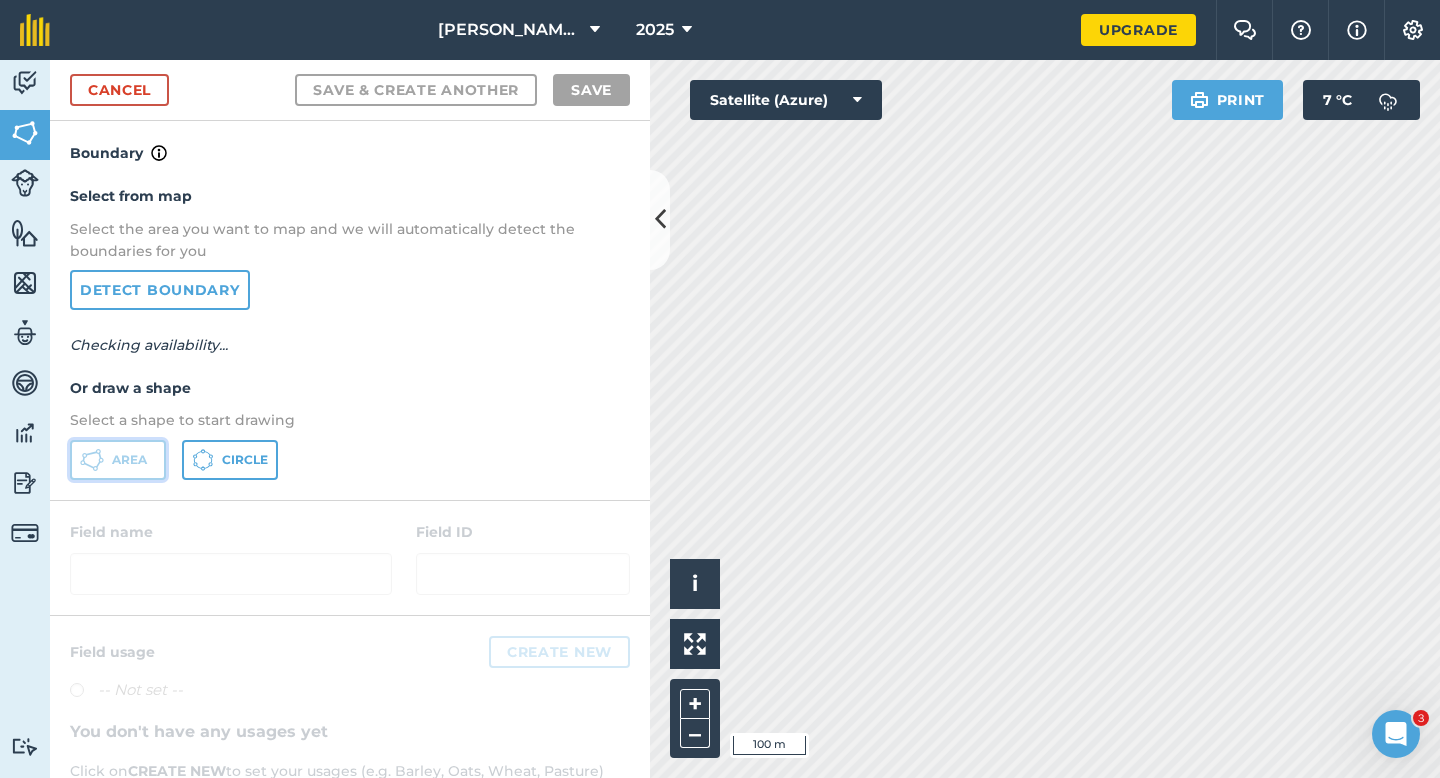 click on "Area" at bounding box center [118, 460] 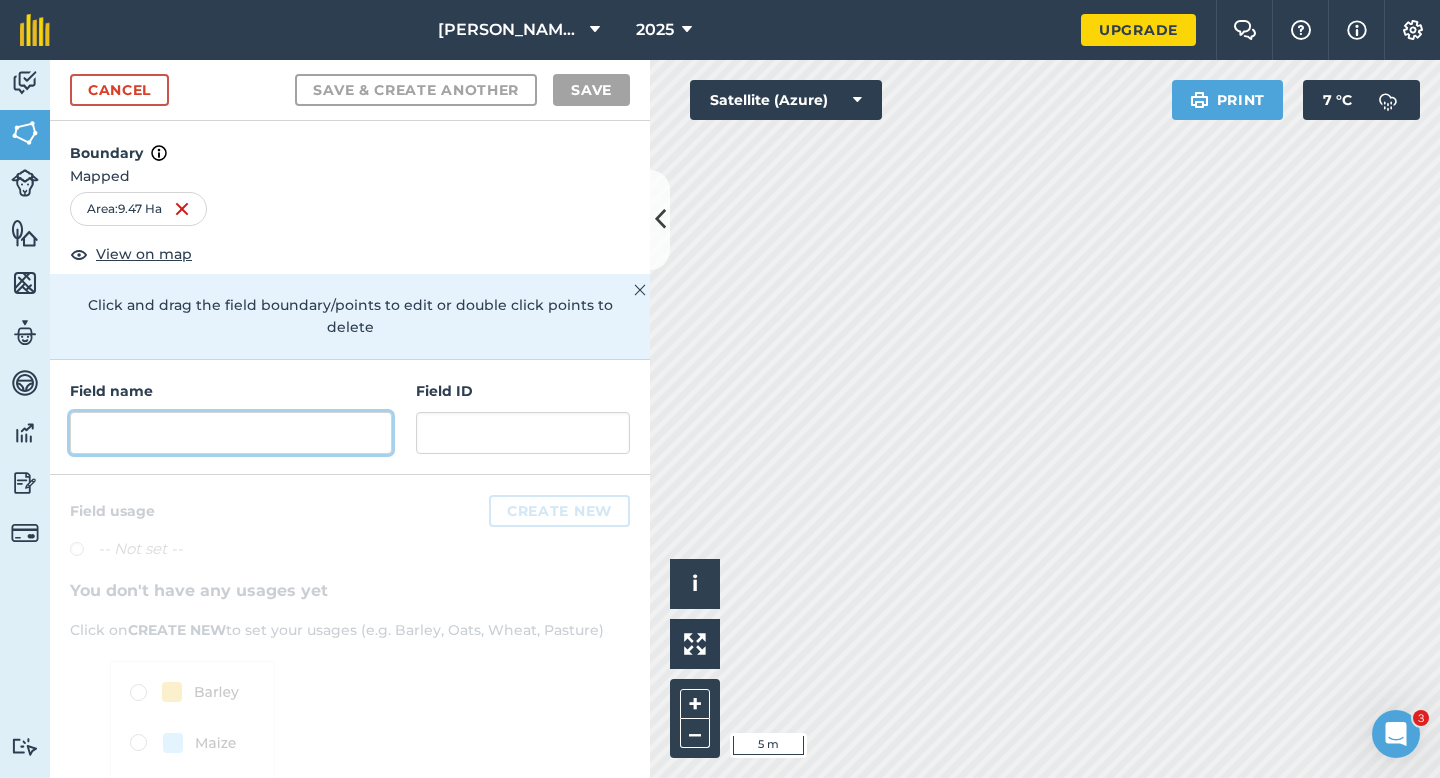 click at bounding box center [231, 433] 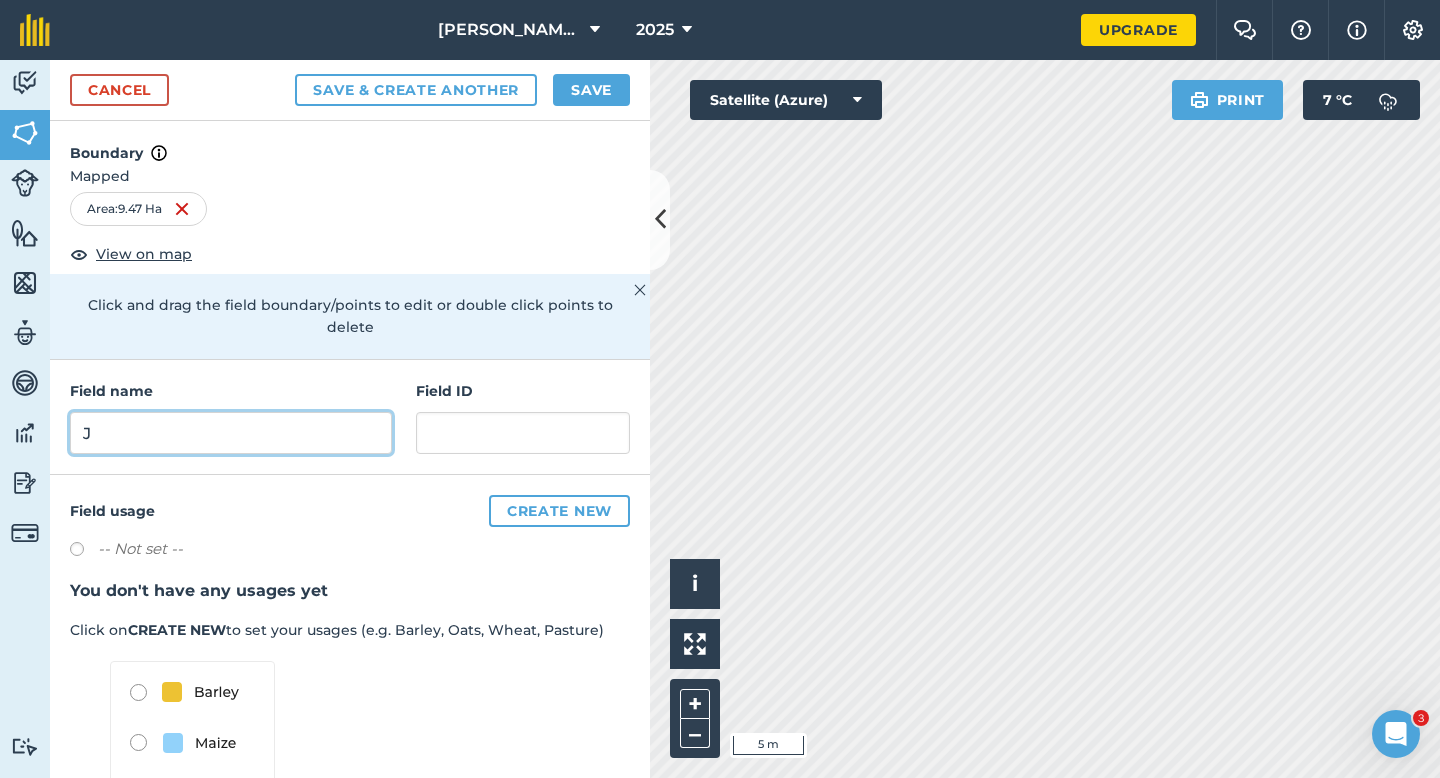 type on "J" 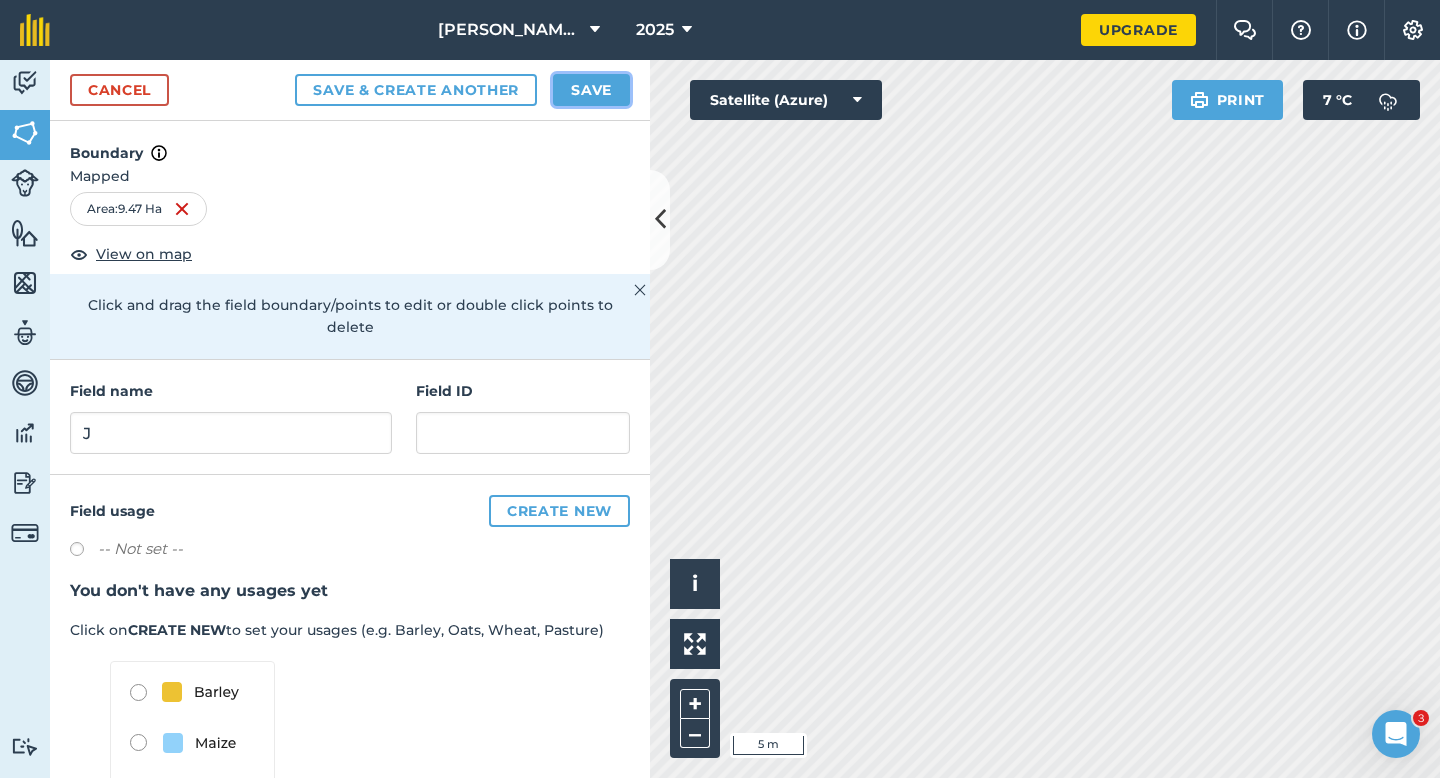 click on "Save" at bounding box center (591, 90) 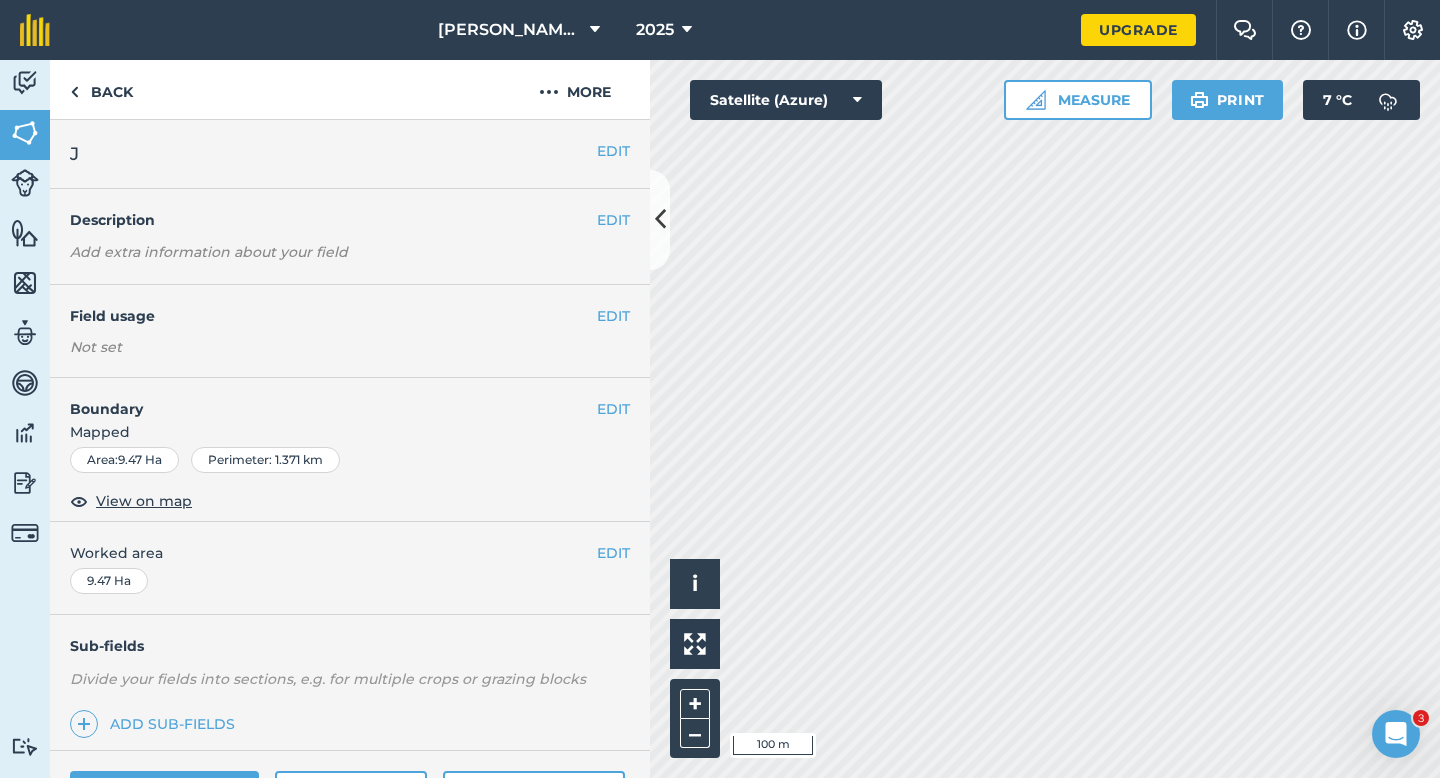 click on "EDIT Worked area 9.47   Ha" at bounding box center (350, 568) 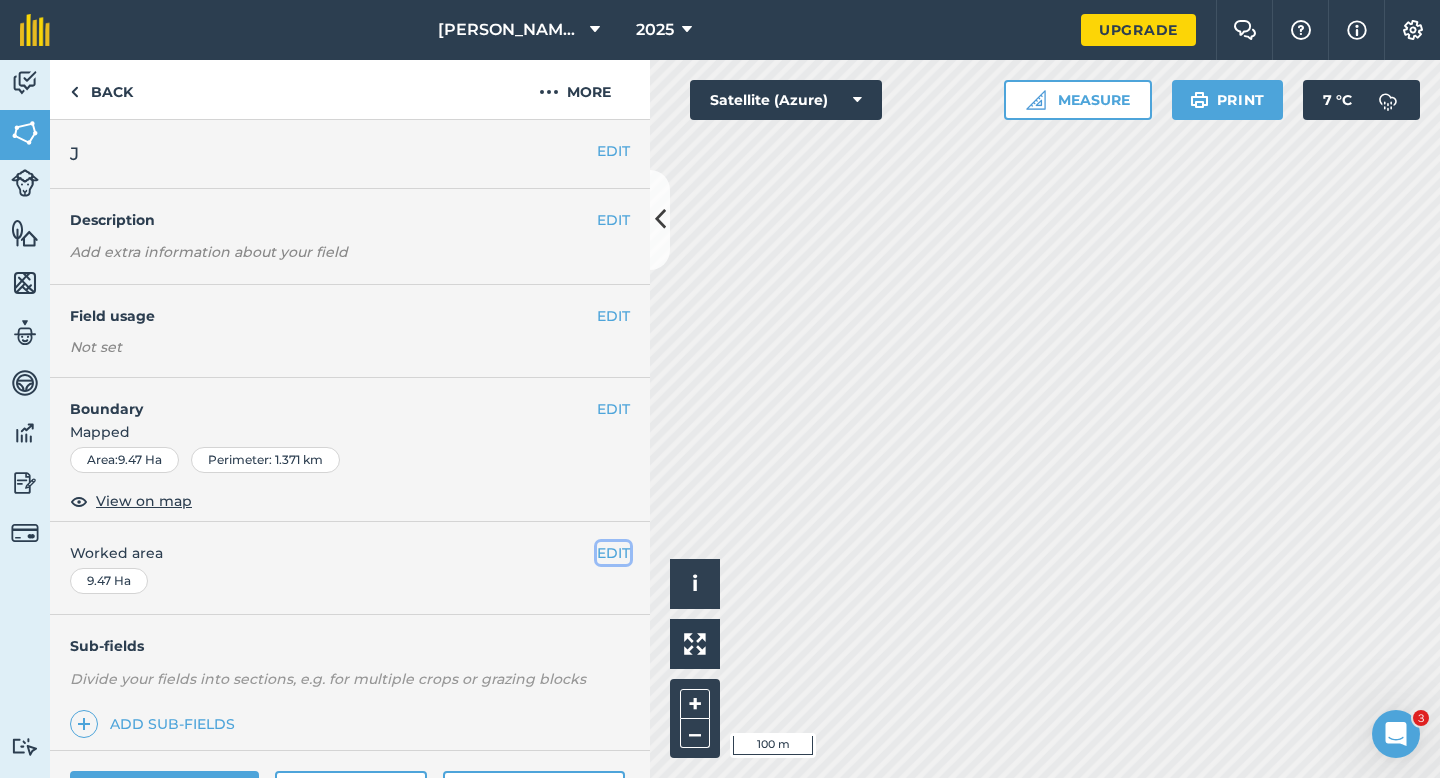 click on "EDIT" at bounding box center (613, 553) 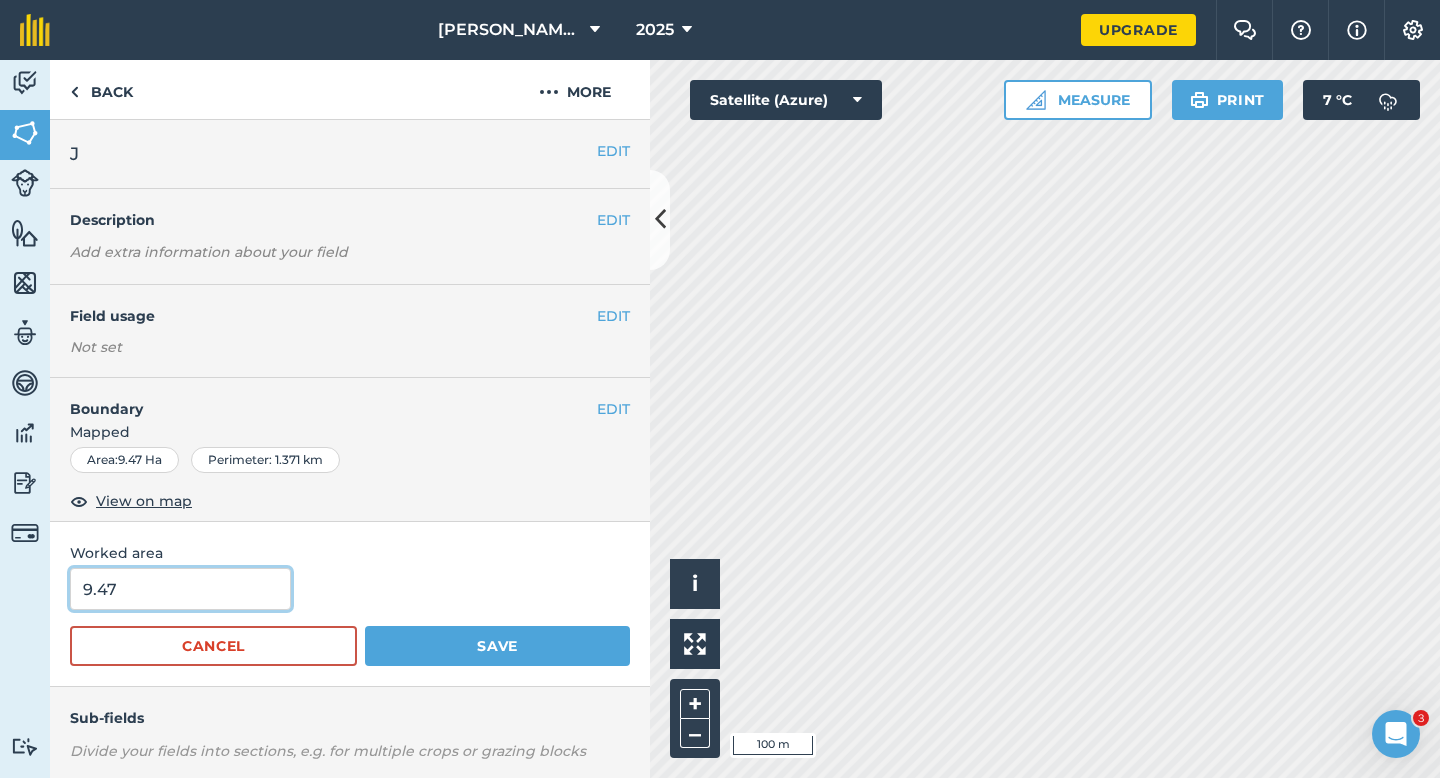 click on "9.47" at bounding box center [180, 589] 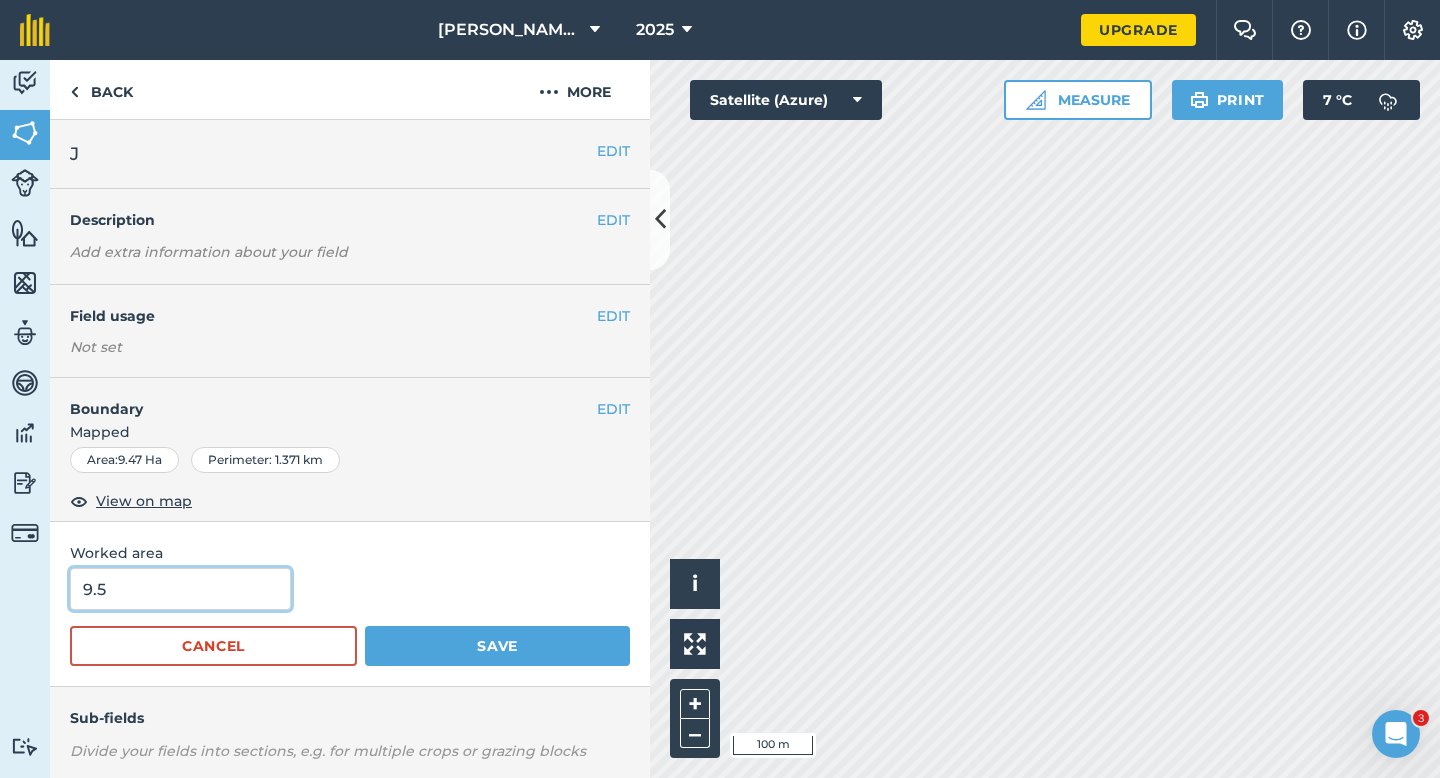 type on "9.5" 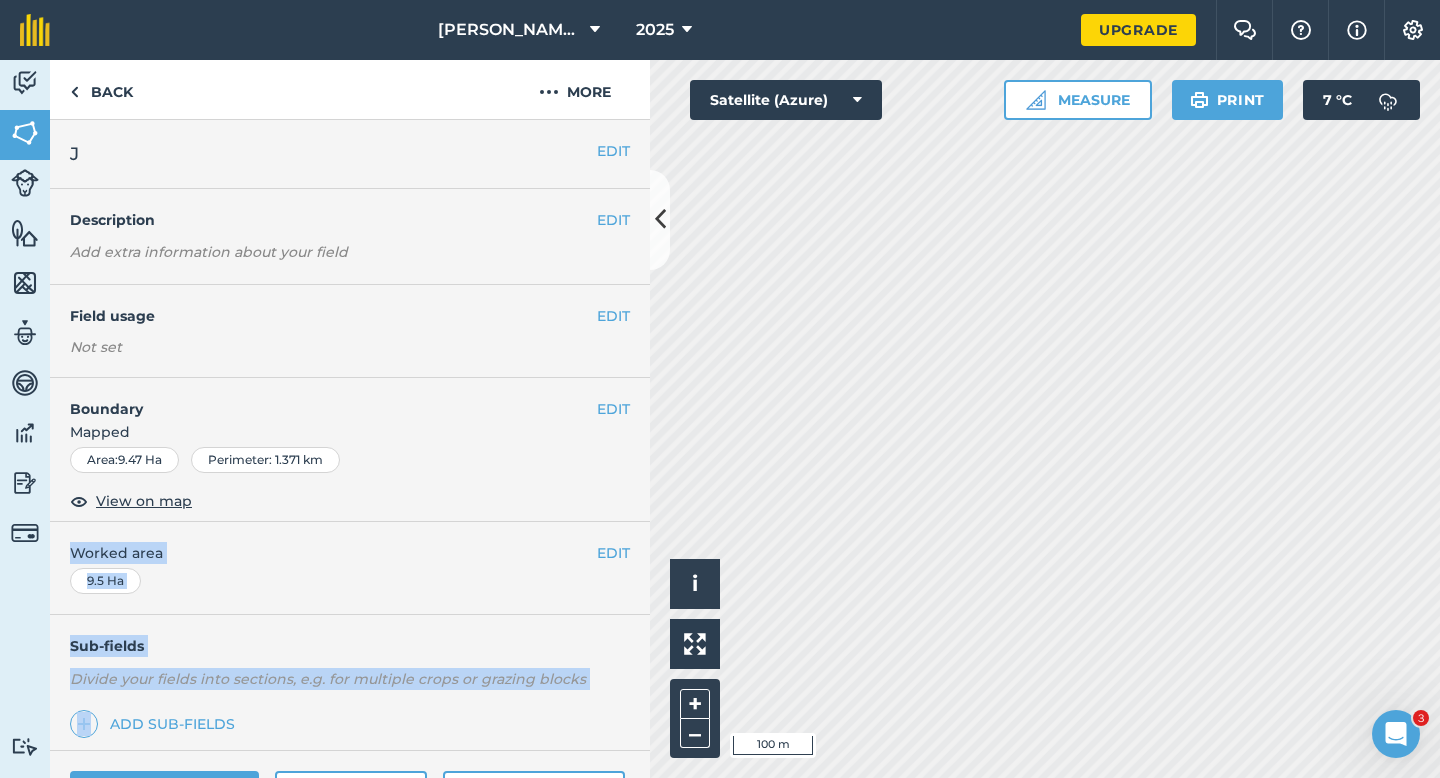 drag, startPoint x: 210, startPoint y: 693, endPoint x: 406, endPoint y: 516, distance: 264.09277 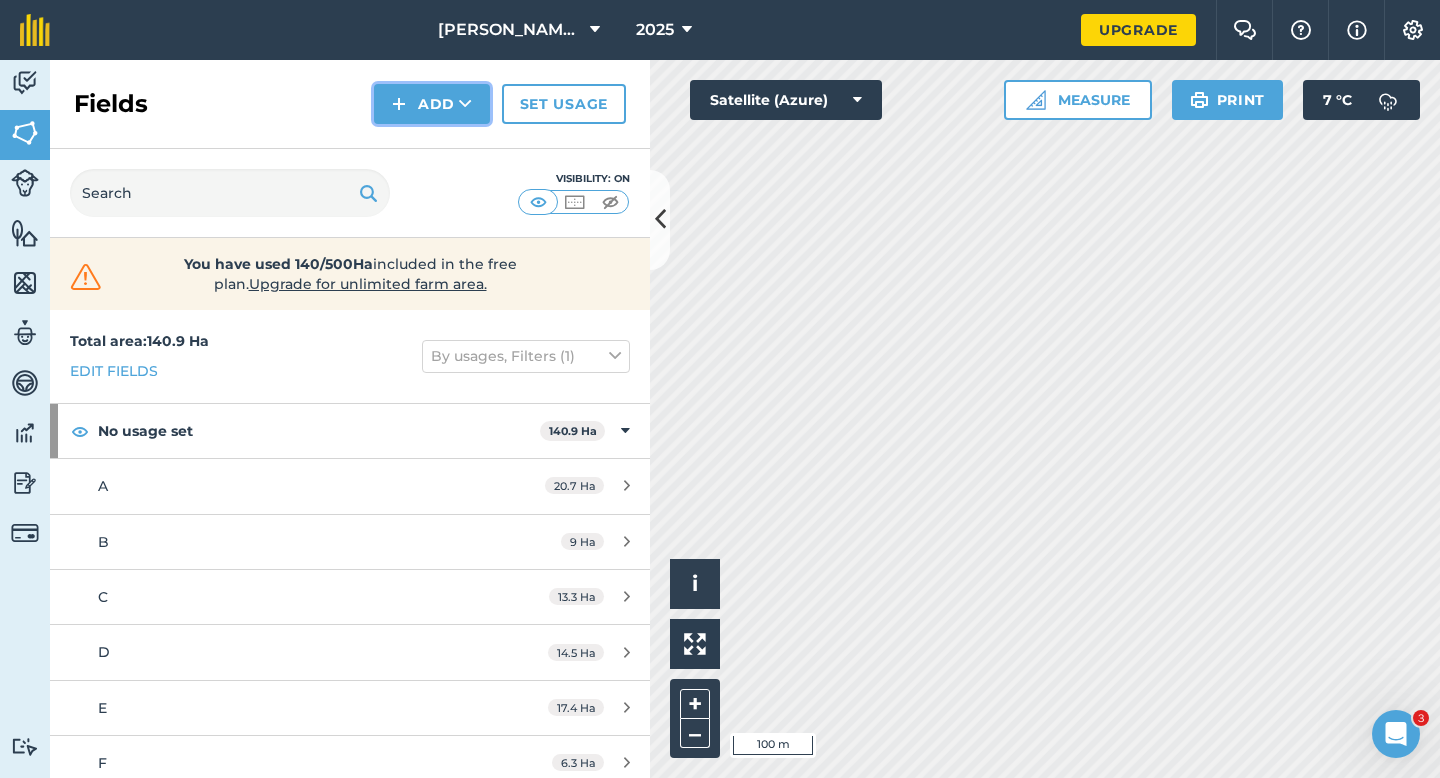click on "Add" at bounding box center (432, 104) 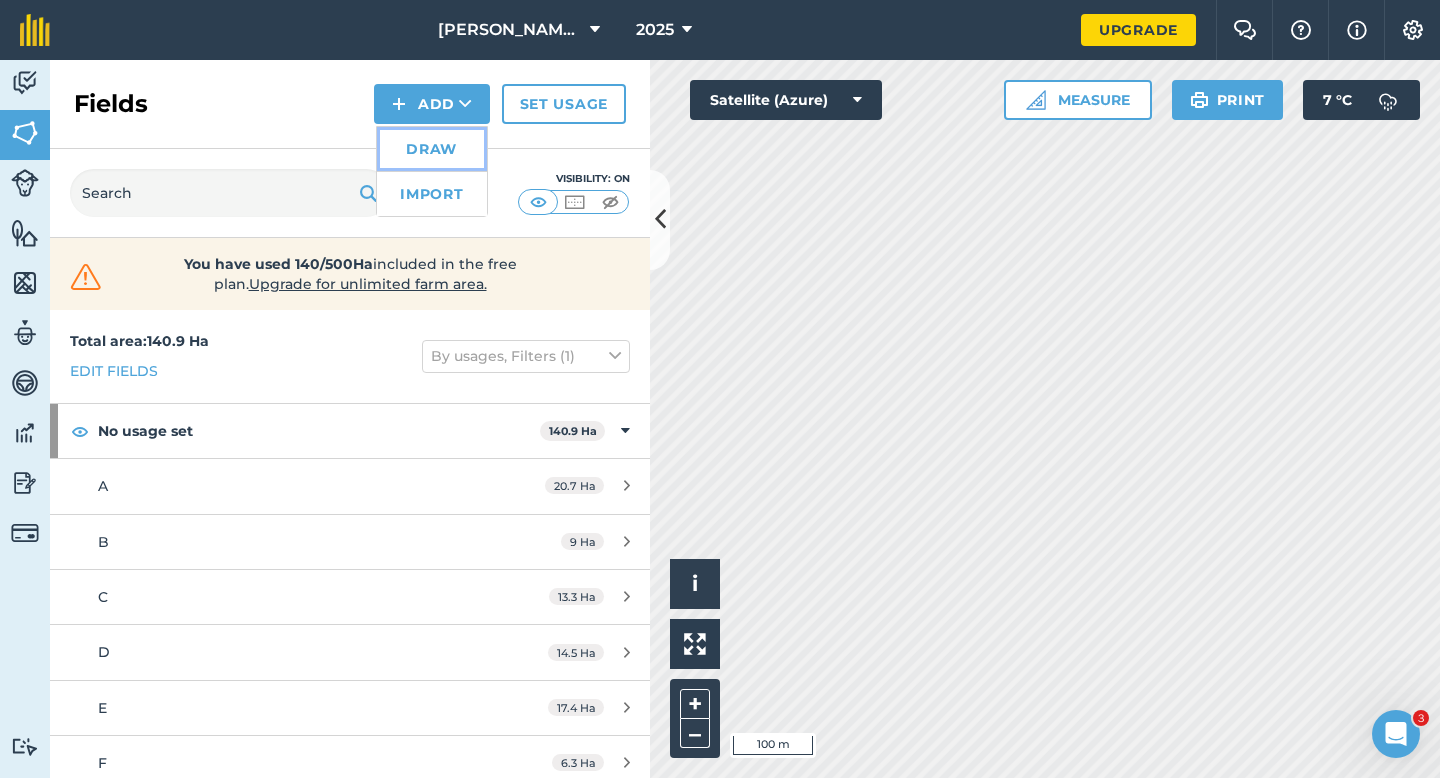 click on "Draw" at bounding box center [432, 149] 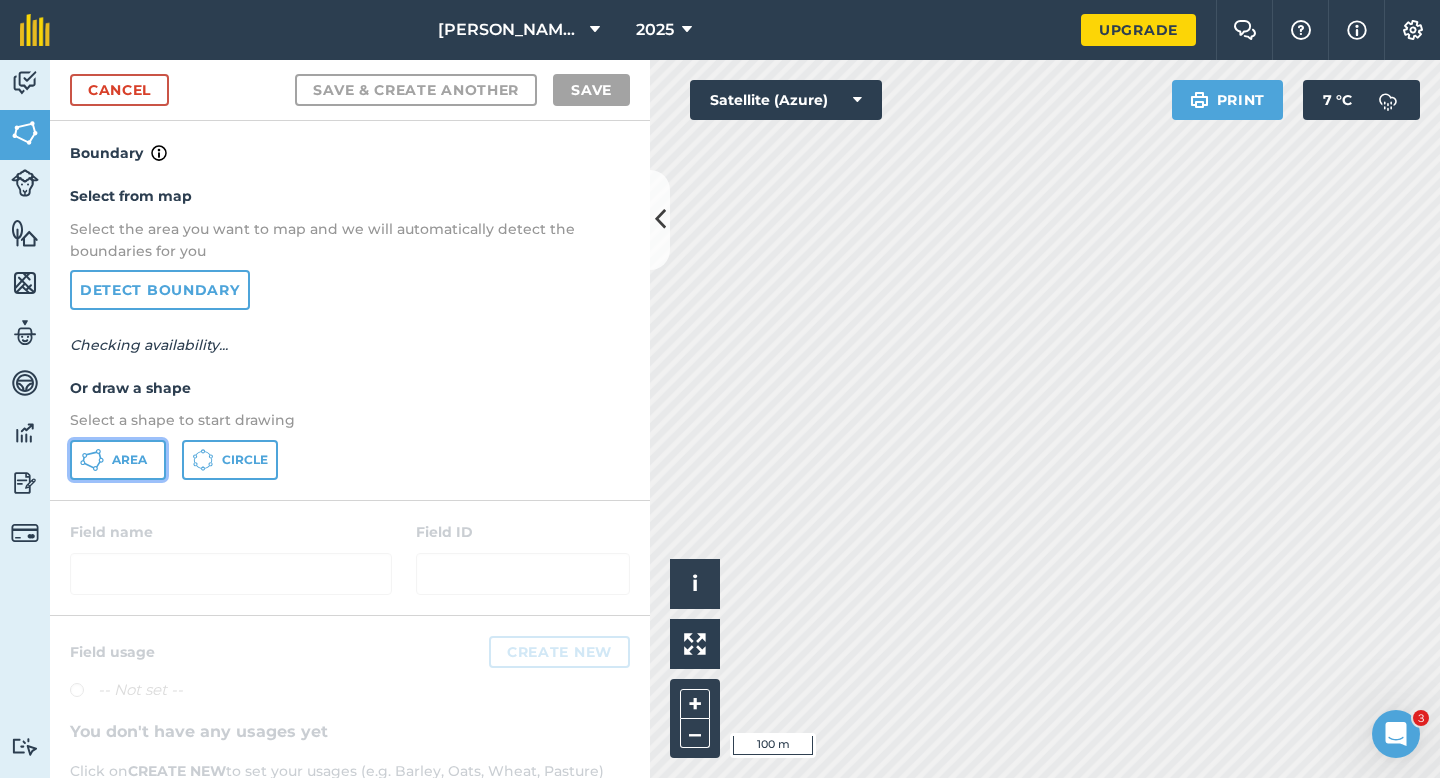 click on "Area" at bounding box center [129, 460] 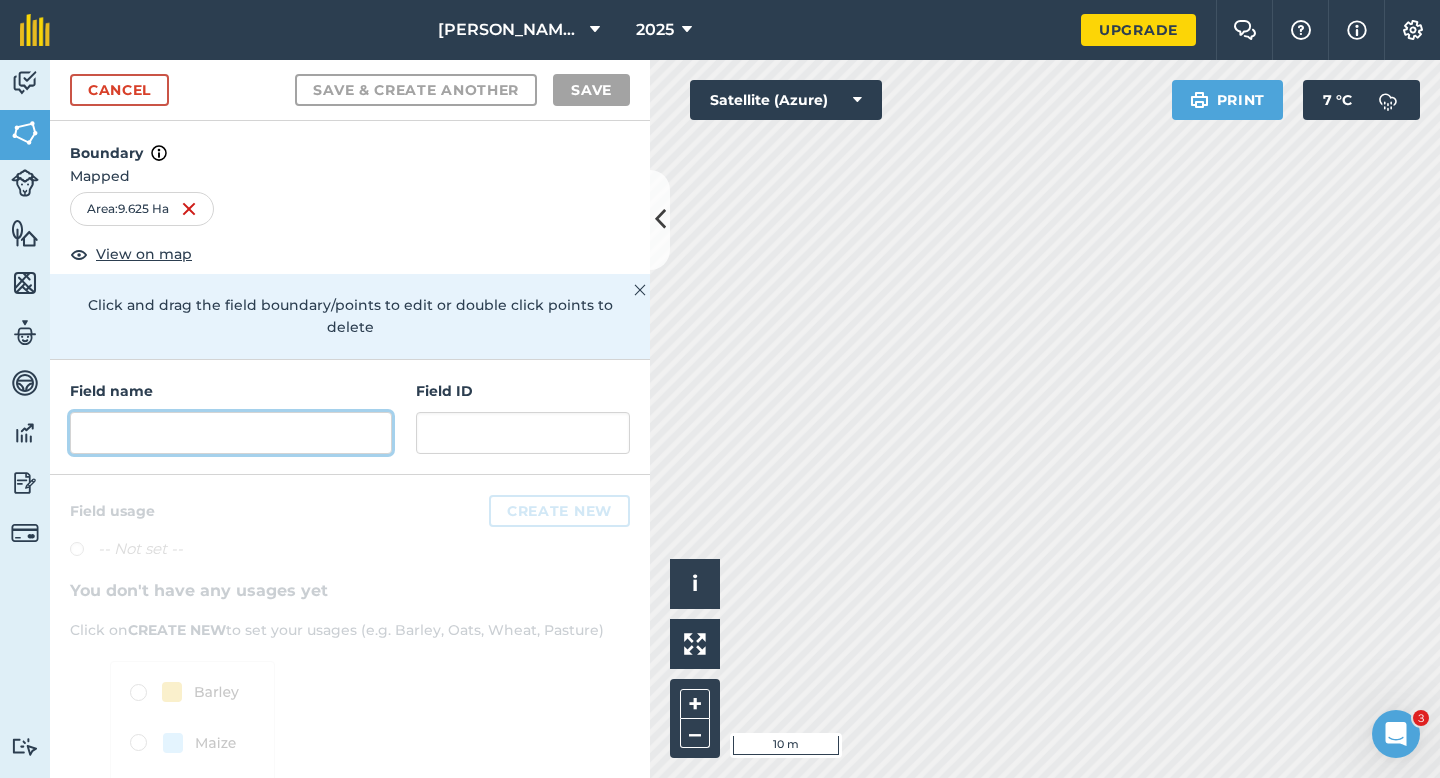 click at bounding box center [231, 433] 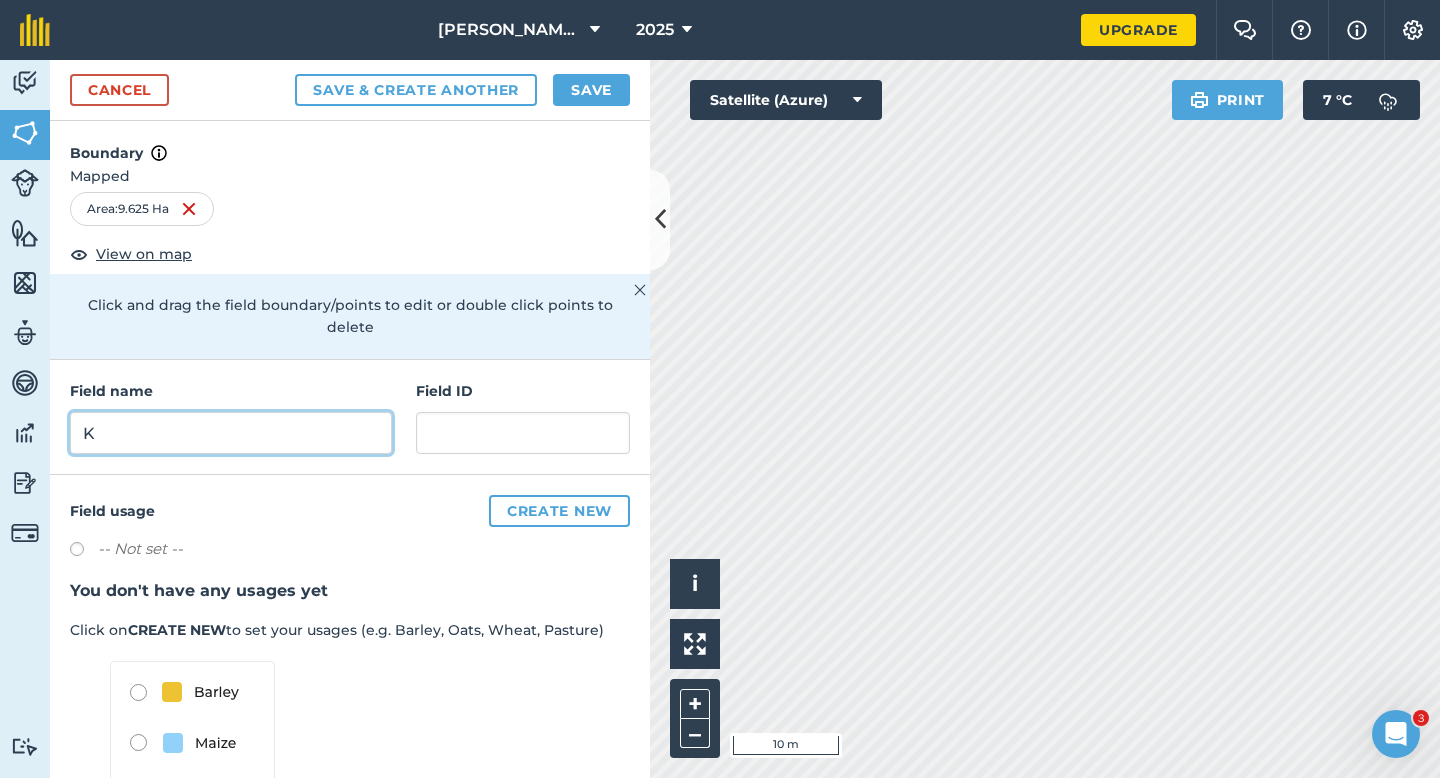 type on "K" 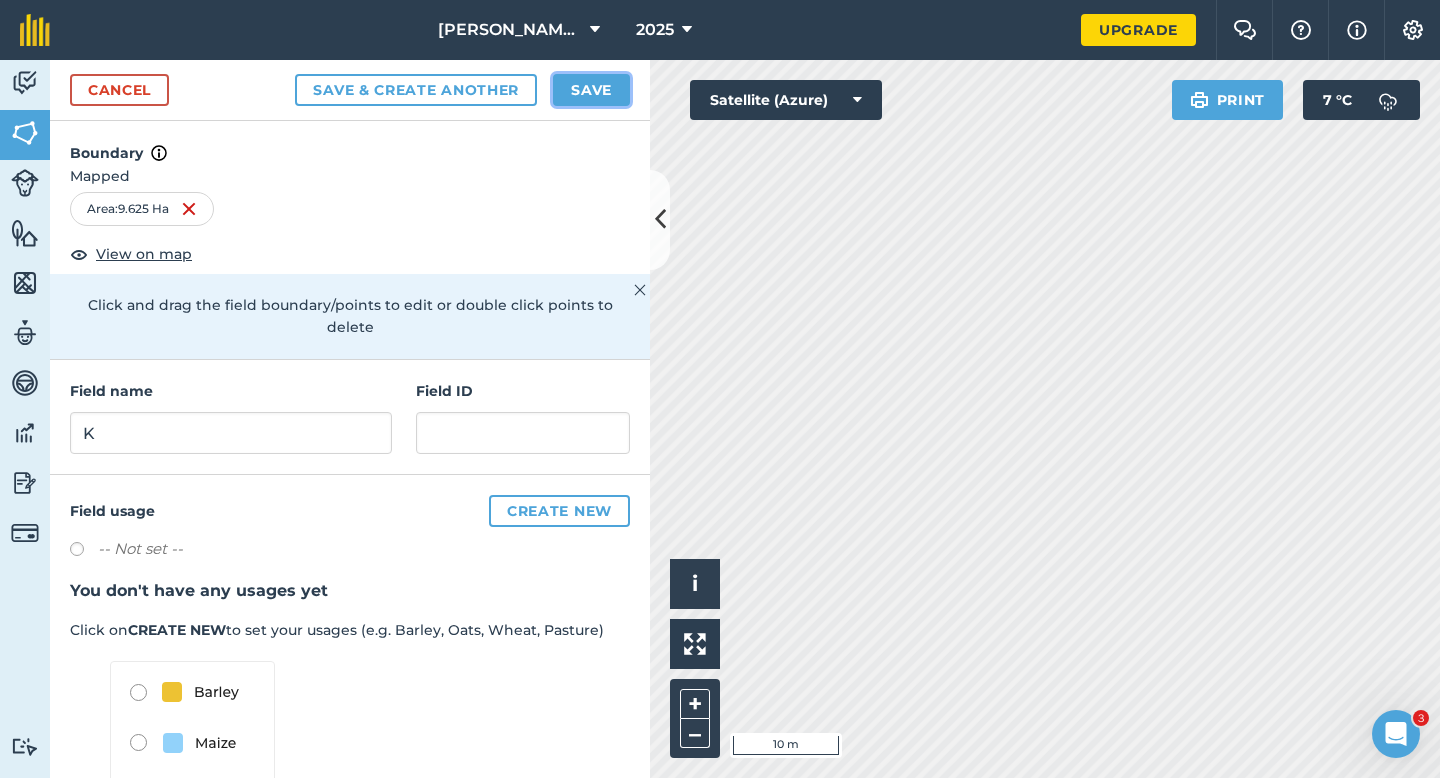 click on "Save" at bounding box center (591, 90) 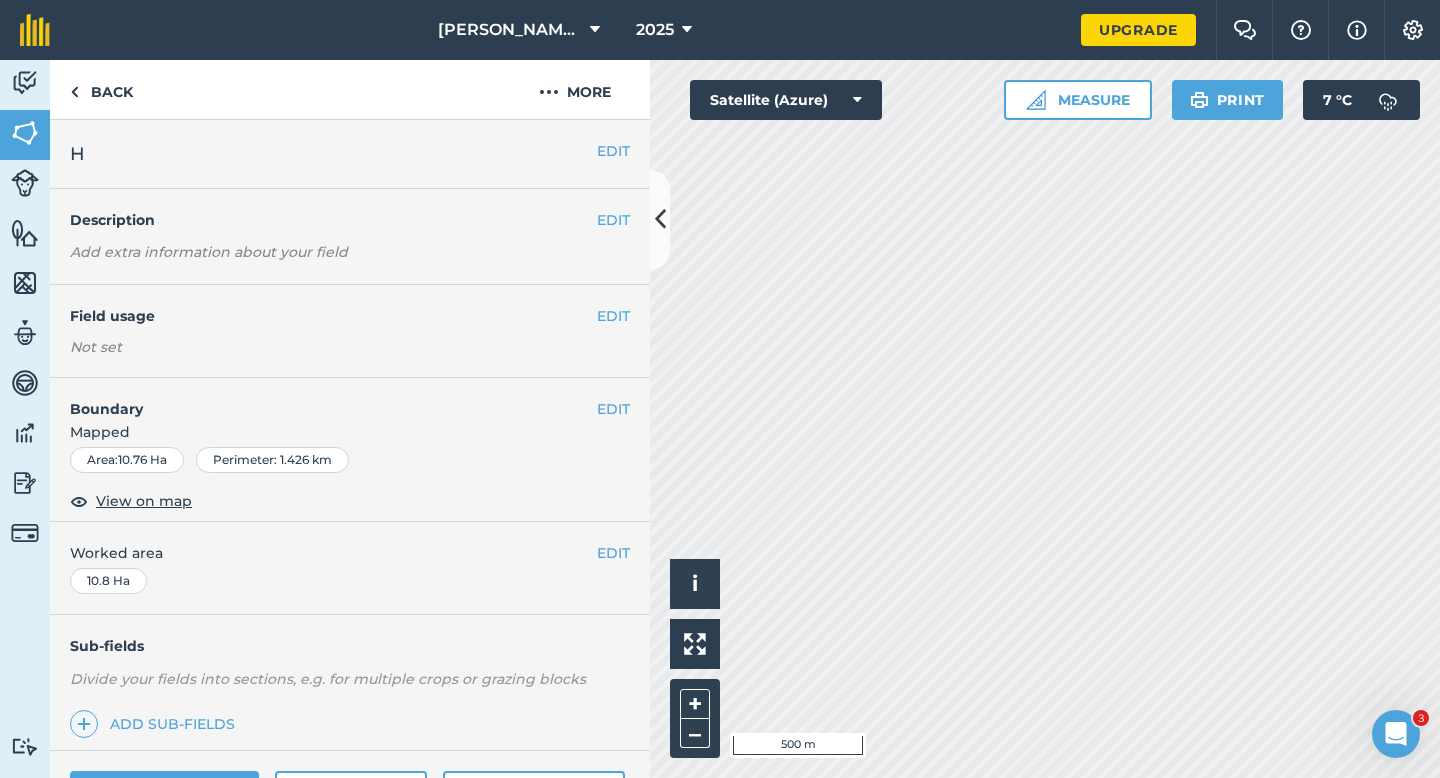 click on "Back   More" at bounding box center (350, 90) 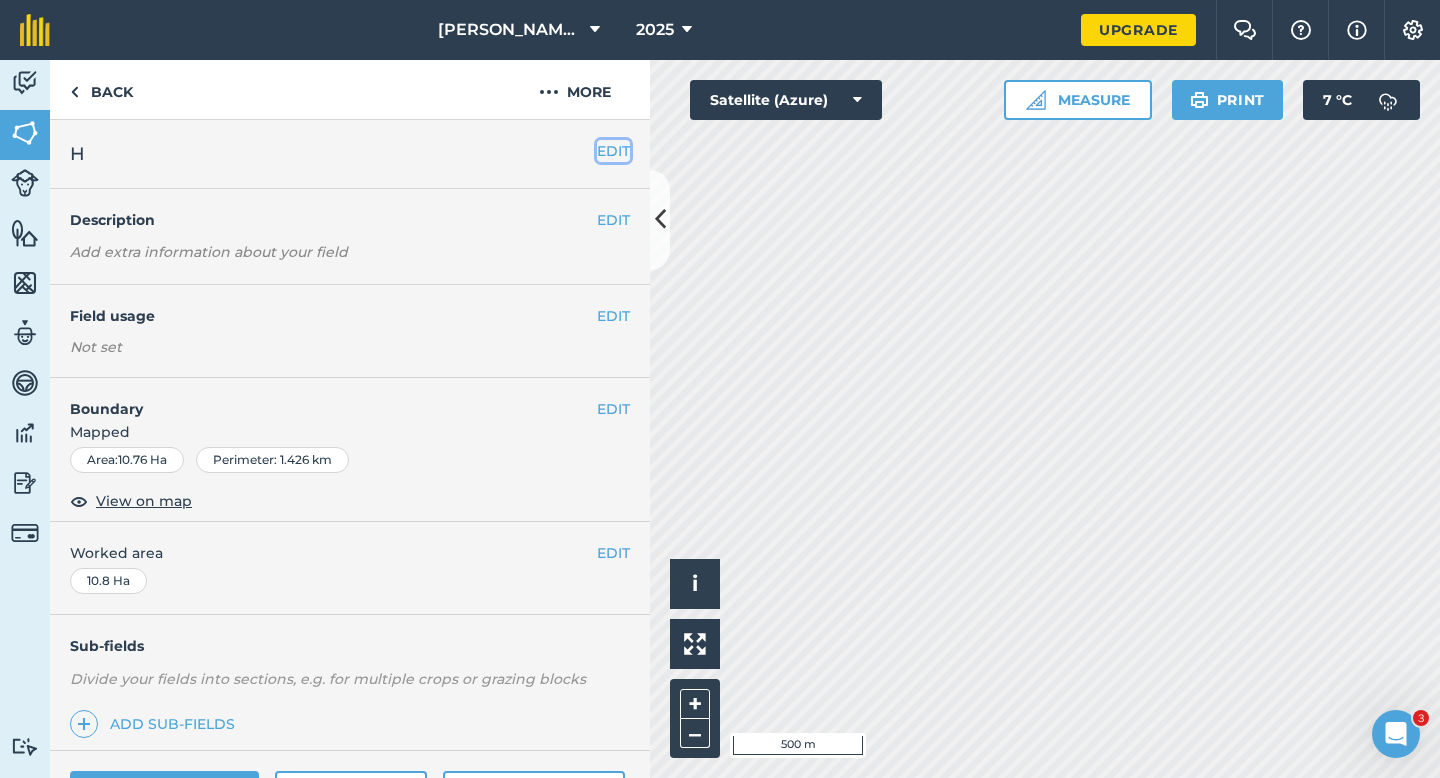 click on "EDIT" at bounding box center (613, 151) 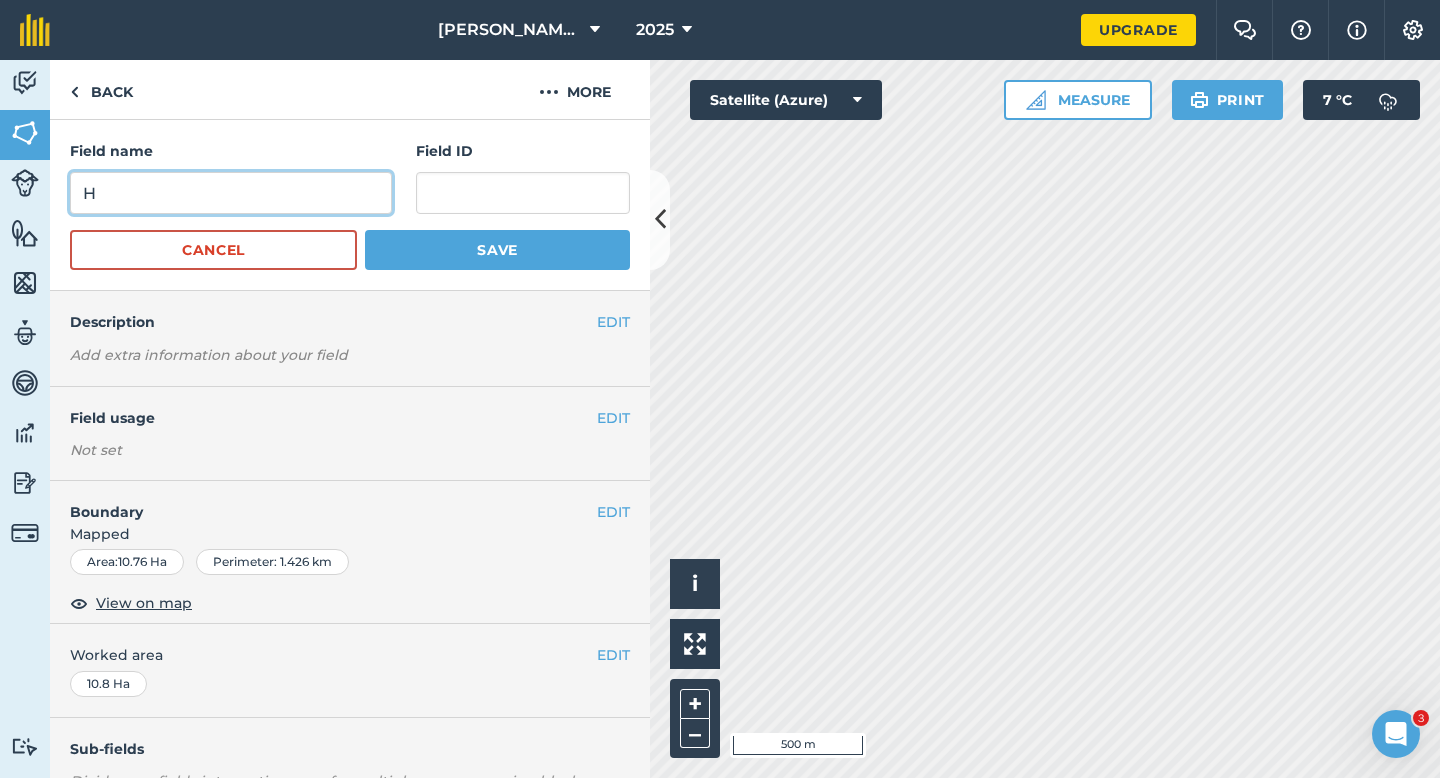 click on "H" at bounding box center [231, 193] 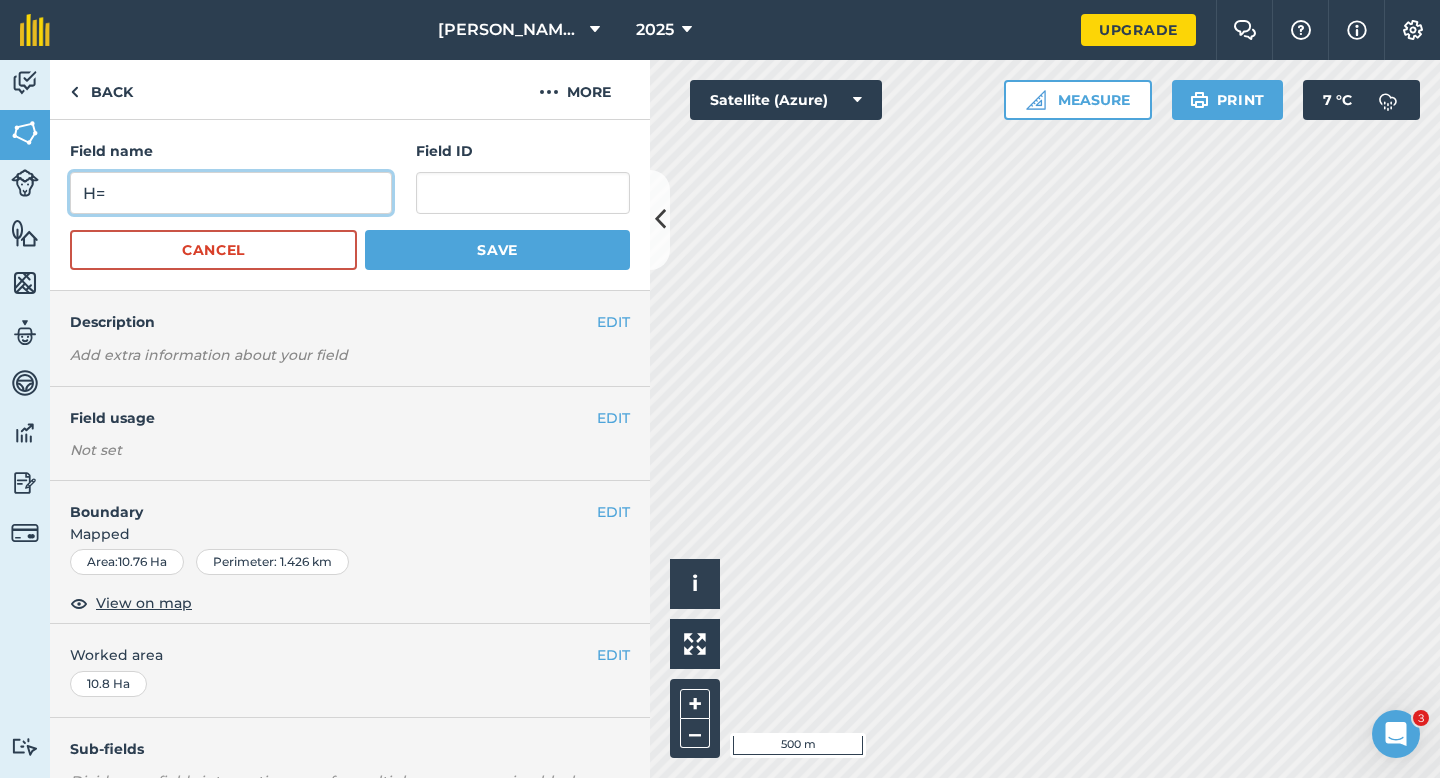 type on "H" 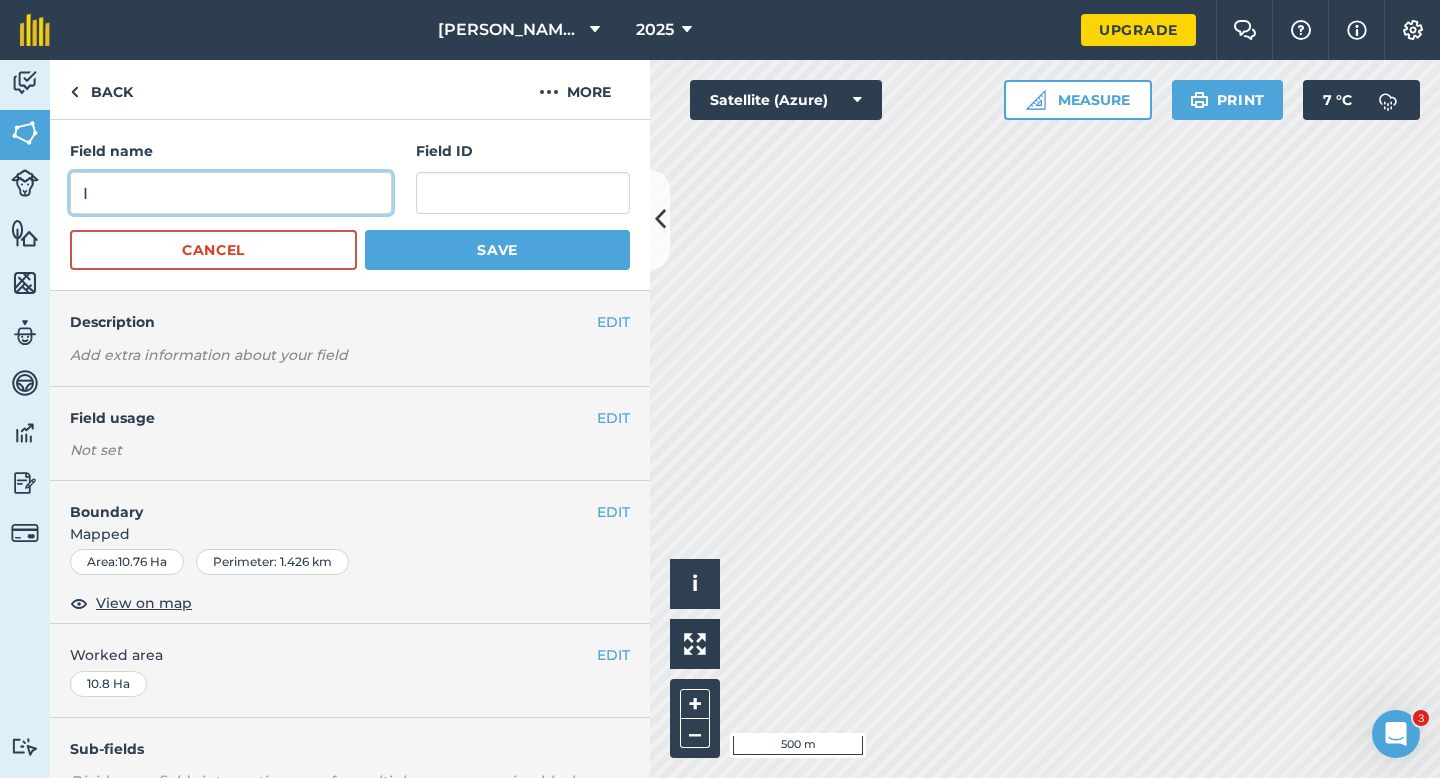 type on "I" 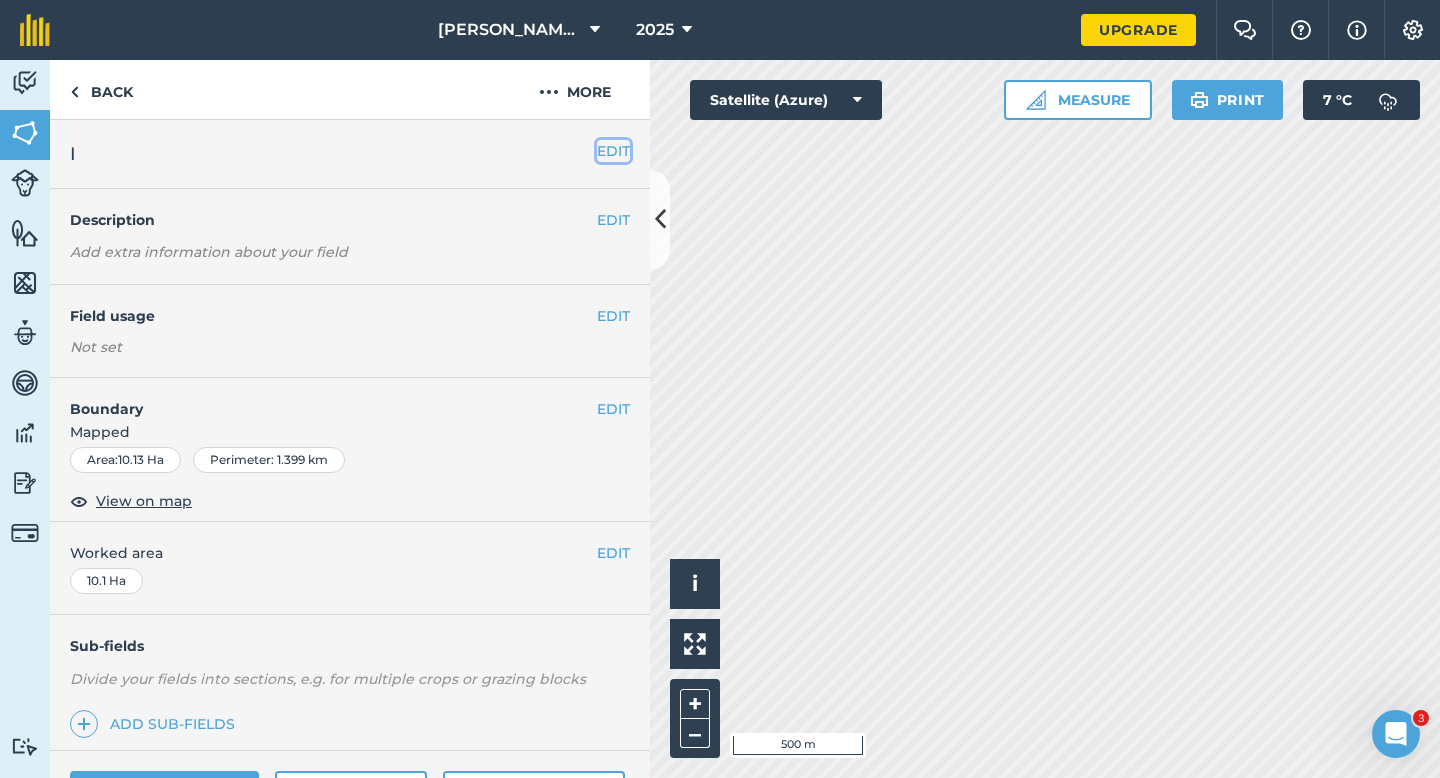 click on "EDIT" at bounding box center [613, 151] 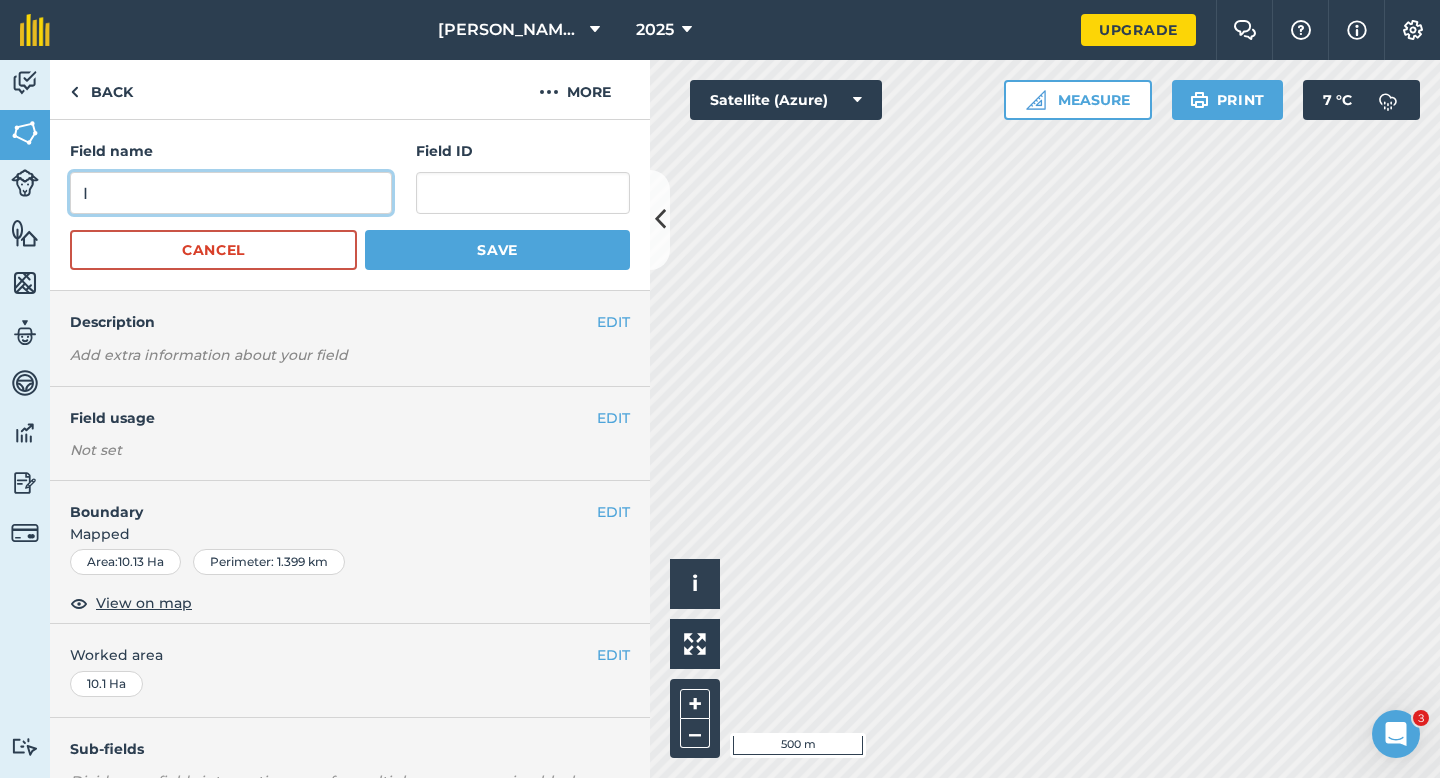 click on "I" at bounding box center [231, 193] 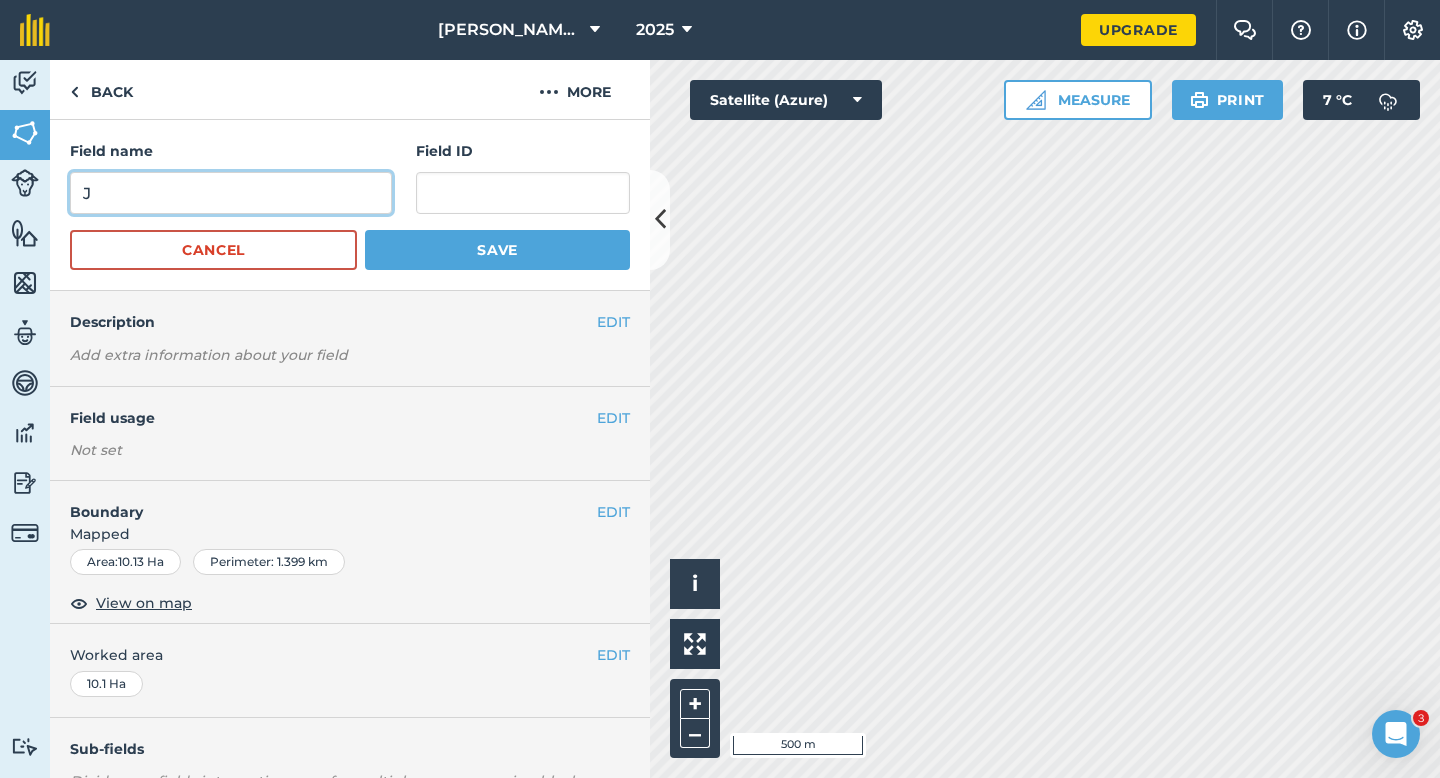 type on "J" 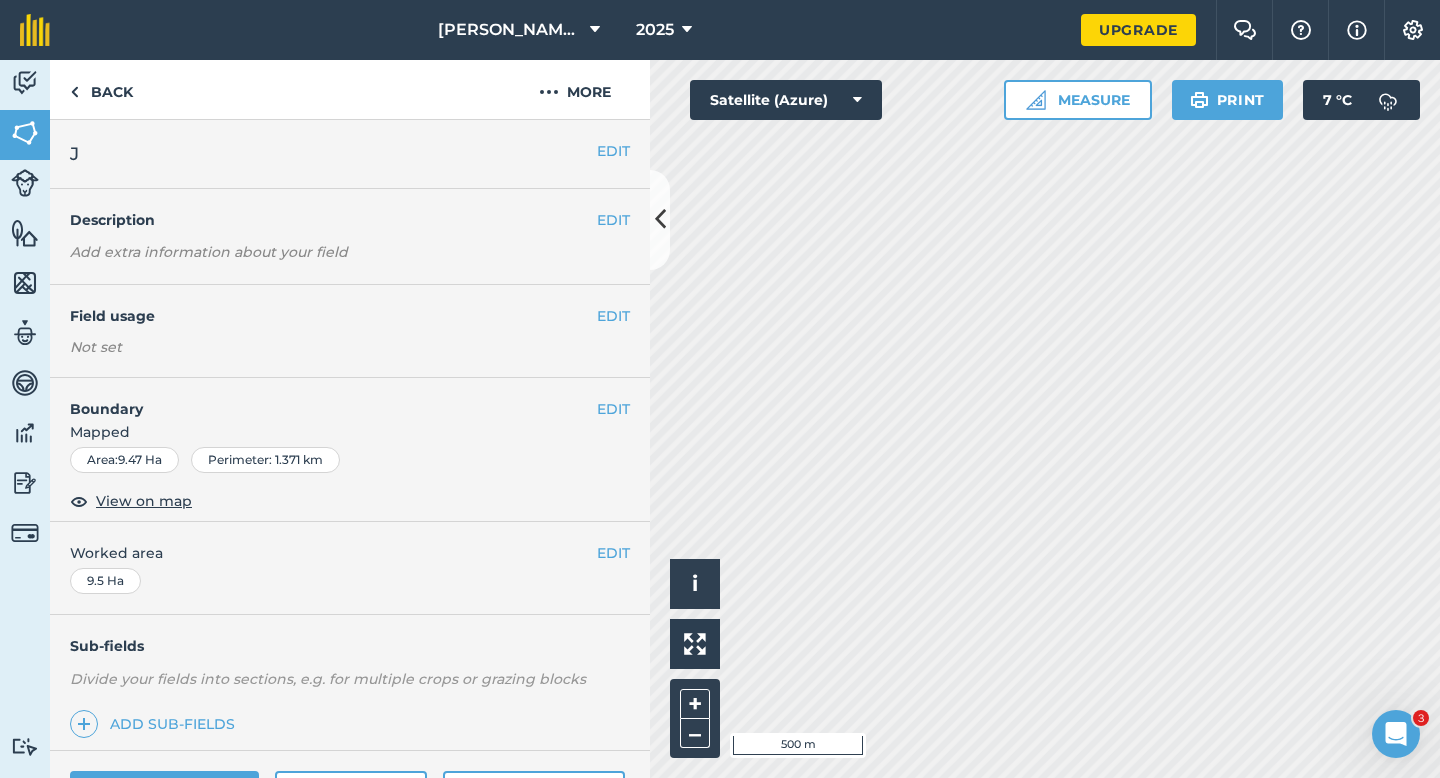 click on "EDIT J" at bounding box center [350, 154] 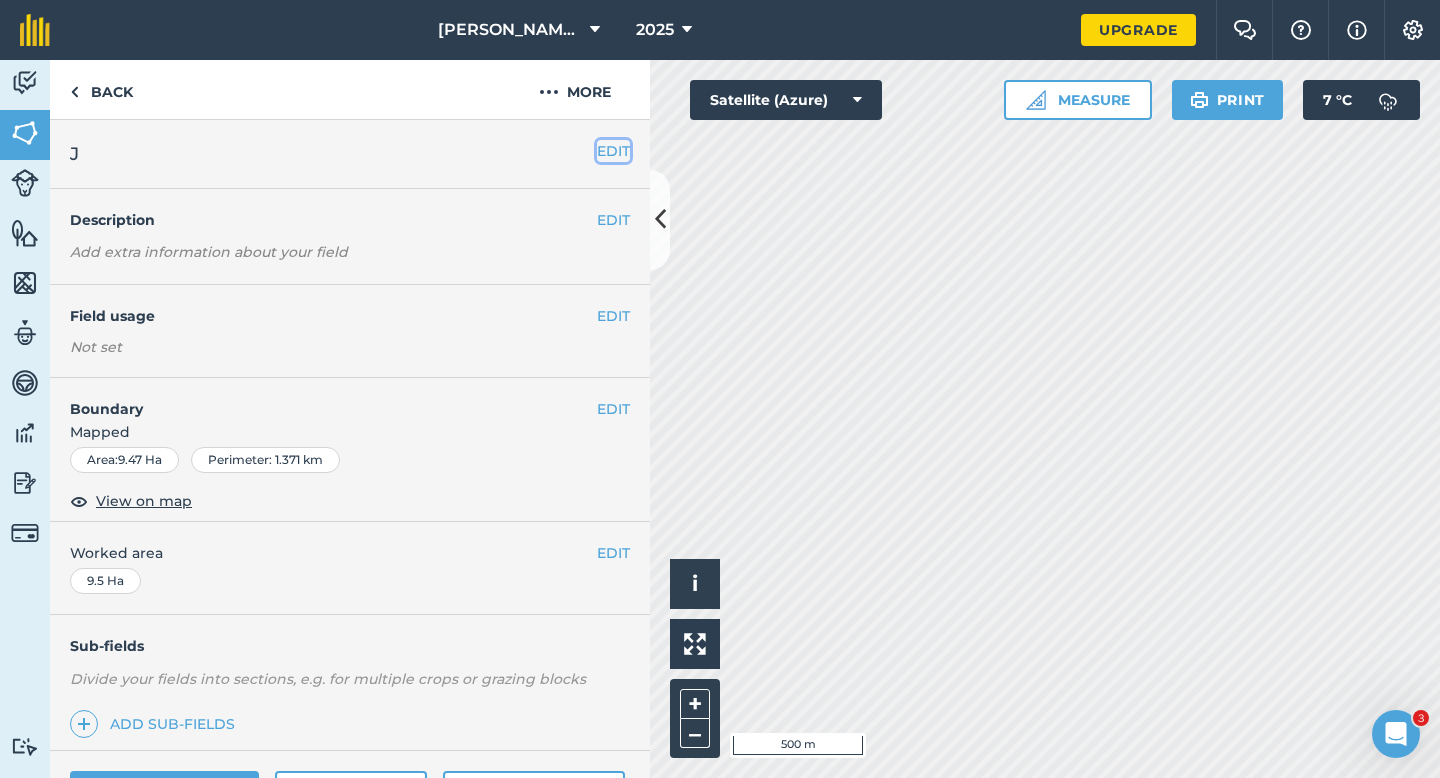click on "EDIT" at bounding box center [613, 151] 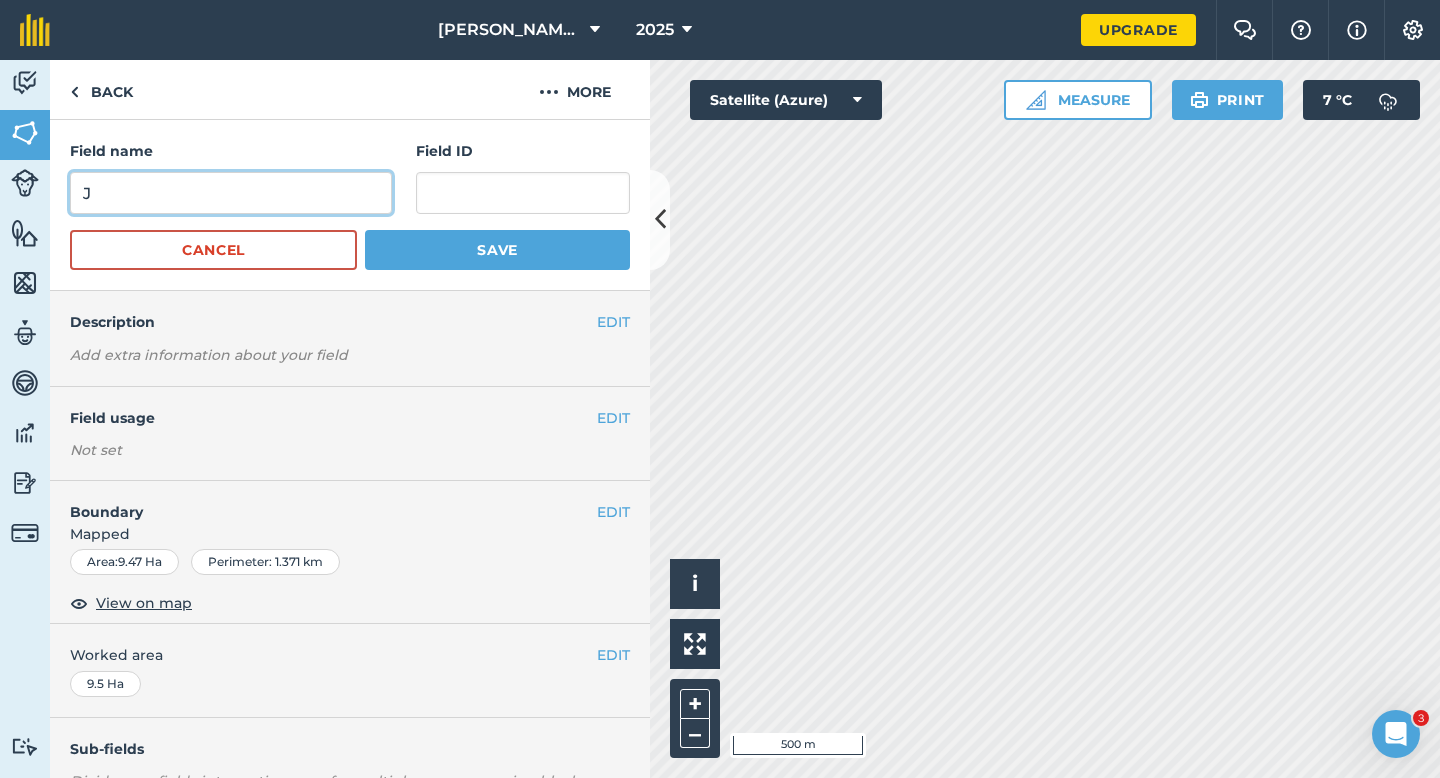 click on "J" at bounding box center [231, 193] 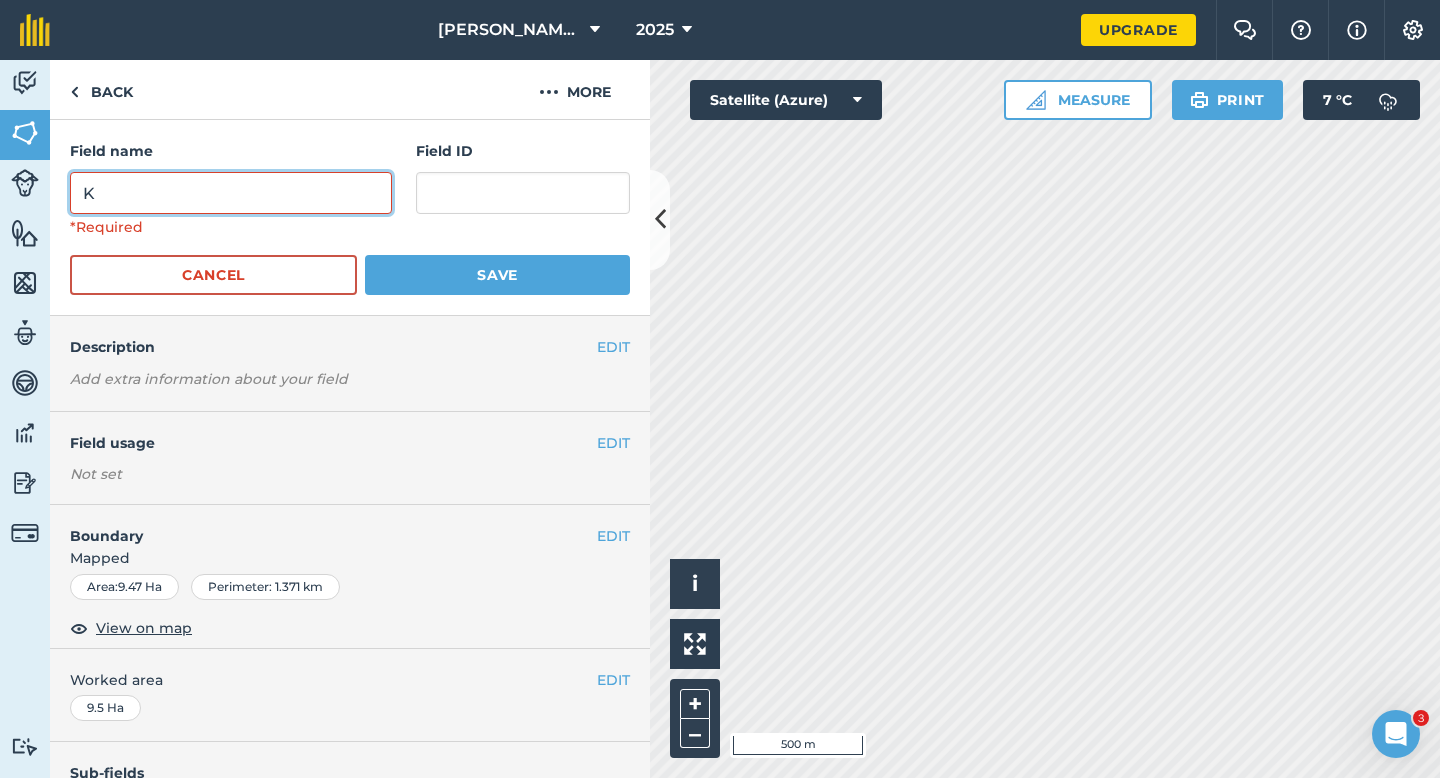 type on "K" 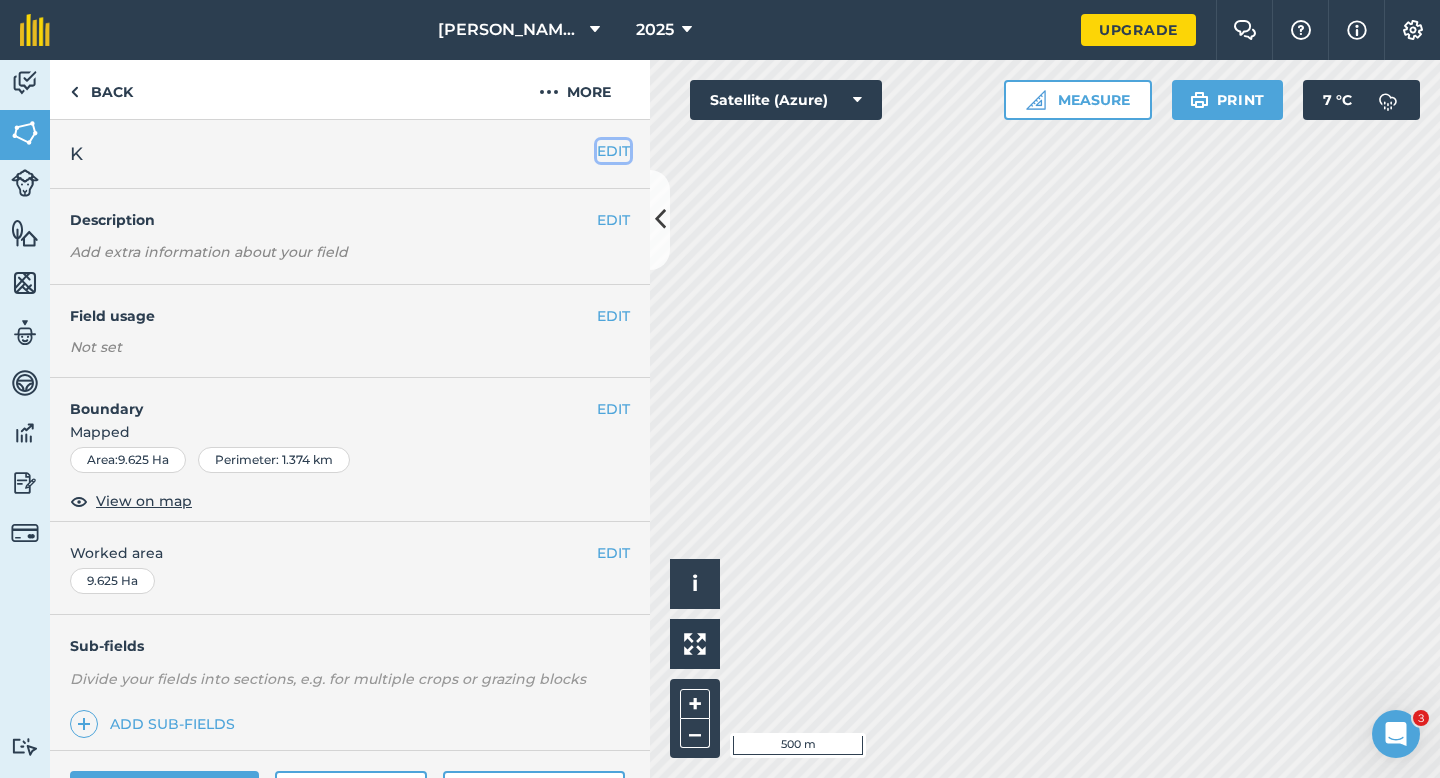 click on "EDIT" at bounding box center [613, 151] 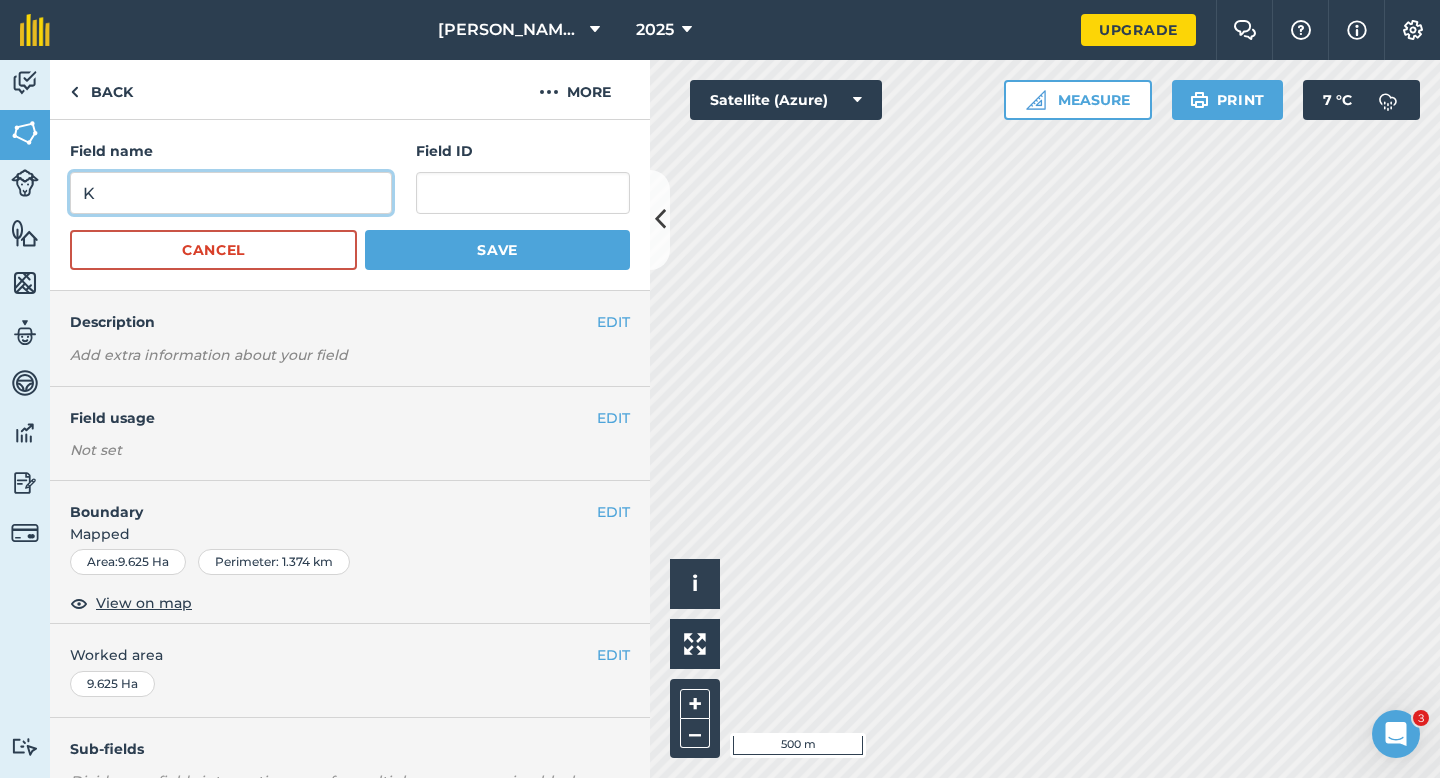 click on "K" at bounding box center [231, 193] 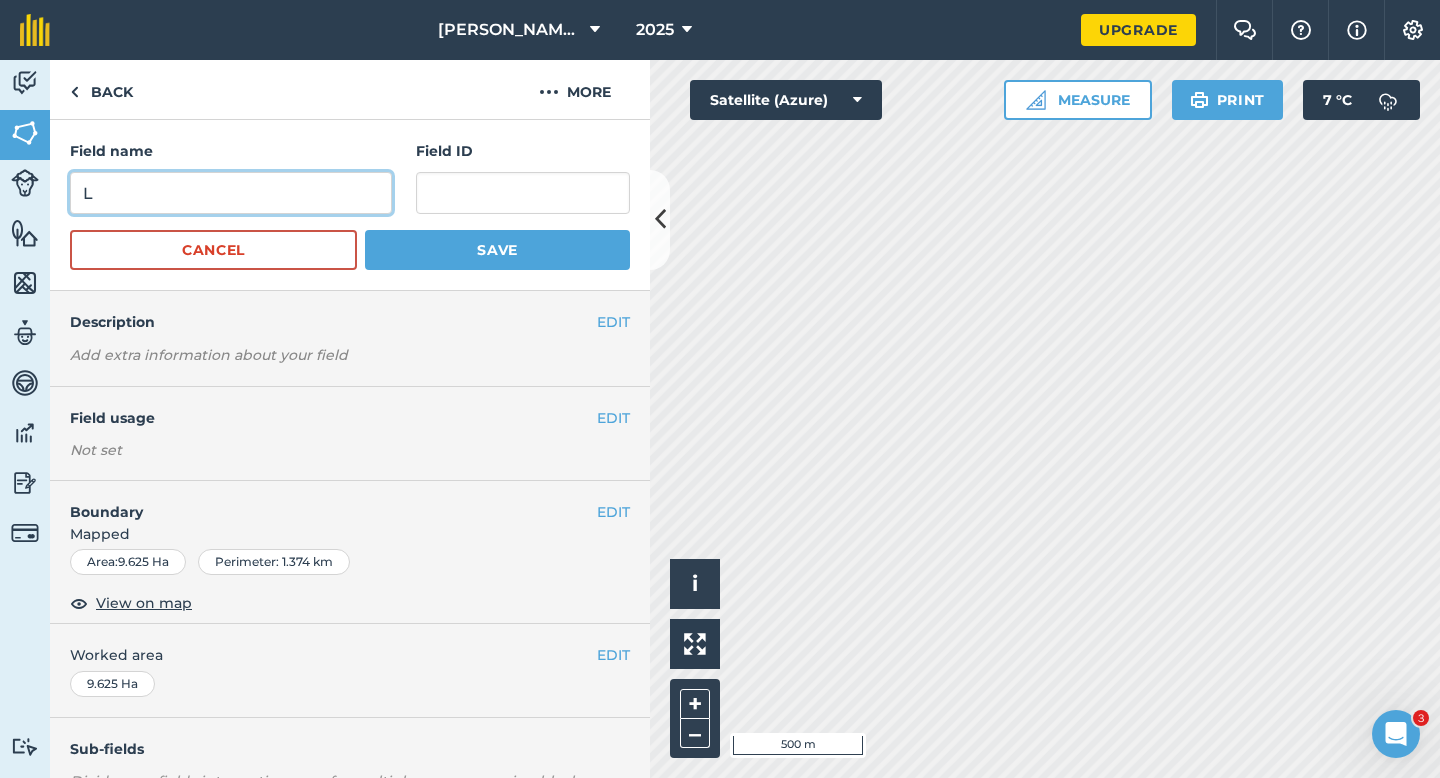 type on "L" 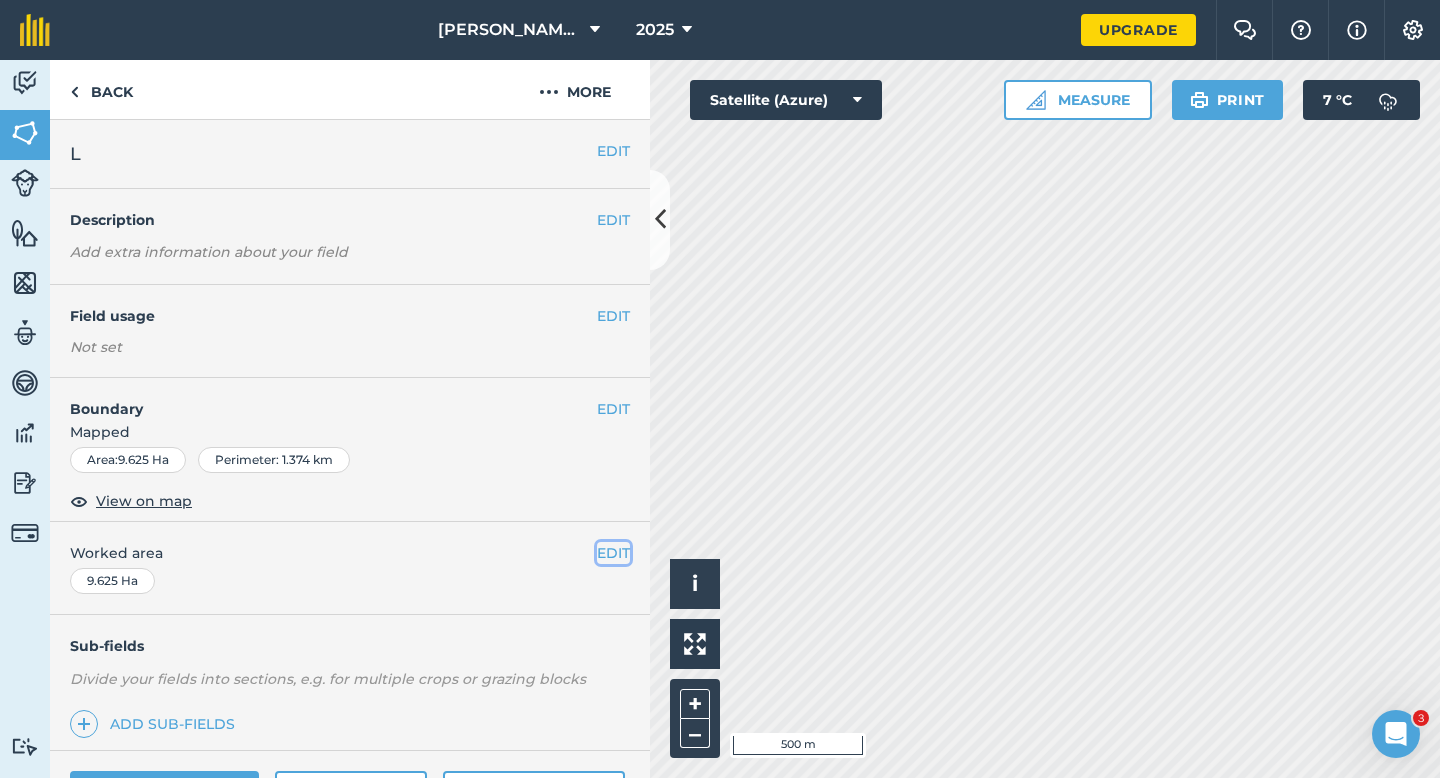click on "EDIT" at bounding box center (613, 553) 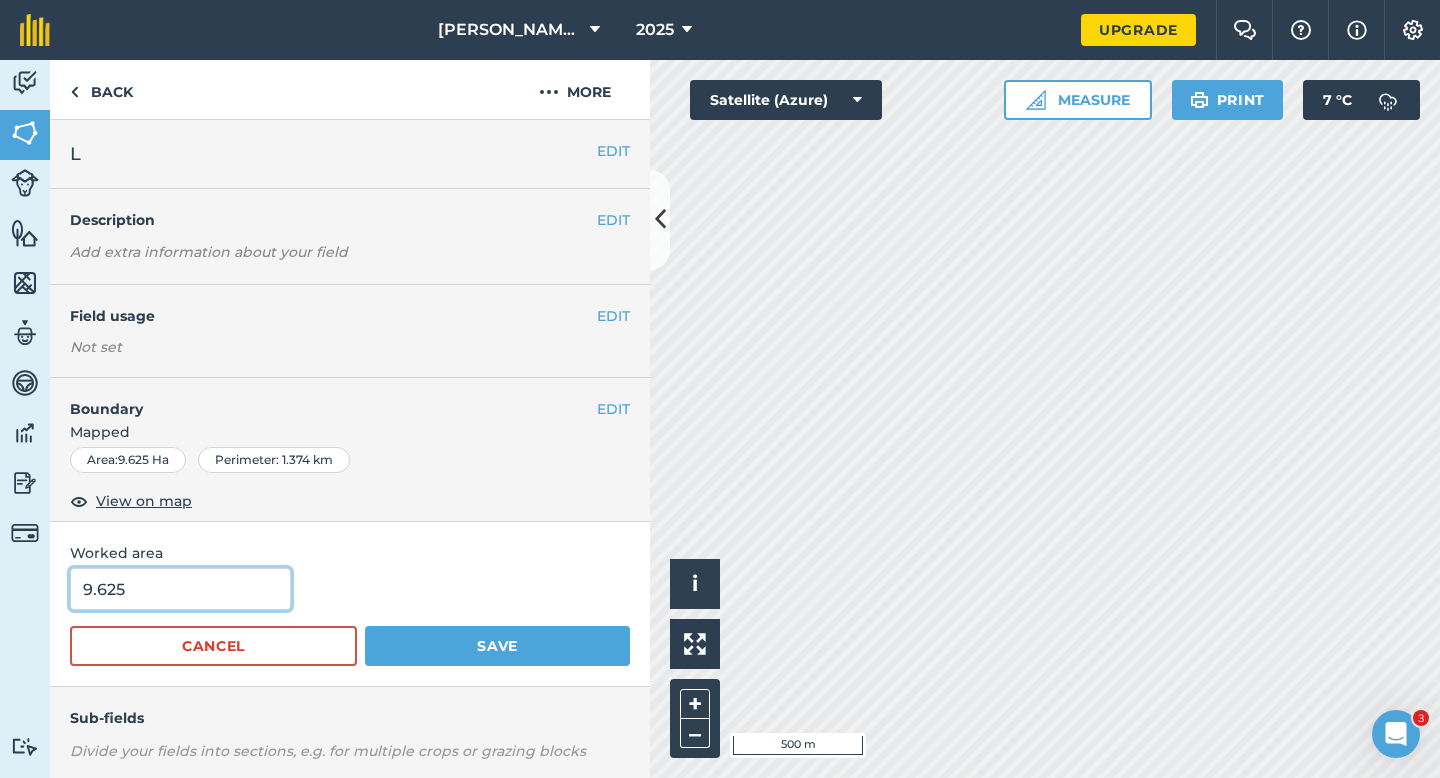 click on "9.625" at bounding box center (180, 589) 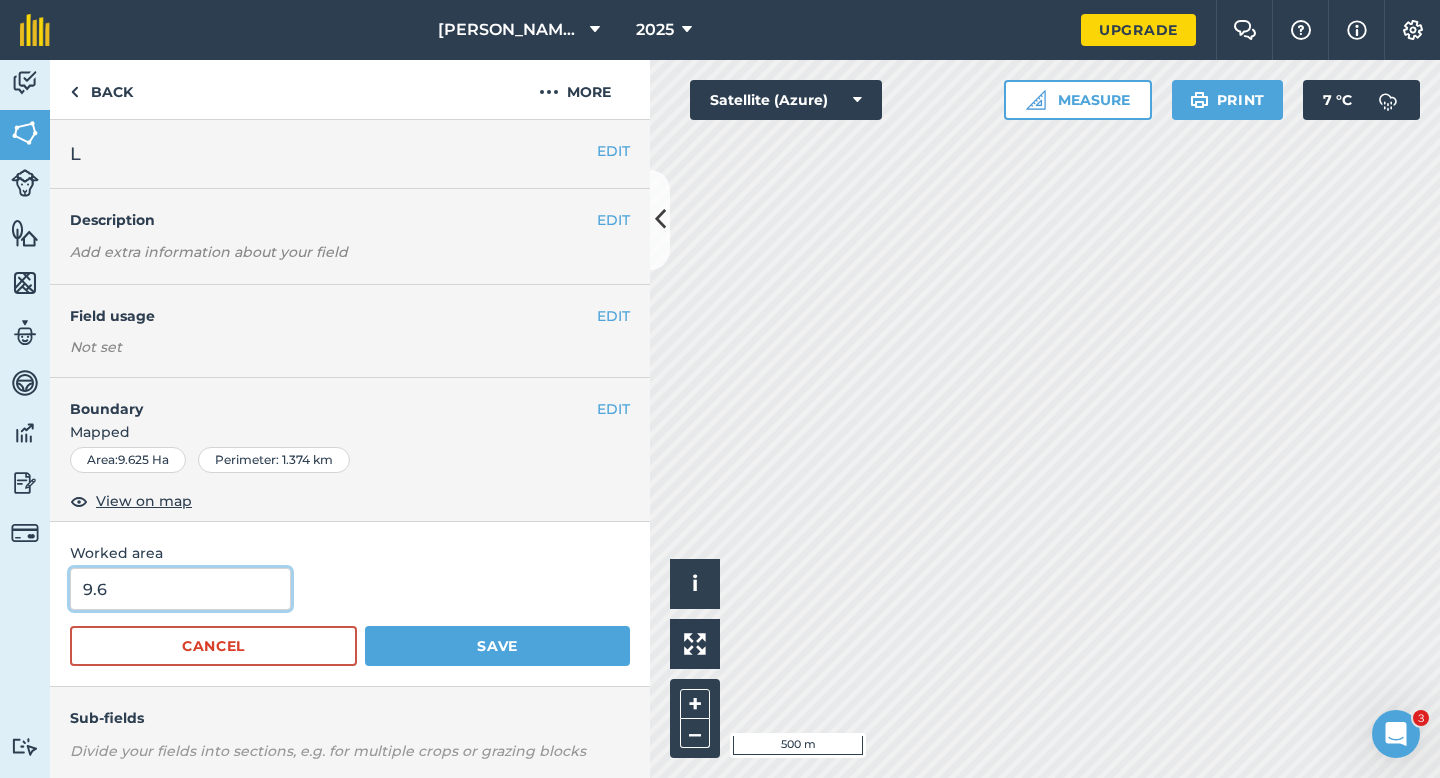 type on "9.6" 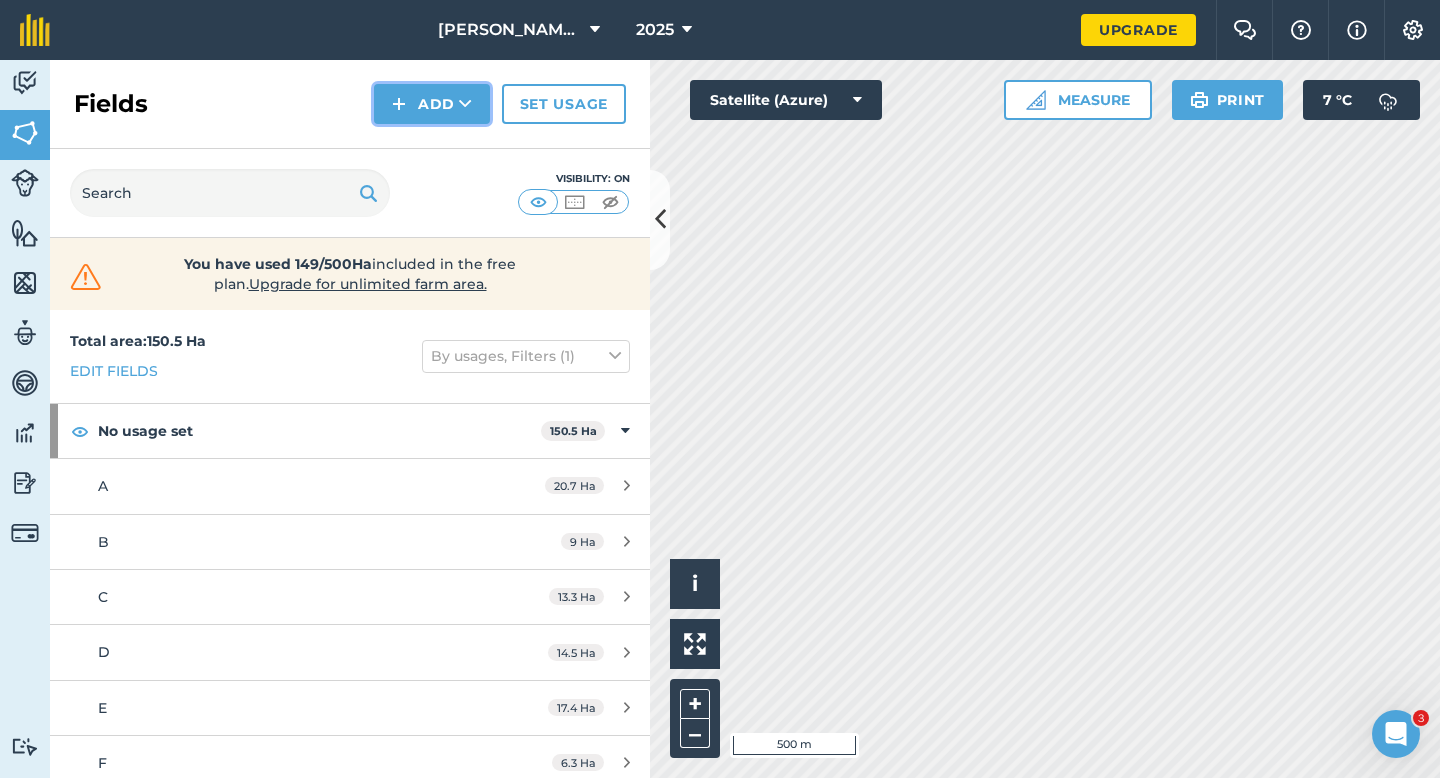 click on "Add" at bounding box center [432, 104] 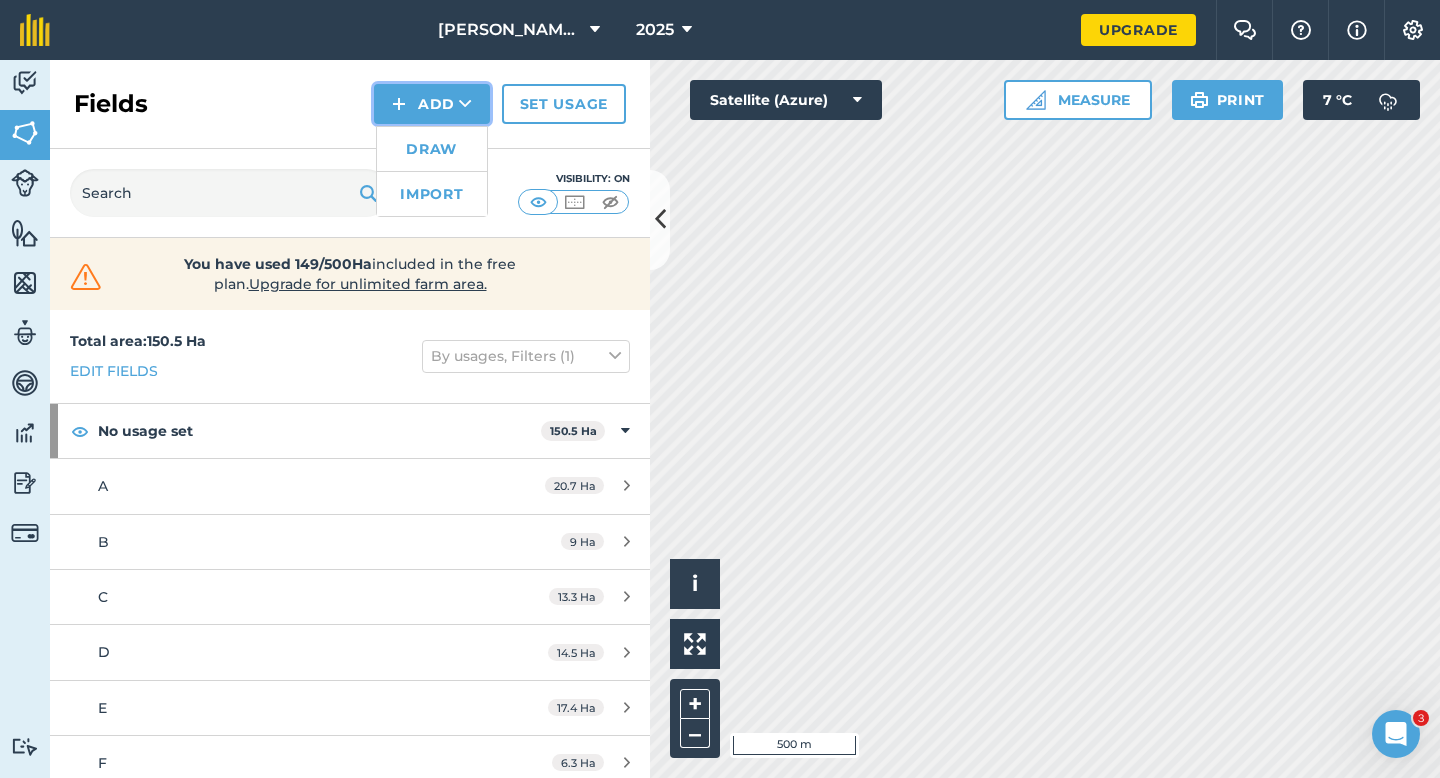 click on "Draw Import" at bounding box center (432, 171) 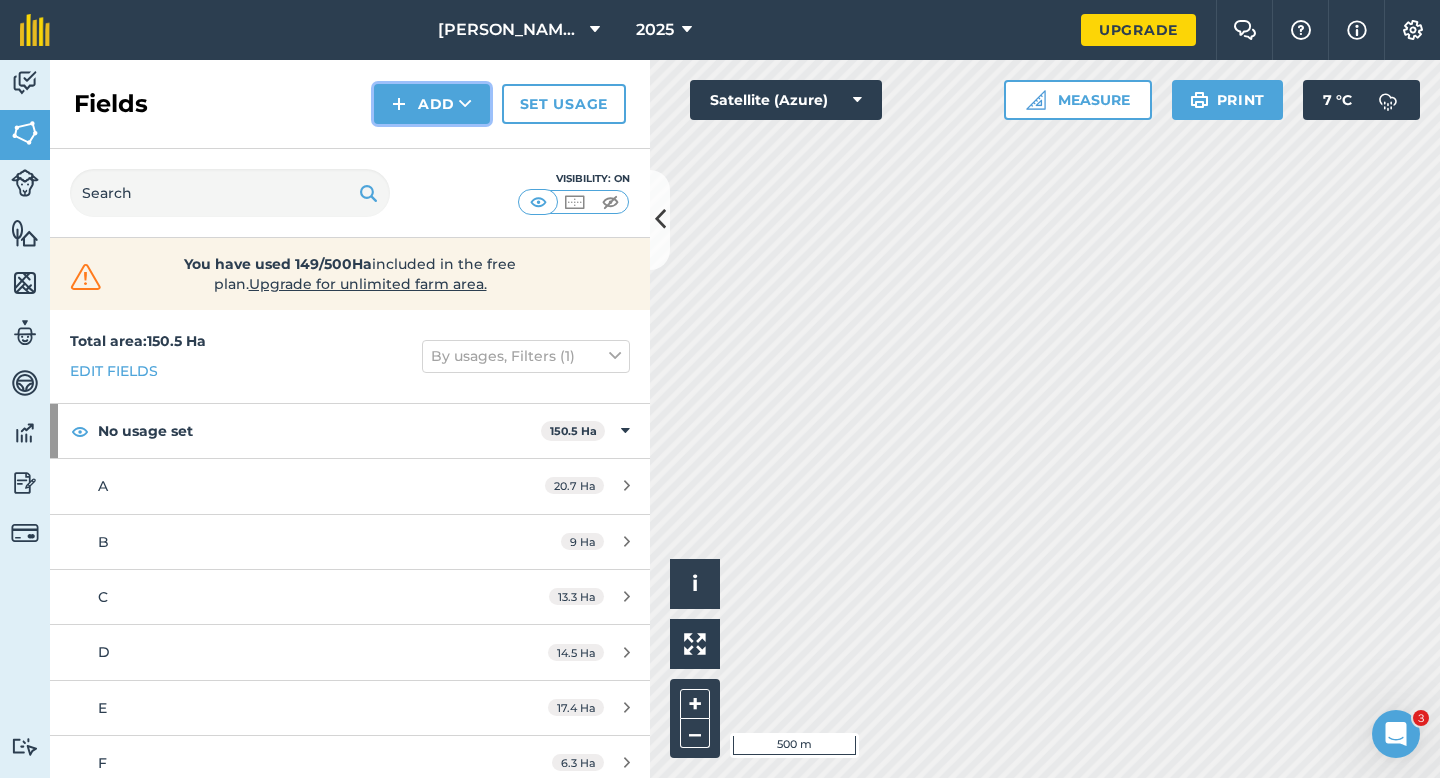 click on "Add" at bounding box center [432, 104] 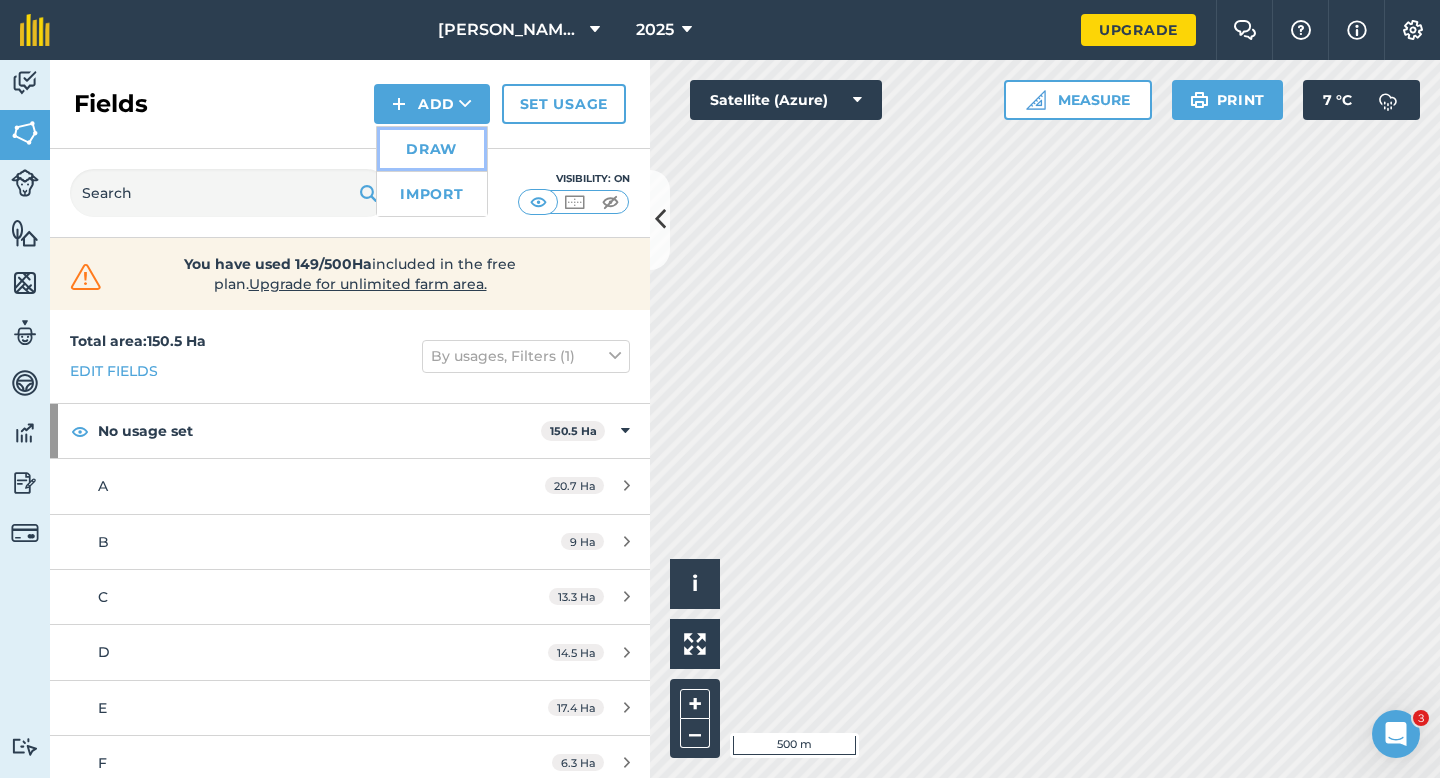 click on "Draw" at bounding box center (432, 149) 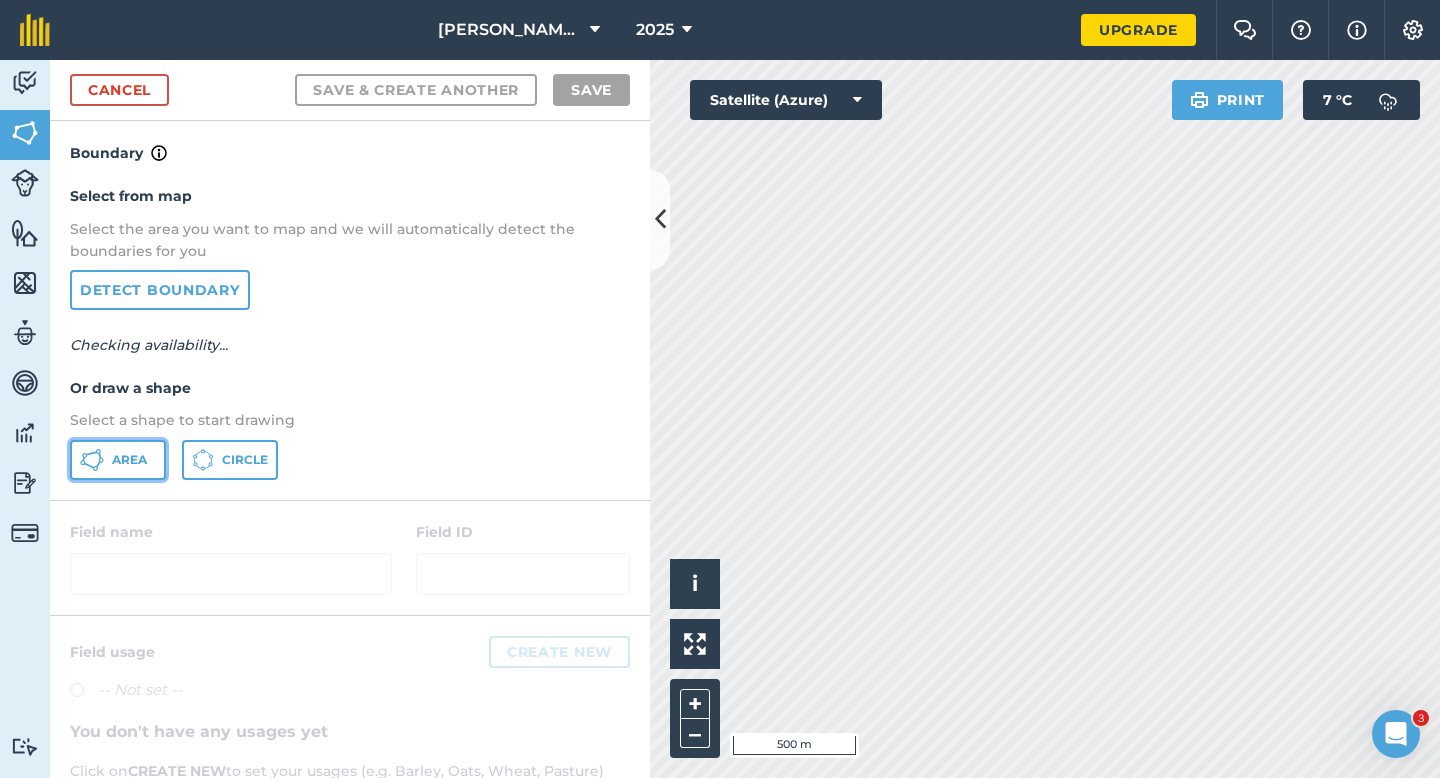 click on "Area" at bounding box center (129, 460) 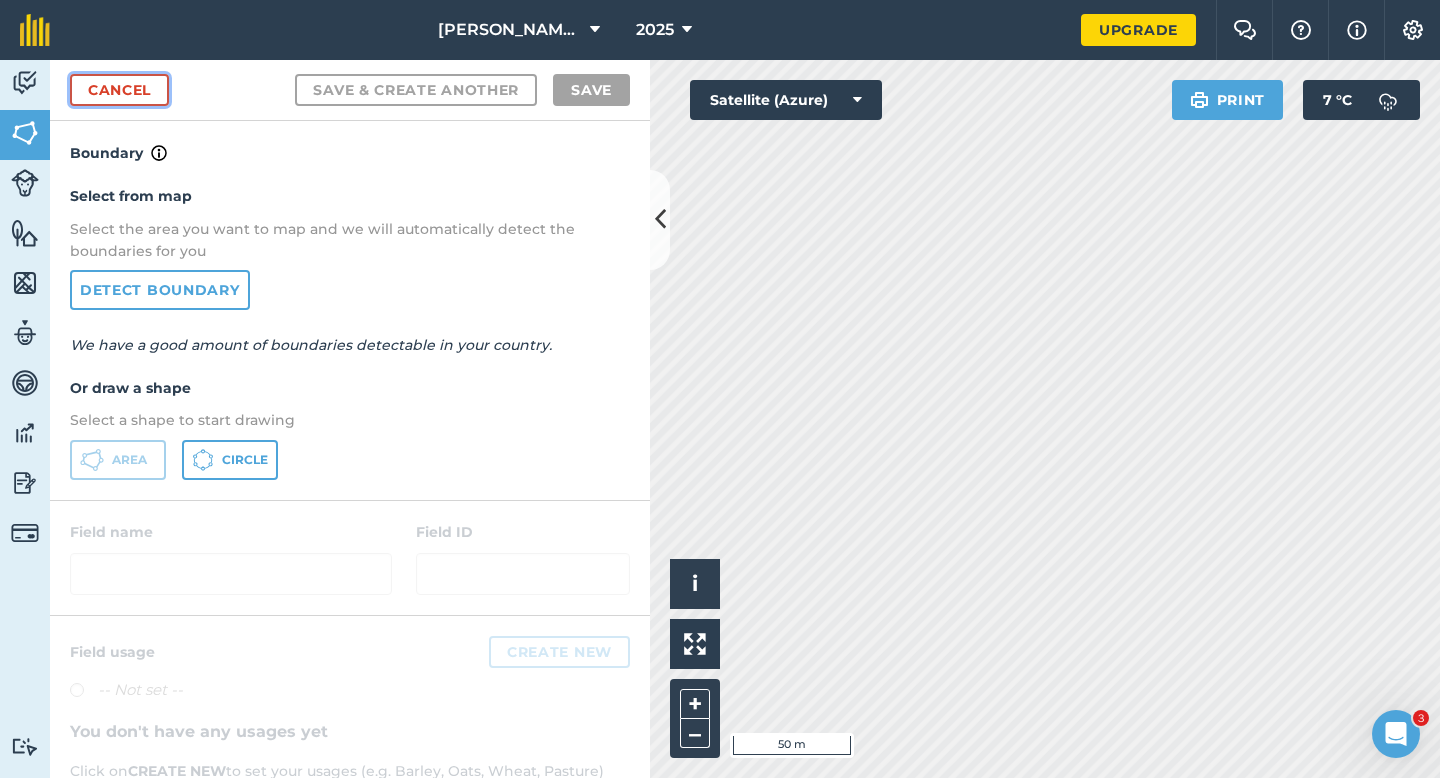 click on "Cancel" at bounding box center (119, 90) 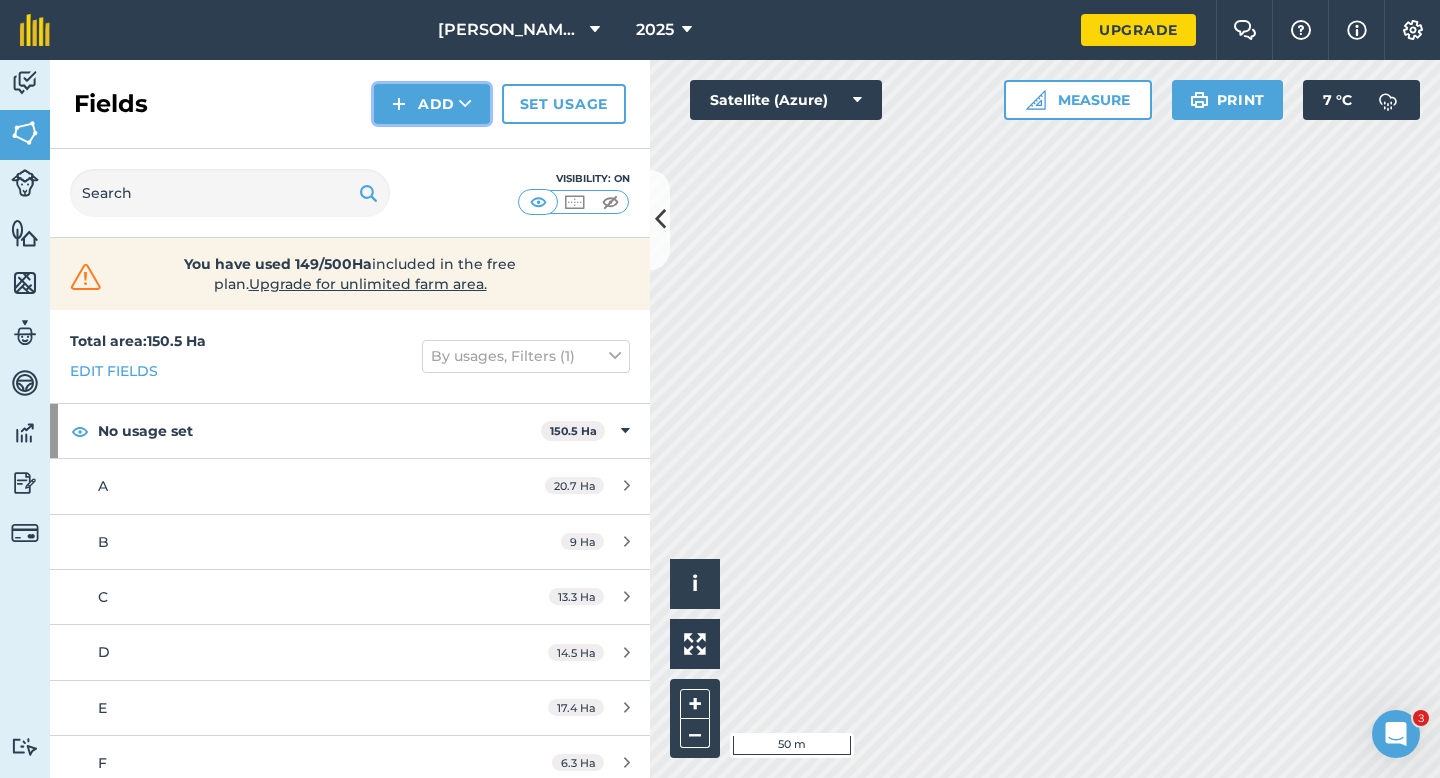 click on "Add" at bounding box center [432, 104] 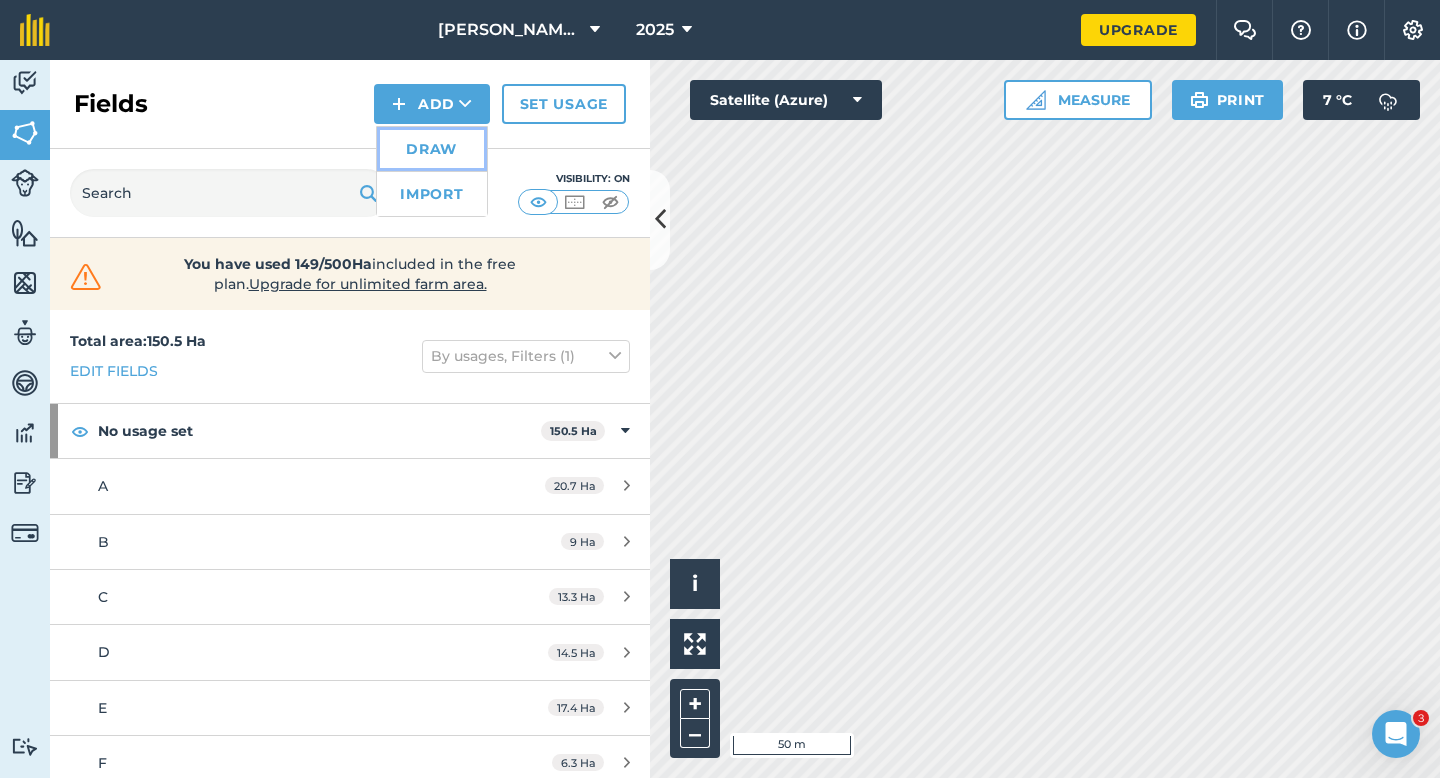 click on "Draw" at bounding box center [432, 149] 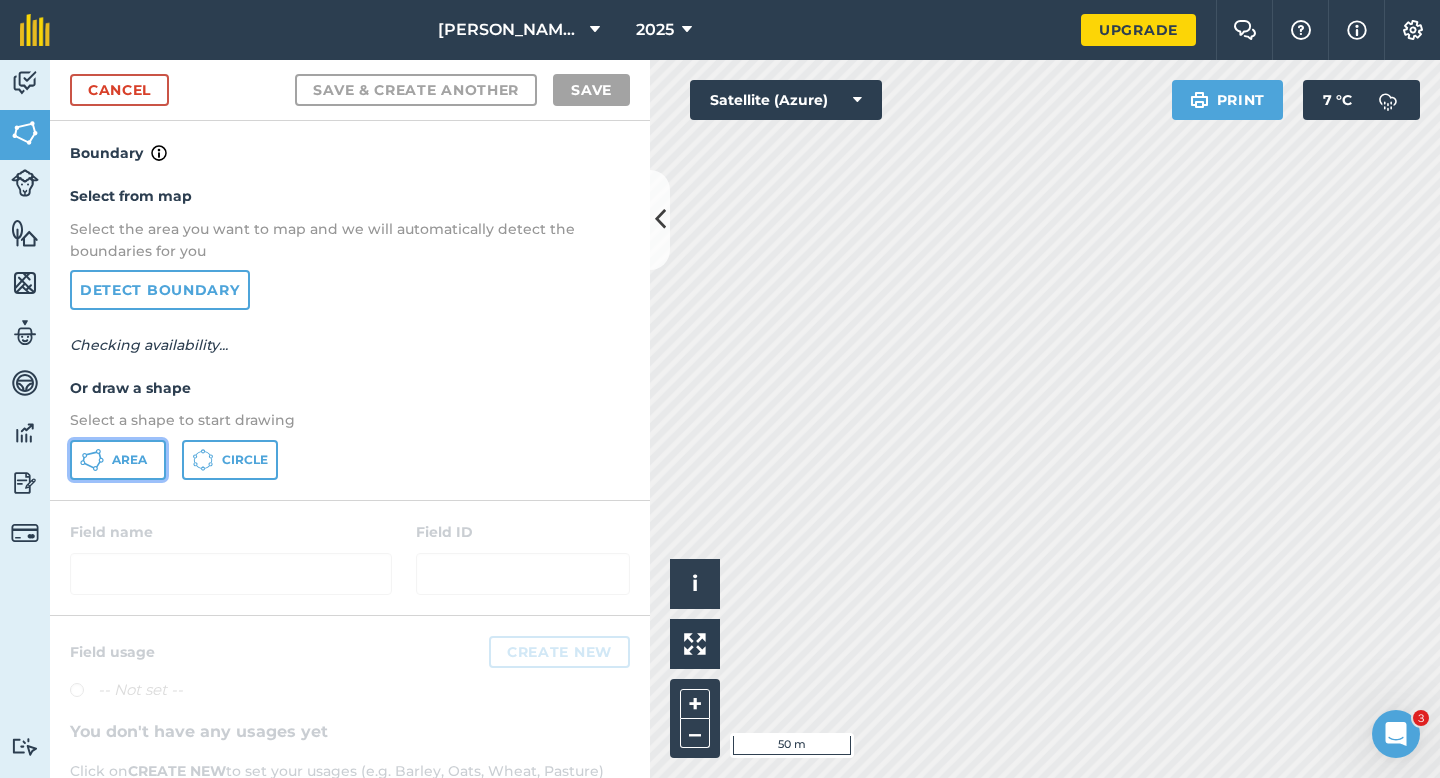 click 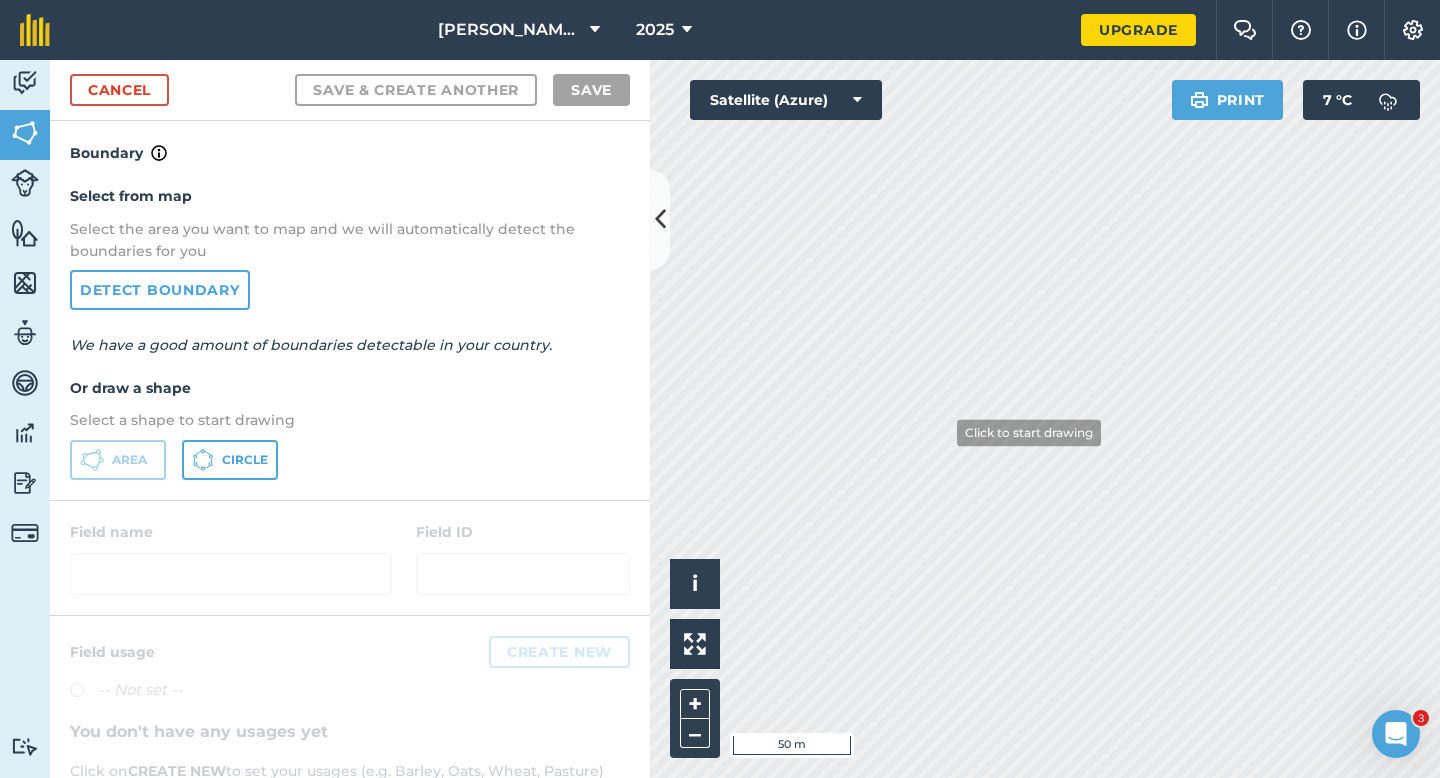 click on "Activity Fields Livestock Features Maps Team Vehicles Data Reporting Billing Tutorials Tutorials Cancel Save & Create Another Save Boundary   Select from map Select the area you want to map and we will automatically detect the boundaries for you Detect boundary We have a good amount of boundaries detectable in your country. Or draw a shape Select a shape to start drawing Area Circle Field name Field ID Field usage   Create new -- Not set -- You don't have any usages yet Click on  CREATE NEW  to set your usages (e.g. Barley, Oats, Wheat, Pasture) Click to start drawing i © 2025 TomTom, Microsoft 50 m + – Satellite (Azure) Print 7   ° C" at bounding box center (720, 419) 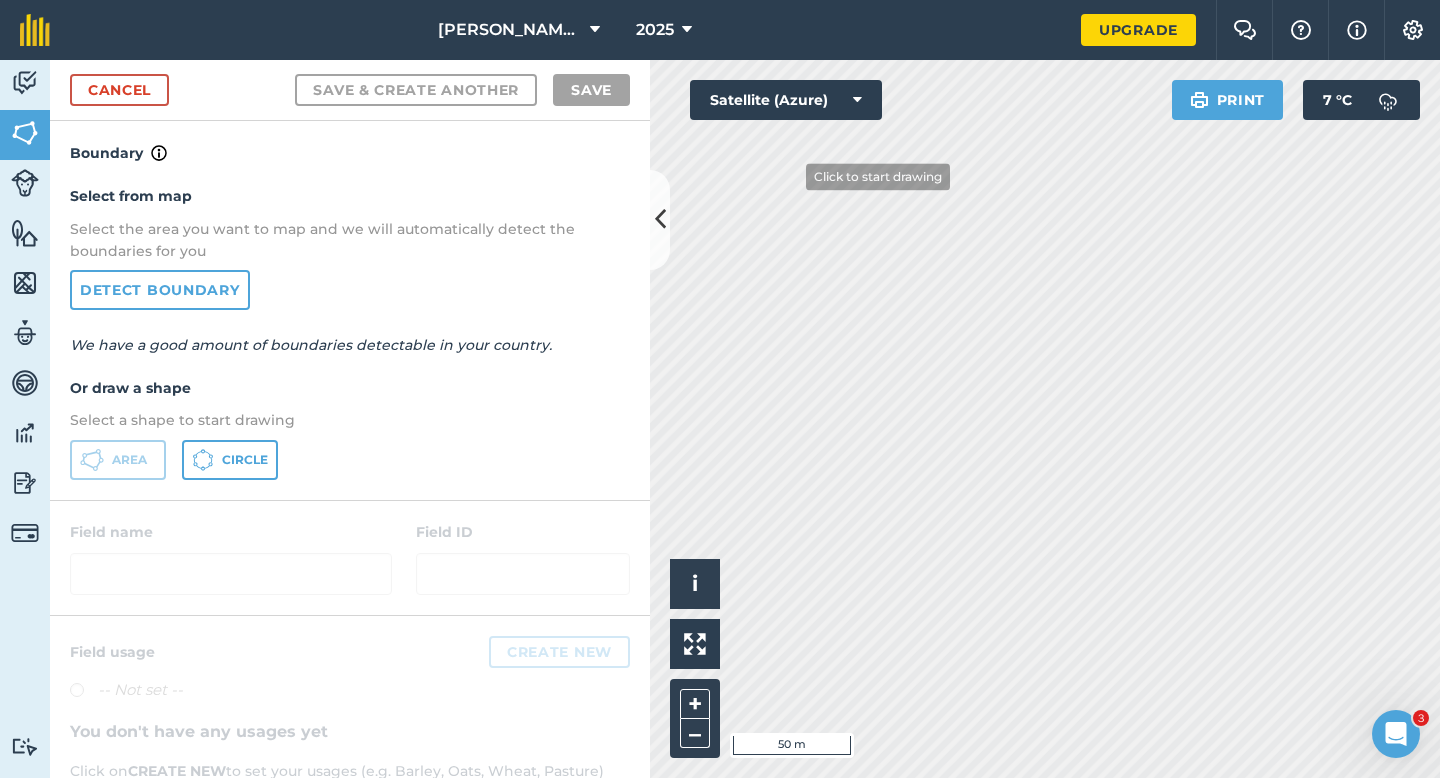 click on "[PERSON_NAME] & Sons LTD 2025 Upgrade Farm Chat Help Info Settings Map printing is not available on our free plan Please upgrade to our Essentials, Plus or Pro plan to access this feature. Activity Fields Livestock Features Maps Team Vehicles Data Reporting Billing Tutorials Tutorials Cancel Save & Create Another Save Boundary   Select from map Select the area you want to map and we will automatically detect the boundaries for you Detect boundary We have a good amount of boundaries detectable in your country. Or draw a shape Select a shape to start drawing Area Circle Field name Field ID Field usage   Create new -- Not set -- You don't have any usages yet Click on  CREATE NEW  to set your usages (e.g. Barley, Oats, Wheat, Pasture) Click to start drawing i © 2025 TomTom, Microsoft 50 m + – Satellite (Azure) Print 7   ° C" at bounding box center (720, 389) 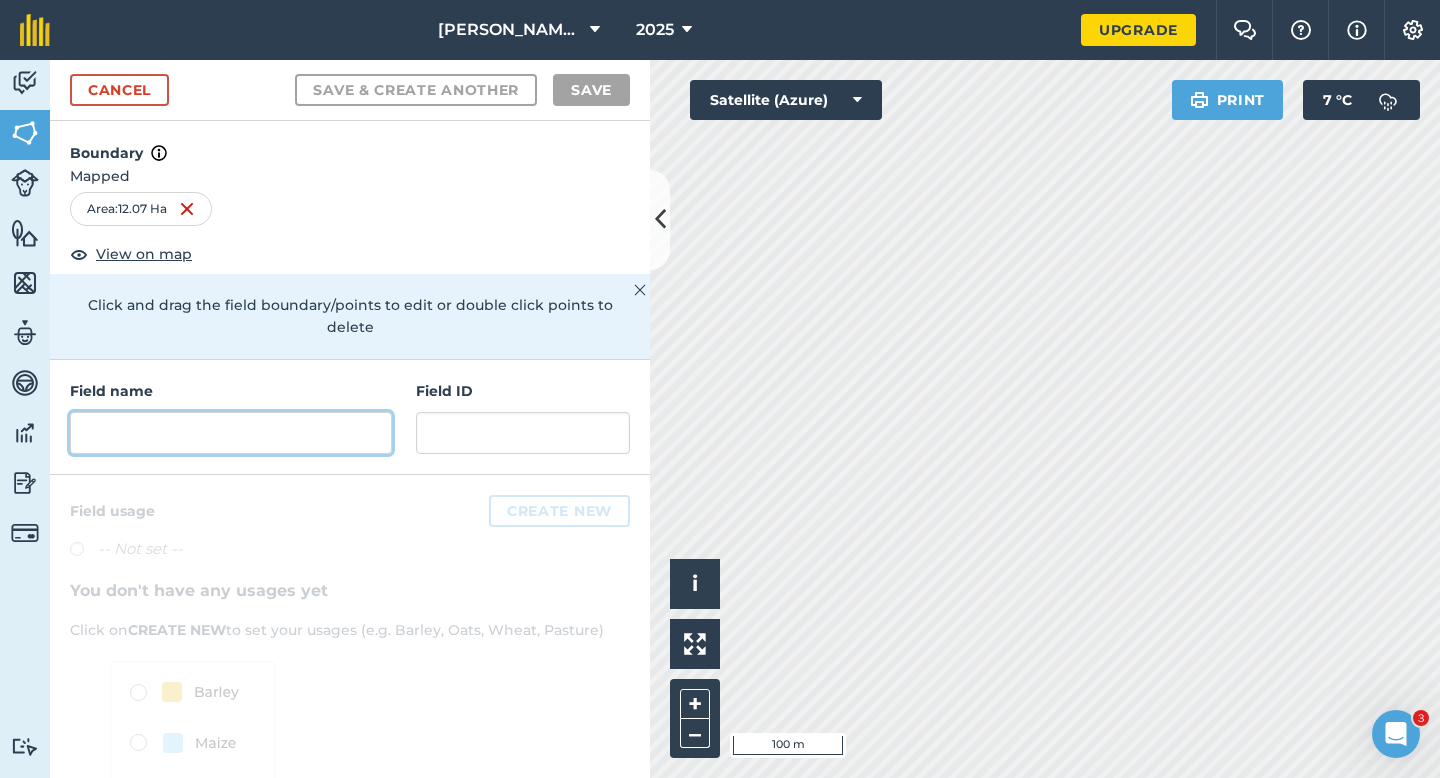 click at bounding box center [231, 433] 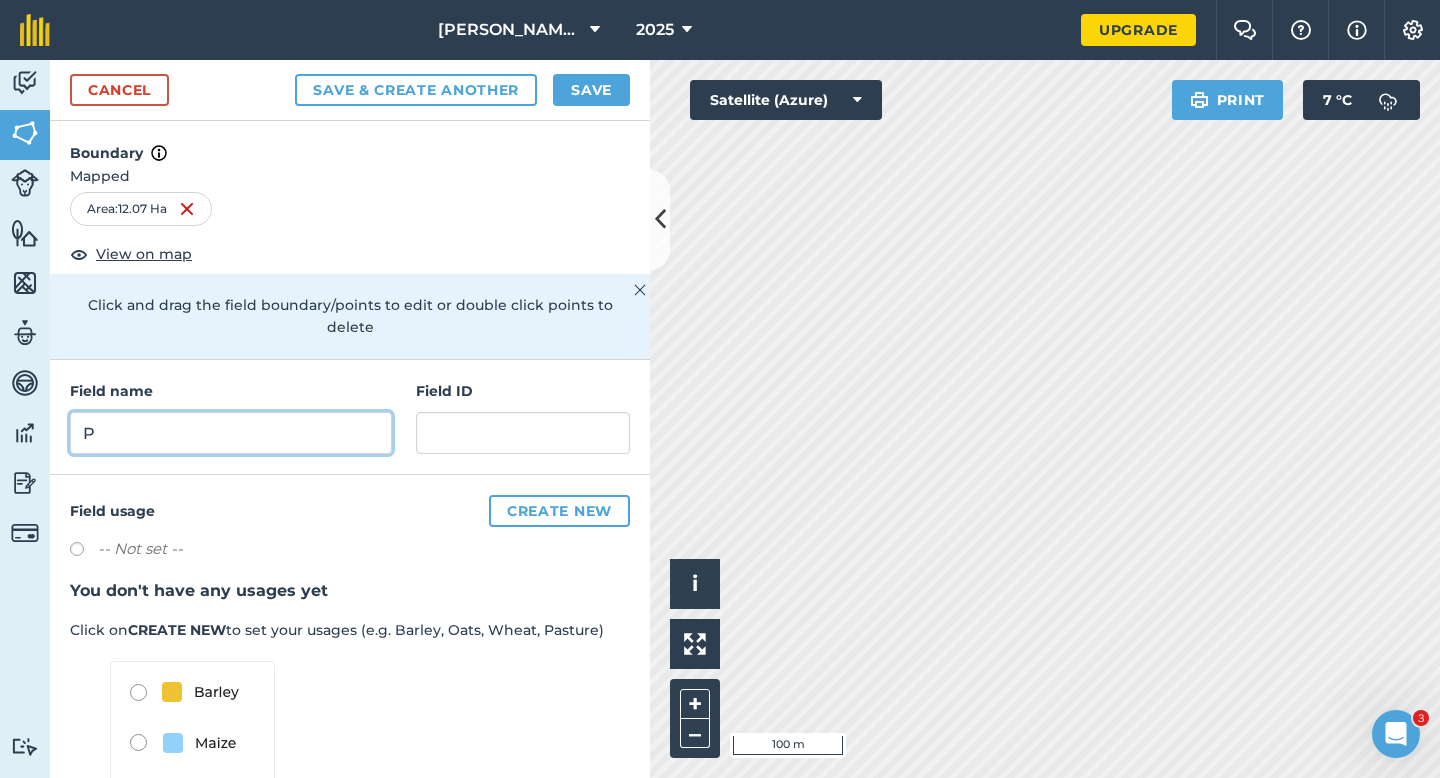 type on "P" 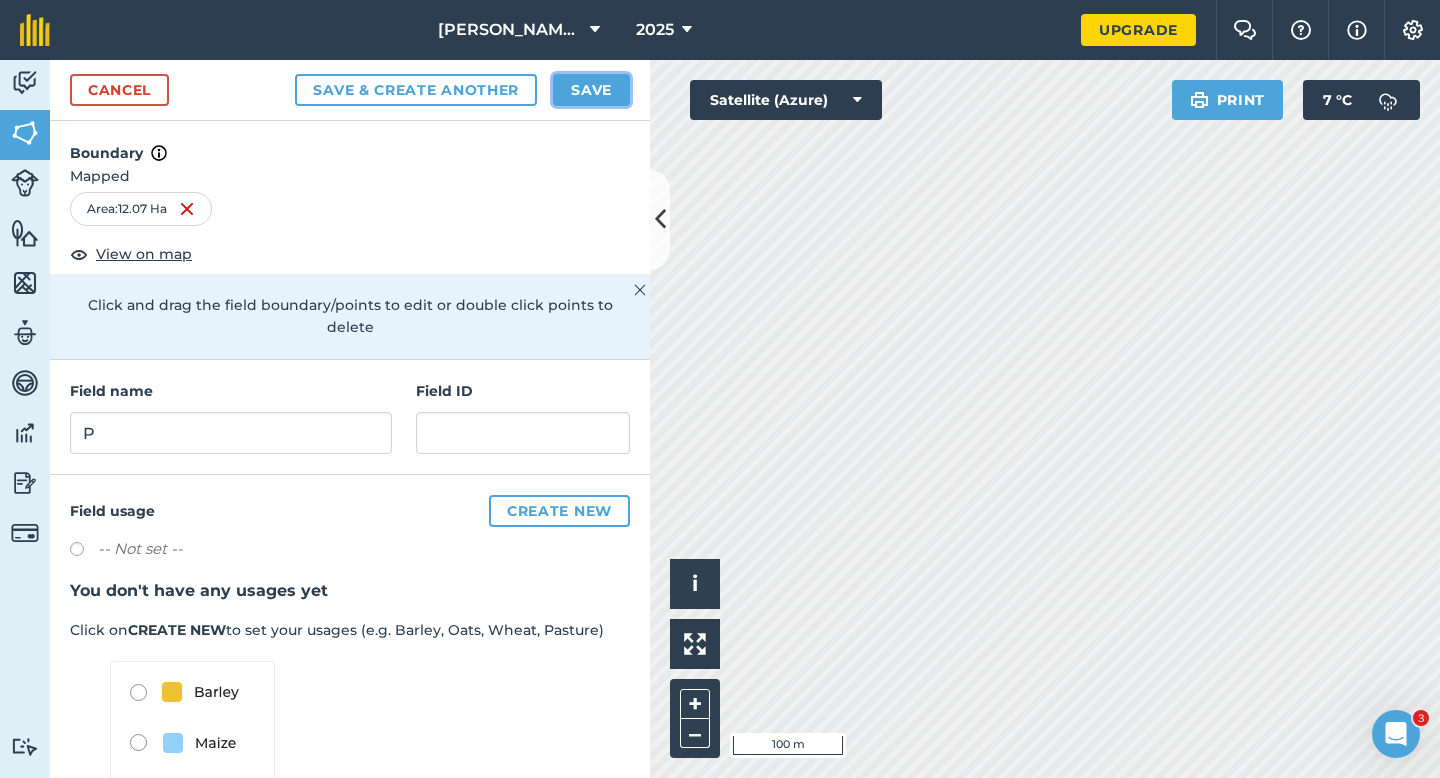 click on "Save" at bounding box center [591, 90] 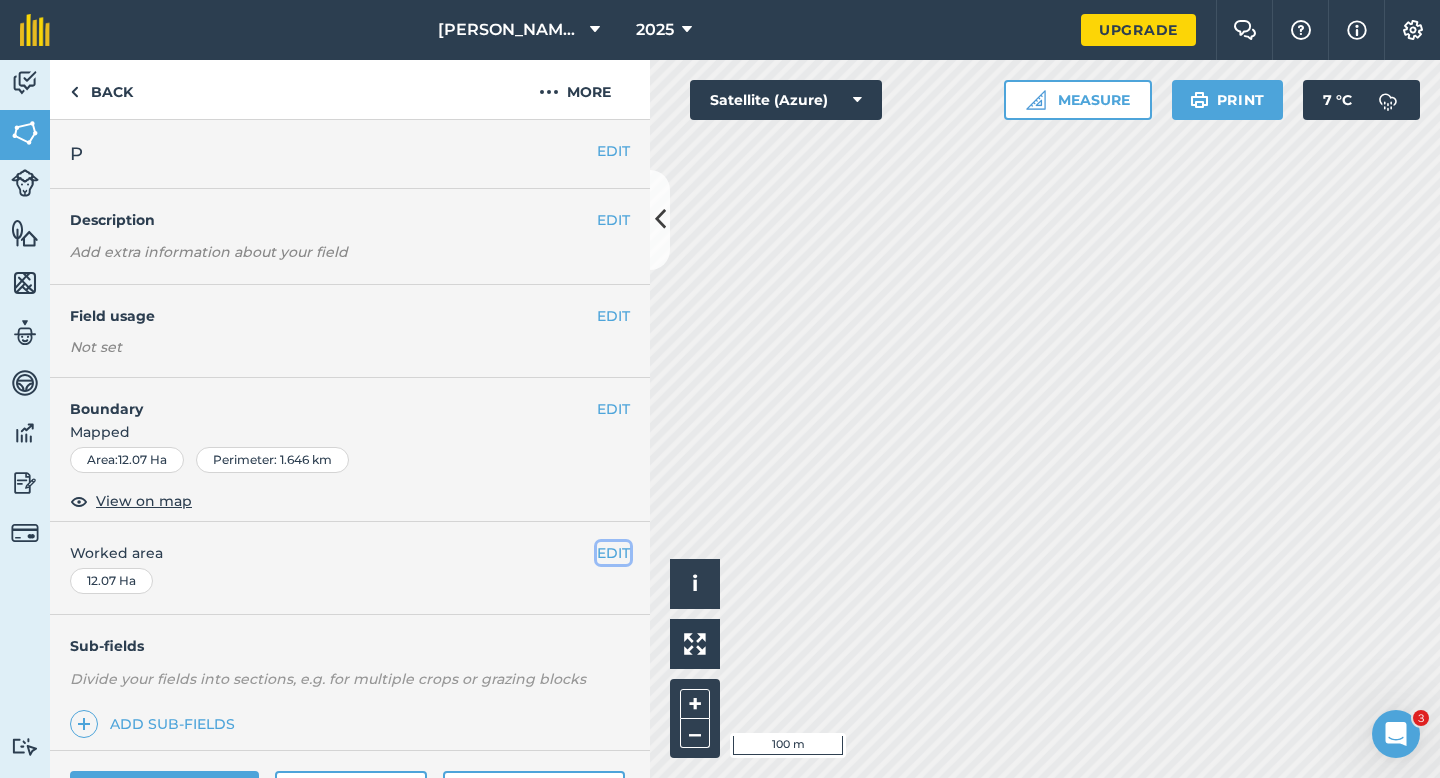 click on "EDIT" at bounding box center (613, 553) 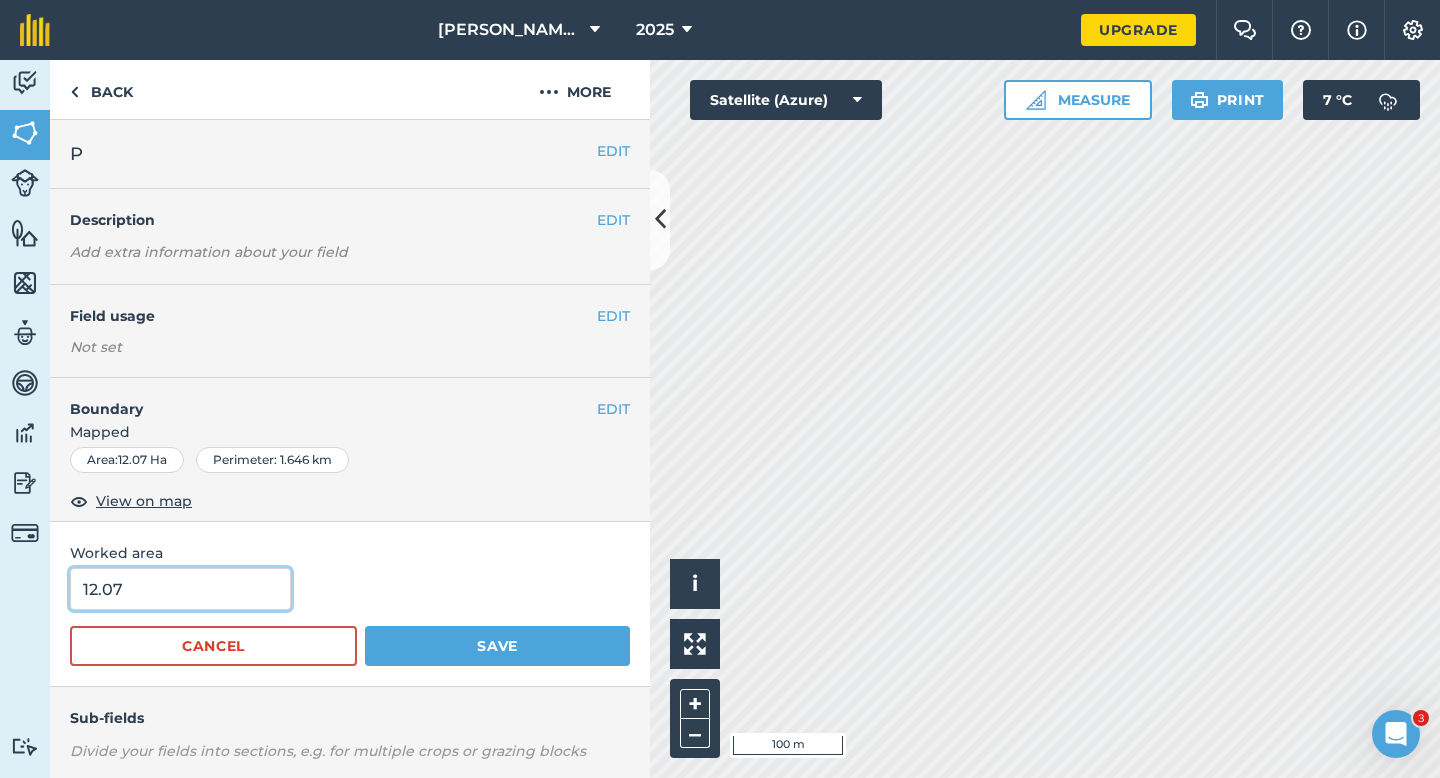 click on "12.07" at bounding box center (180, 589) 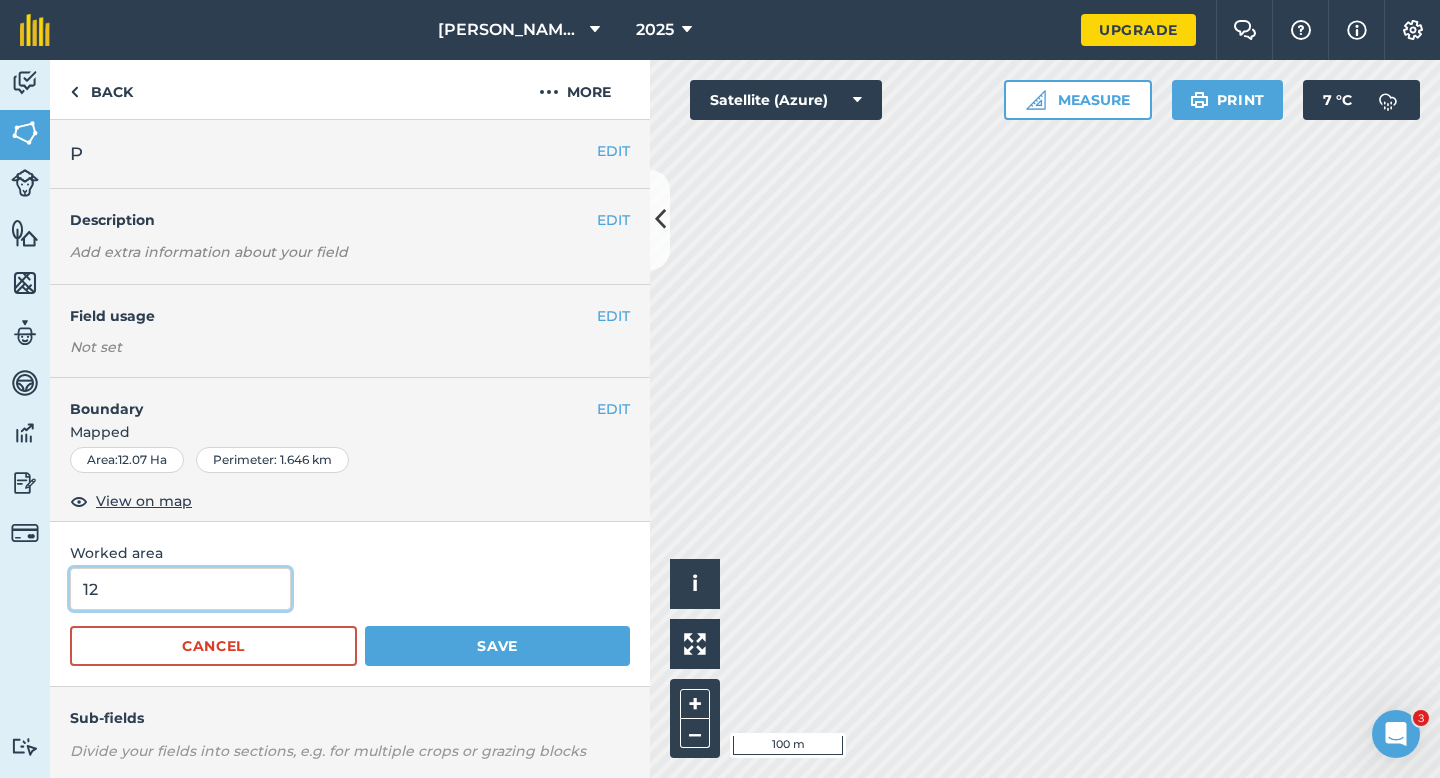 click on "Save" at bounding box center (497, 646) 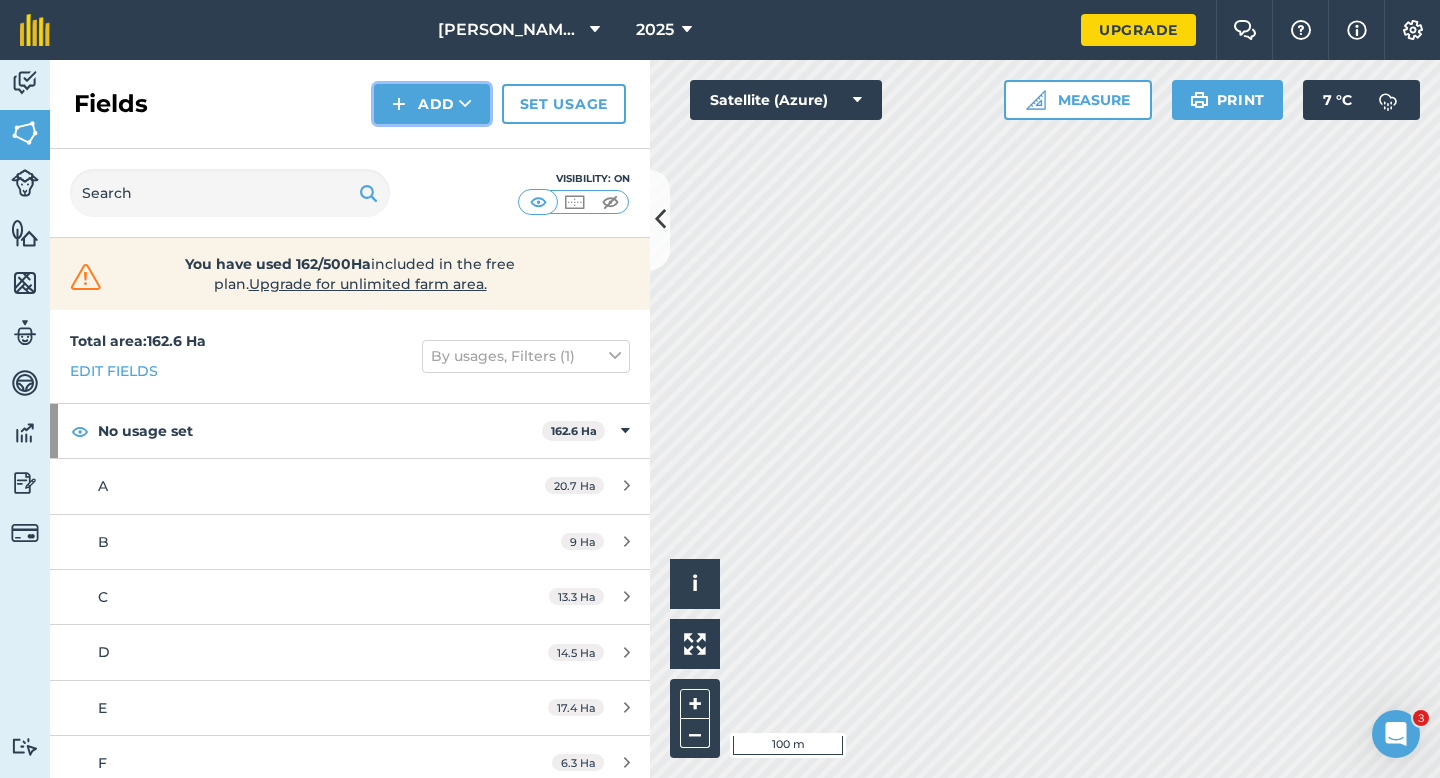 click at bounding box center [399, 104] 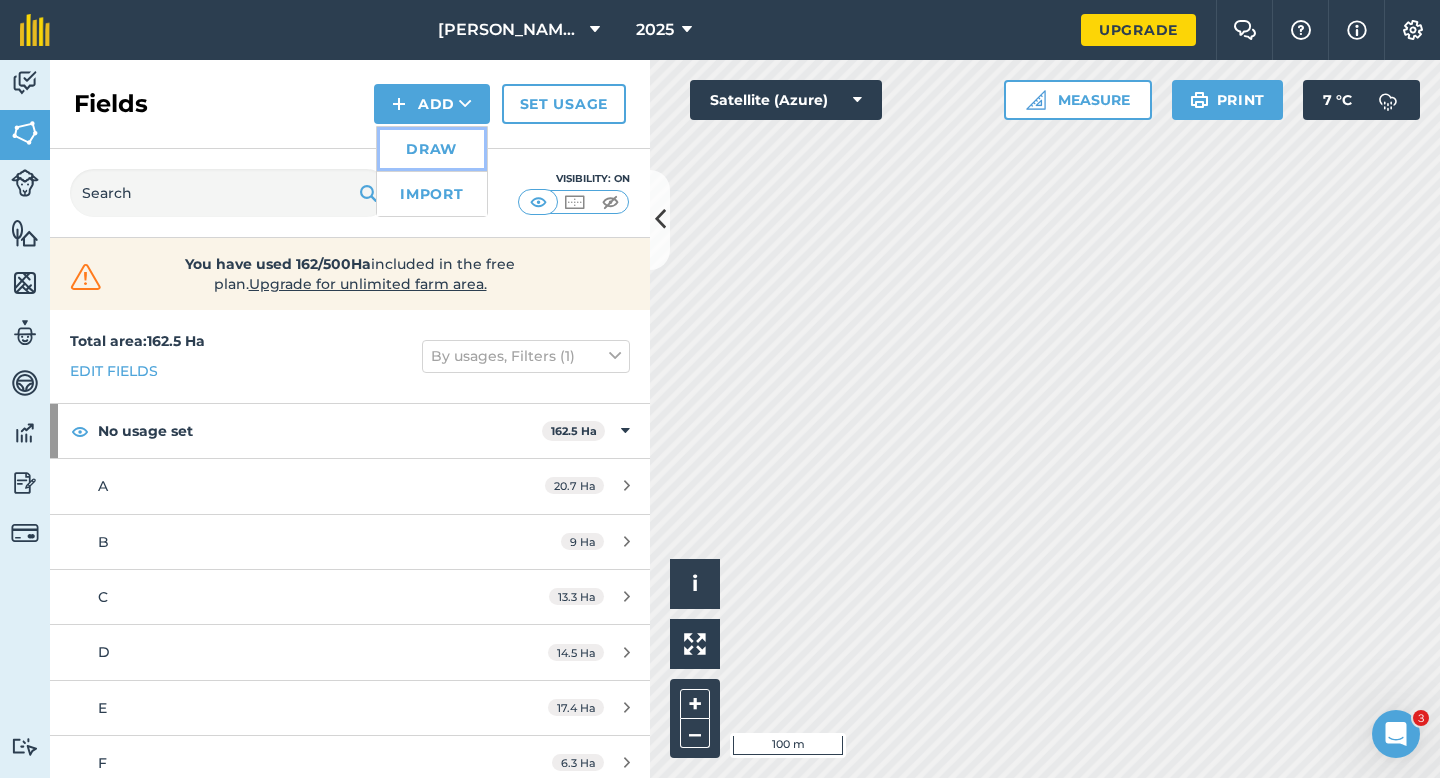 click on "Draw" at bounding box center (432, 149) 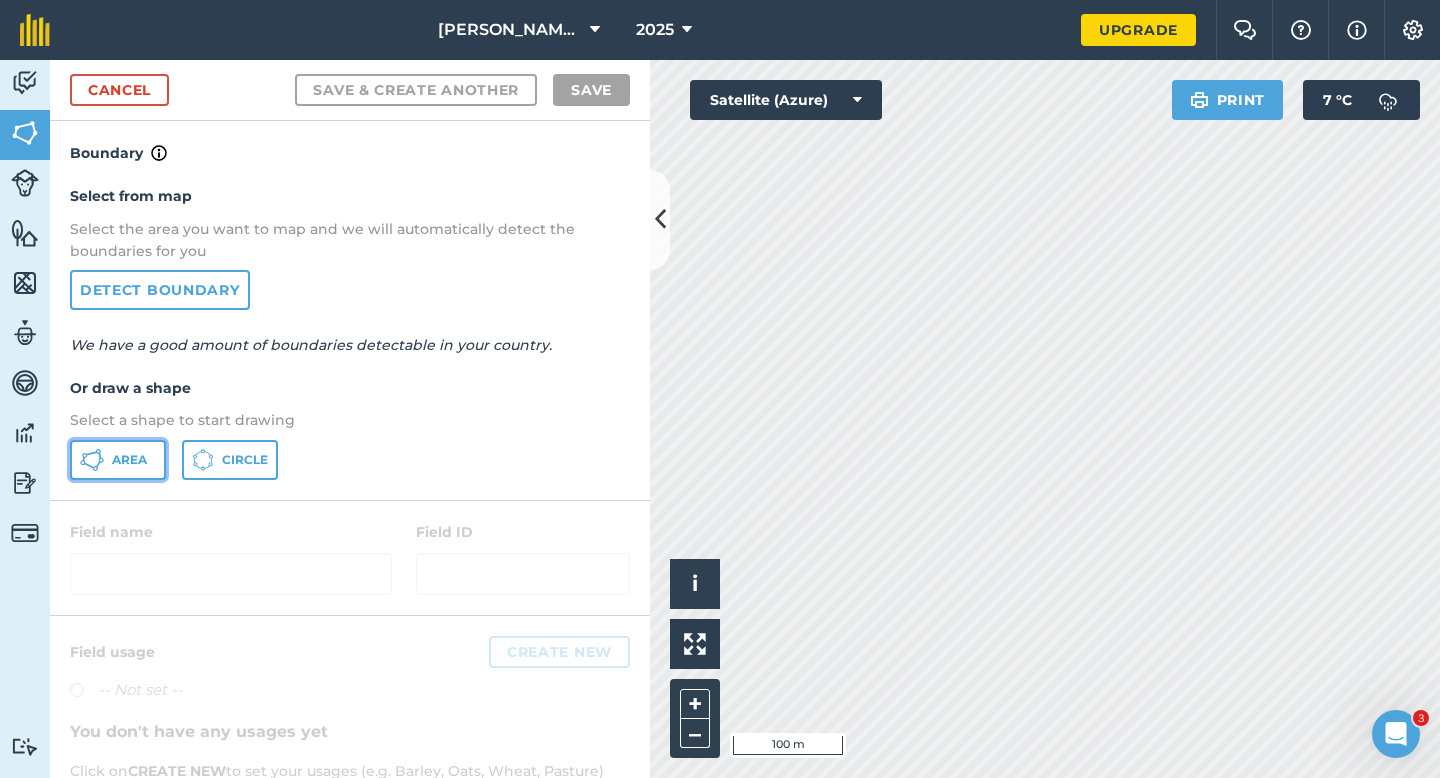 click on "Area" at bounding box center (118, 460) 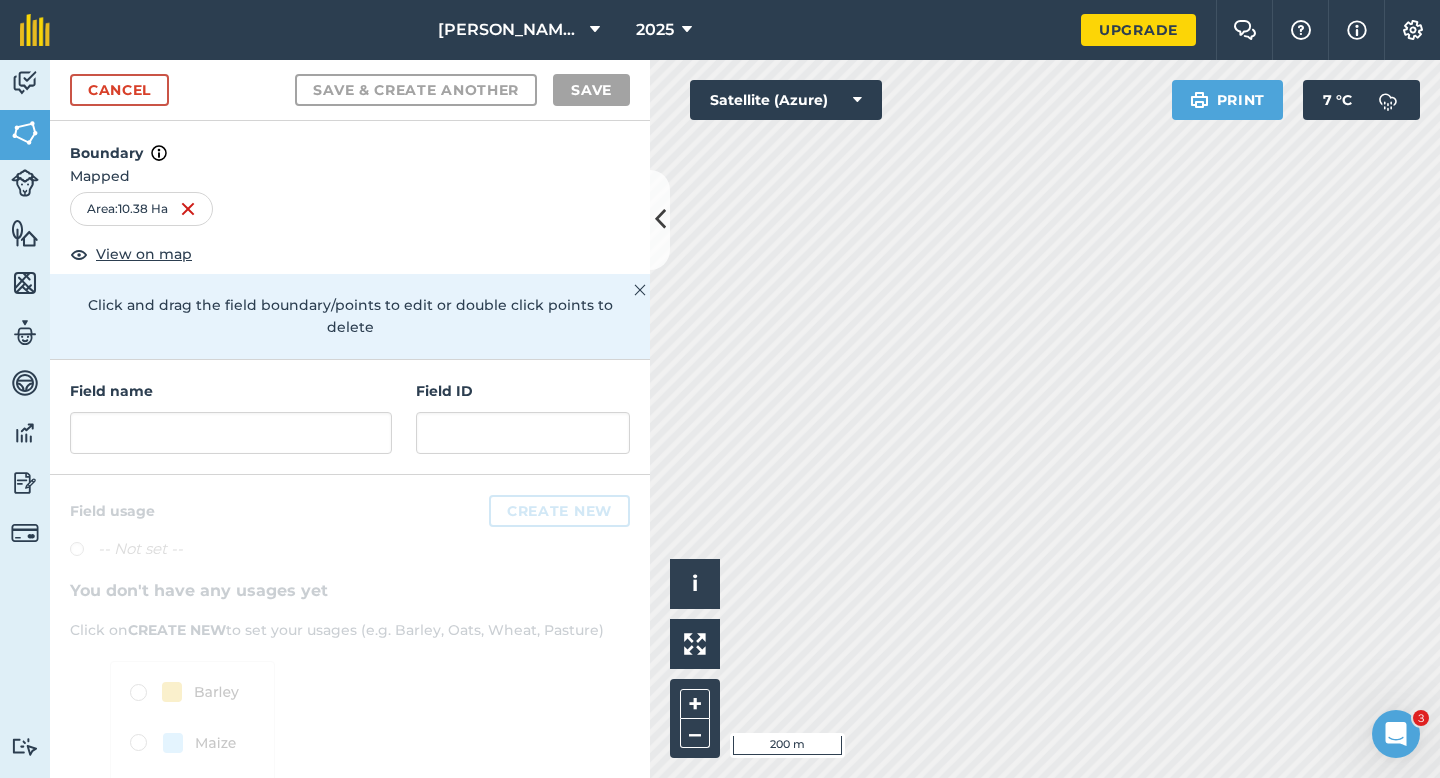 click on "Field name Field ID" at bounding box center (350, 417) 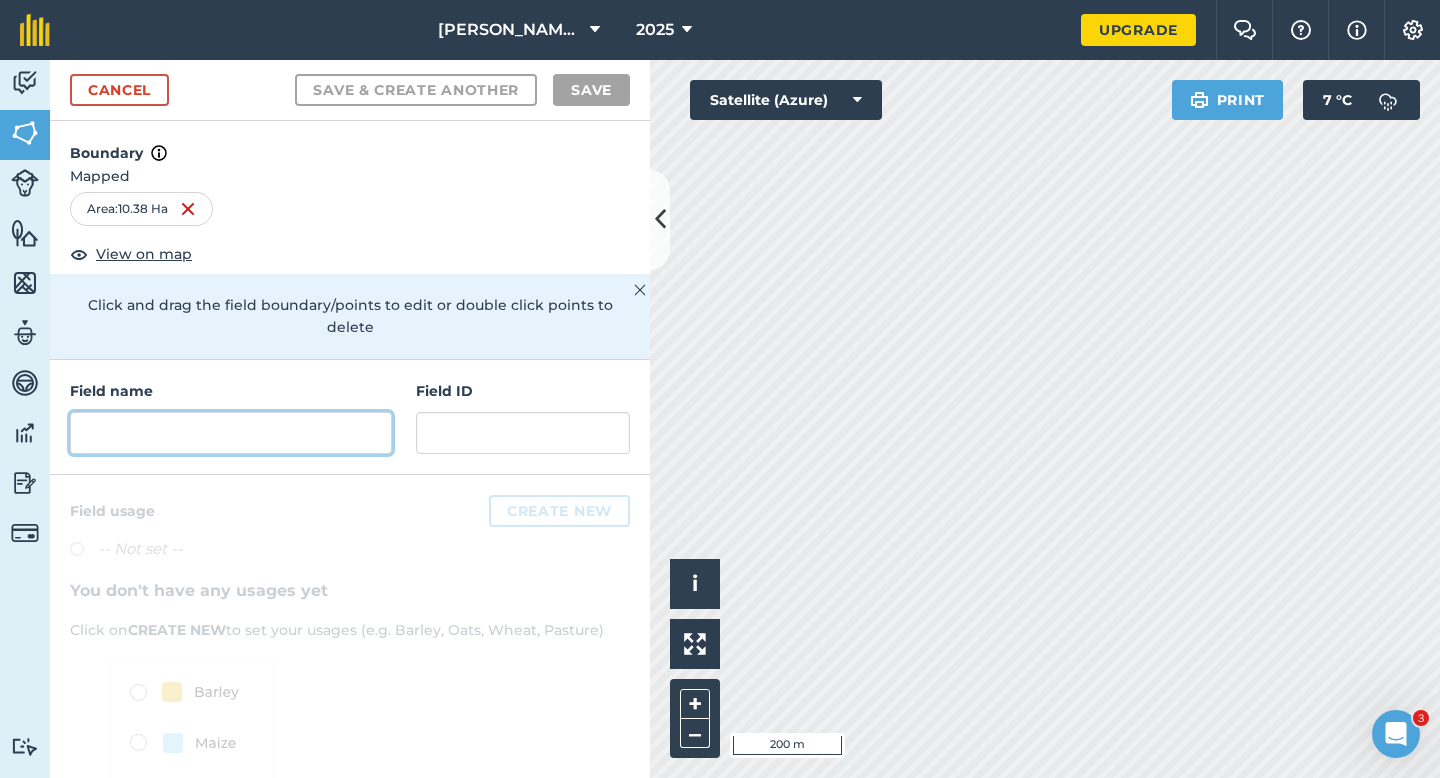 click at bounding box center [231, 433] 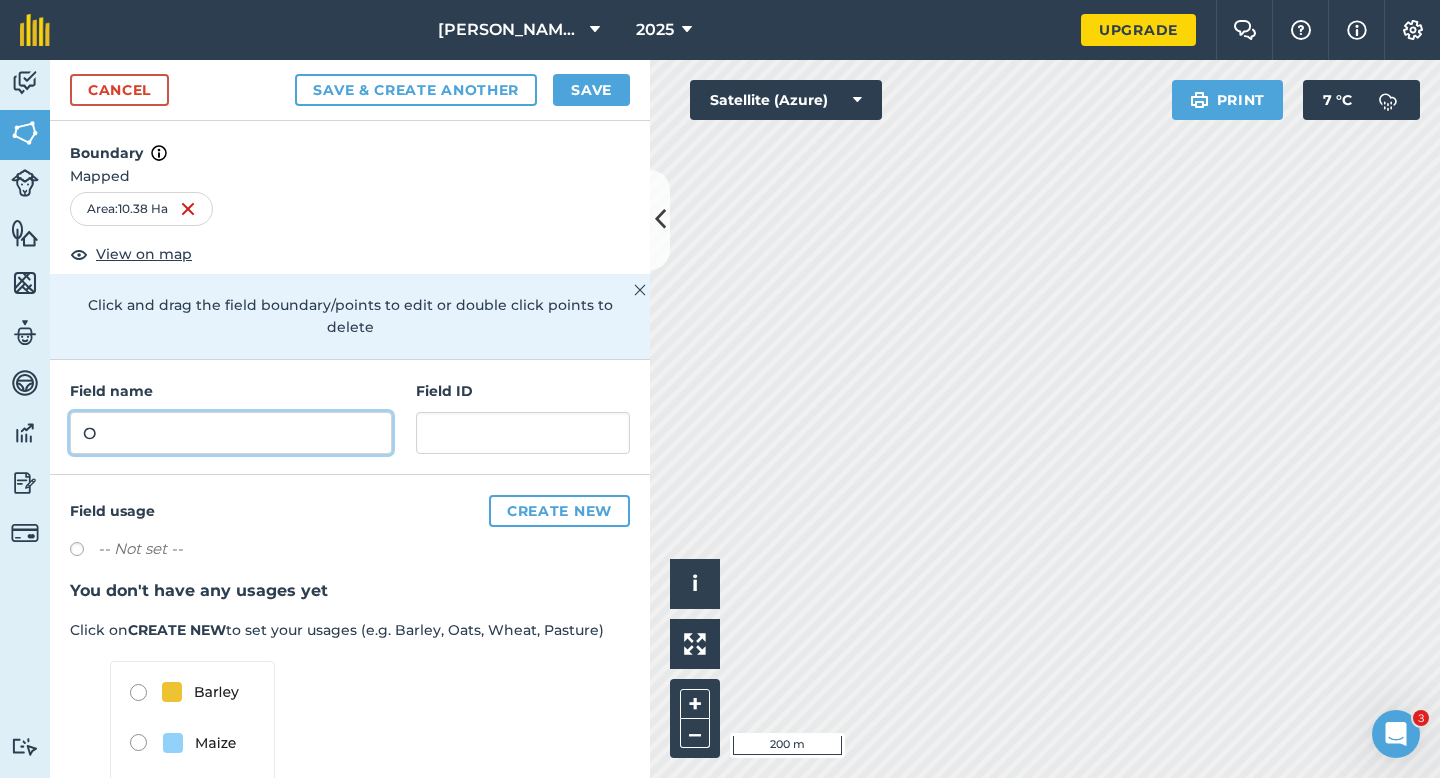 type on "O" 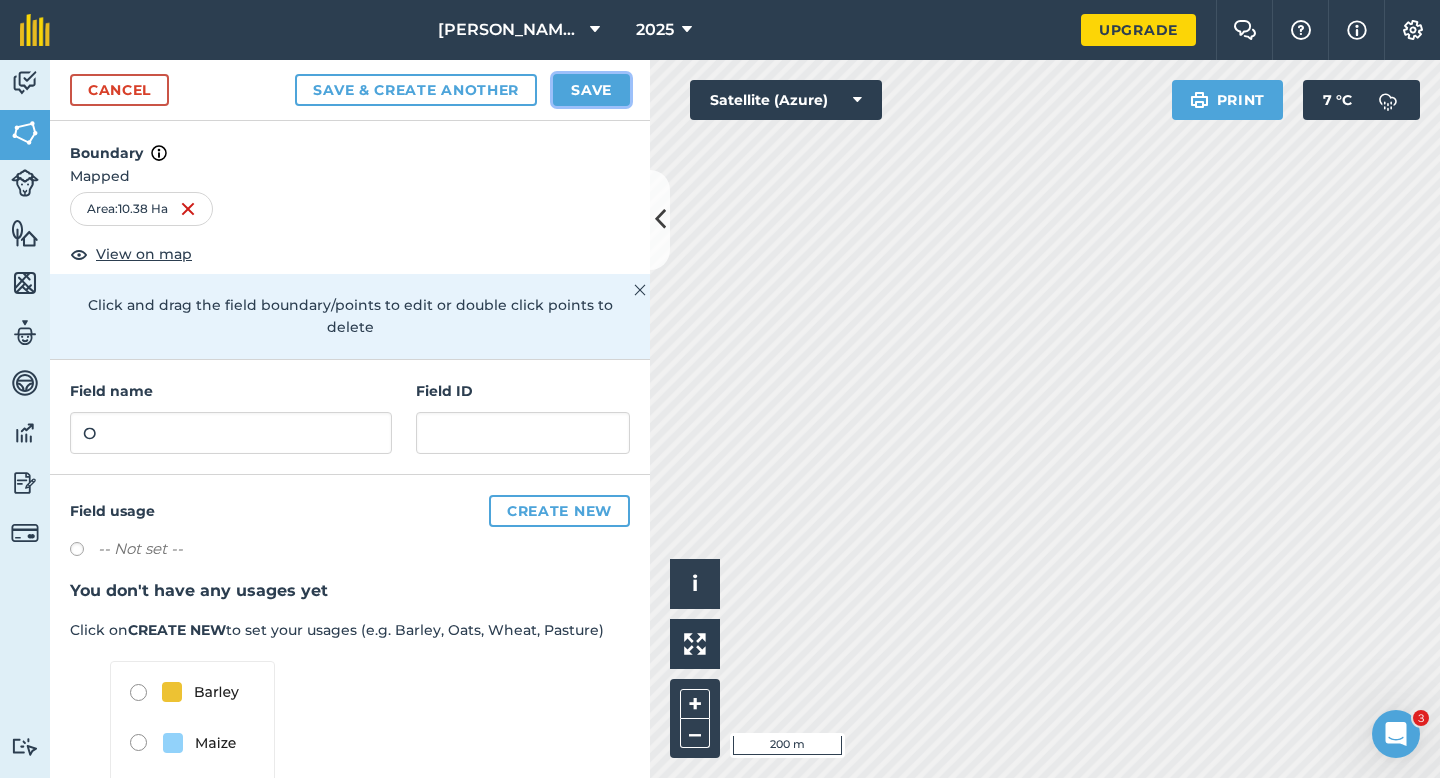 click on "Save" at bounding box center [591, 90] 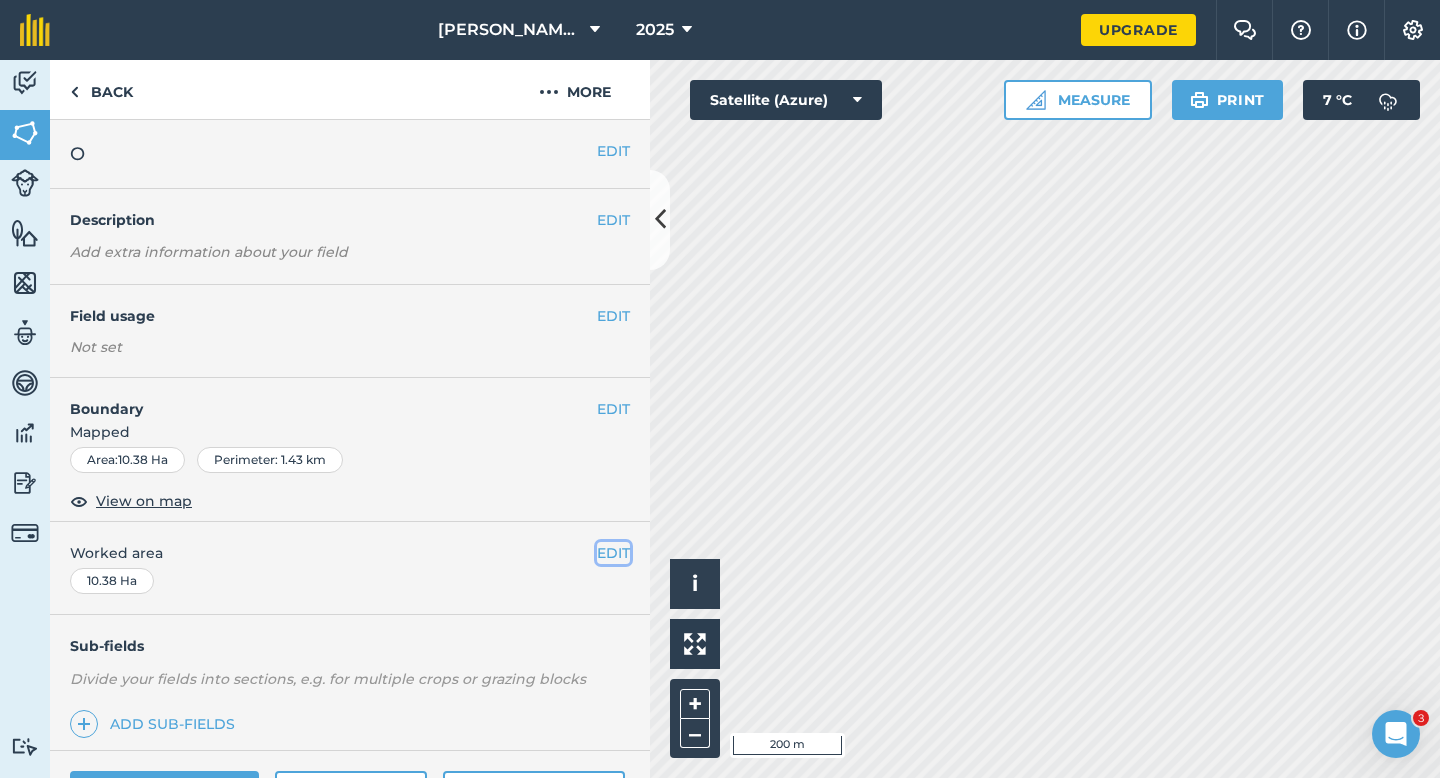 click on "EDIT" at bounding box center [613, 553] 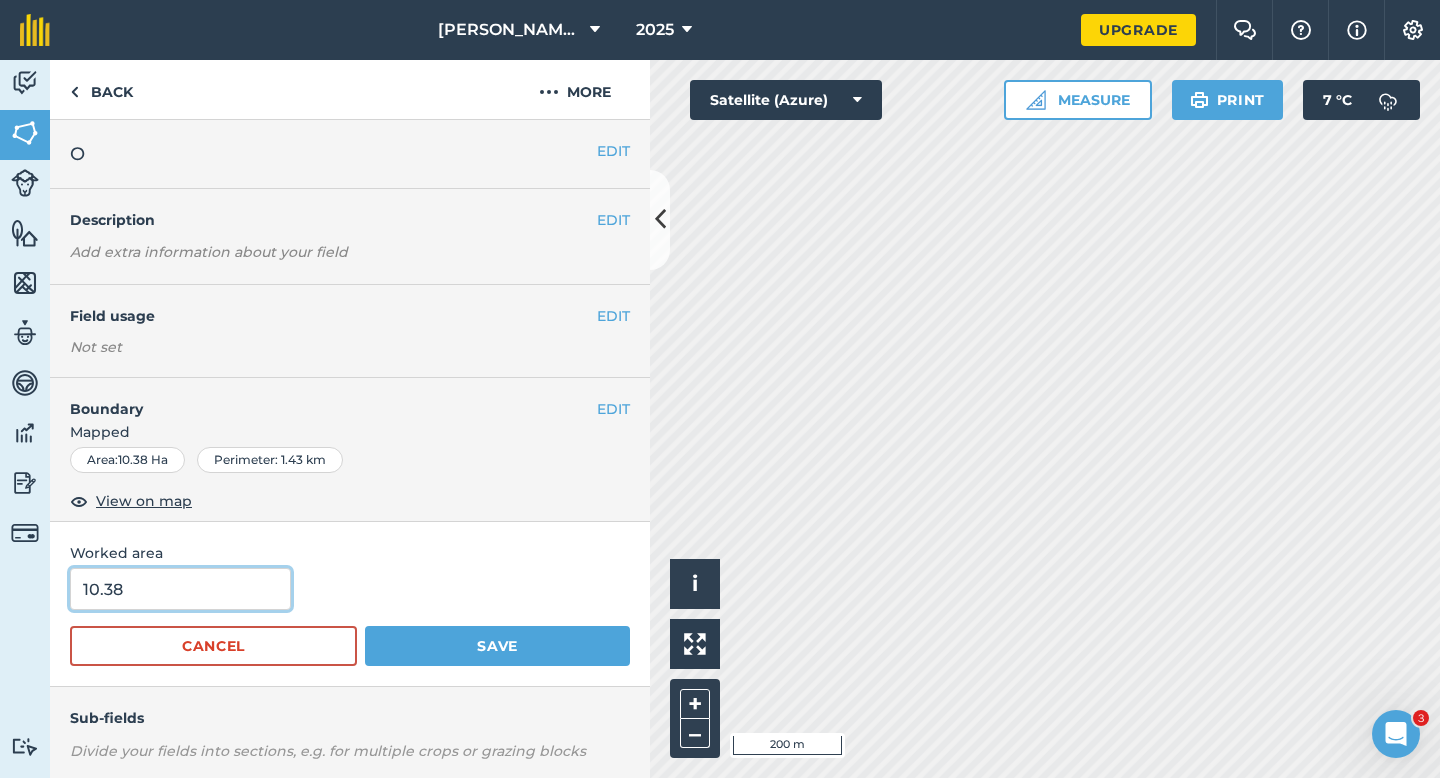 click on "10.38" at bounding box center [180, 589] 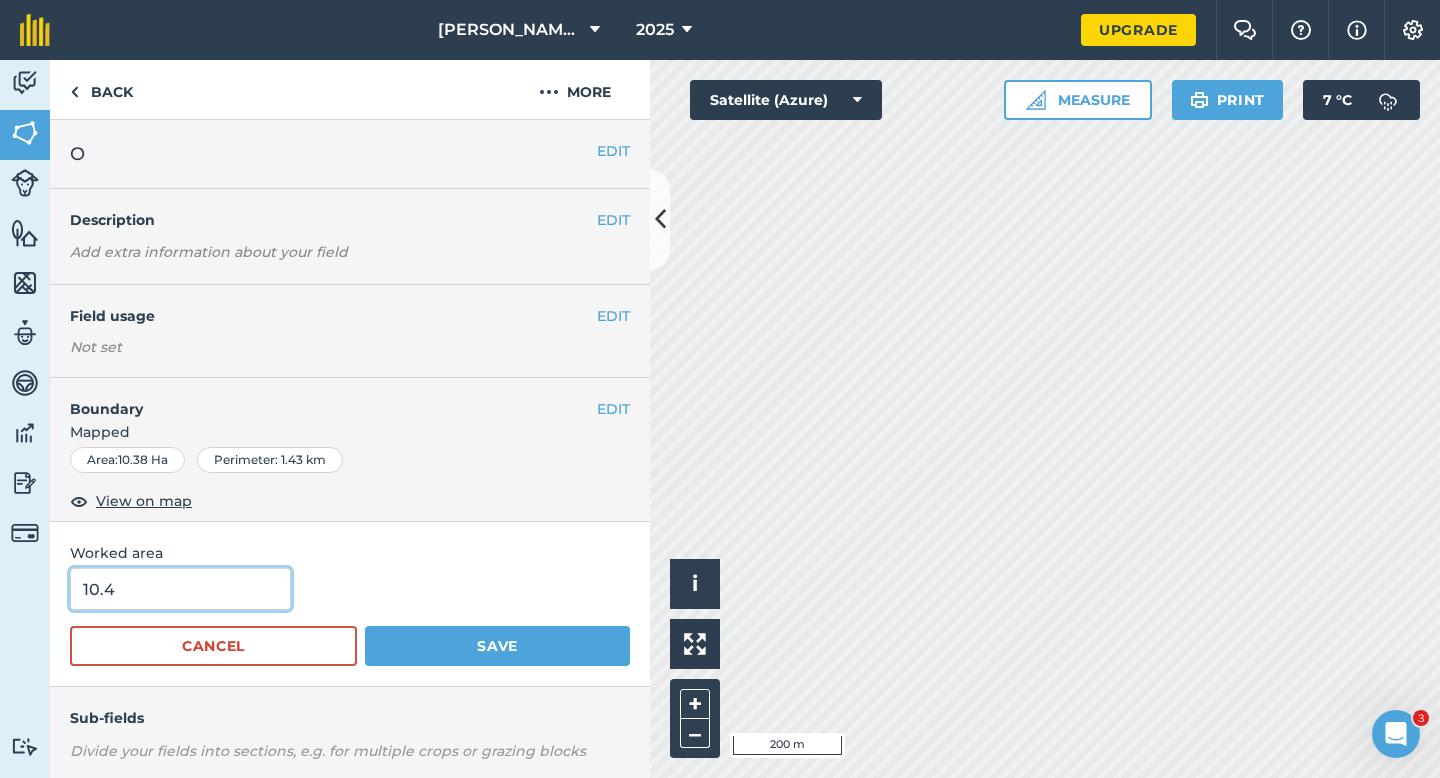 type on "10.4" 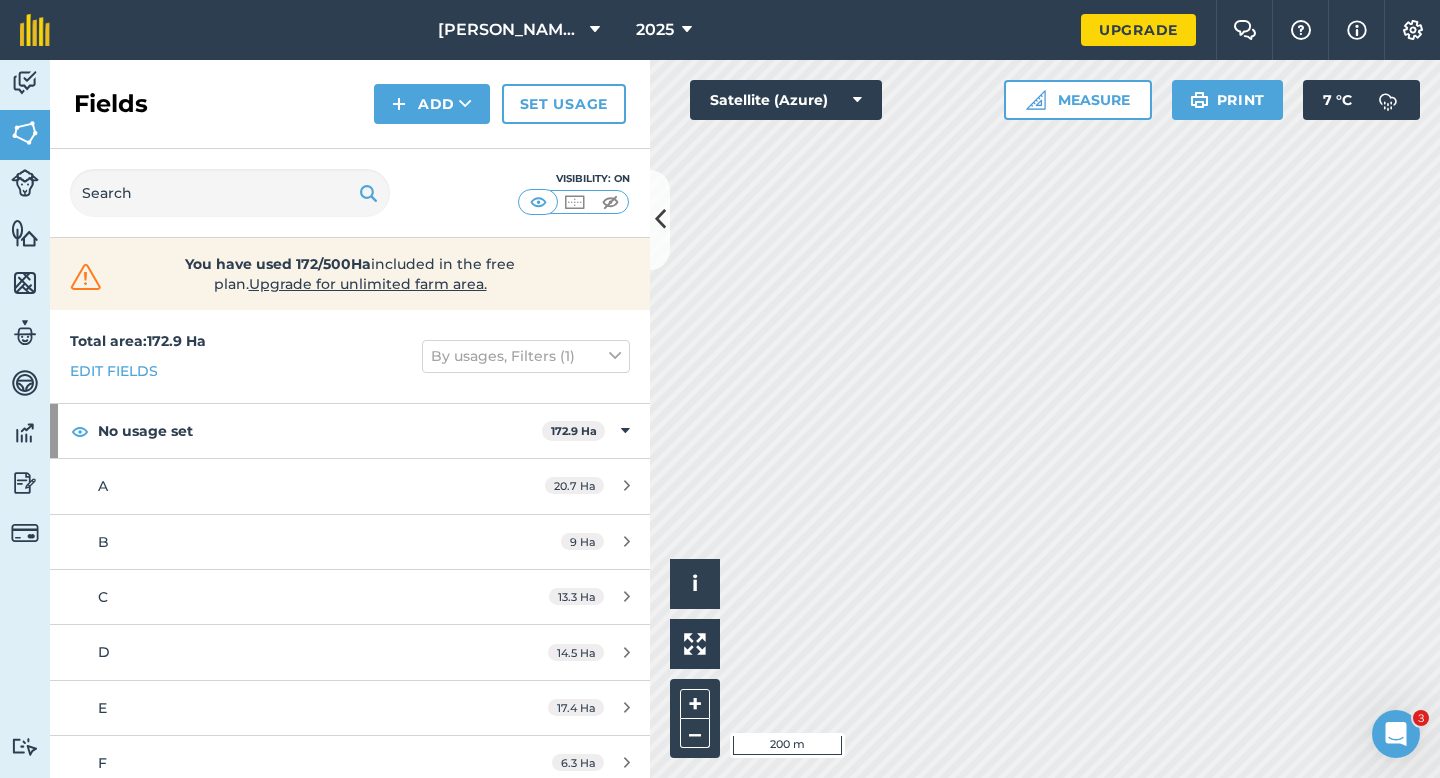 click on "Fields   Add   Set usage" at bounding box center (350, 104) 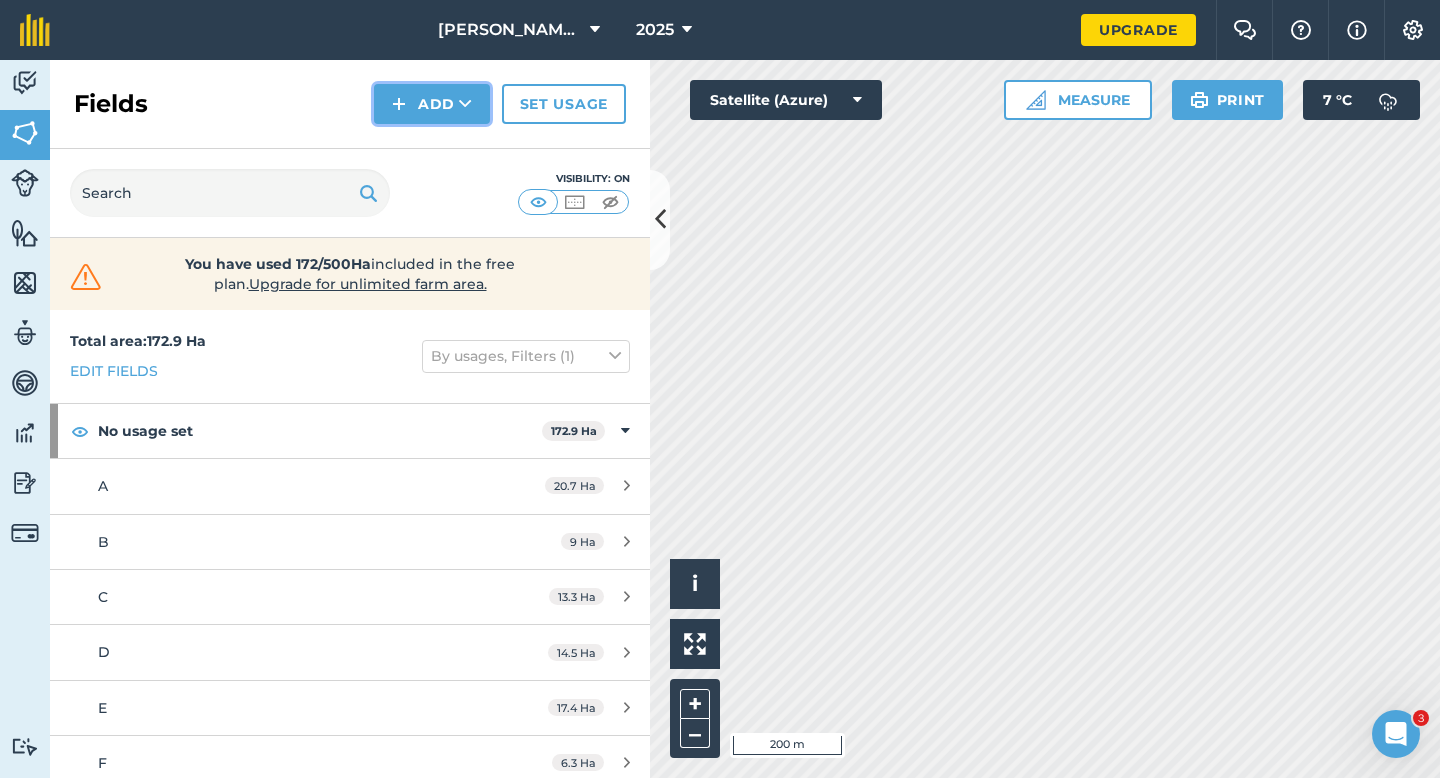 click on "Add" at bounding box center [432, 104] 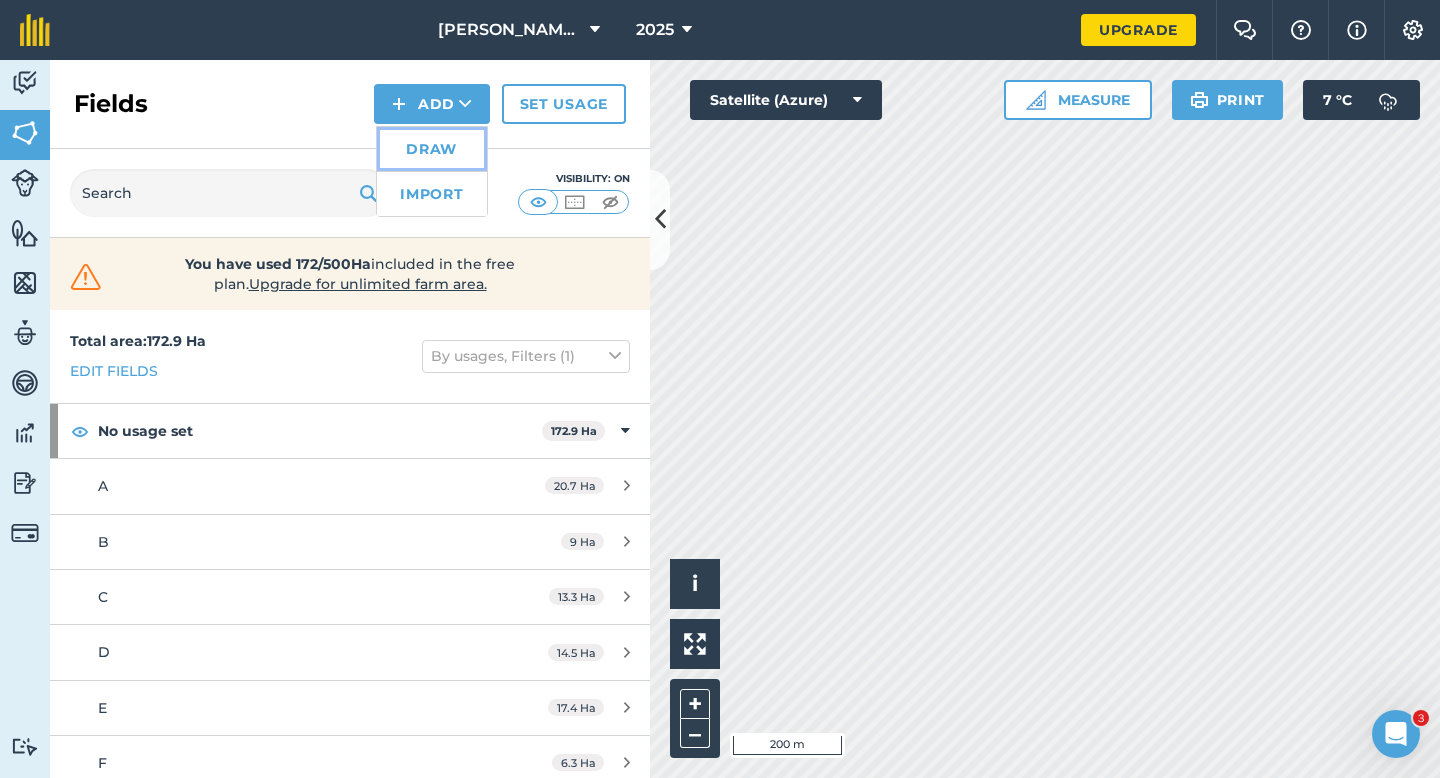 click on "Draw" at bounding box center (432, 149) 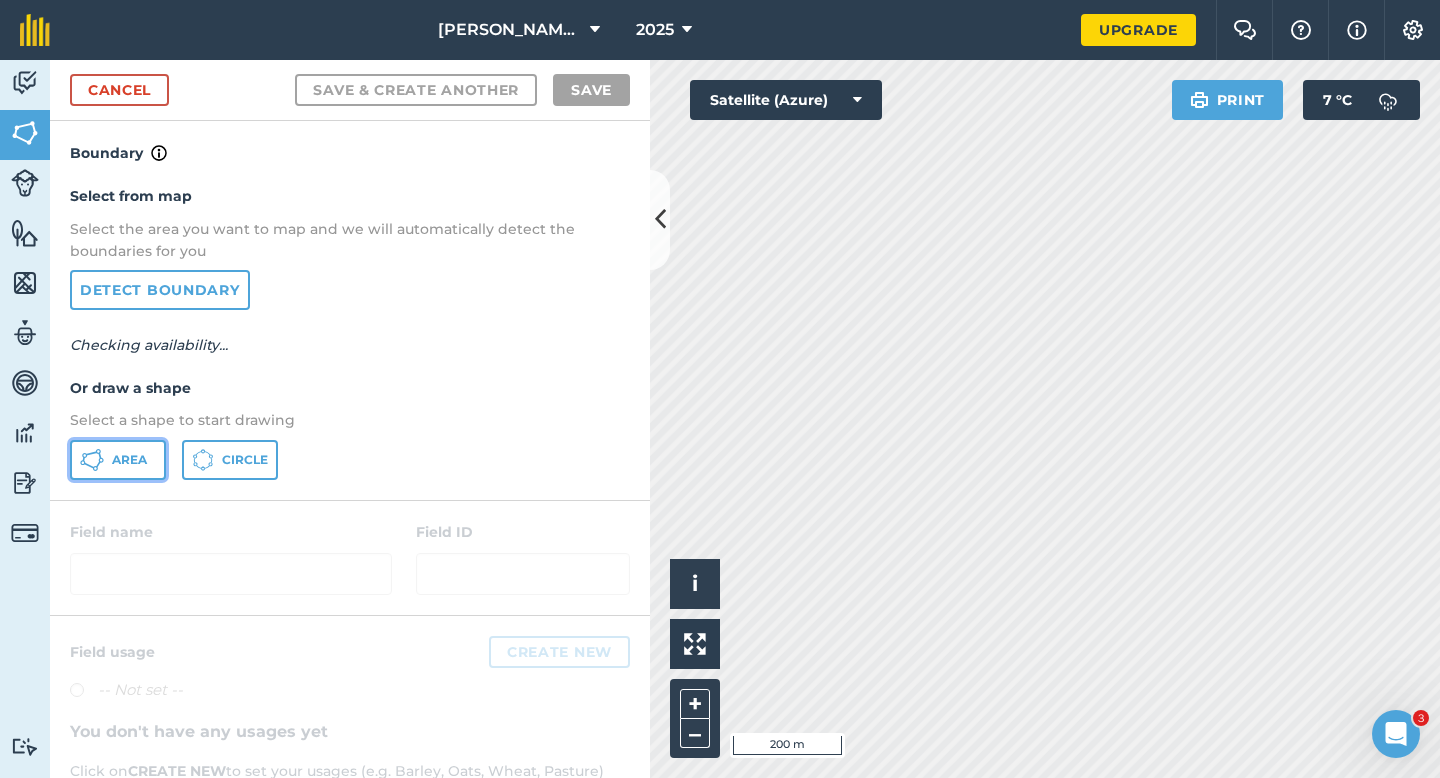 click on "Area" at bounding box center (118, 460) 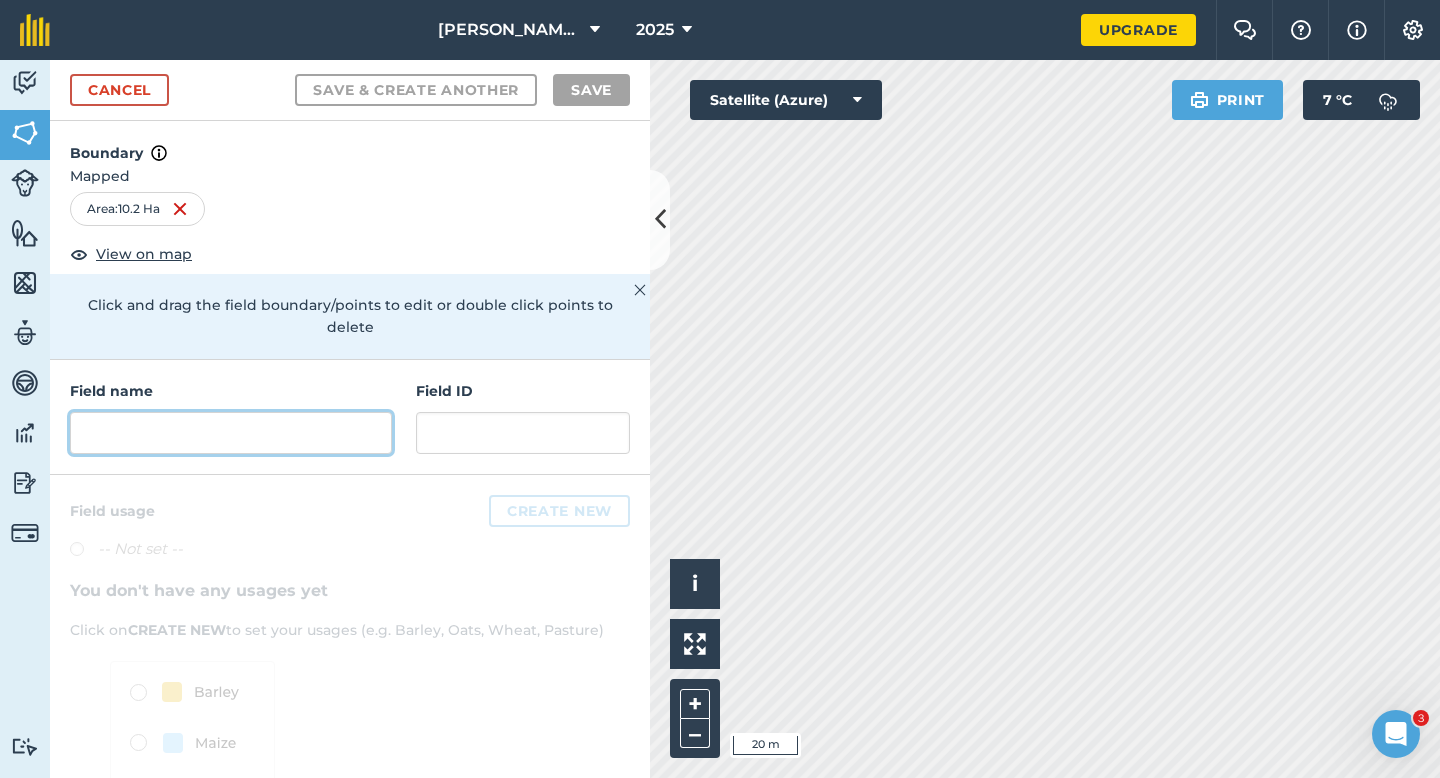 click at bounding box center [231, 433] 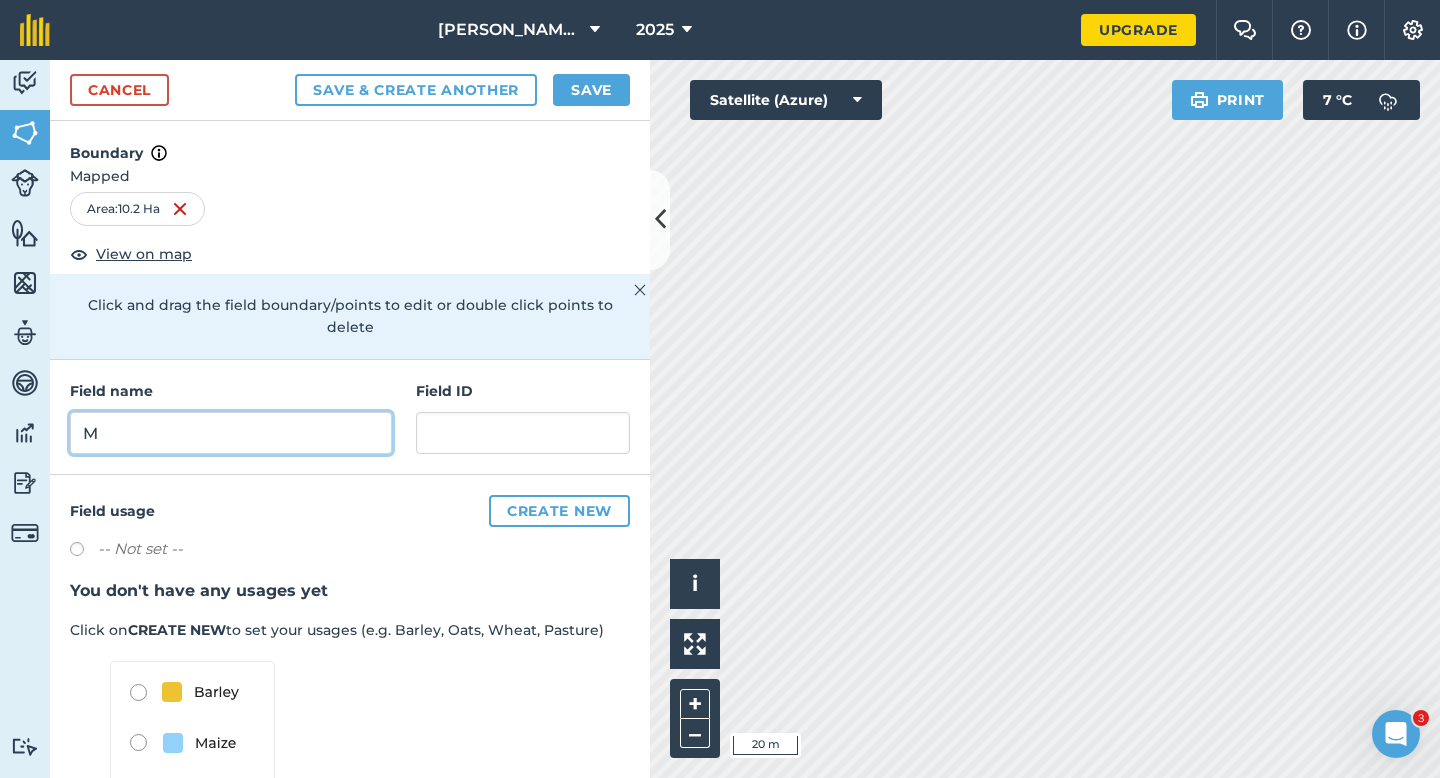 type on "M" 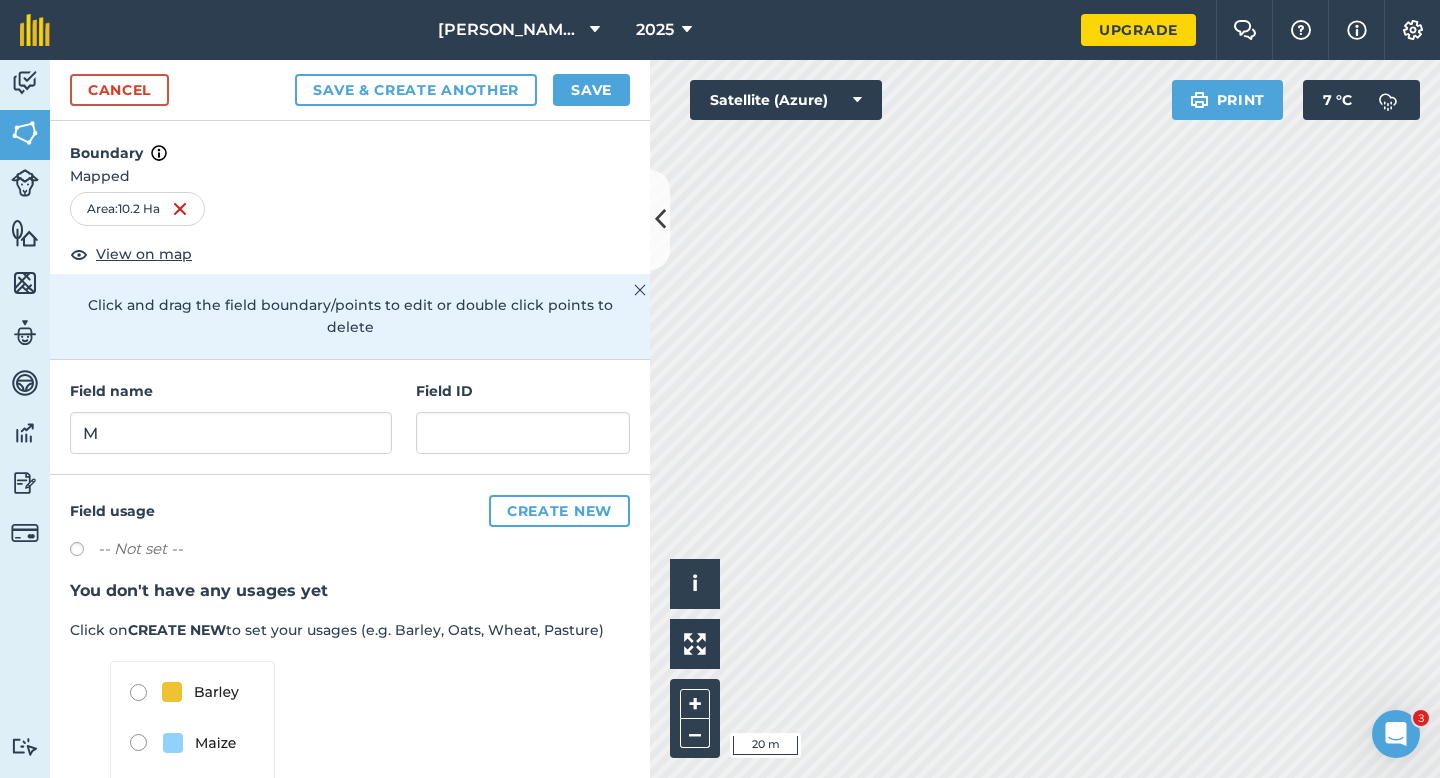 click on "Cancel Save & Create Another Save" at bounding box center [350, 90] 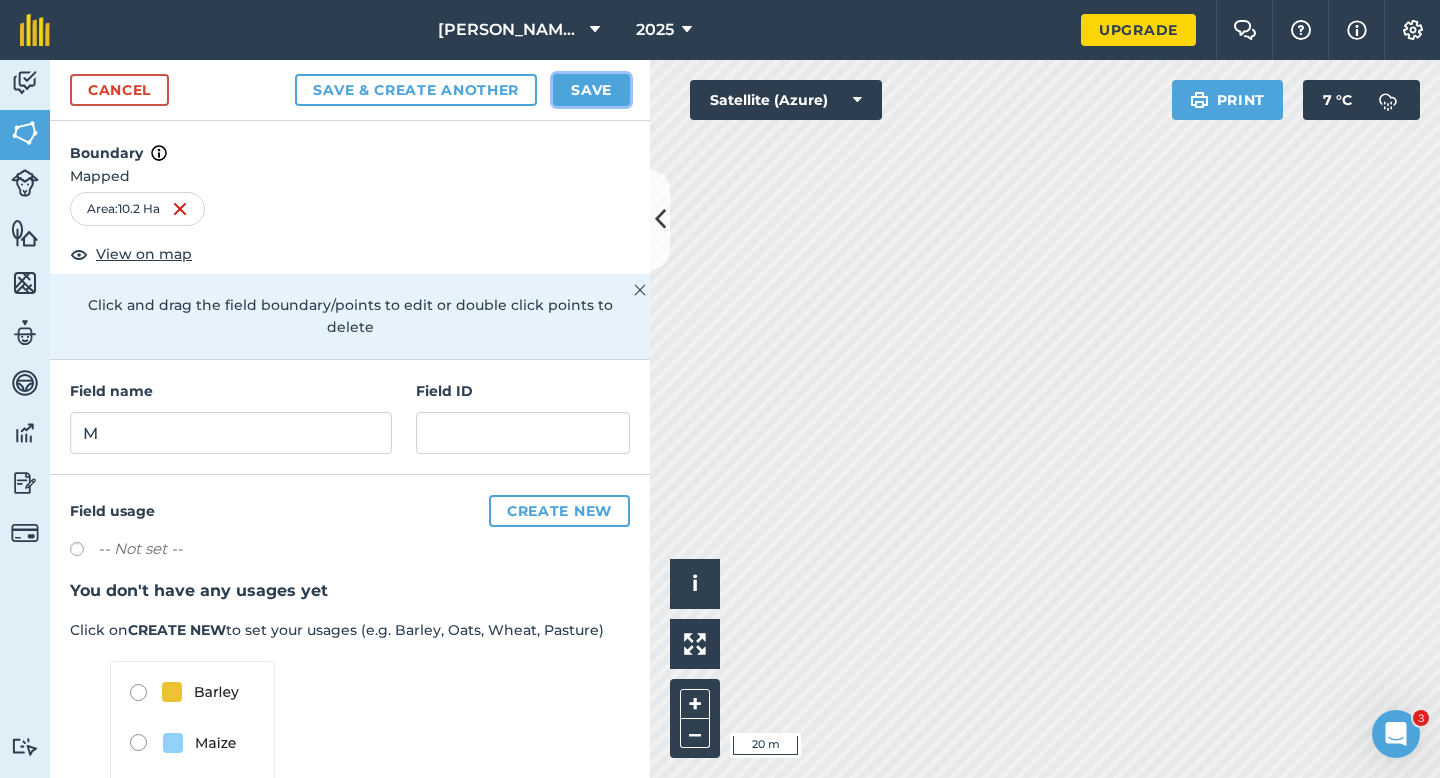 click on "Save" at bounding box center (591, 90) 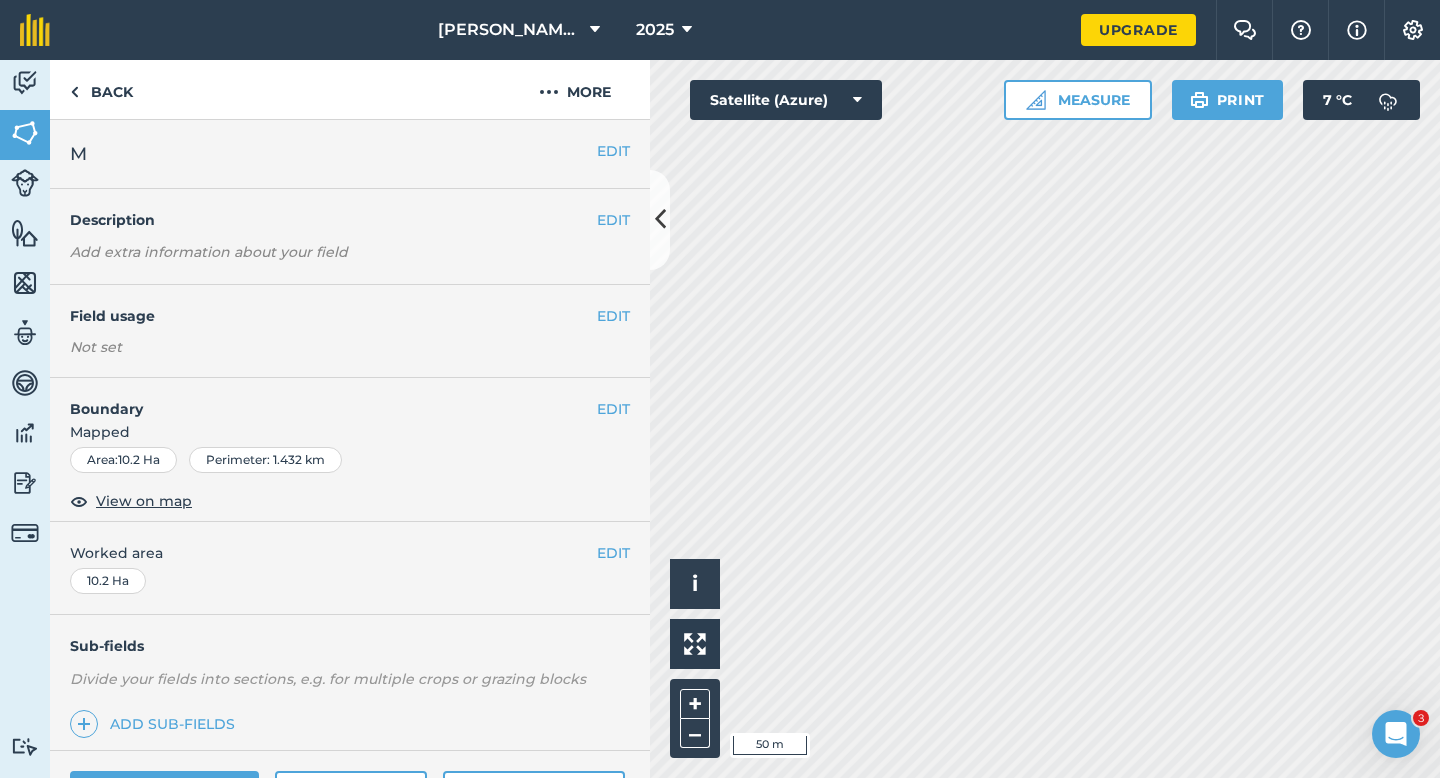 click on "EDIT Worked area 10.2   Ha" at bounding box center (350, 568) 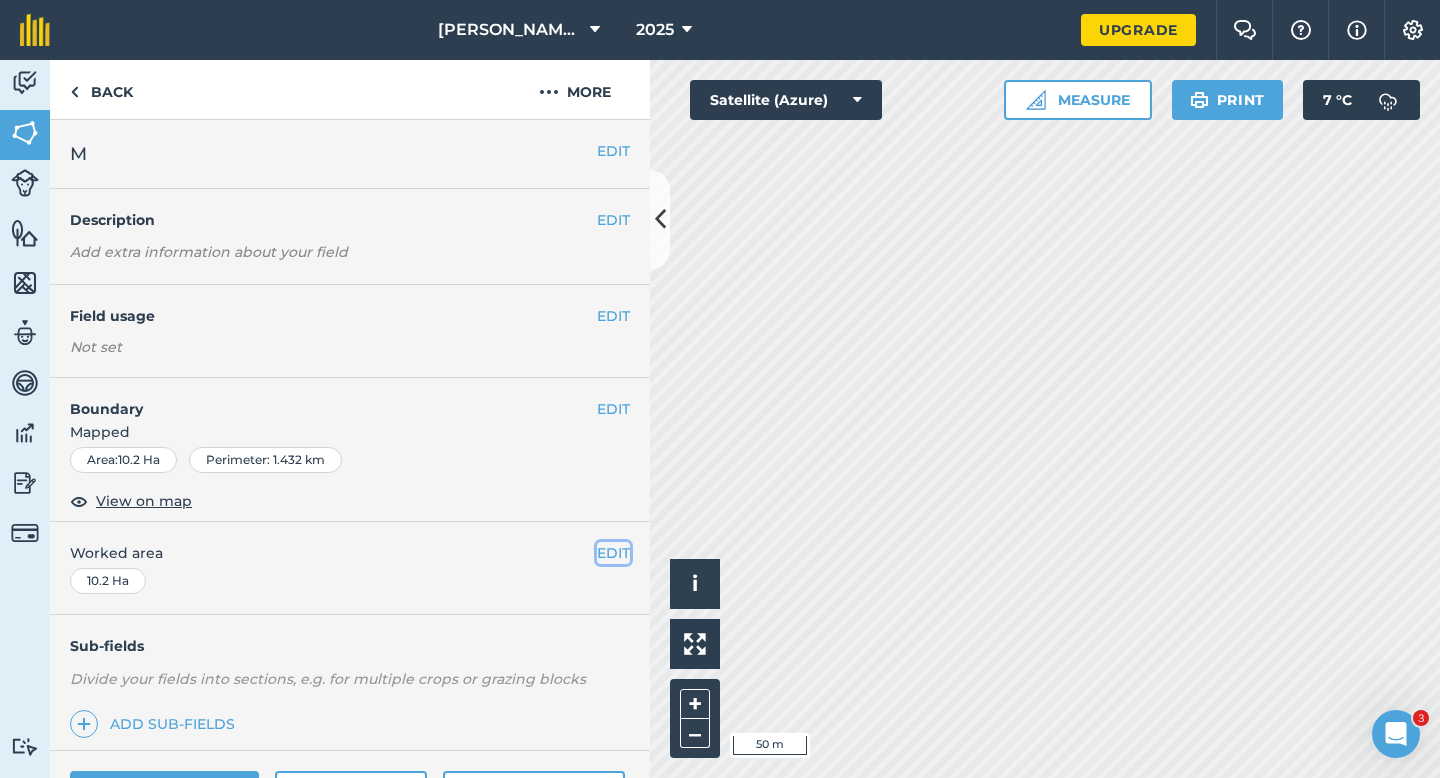 click on "EDIT" at bounding box center (613, 553) 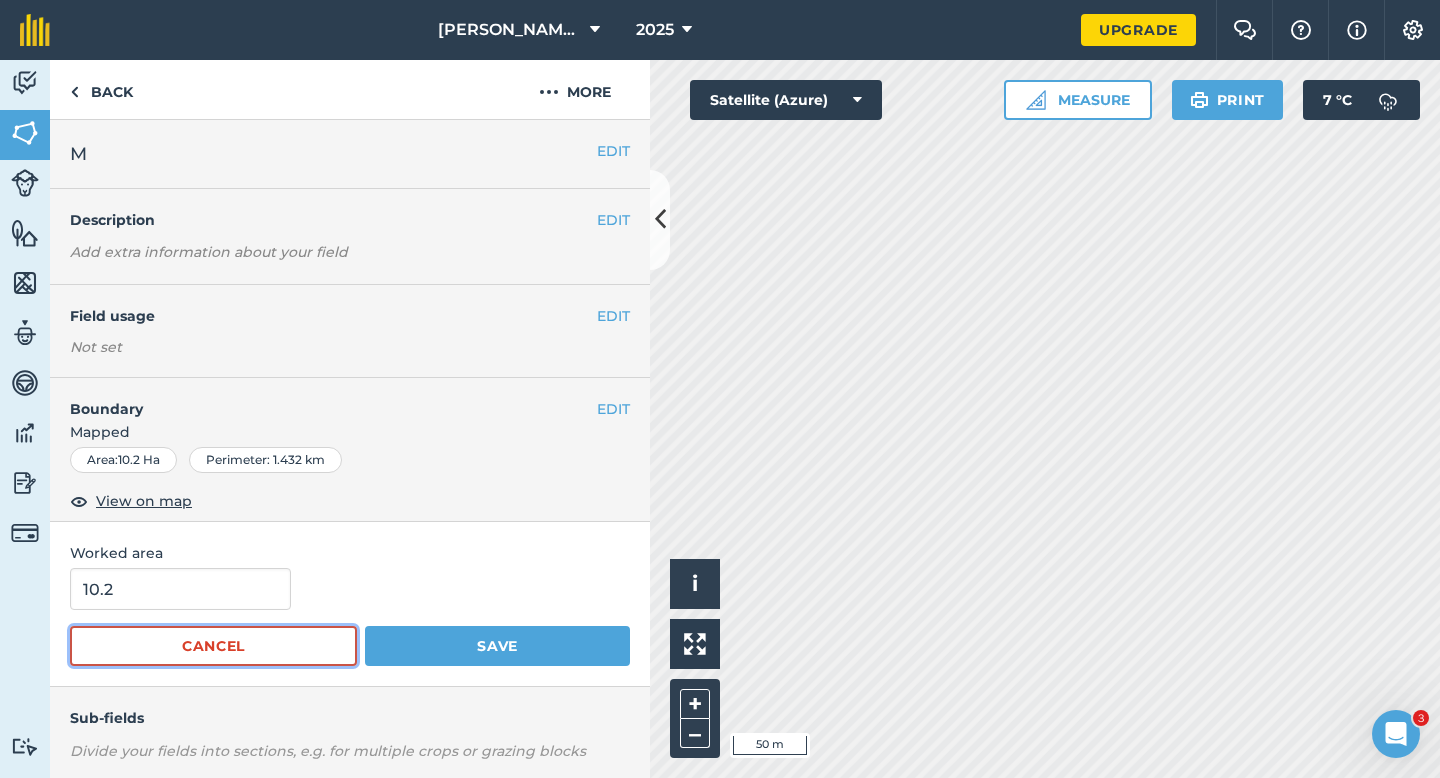 click on "Cancel" at bounding box center (213, 646) 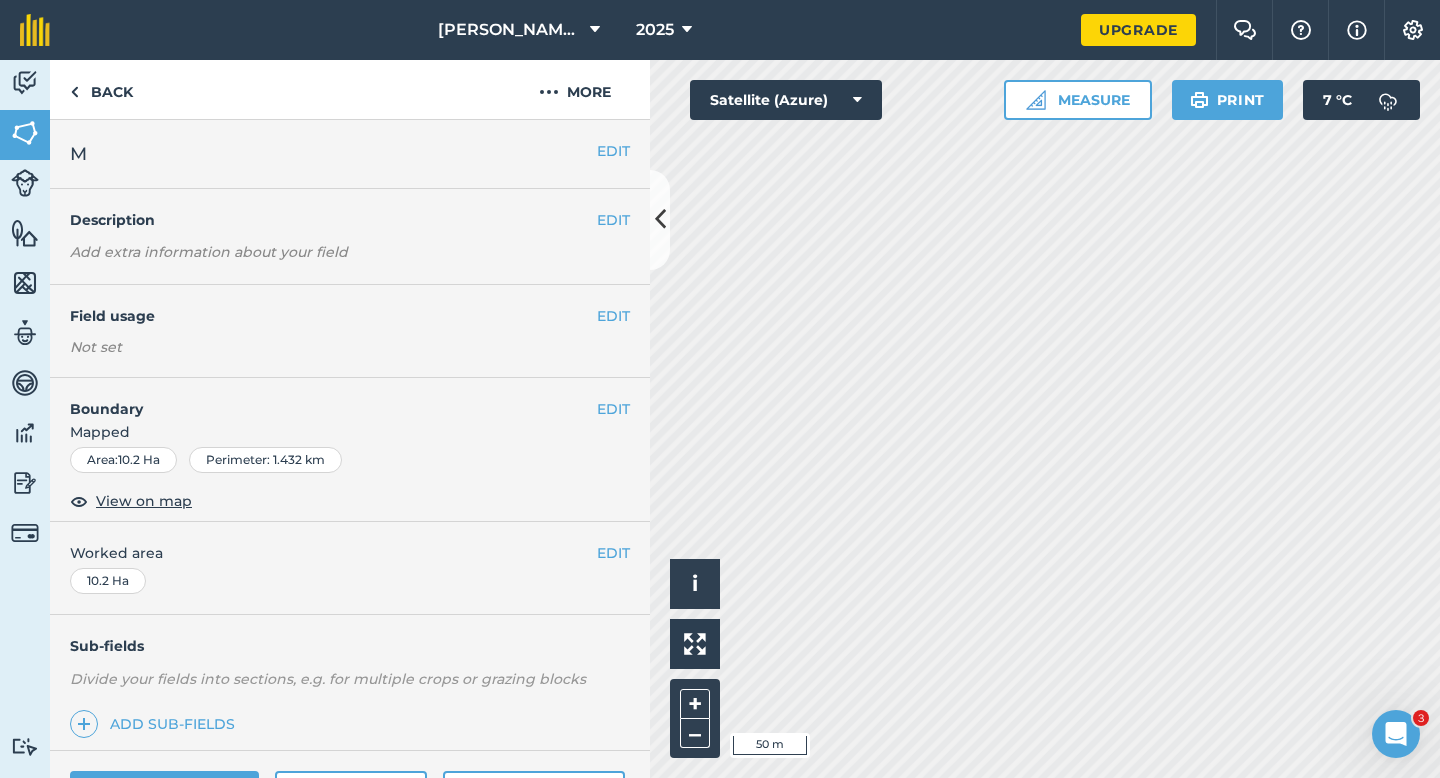 click on "EDIT Worked area 10.2   Ha" at bounding box center (350, 568) 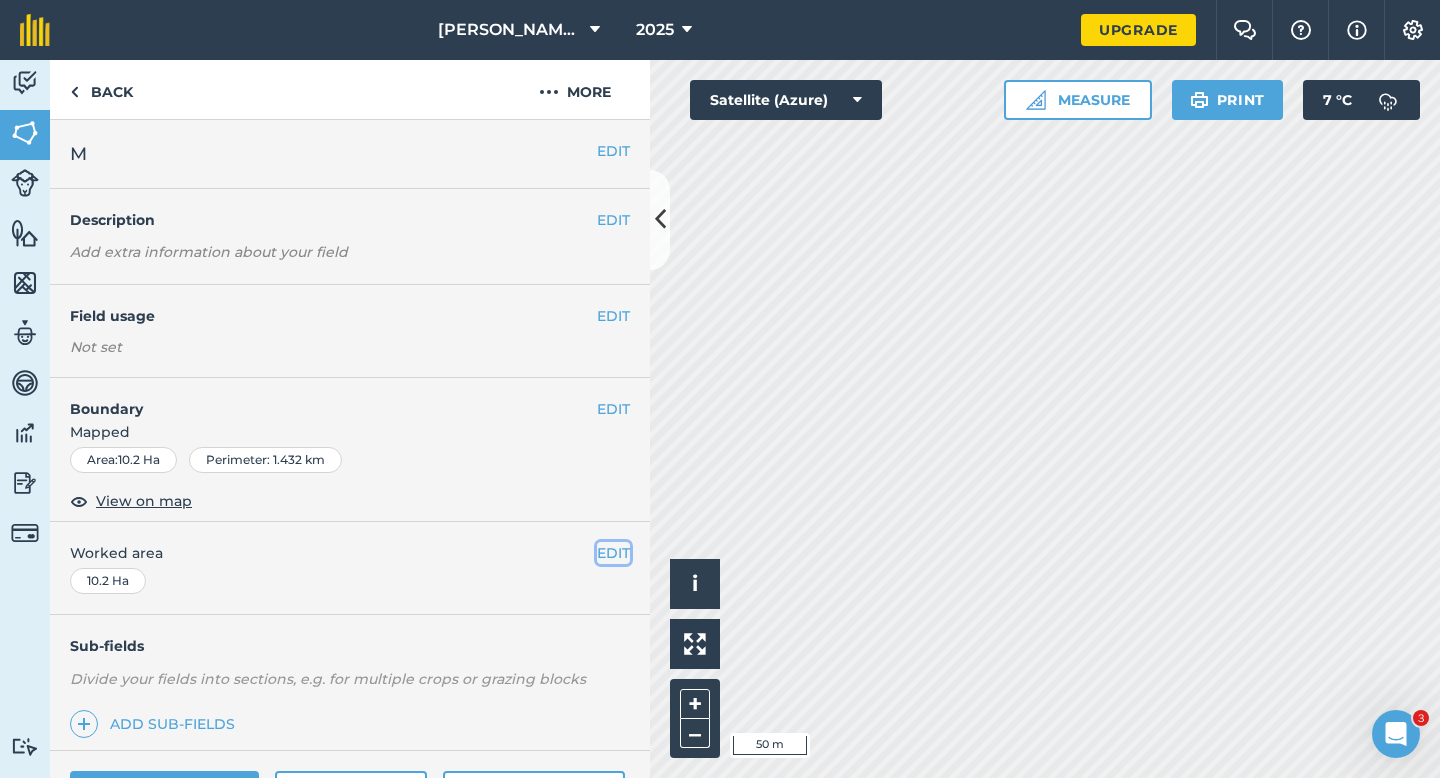 click on "EDIT" at bounding box center [613, 553] 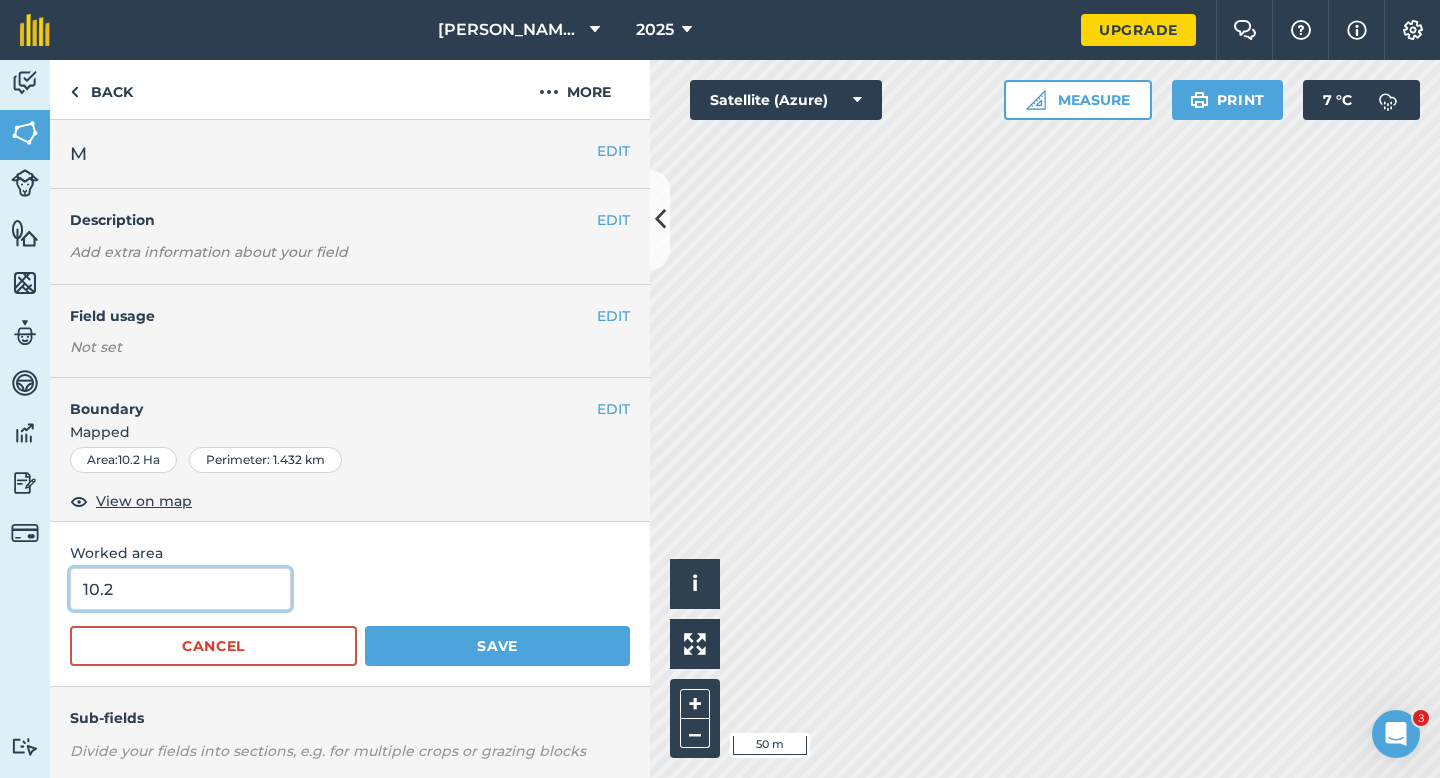 click on "10.2" at bounding box center [180, 589] 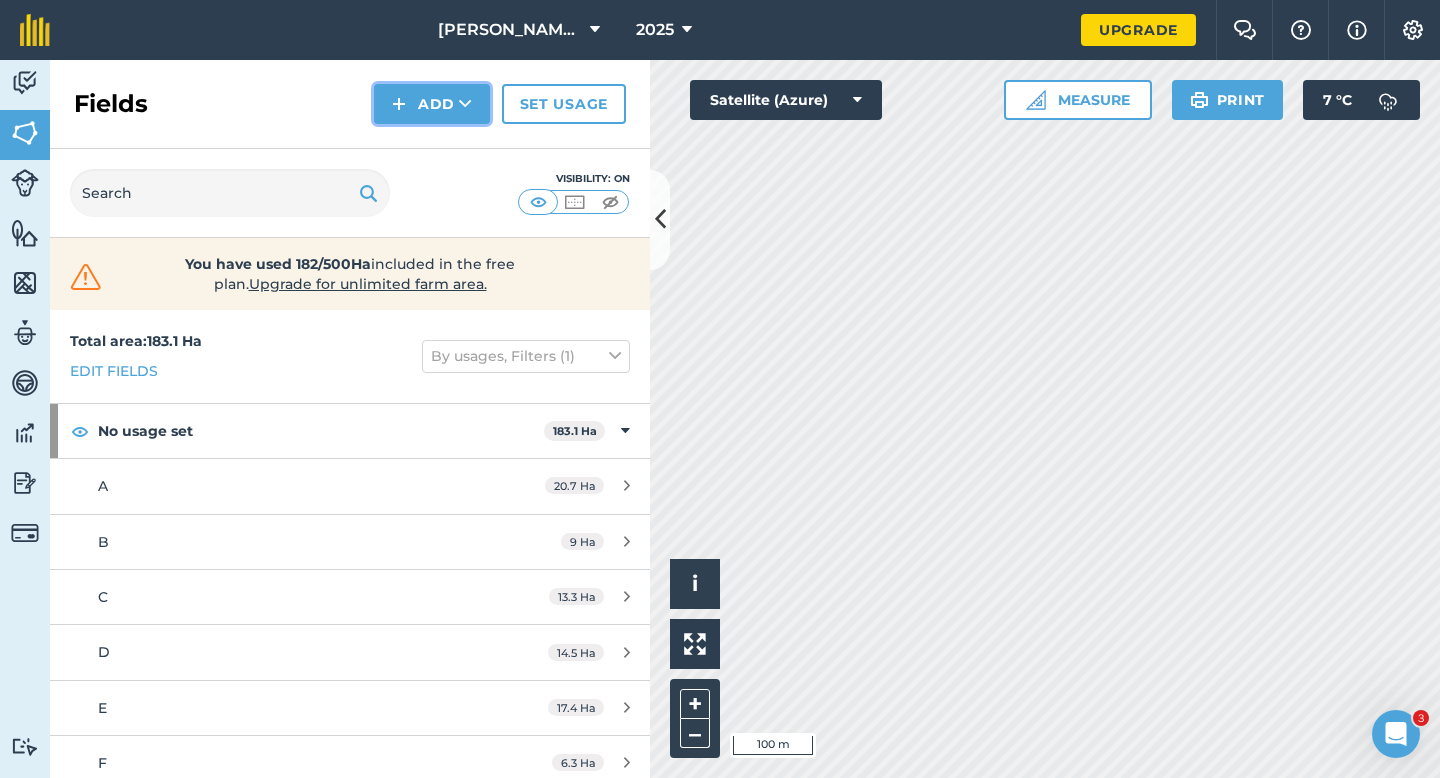 click on "Add" at bounding box center (432, 104) 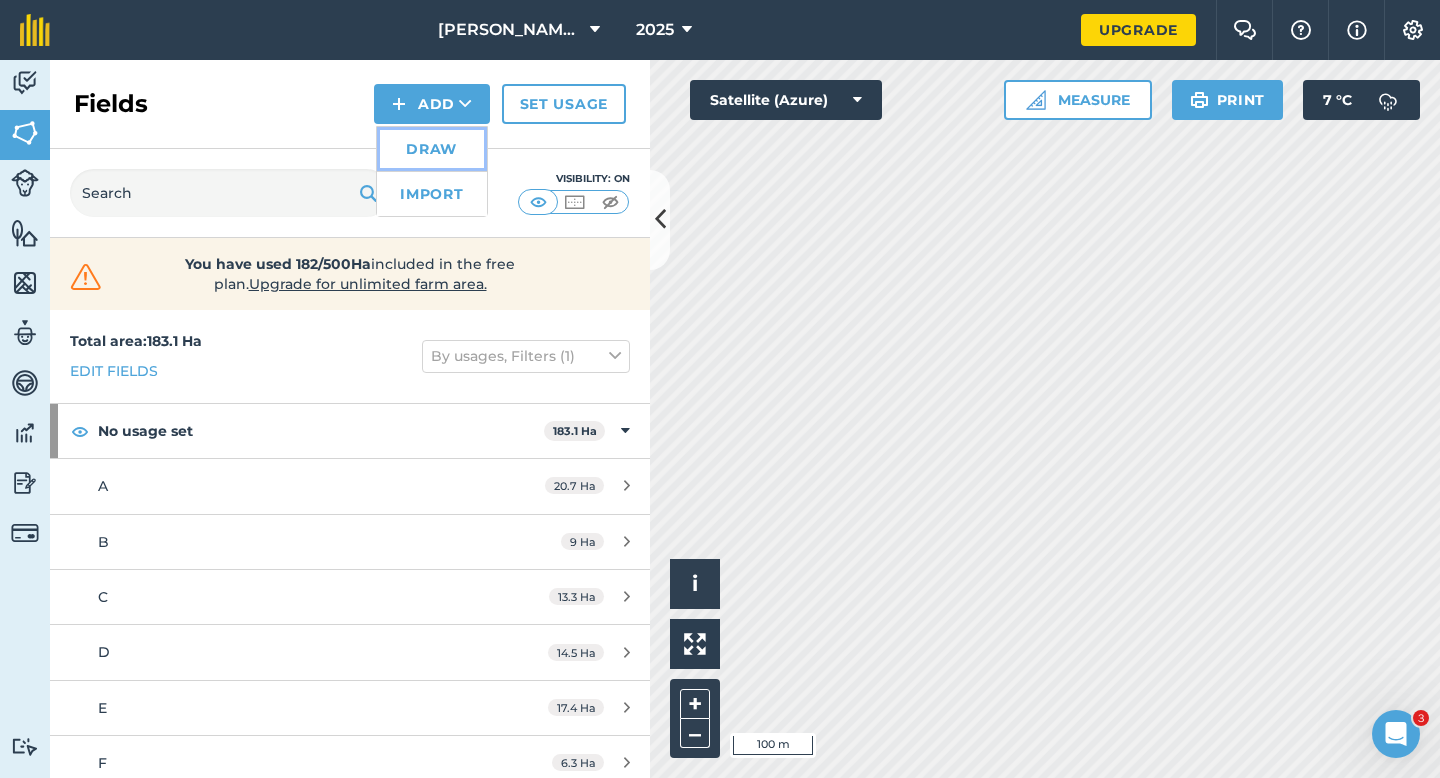 click on "Draw" at bounding box center (432, 149) 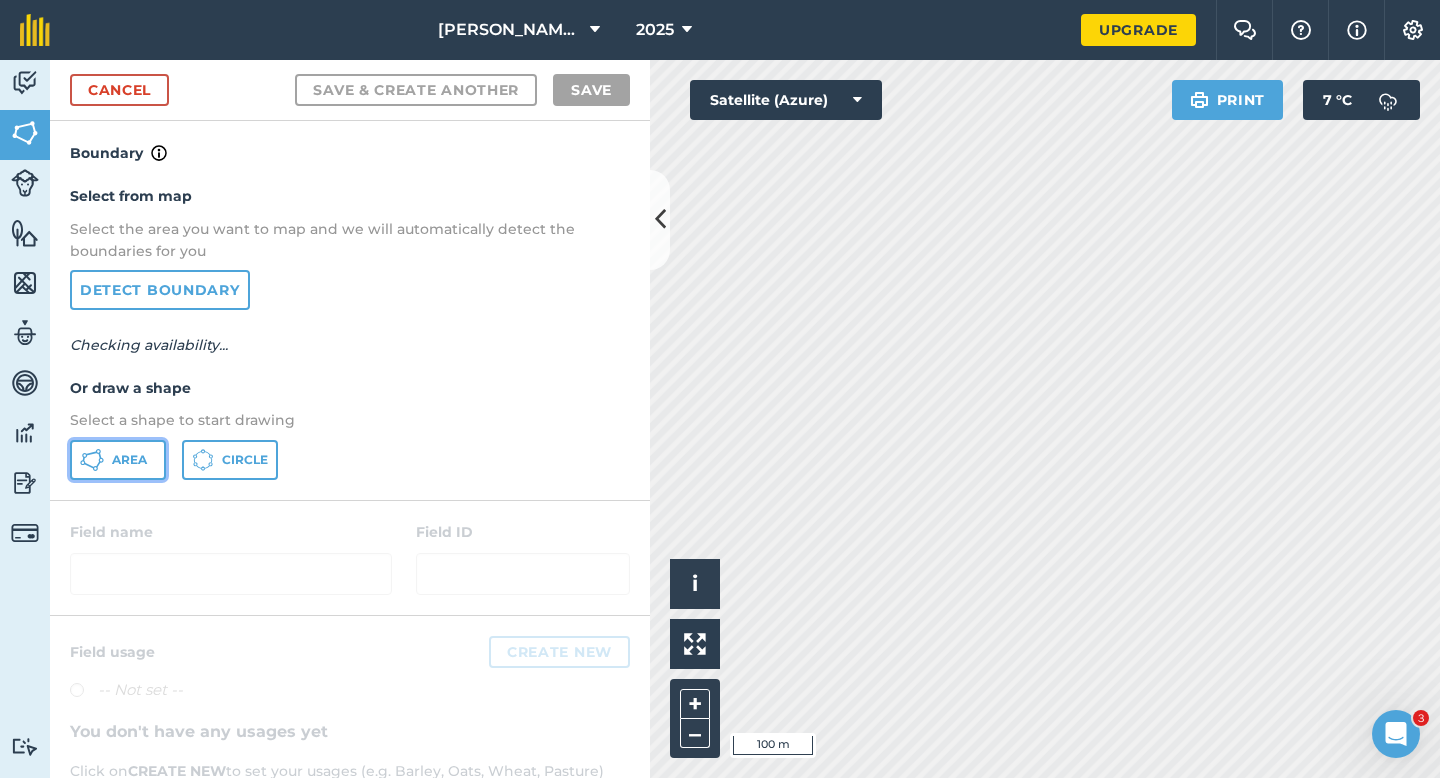 click on "Area" at bounding box center [129, 460] 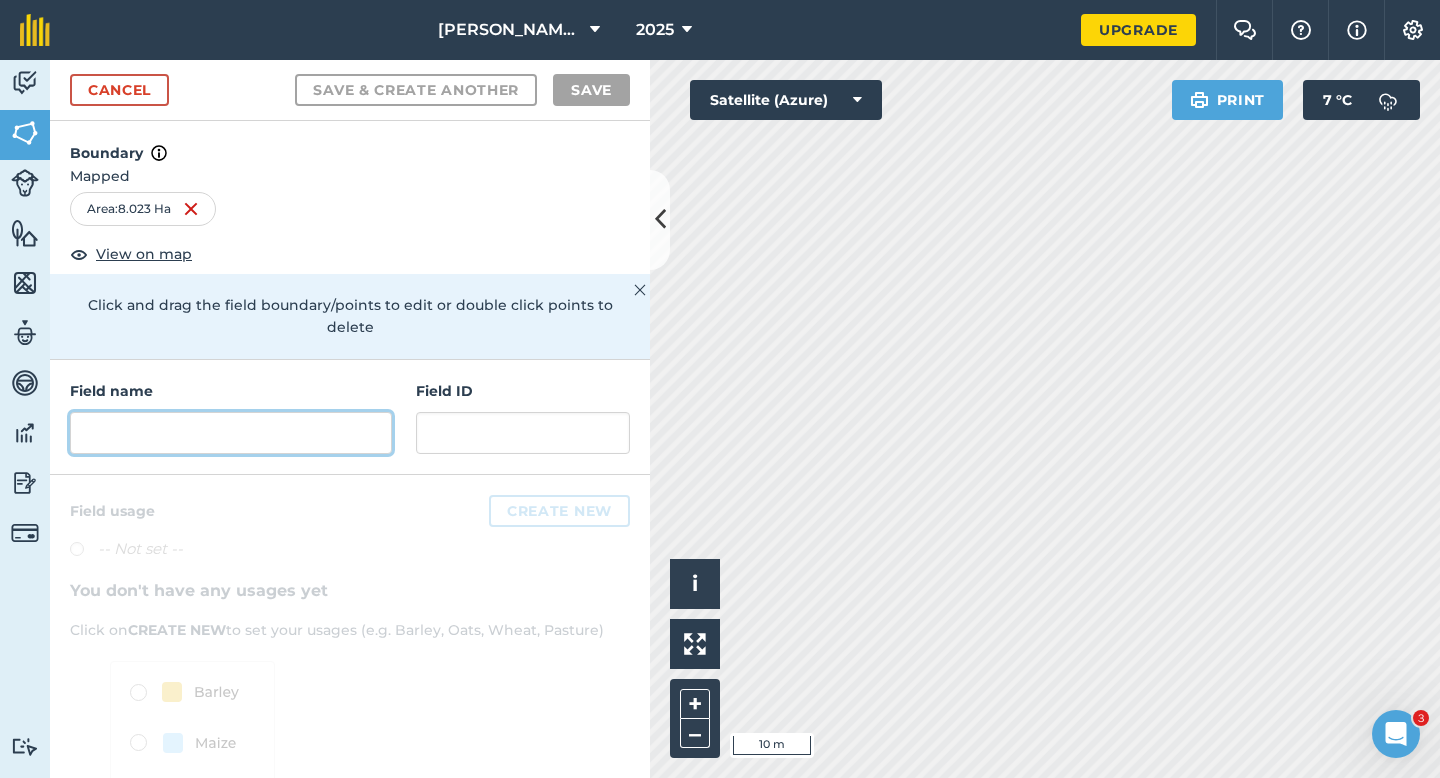 click at bounding box center (231, 433) 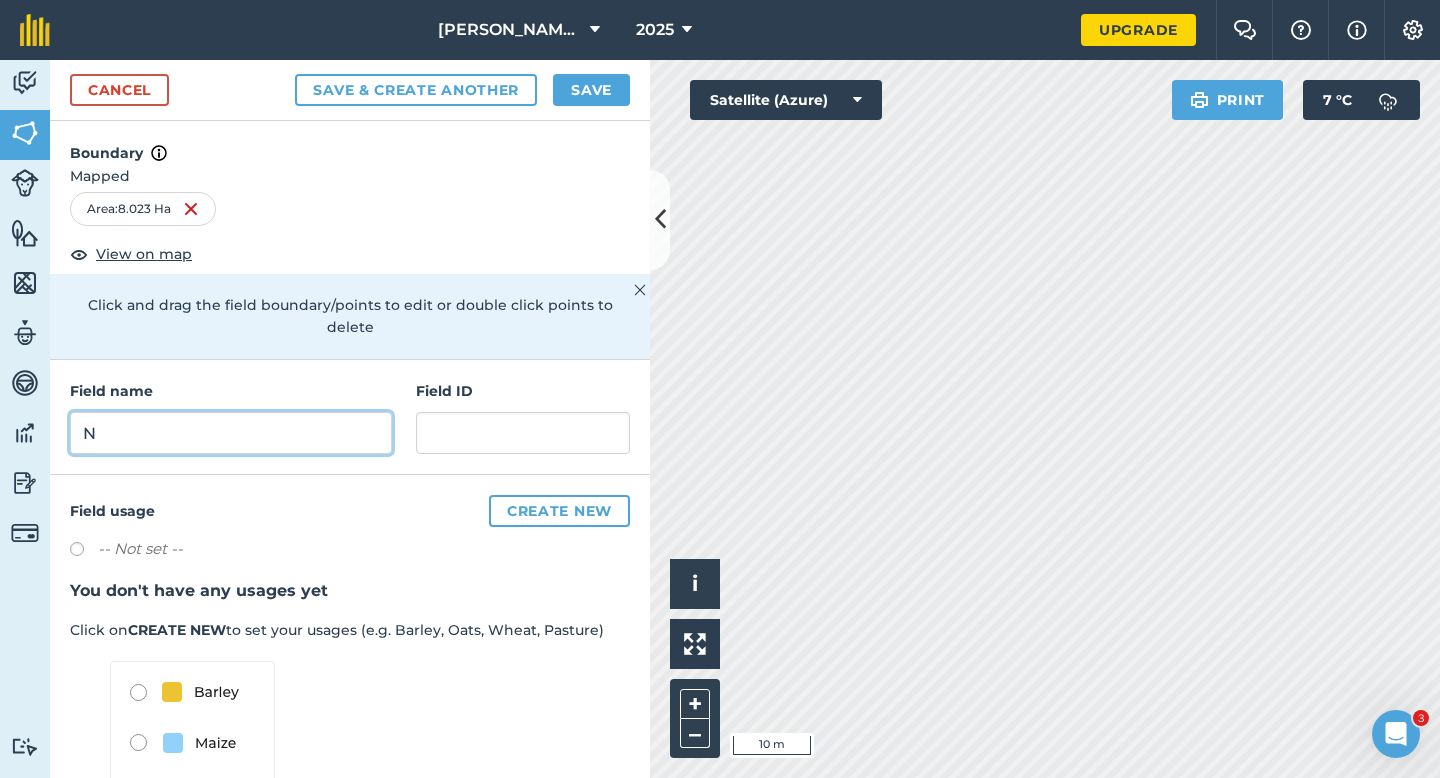 type on "N" 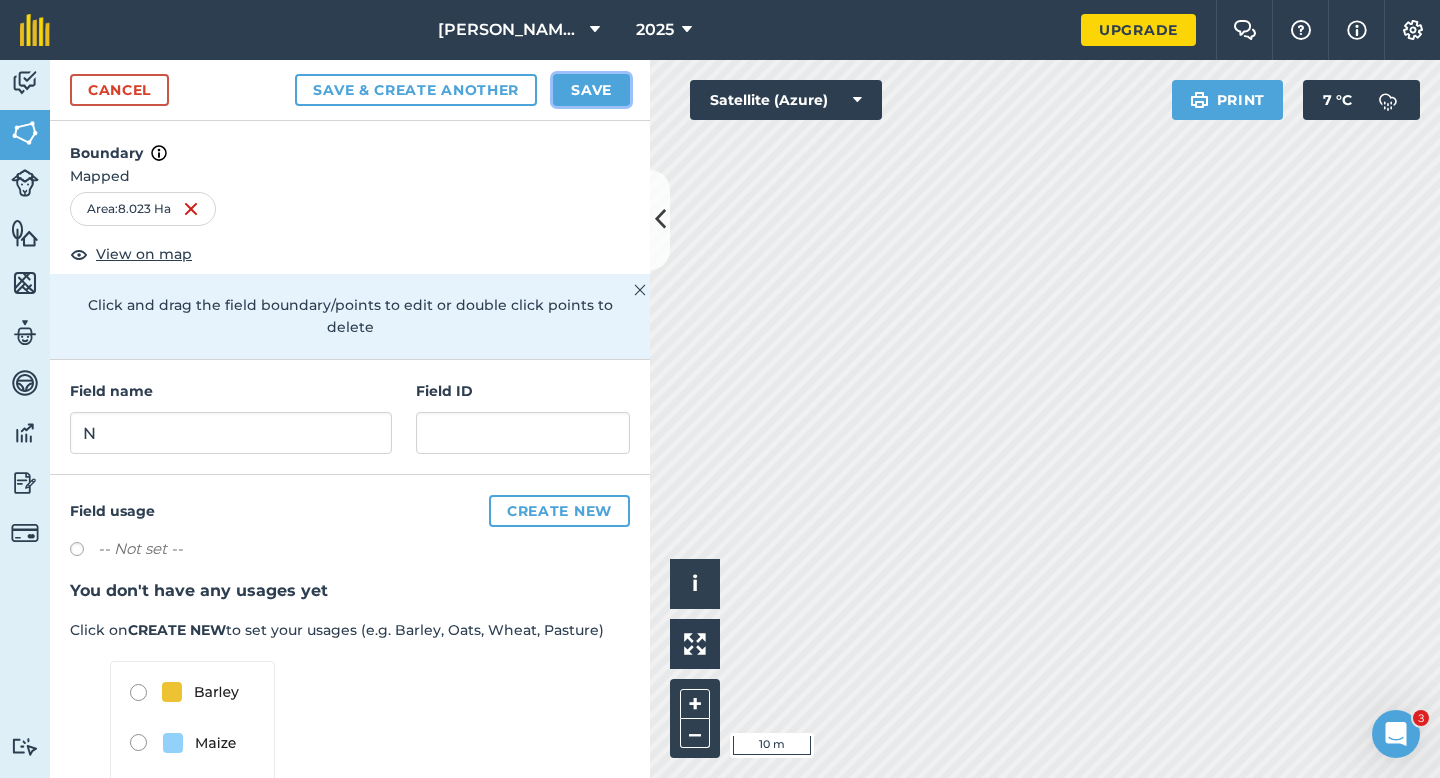 click on "Save" at bounding box center (591, 90) 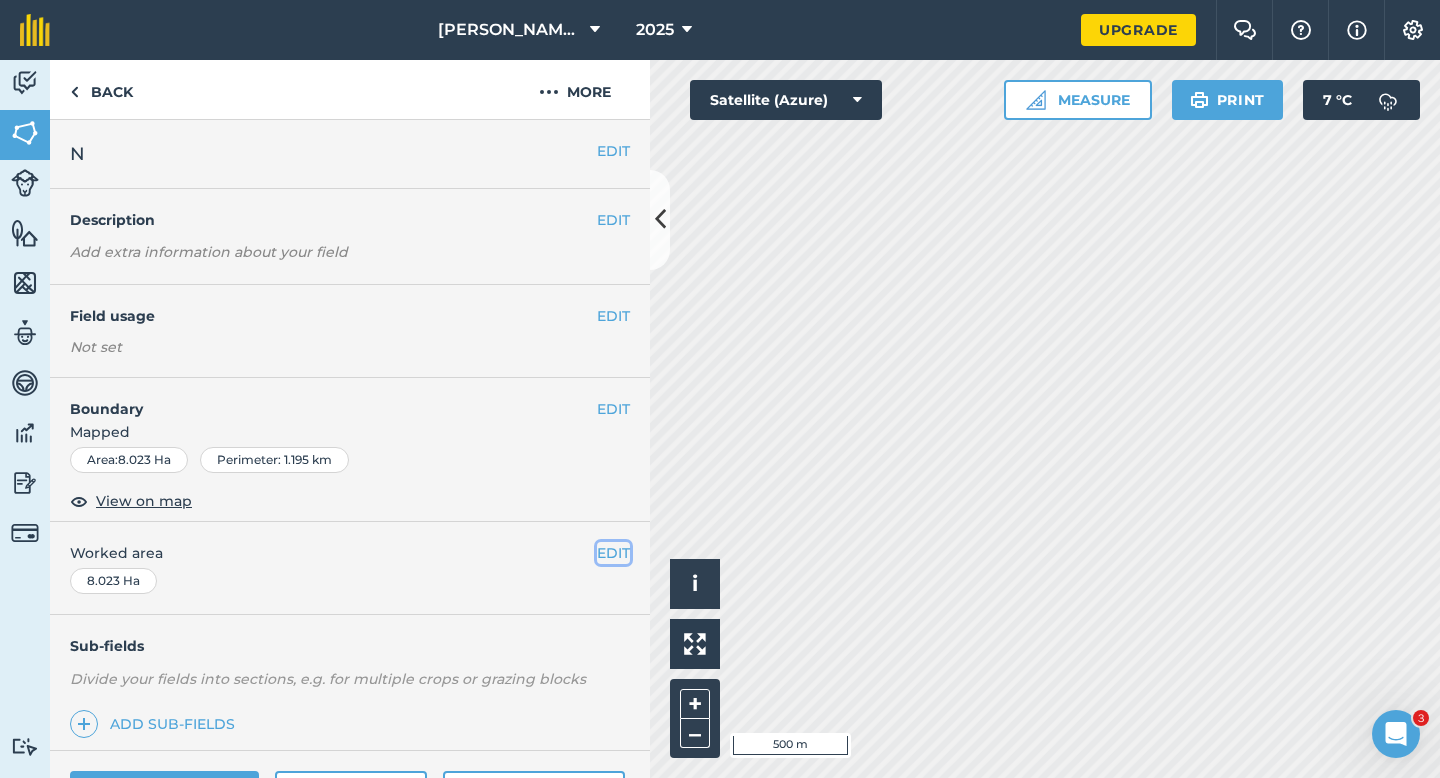 click on "EDIT" at bounding box center (613, 553) 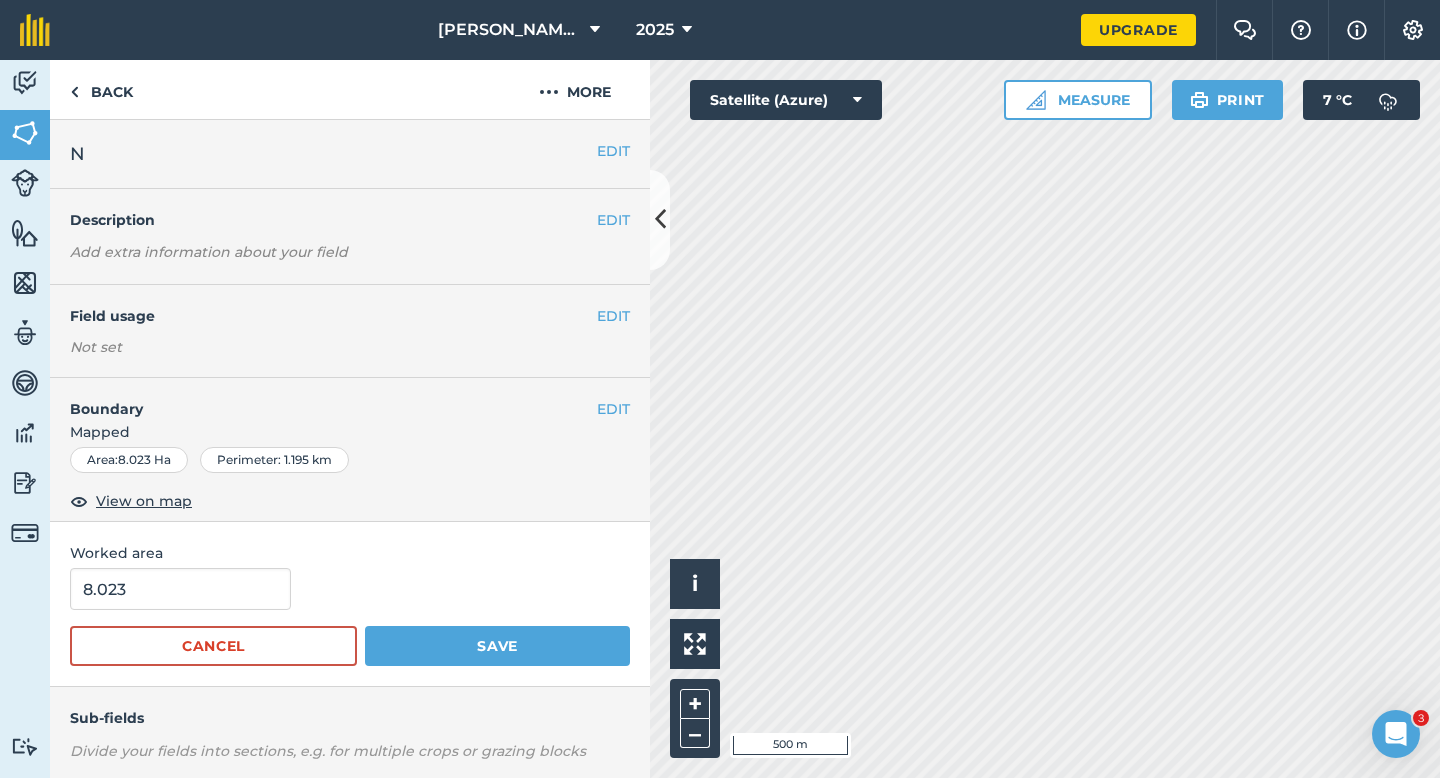 click on "8.023 Cancel Save" at bounding box center (350, 617) 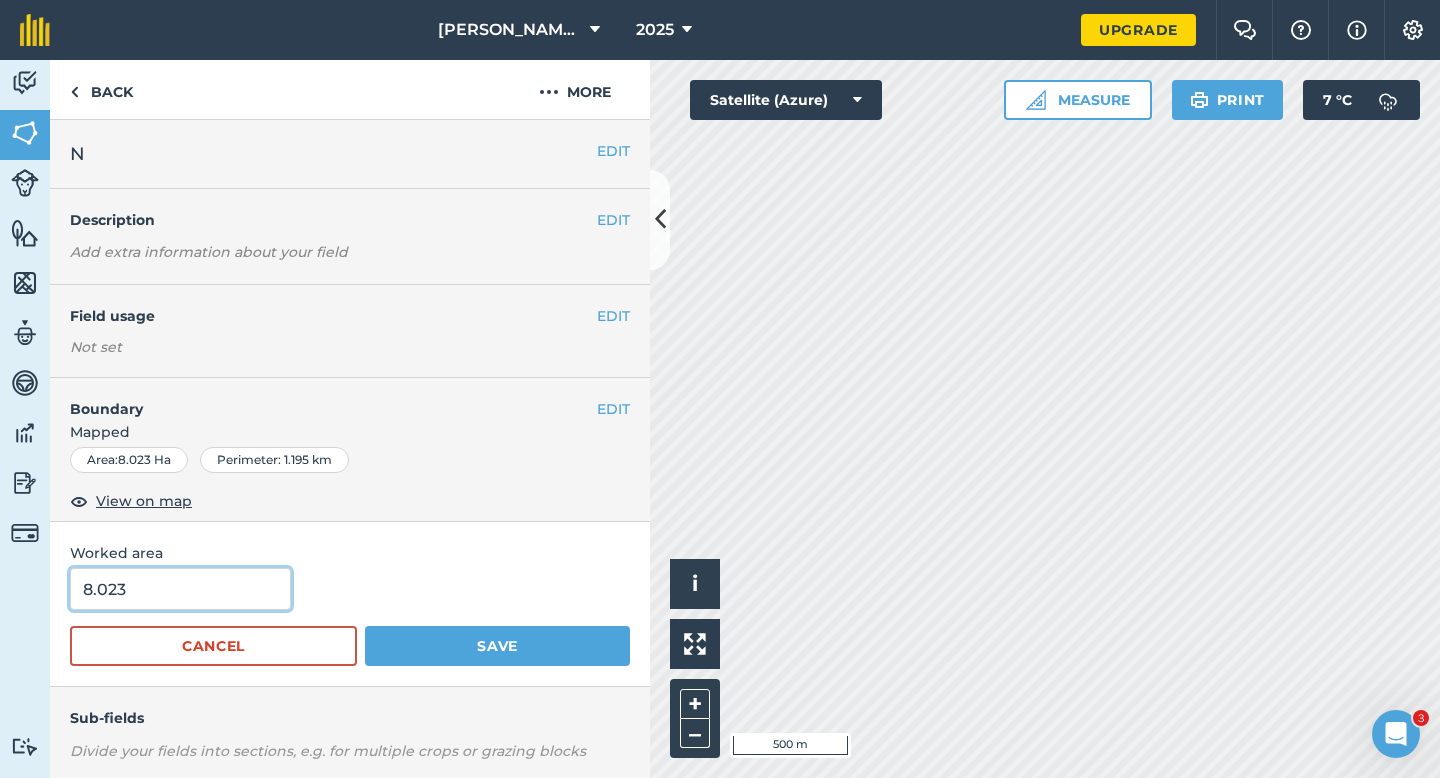 click on "8.023" at bounding box center [180, 589] 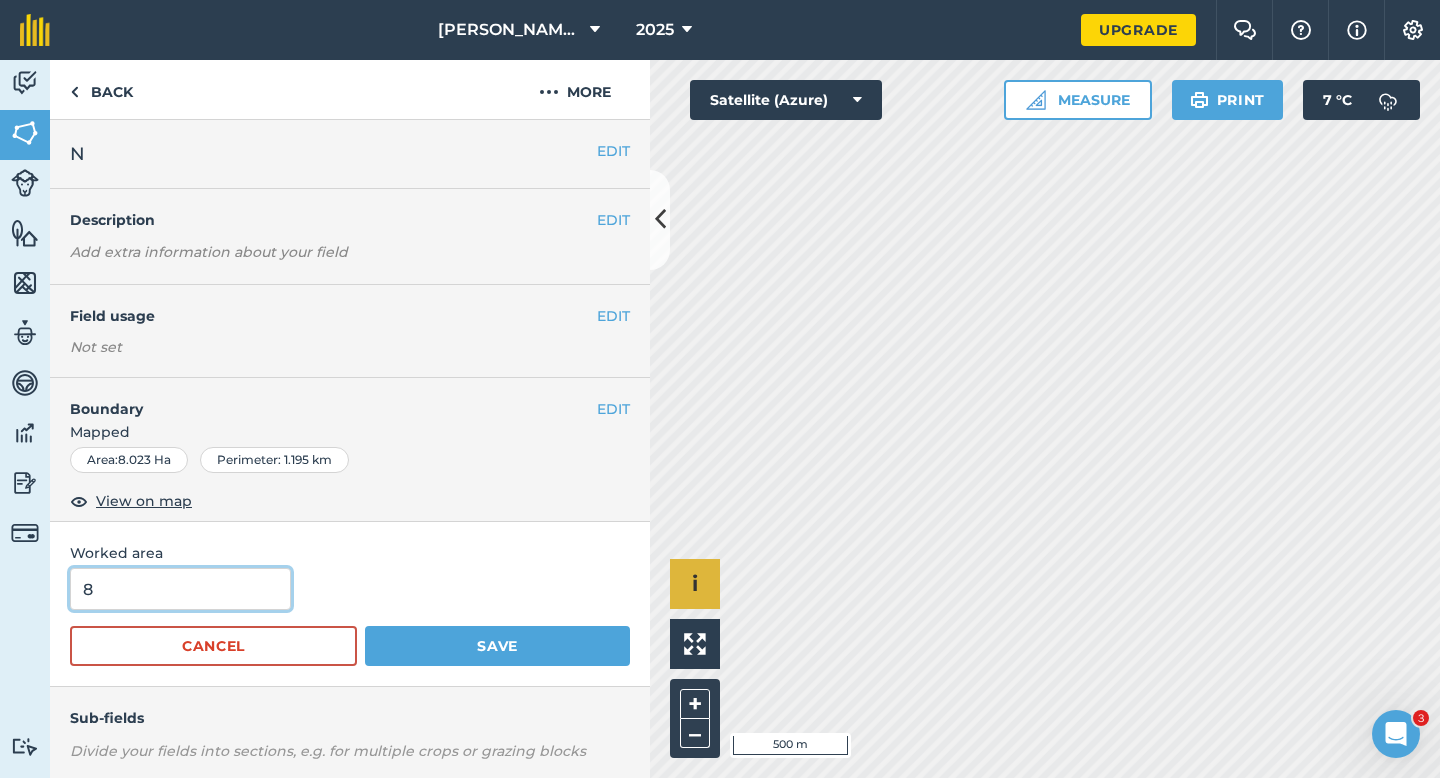 click on "Save" at bounding box center [497, 646] 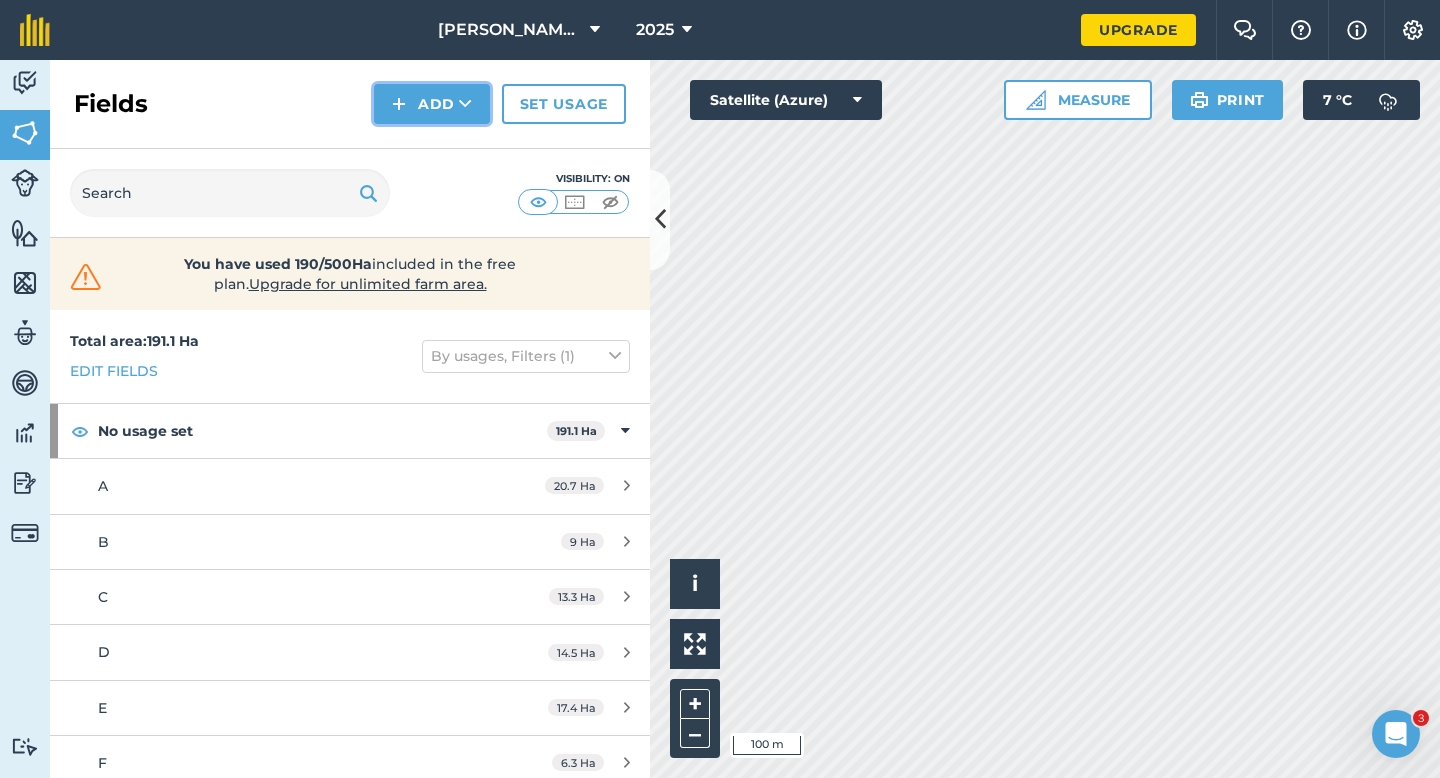 click on "Add" at bounding box center (432, 104) 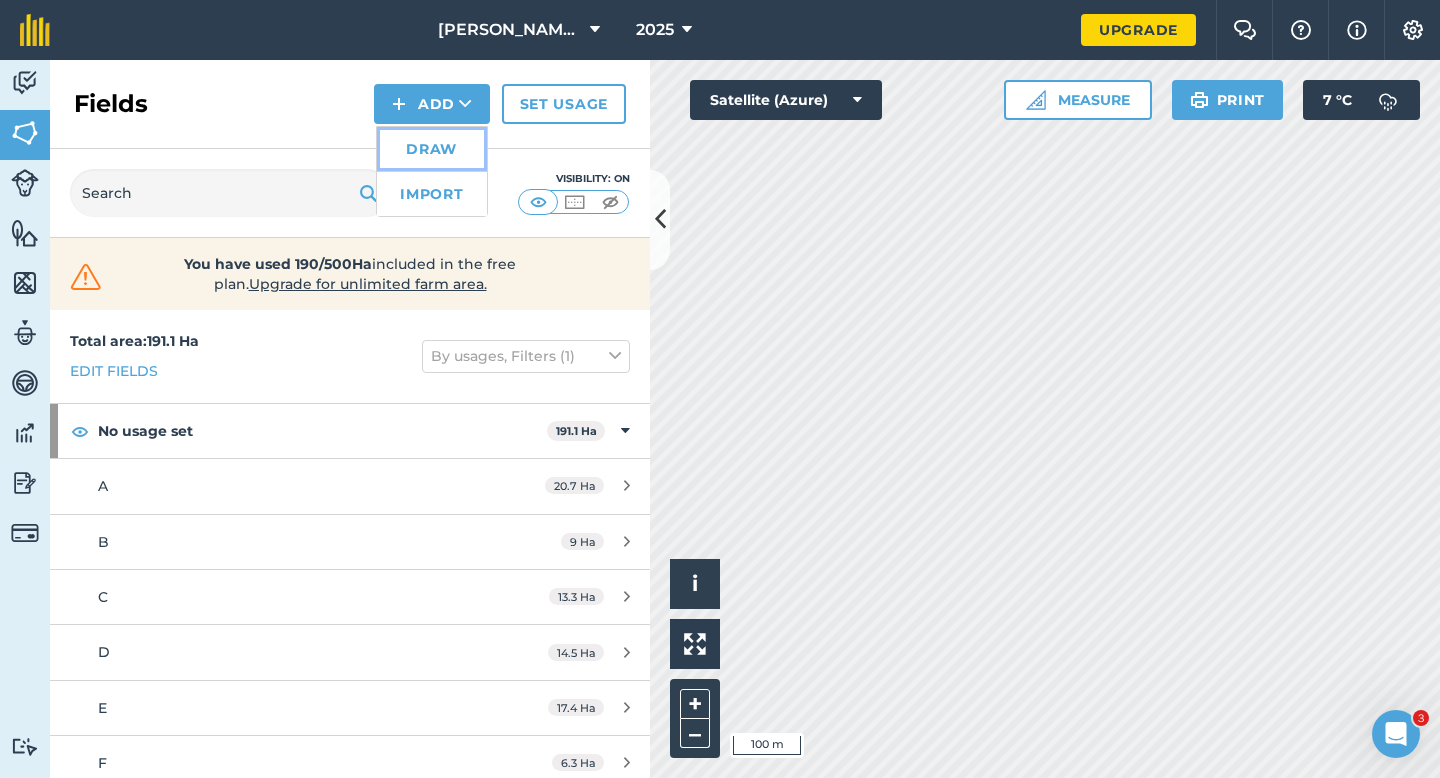 click on "Draw" at bounding box center [432, 149] 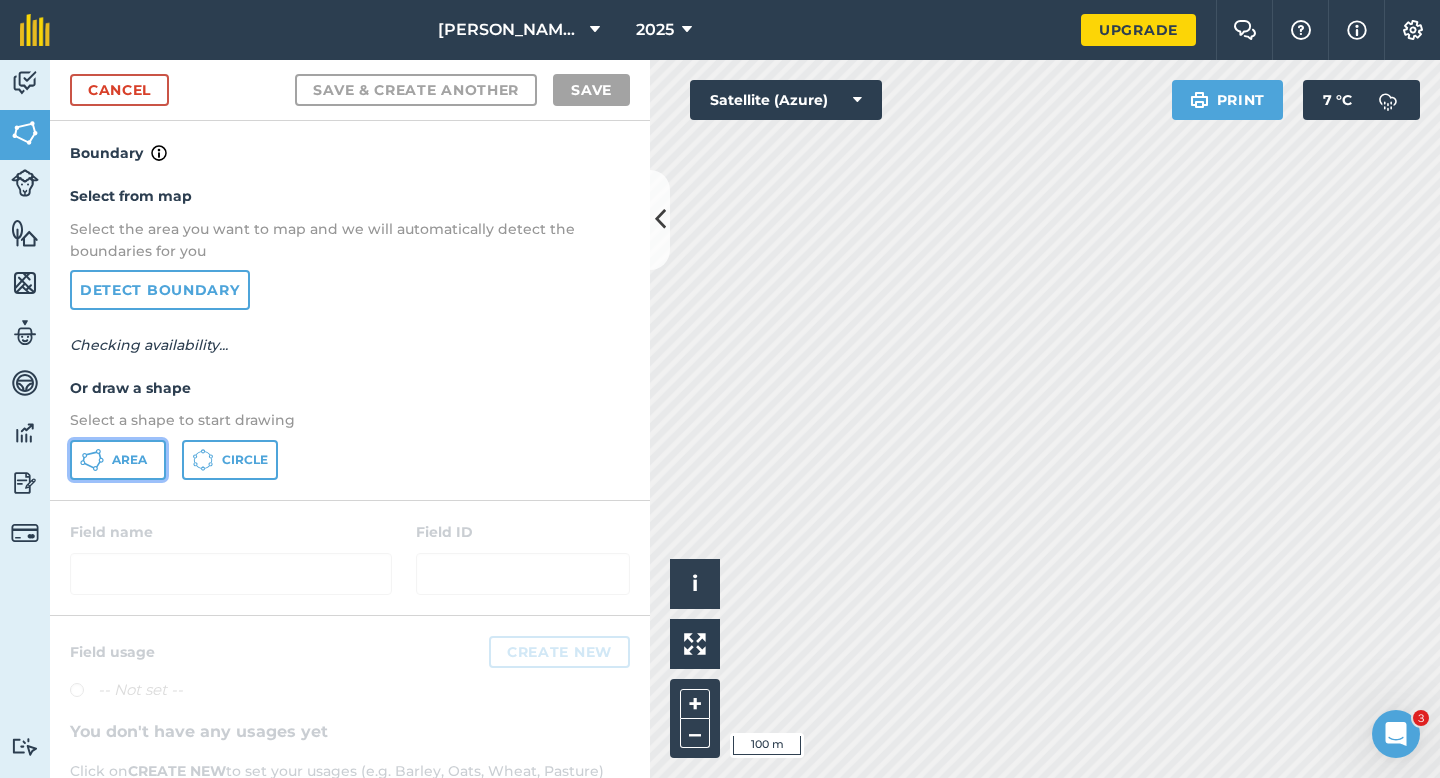 click on "Area" at bounding box center (118, 460) 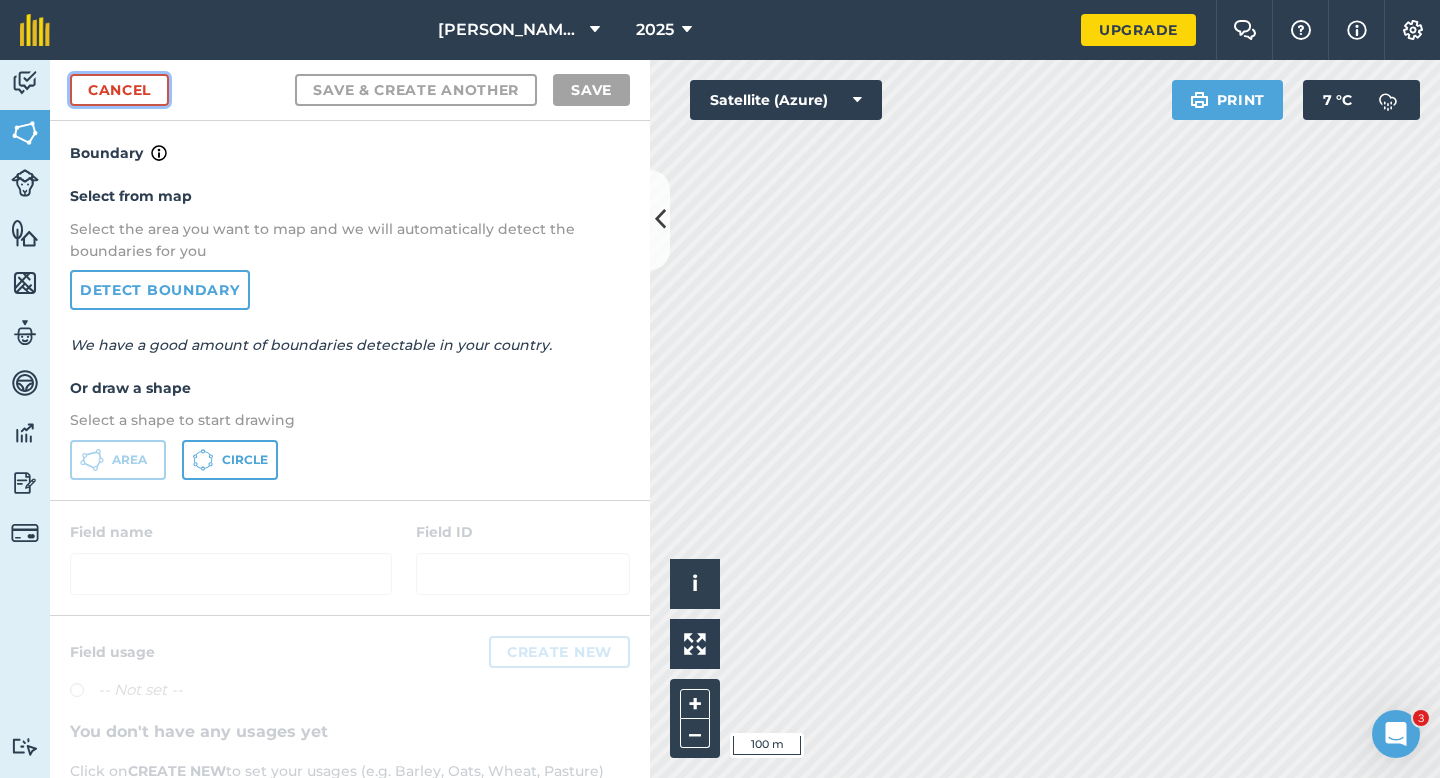 click on "Cancel" at bounding box center (119, 90) 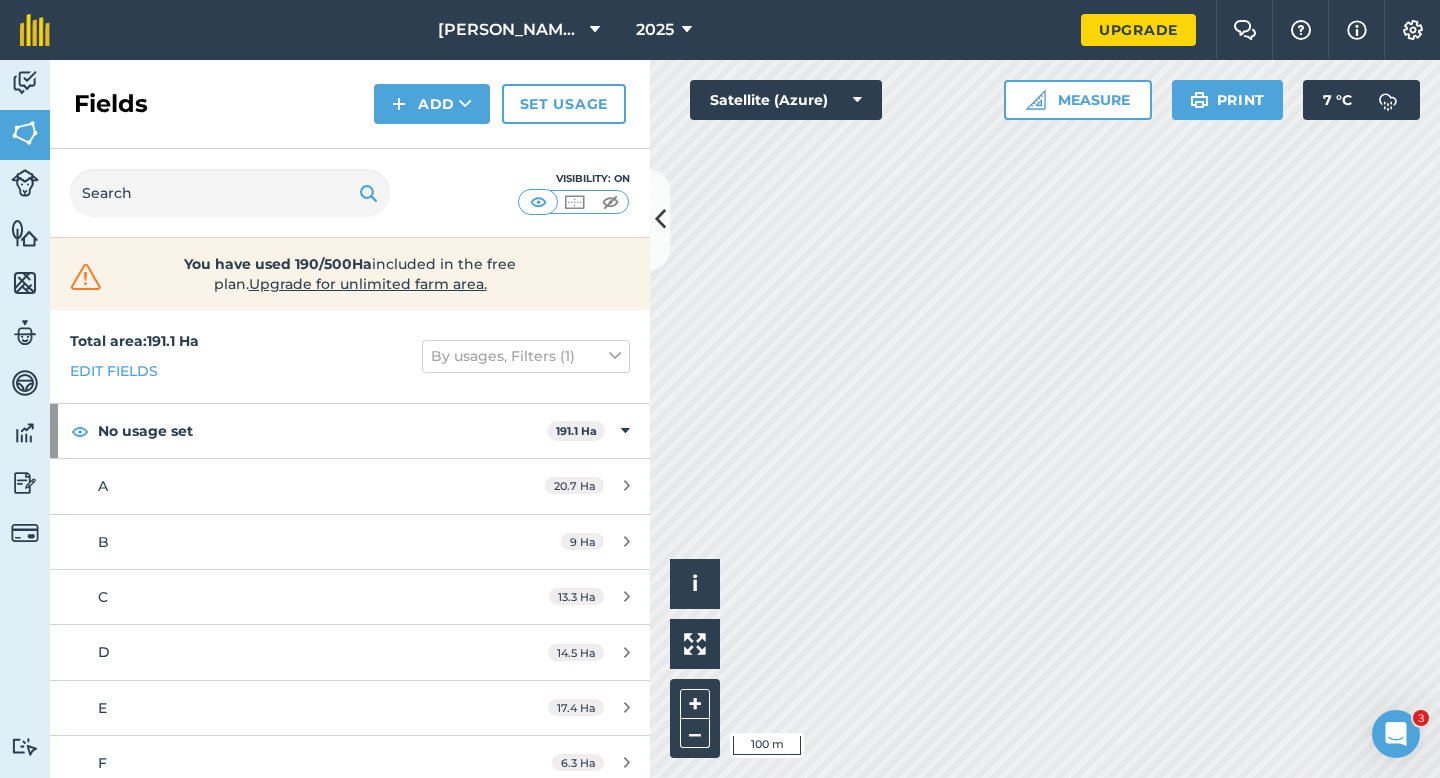 click on "Fields   Add   Set usage" at bounding box center [350, 104] 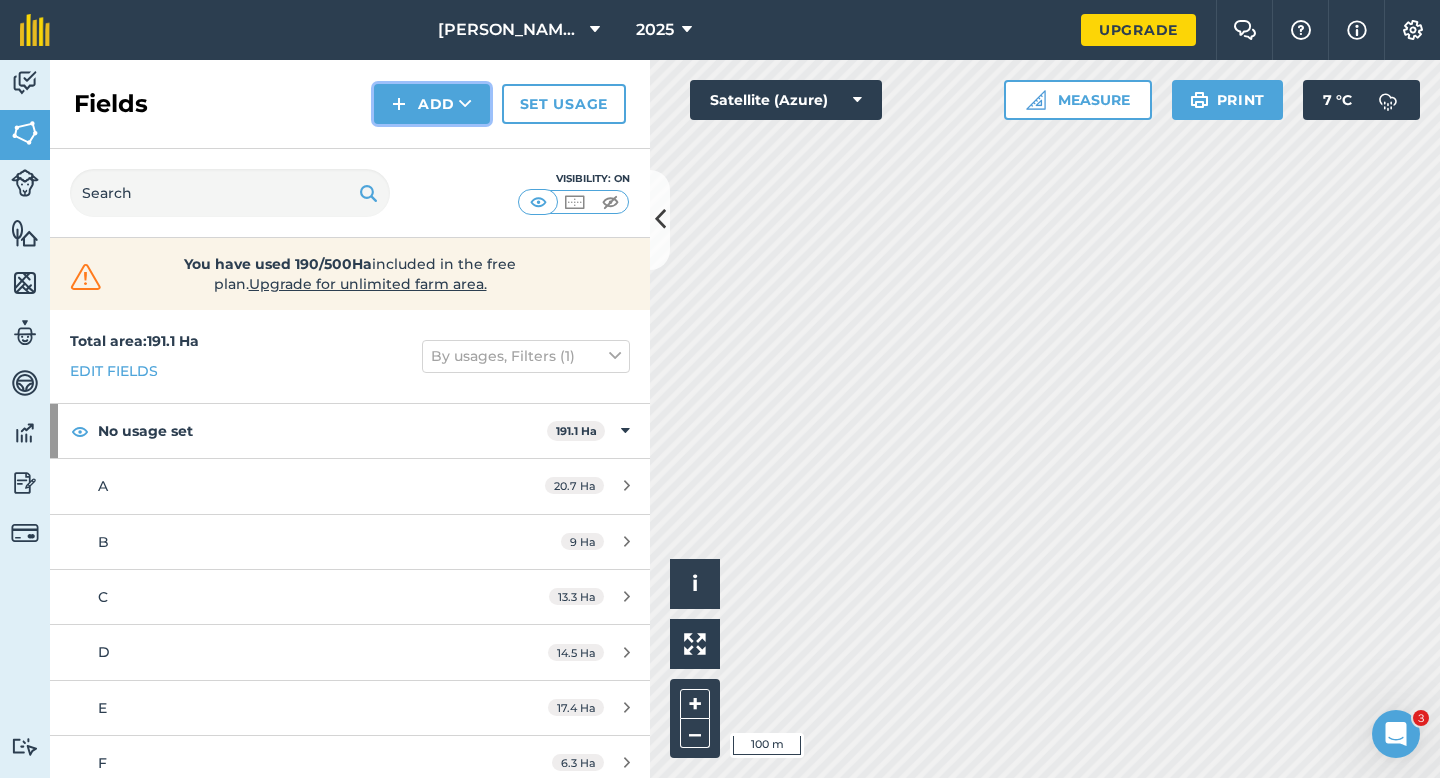 click at bounding box center (399, 104) 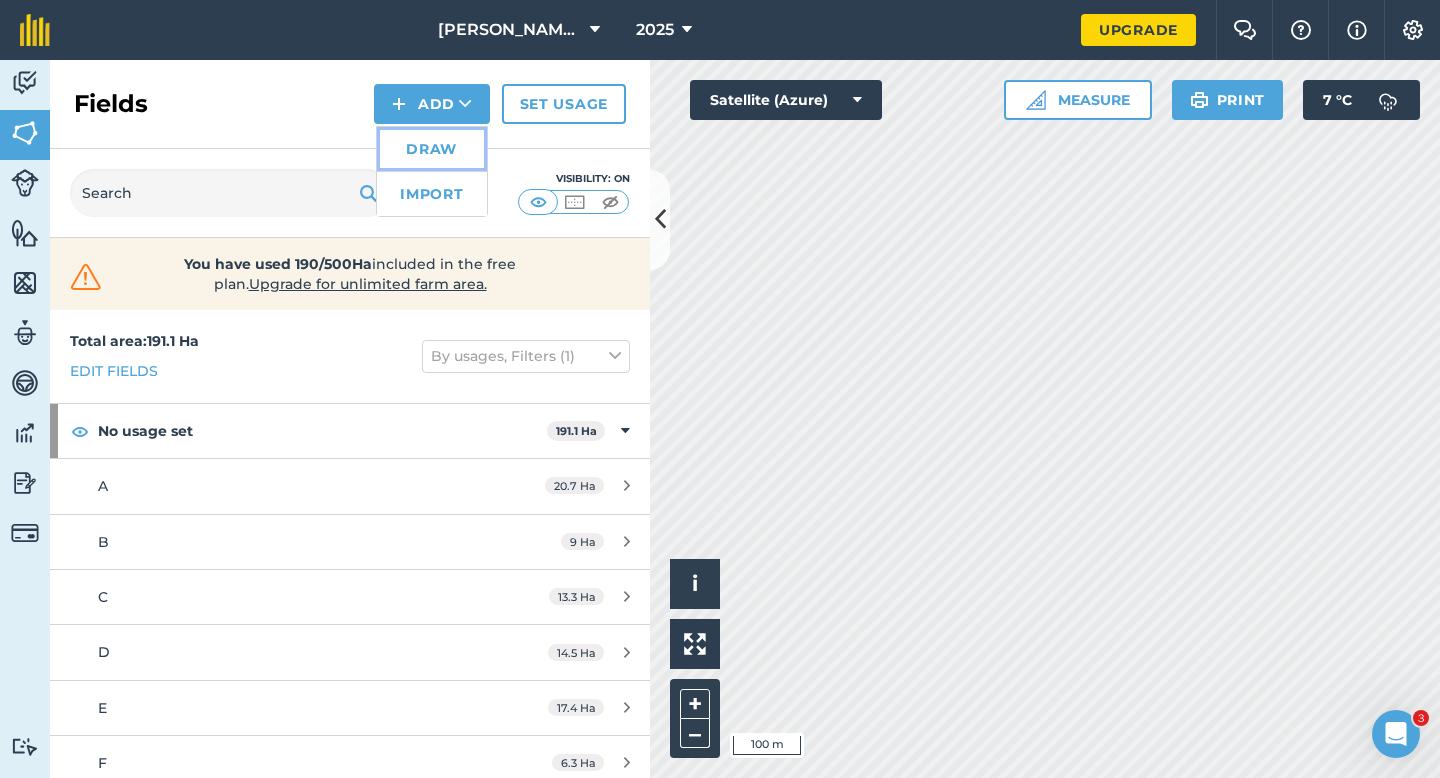 click on "Draw" at bounding box center [432, 149] 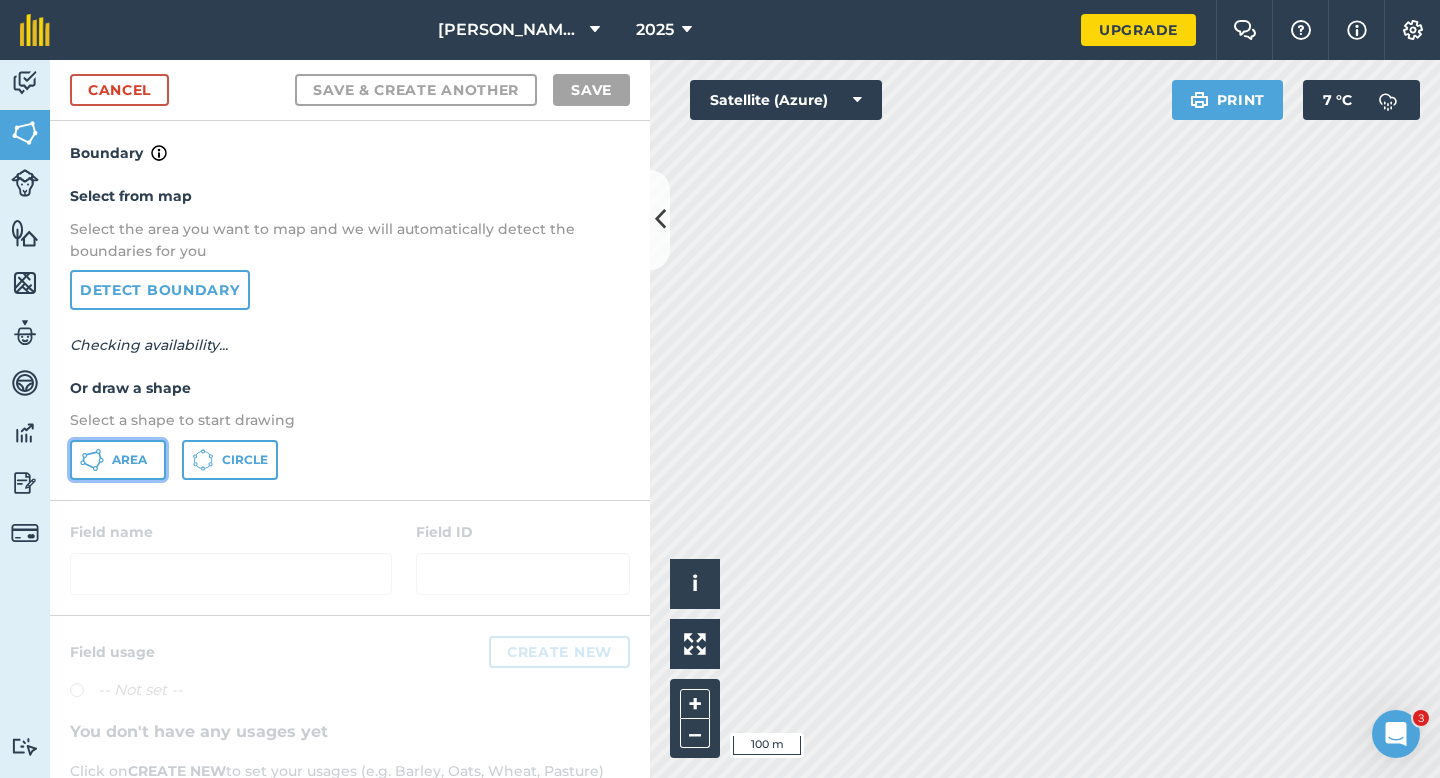 click on "Area" at bounding box center (129, 460) 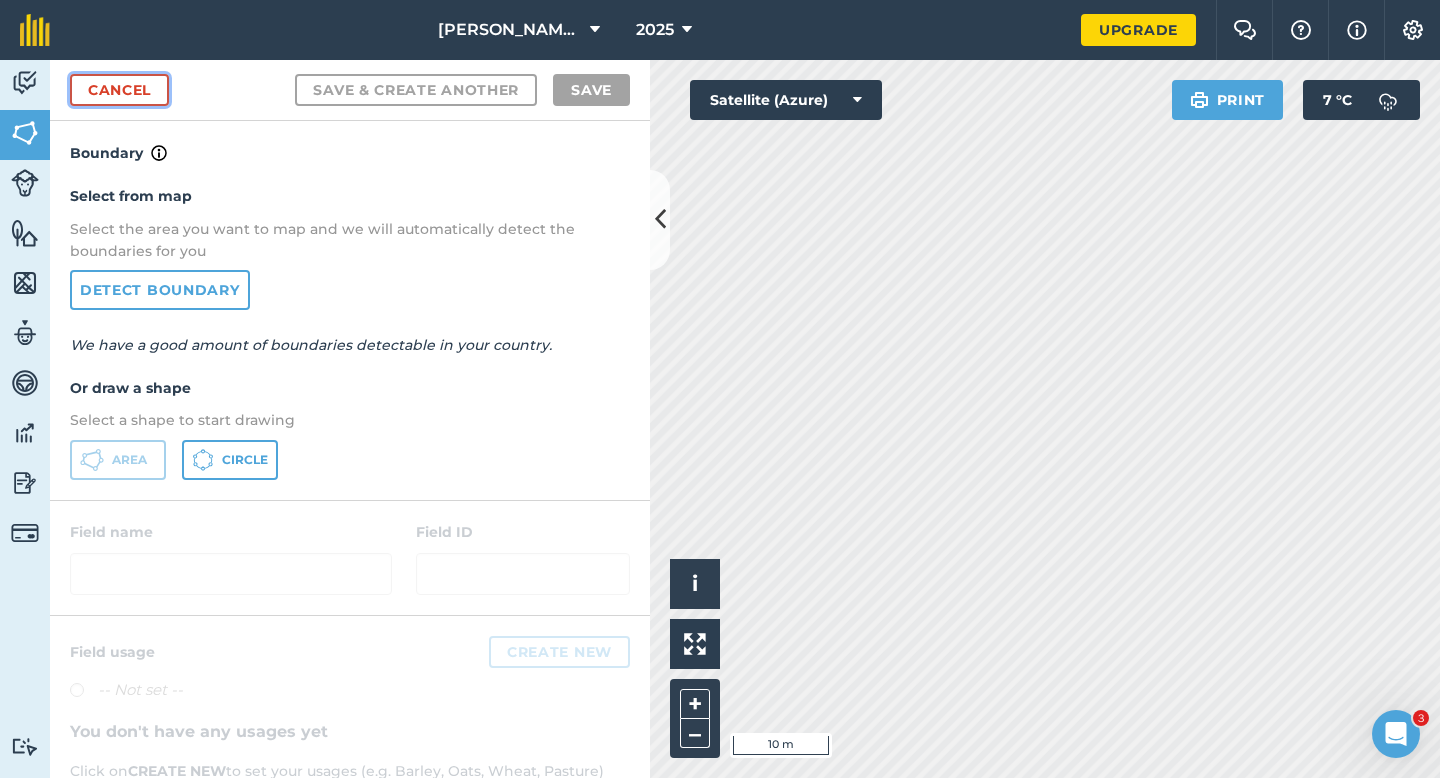 click on "Cancel" at bounding box center [119, 90] 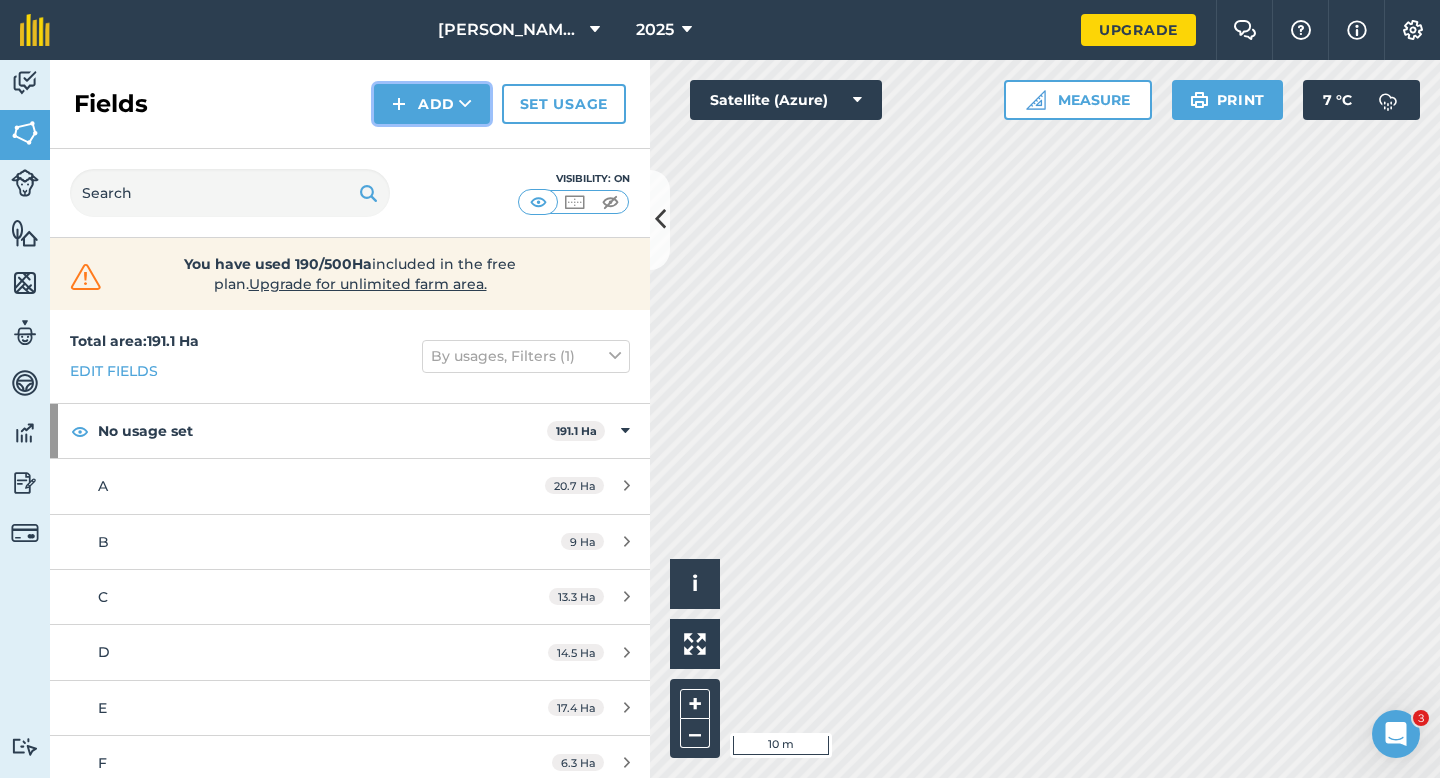 click on "Add" at bounding box center [432, 104] 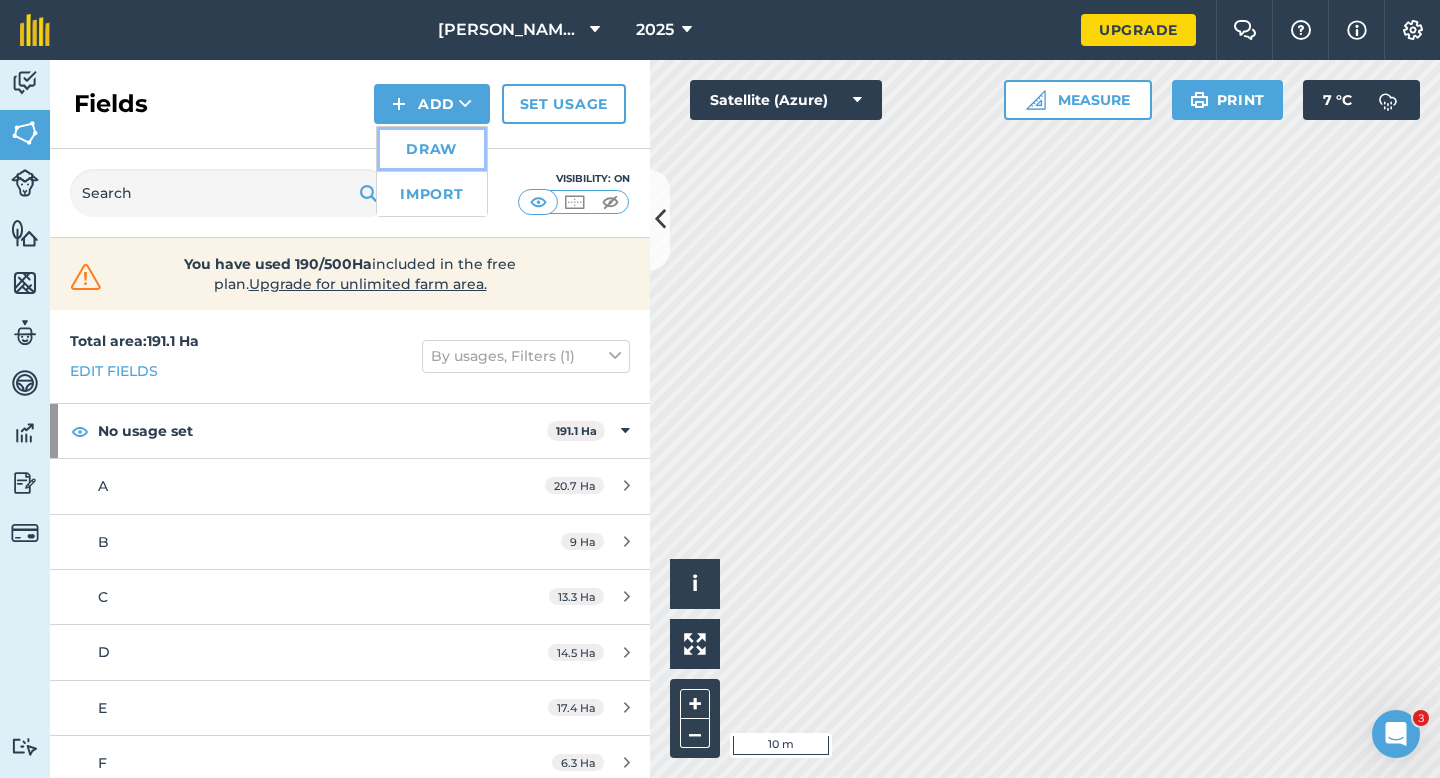 click on "Draw" at bounding box center [432, 149] 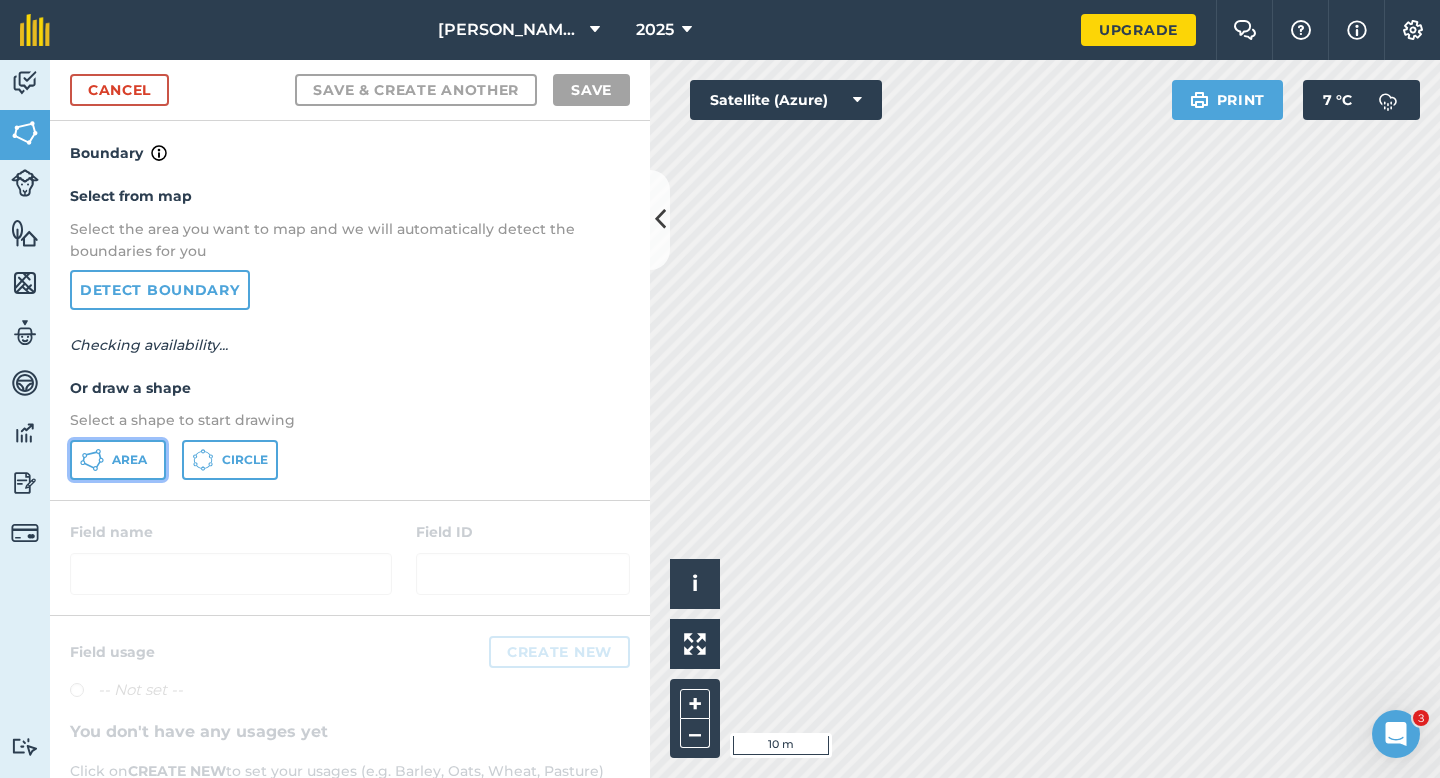 click on "Area" at bounding box center [129, 460] 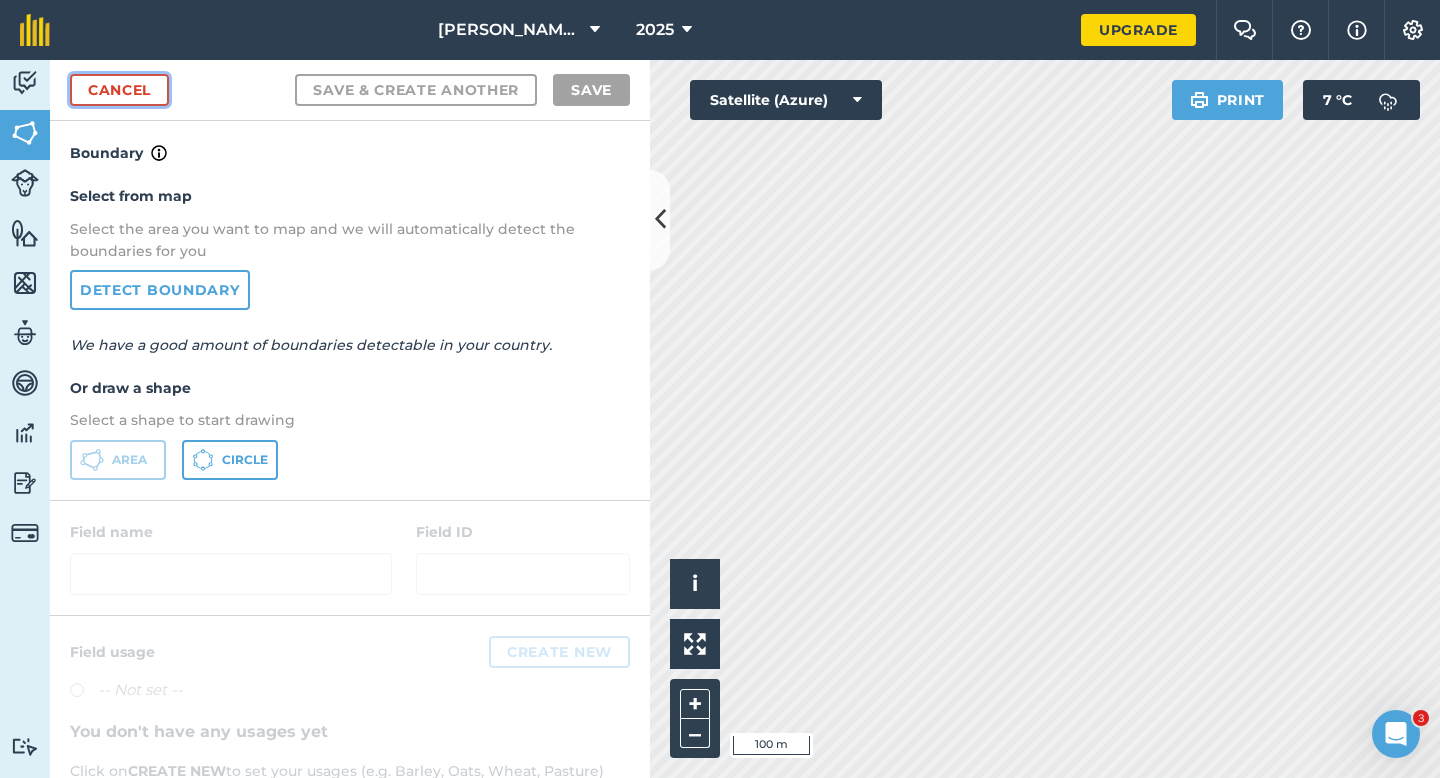 click on "Cancel" at bounding box center [119, 90] 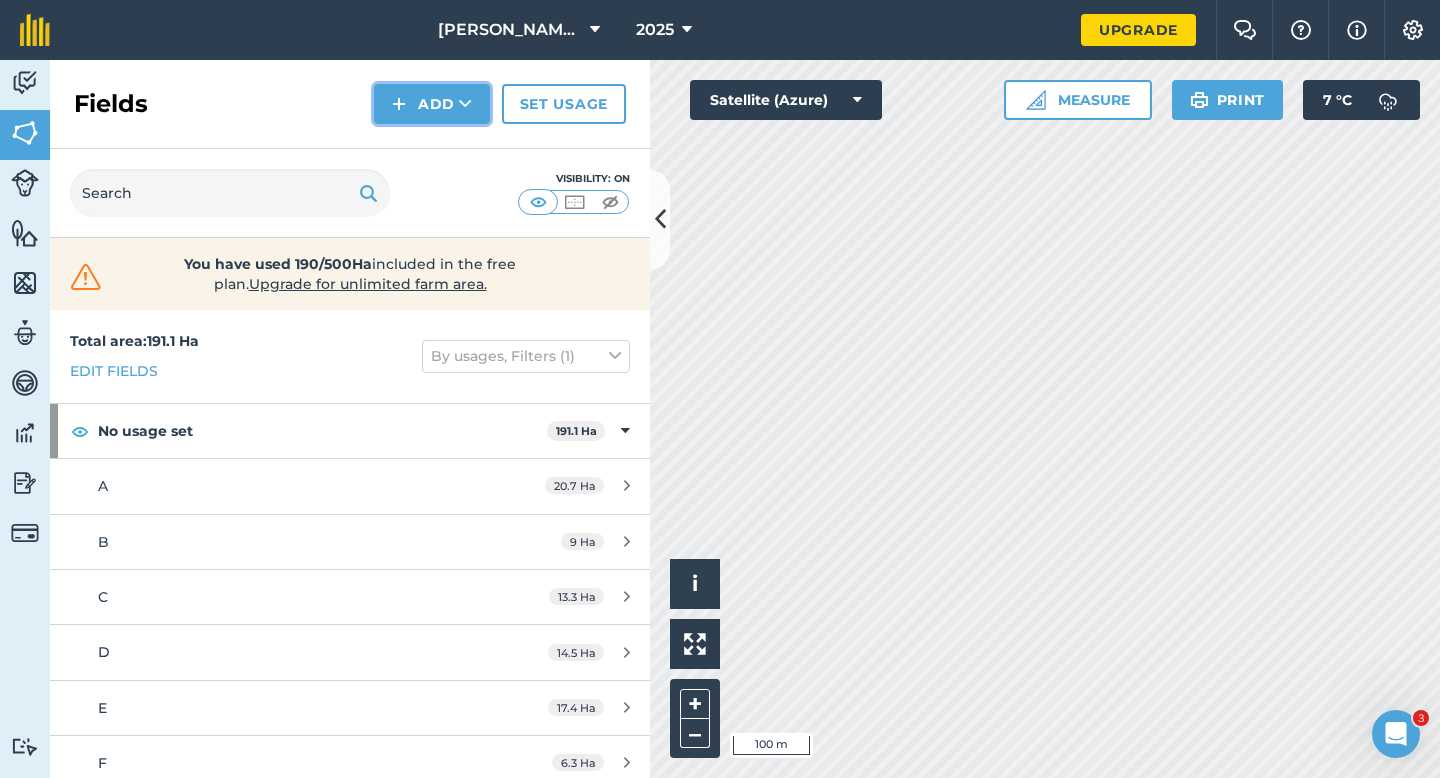 click at bounding box center [399, 104] 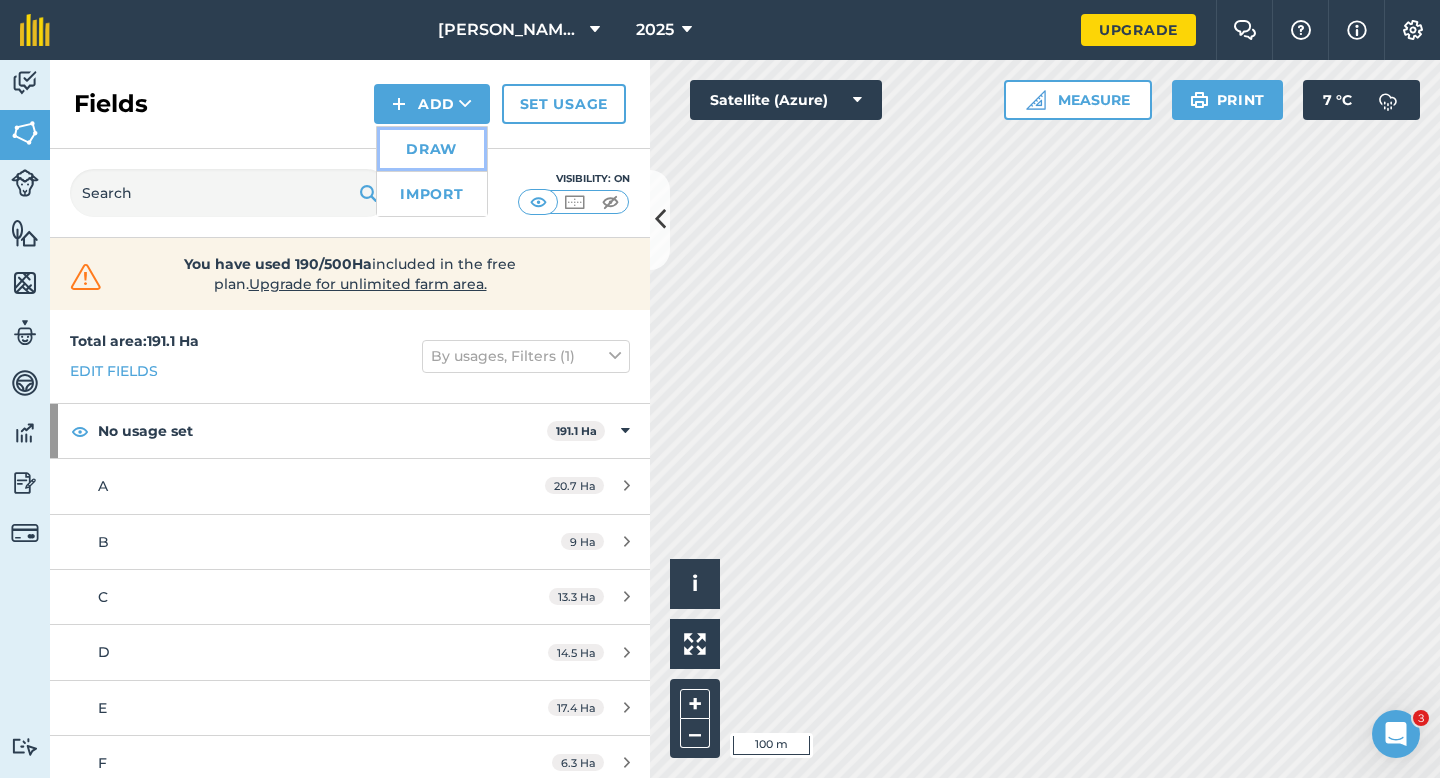 click on "Draw" at bounding box center (432, 149) 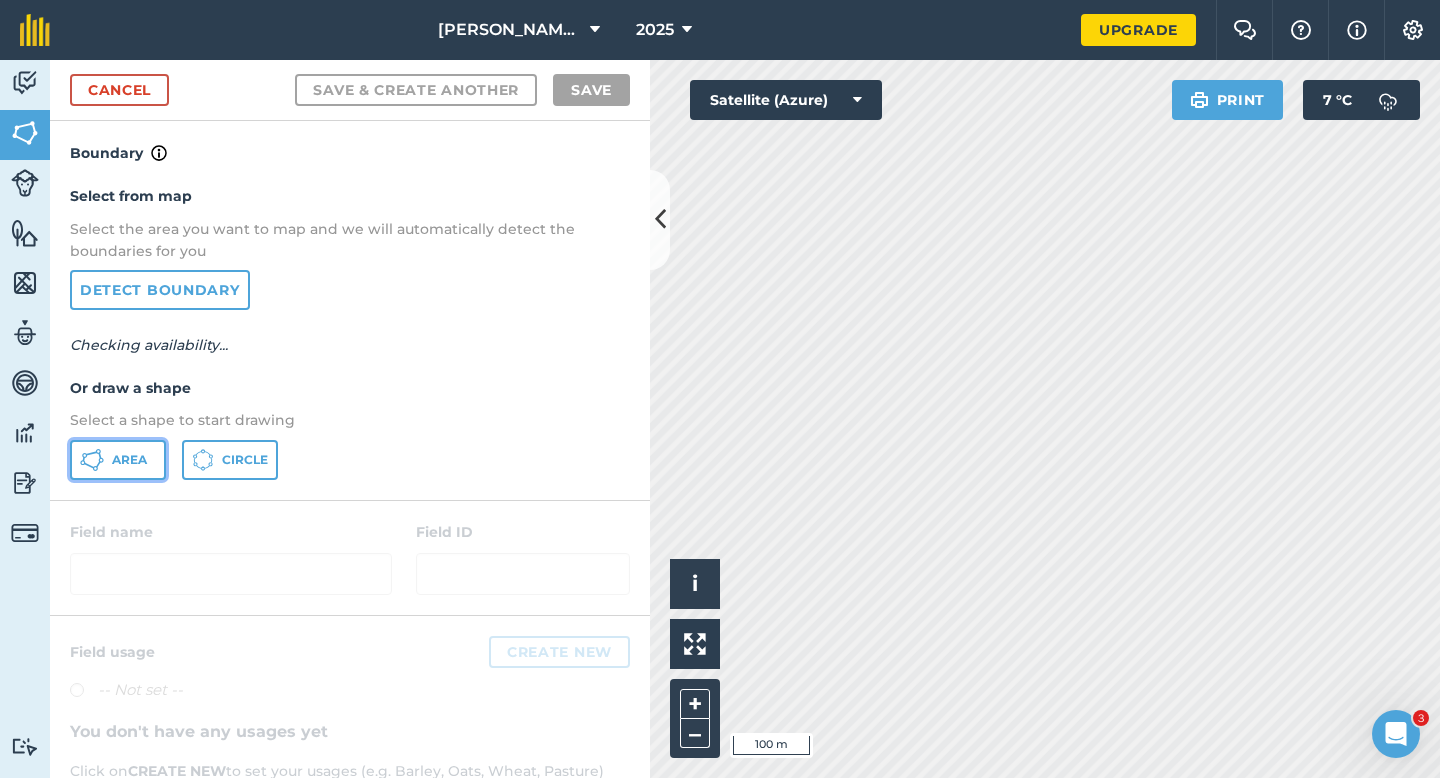 click on "Area" at bounding box center [118, 460] 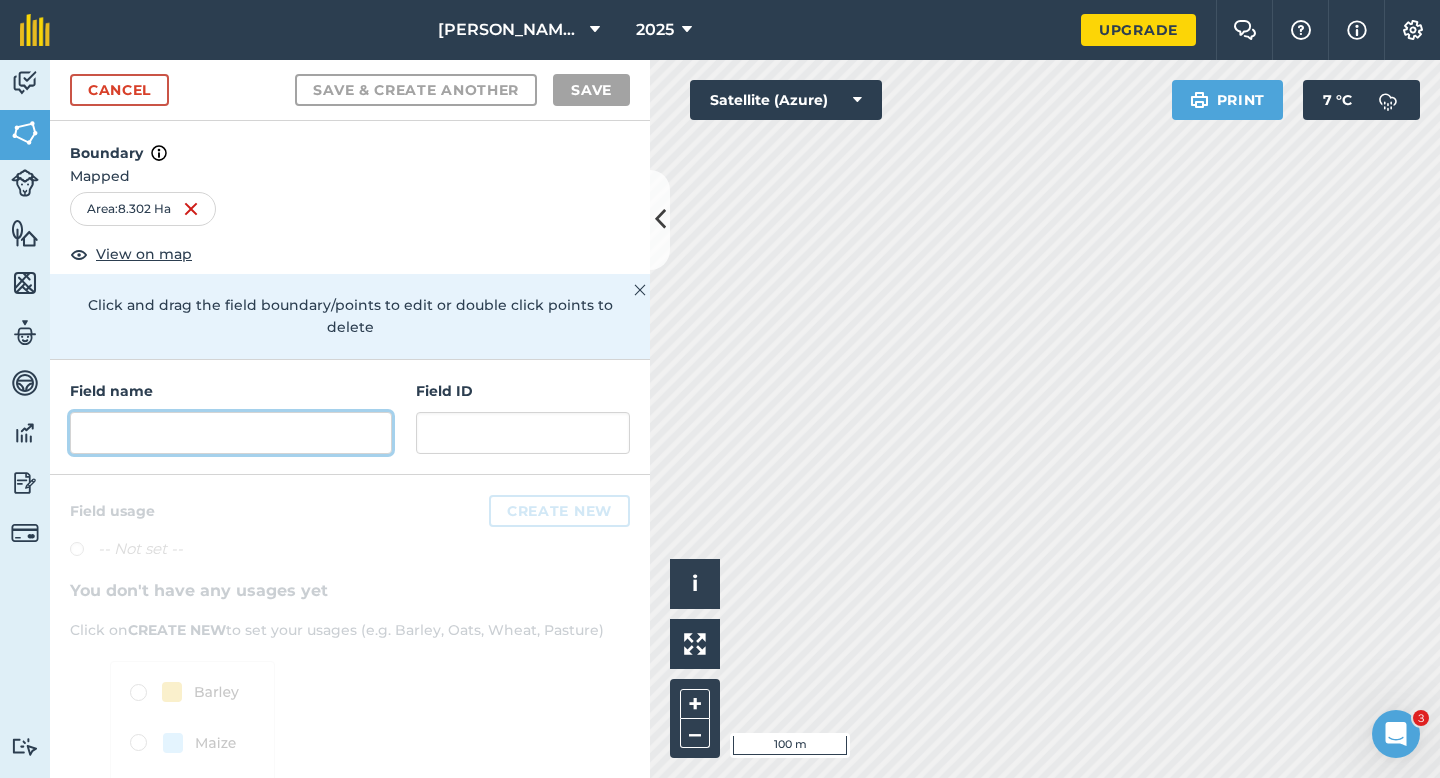 click at bounding box center [231, 433] 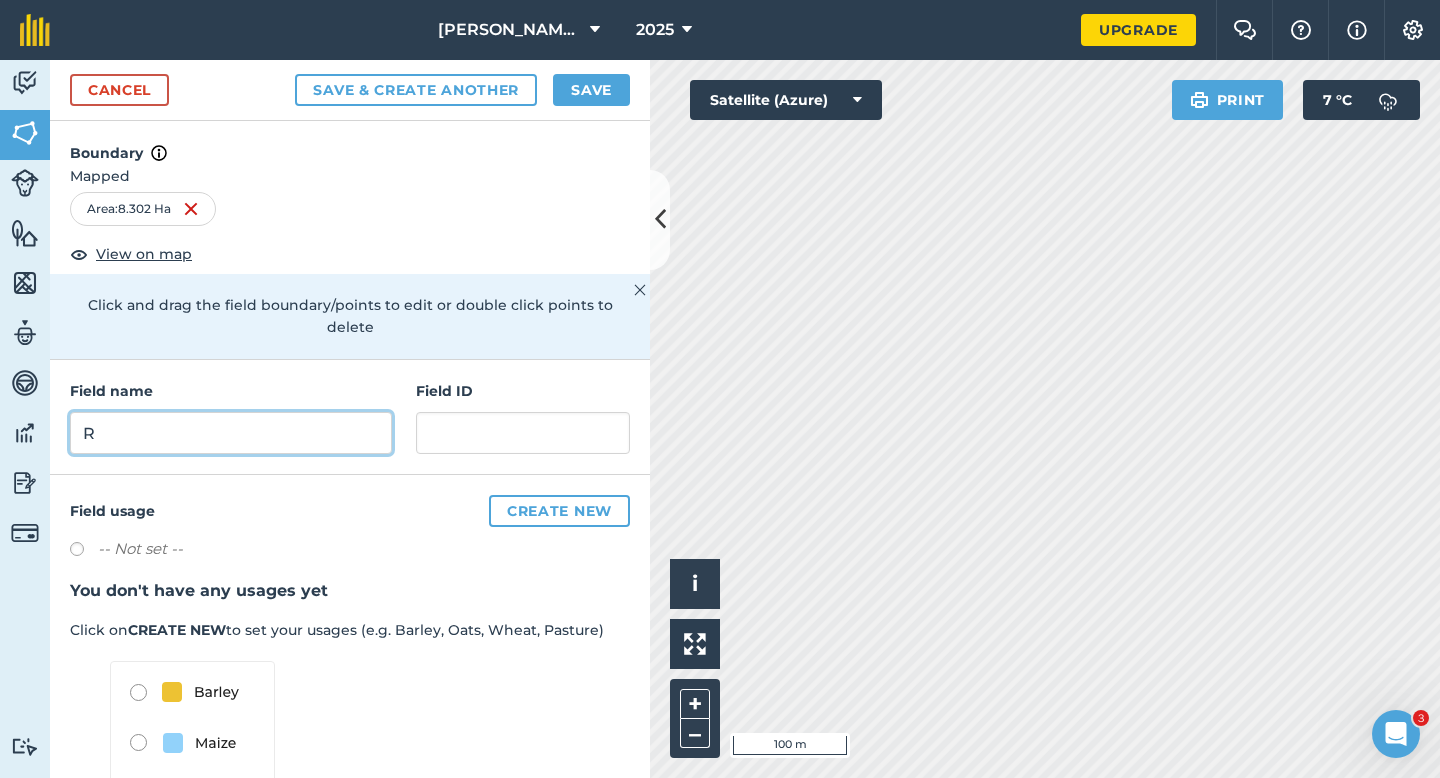 type on "R" 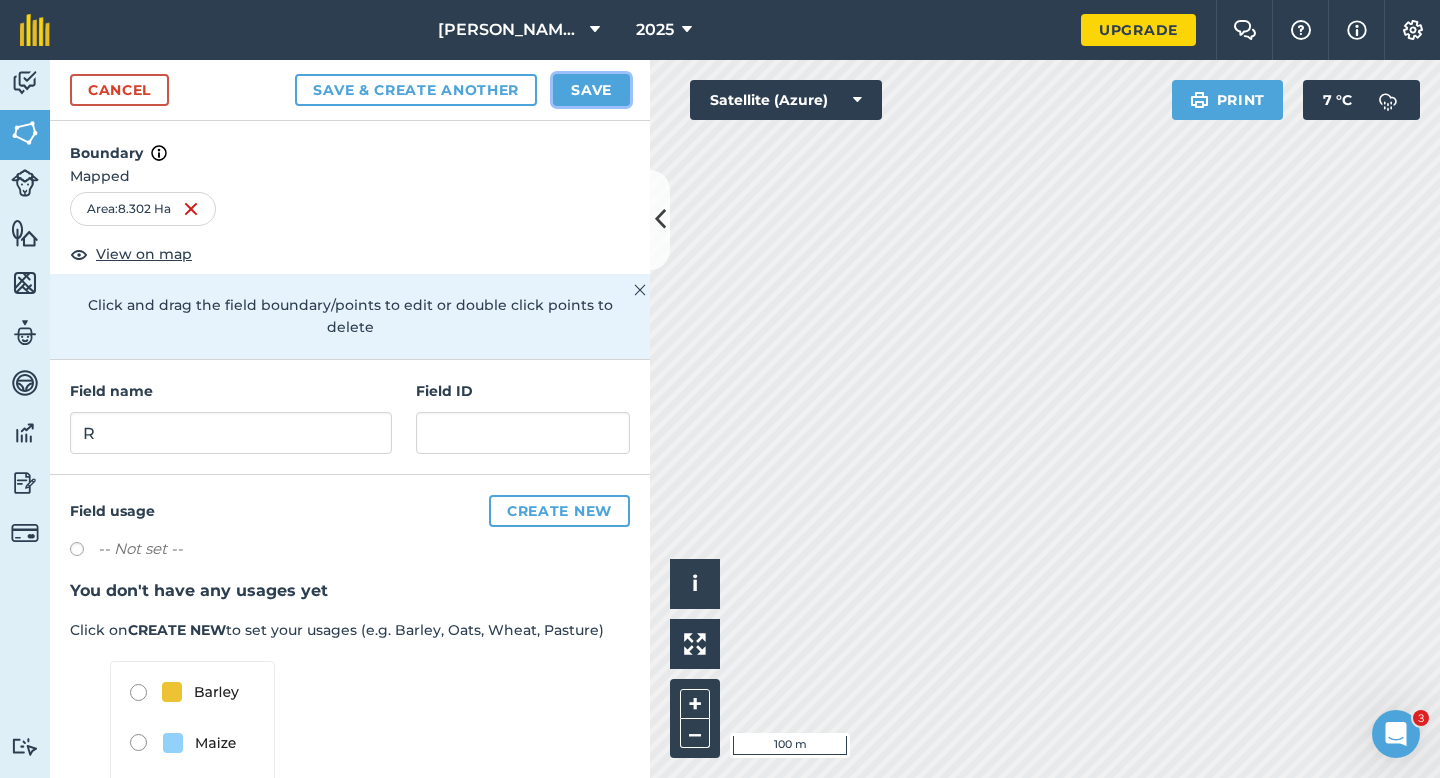 click on "Save" at bounding box center [591, 90] 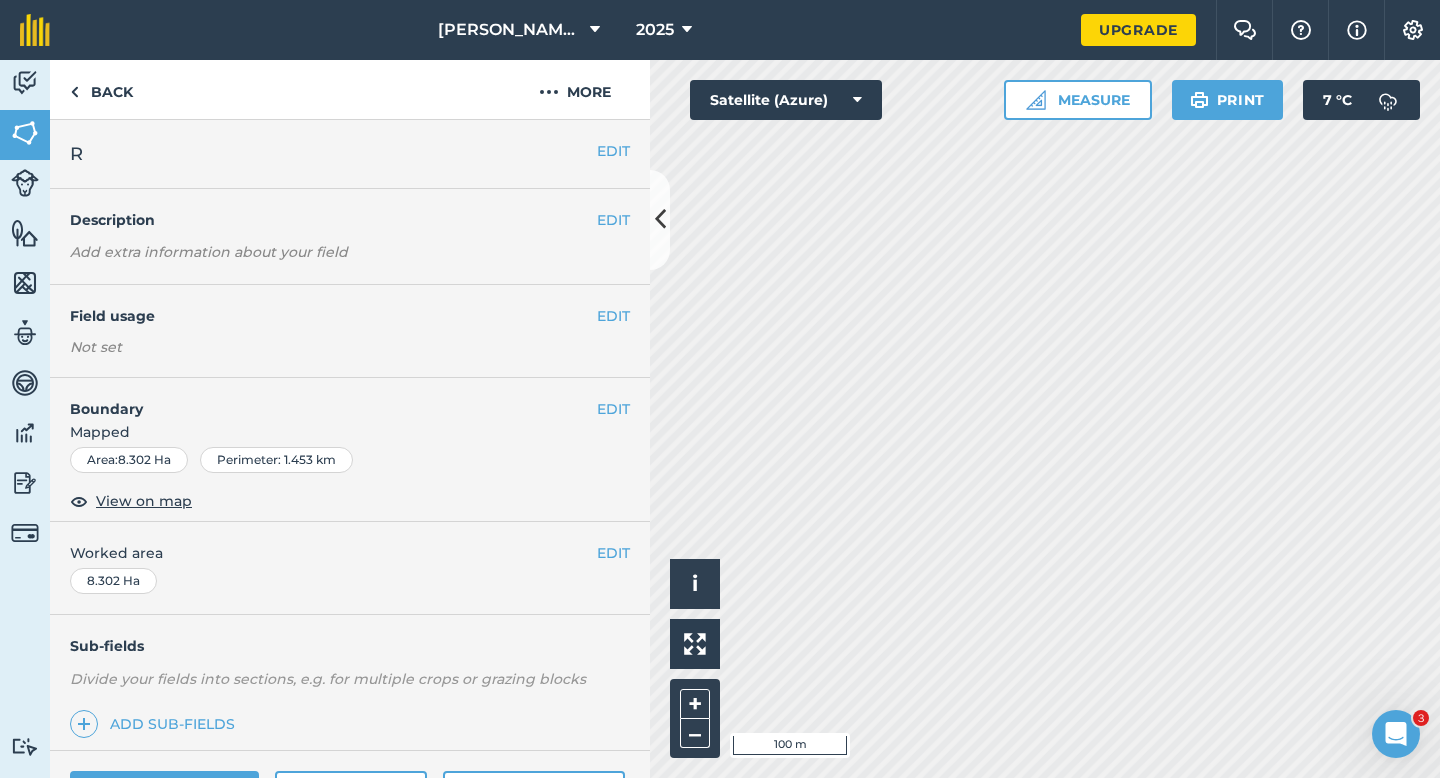 click on "EDIT Worked area 8.302   Ha" at bounding box center (350, 568) 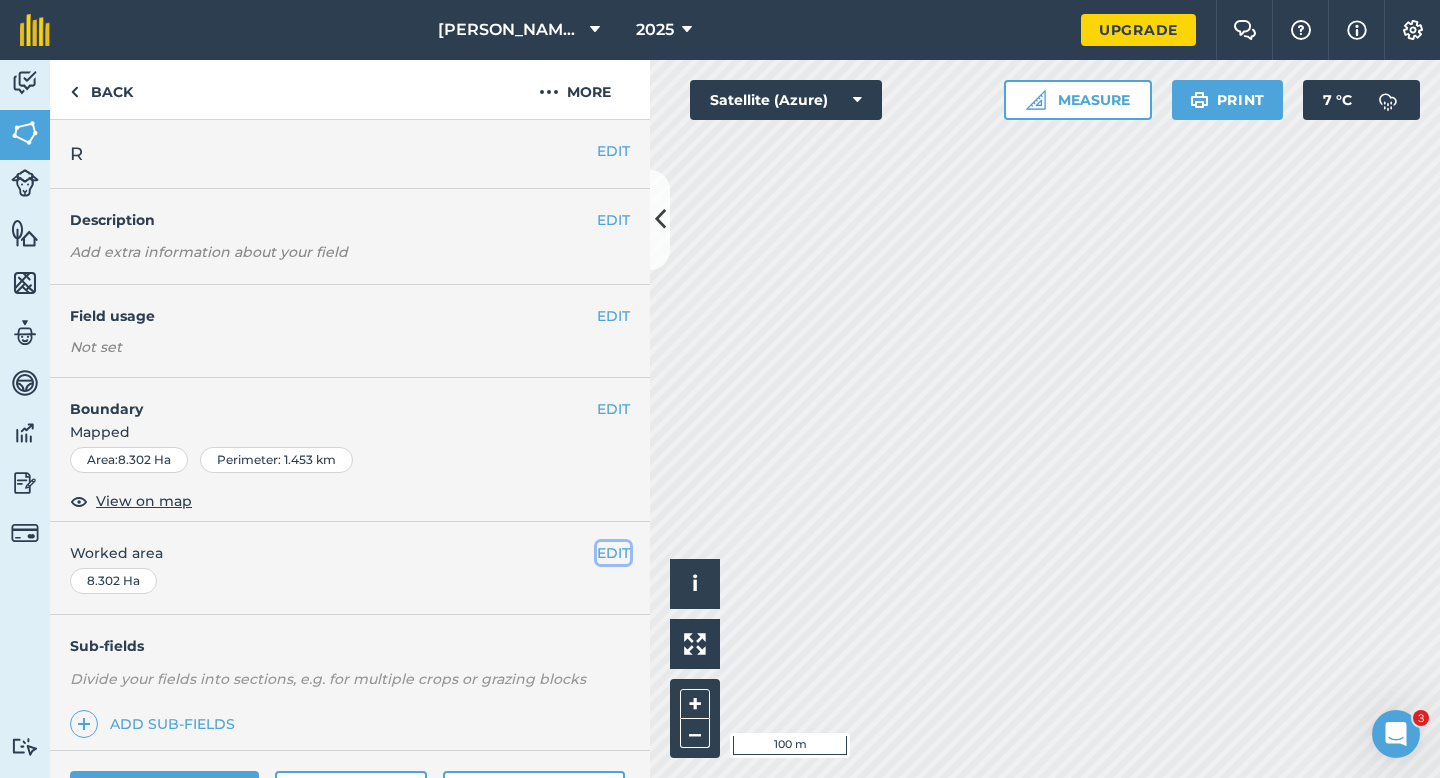 click on "EDIT" at bounding box center (613, 553) 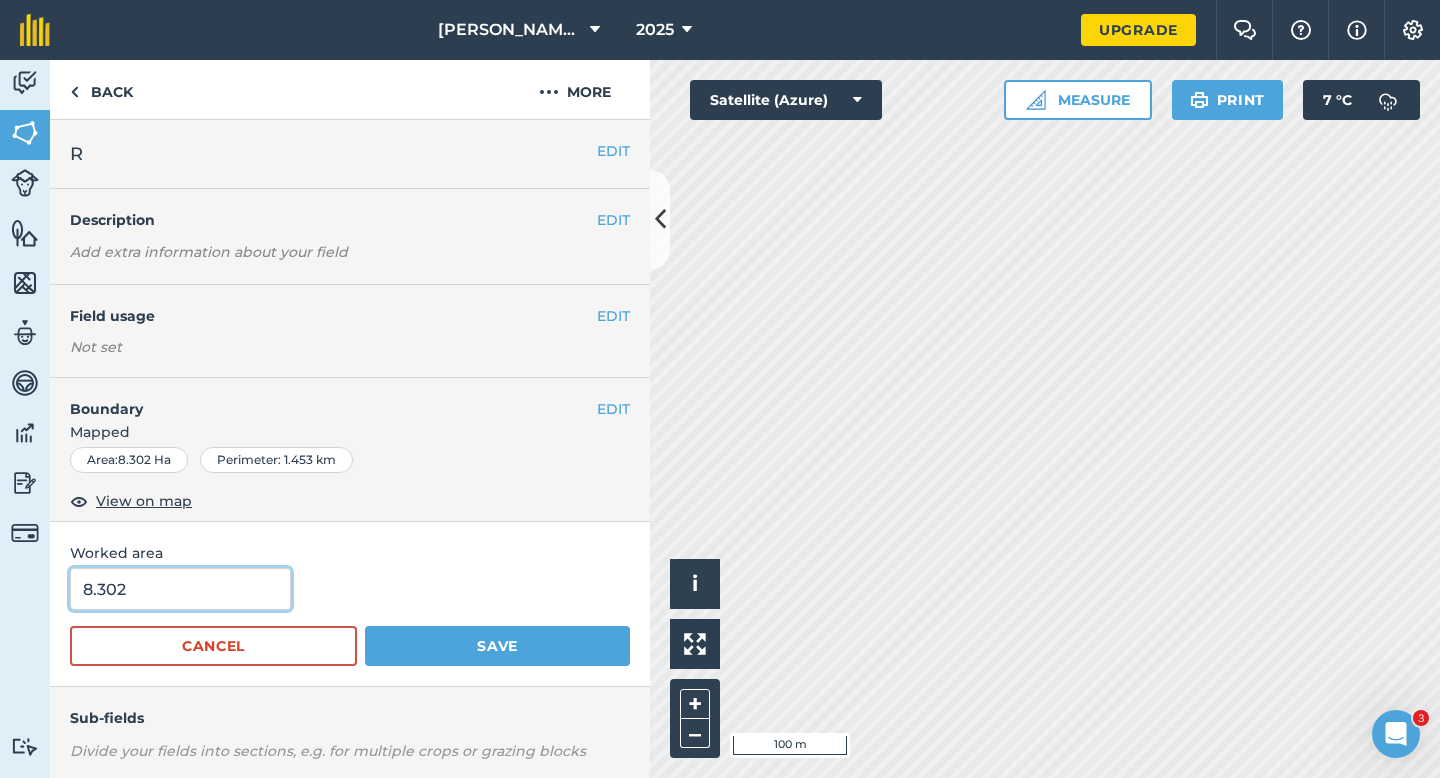 click on "8.302" at bounding box center [180, 589] 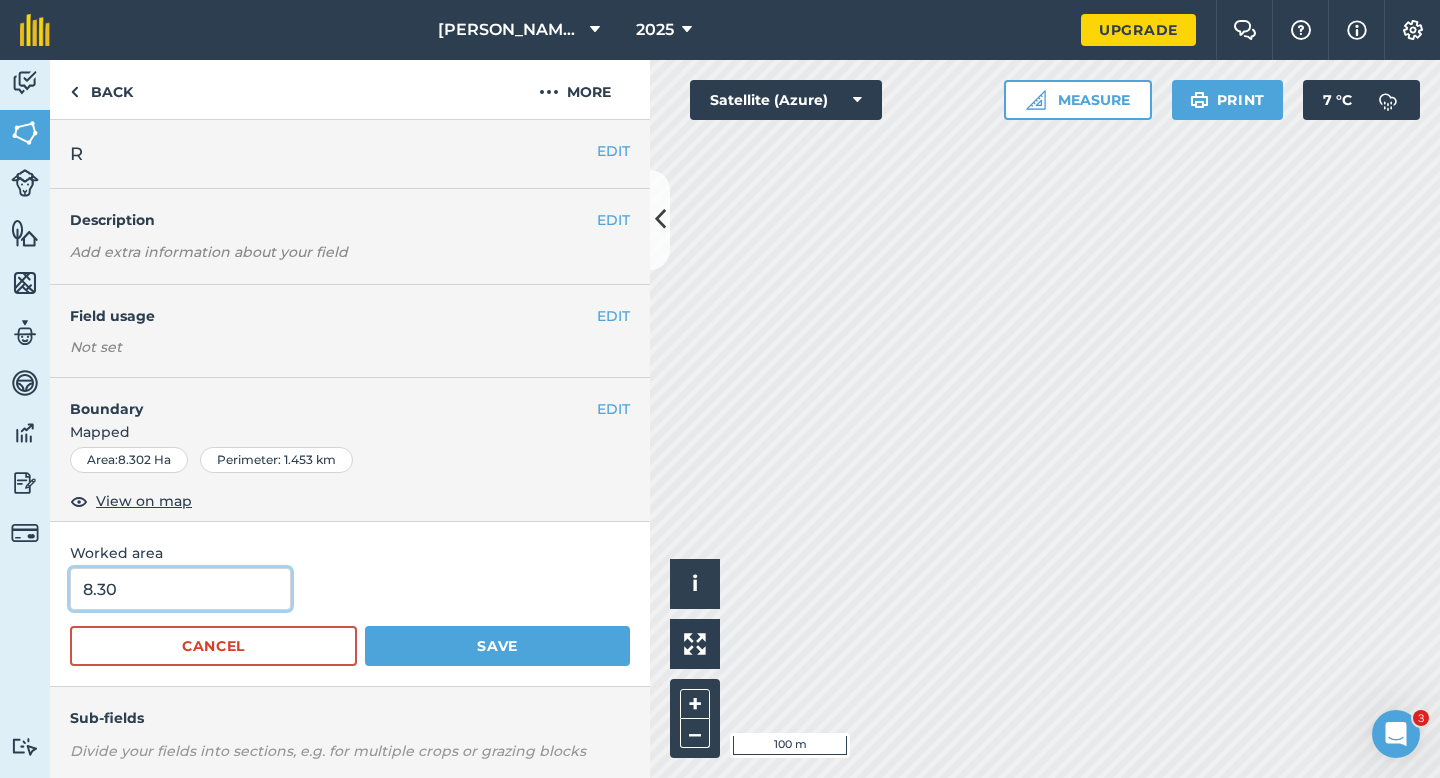 type on "8.3" 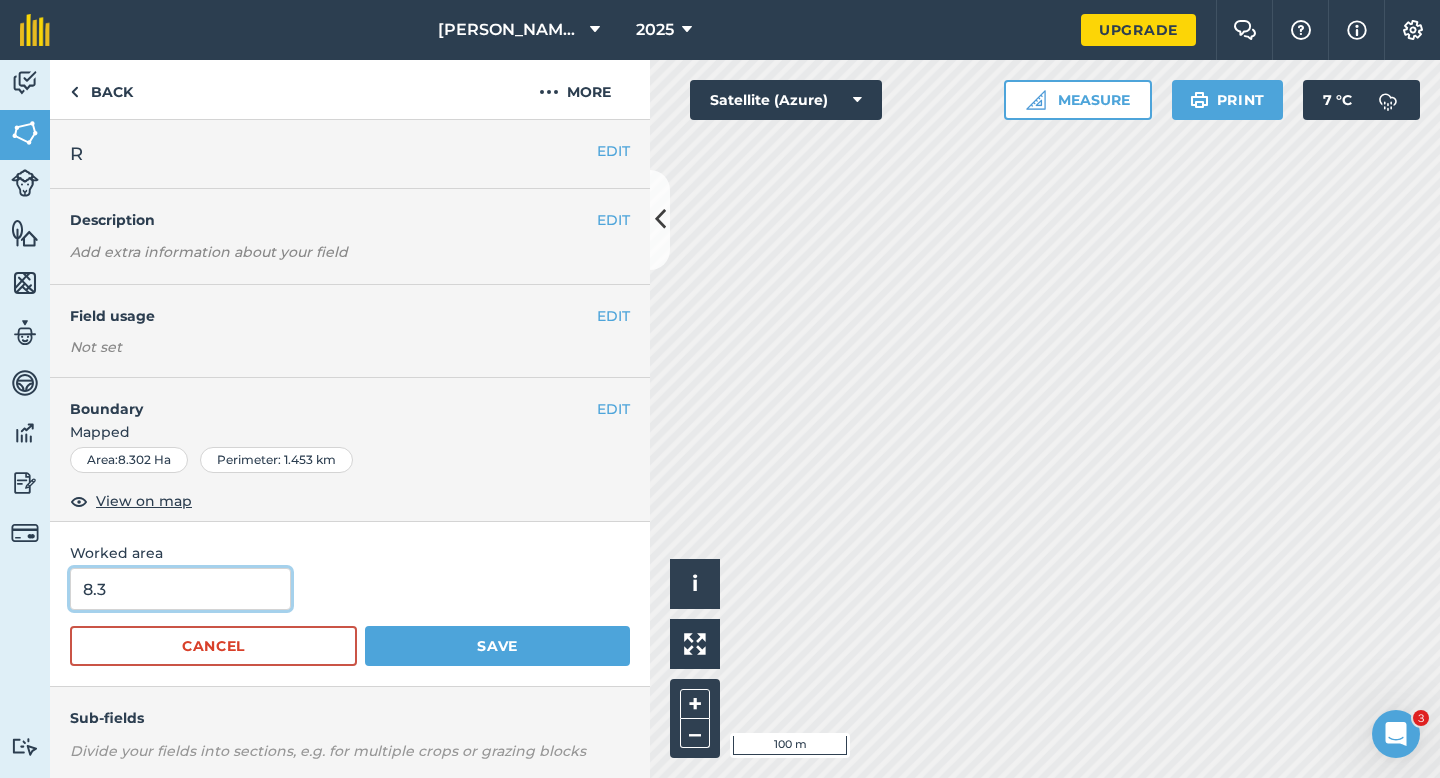 click on "Save" at bounding box center [497, 646] 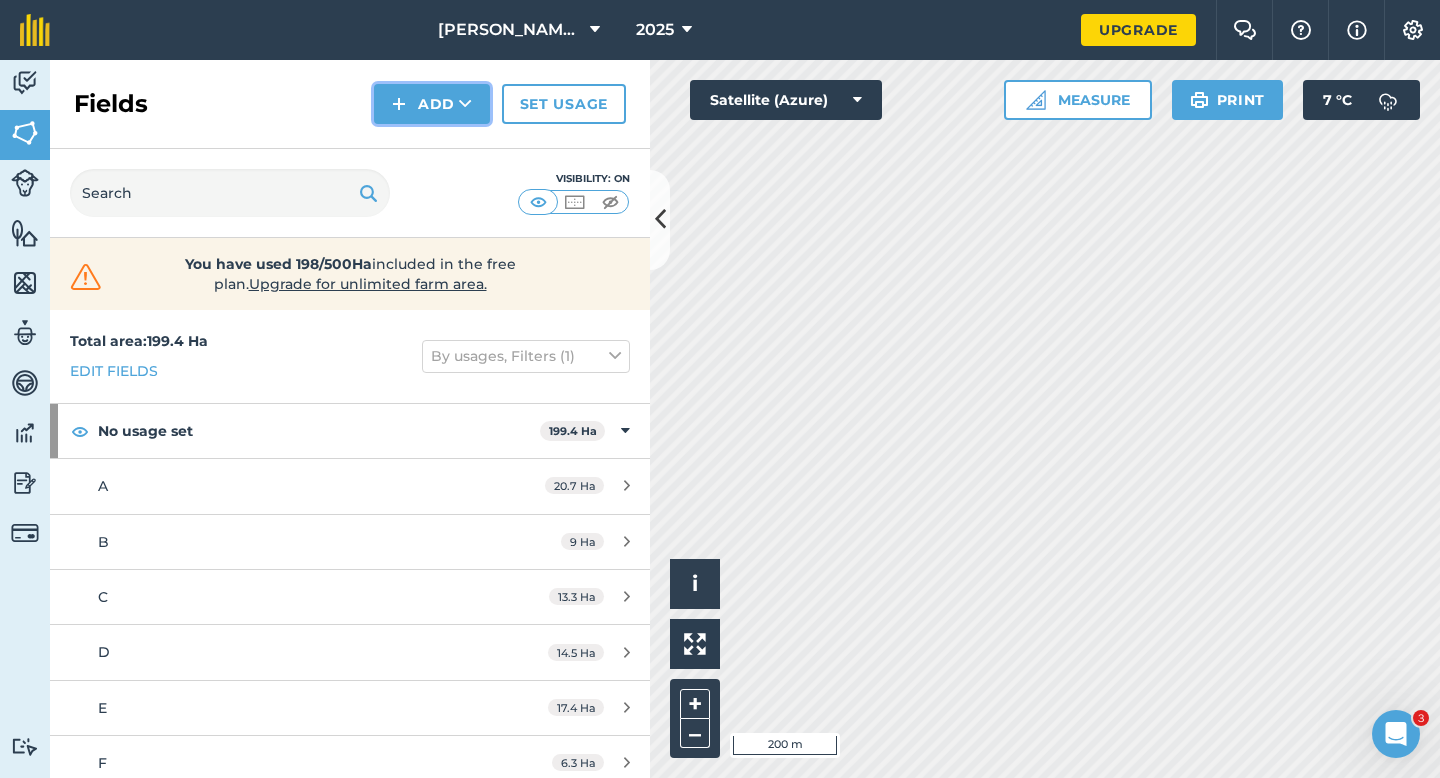 click at bounding box center (399, 104) 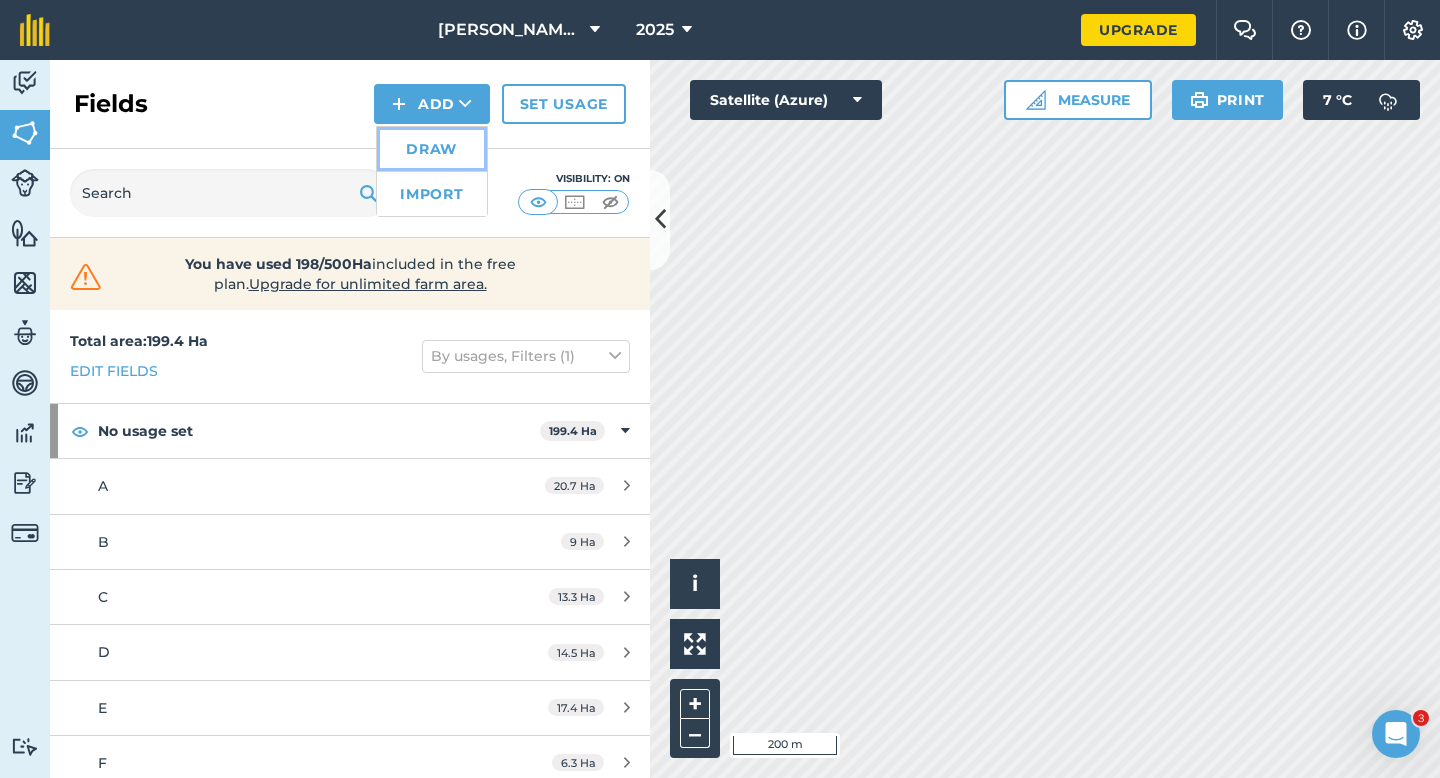 click on "Draw" at bounding box center [432, 149] 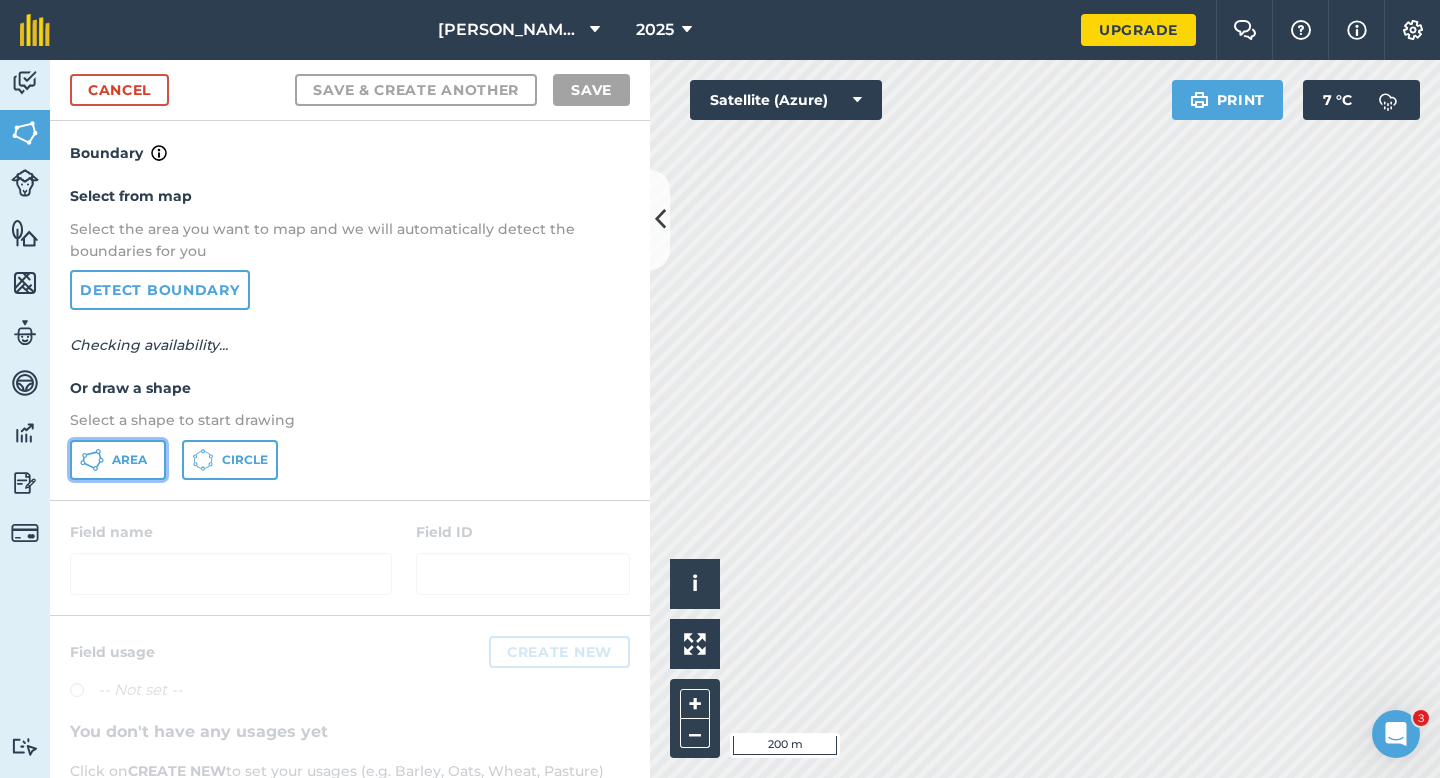 click on "Area" at bounding box center (118, 460) 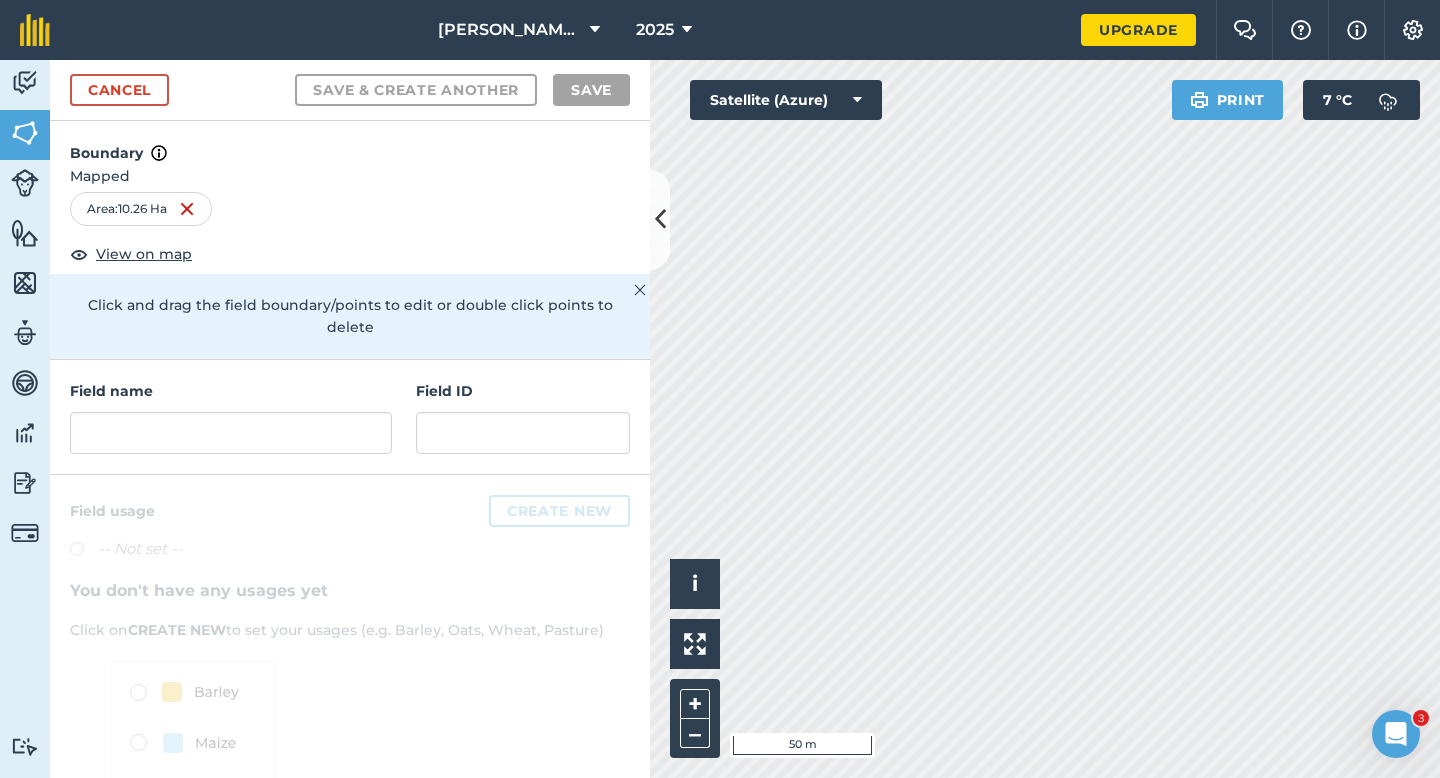 click on "Field name Field ID" at bounding box center [350, 417] 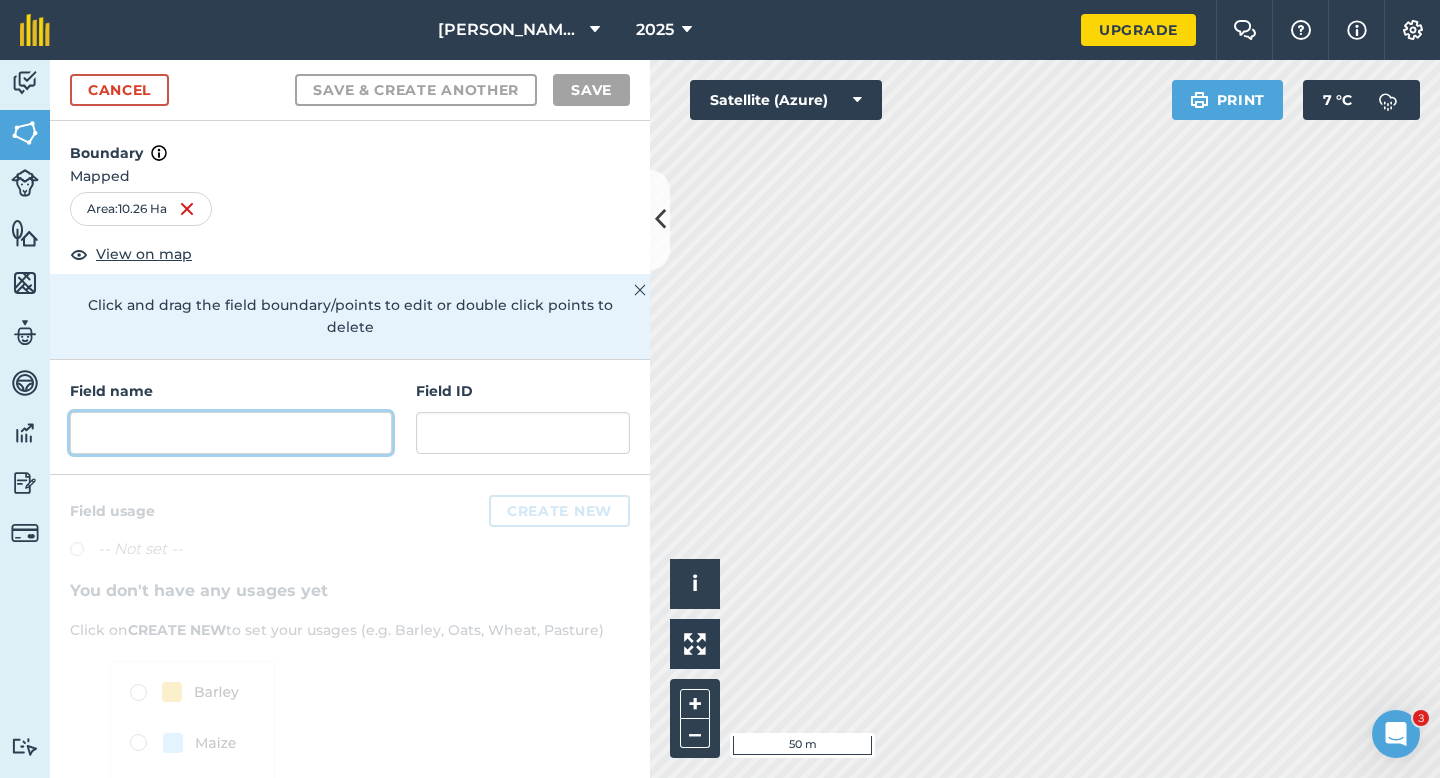 click at bounding box center [231, 433] 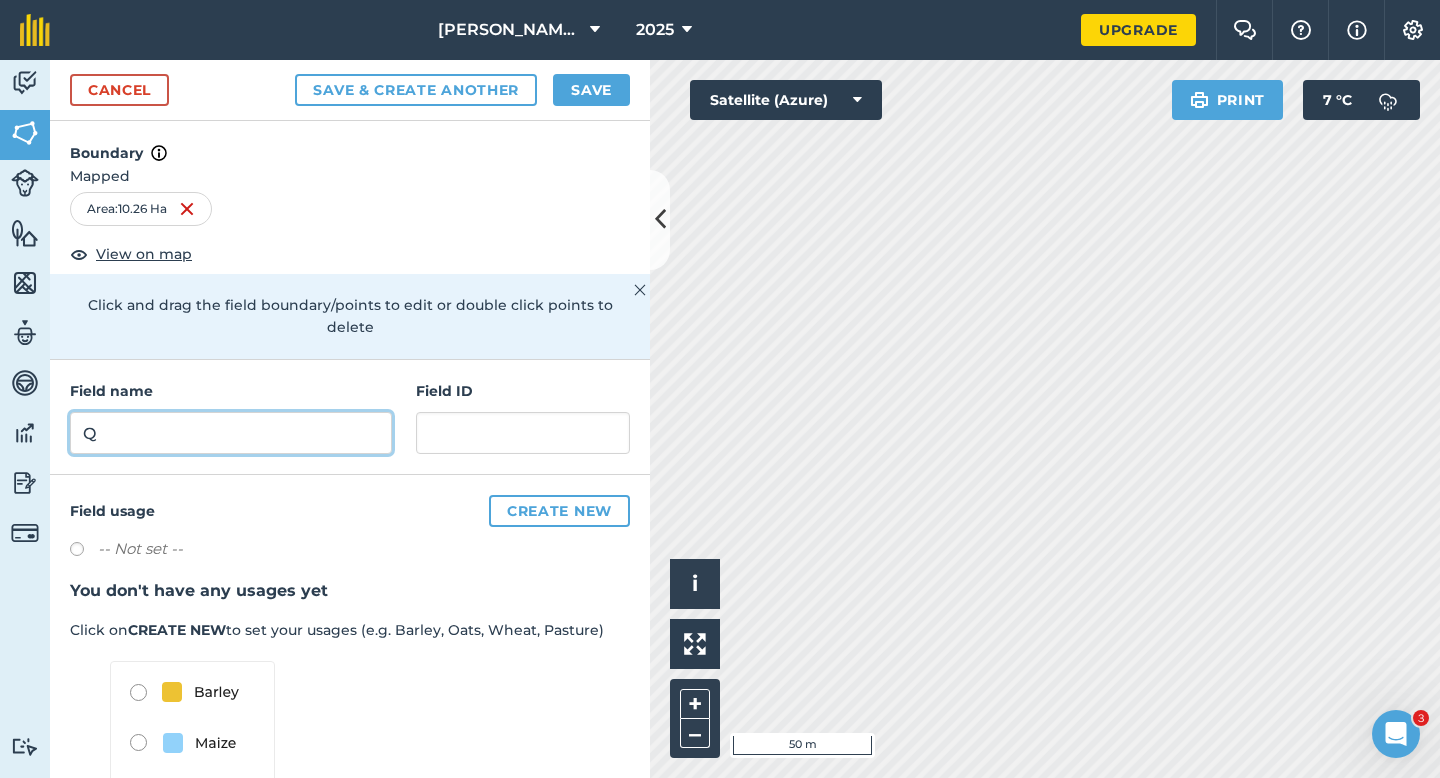 type on "Q" 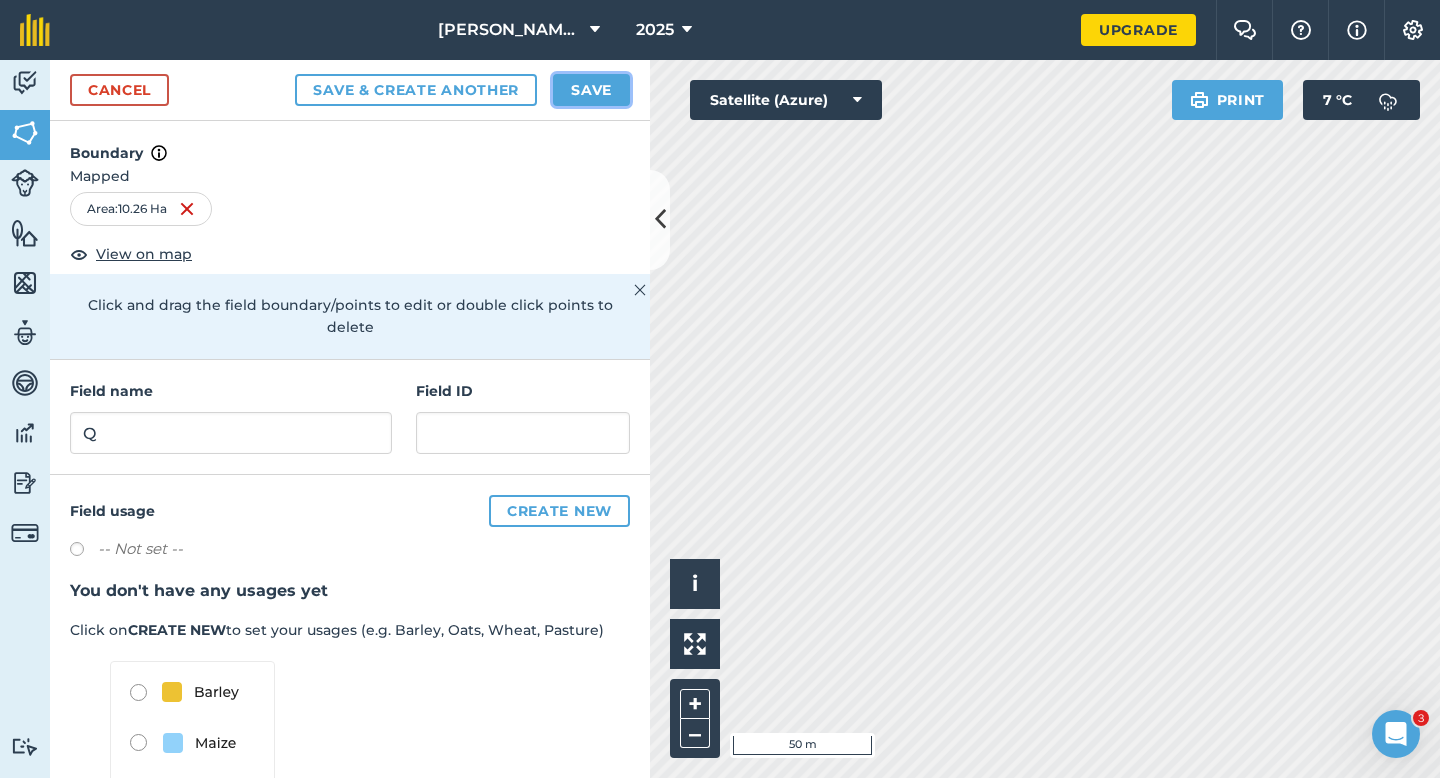 click on "Save" at bounding box center [591, 90] 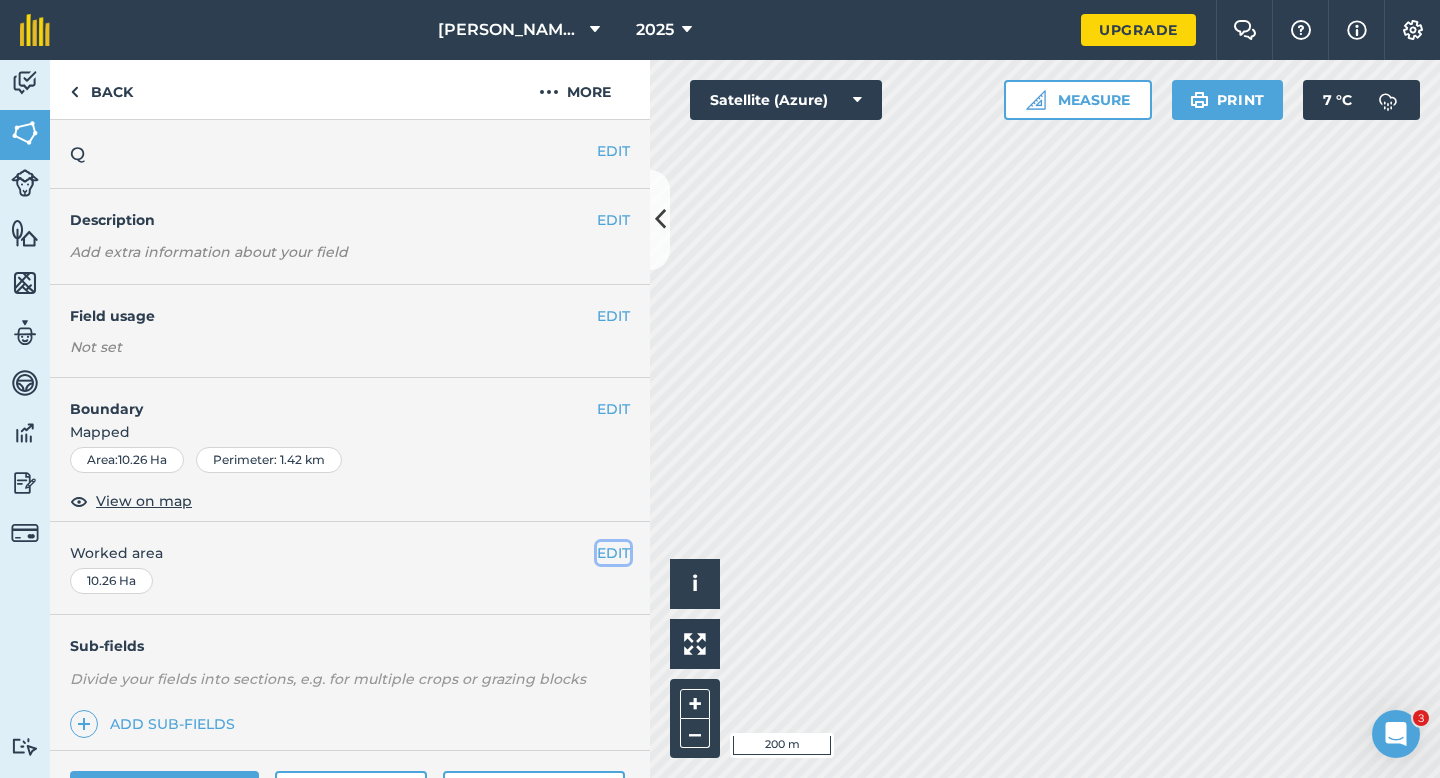 click on "EDIT" at bounding box center (613, 553) 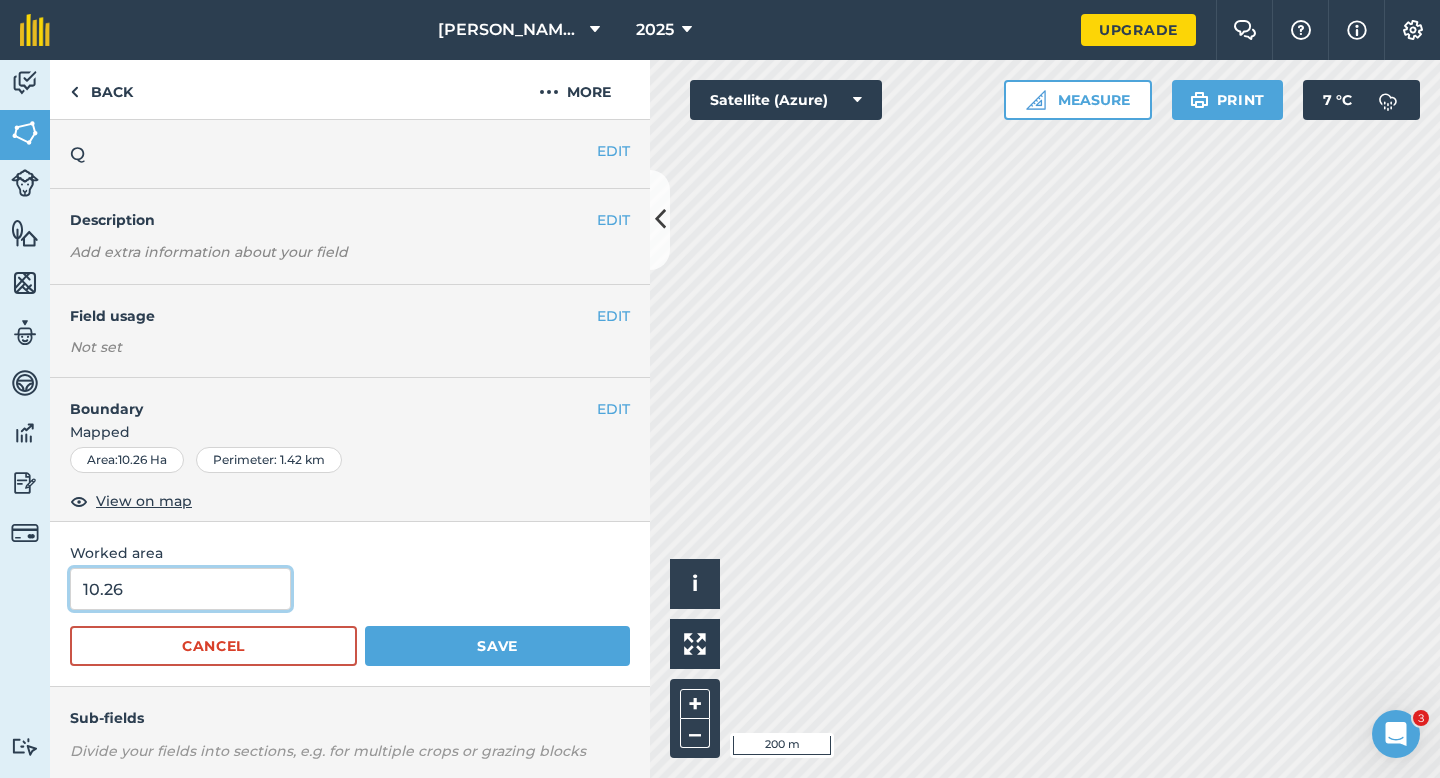 click on "10.26" at bounding box center (180, 589) 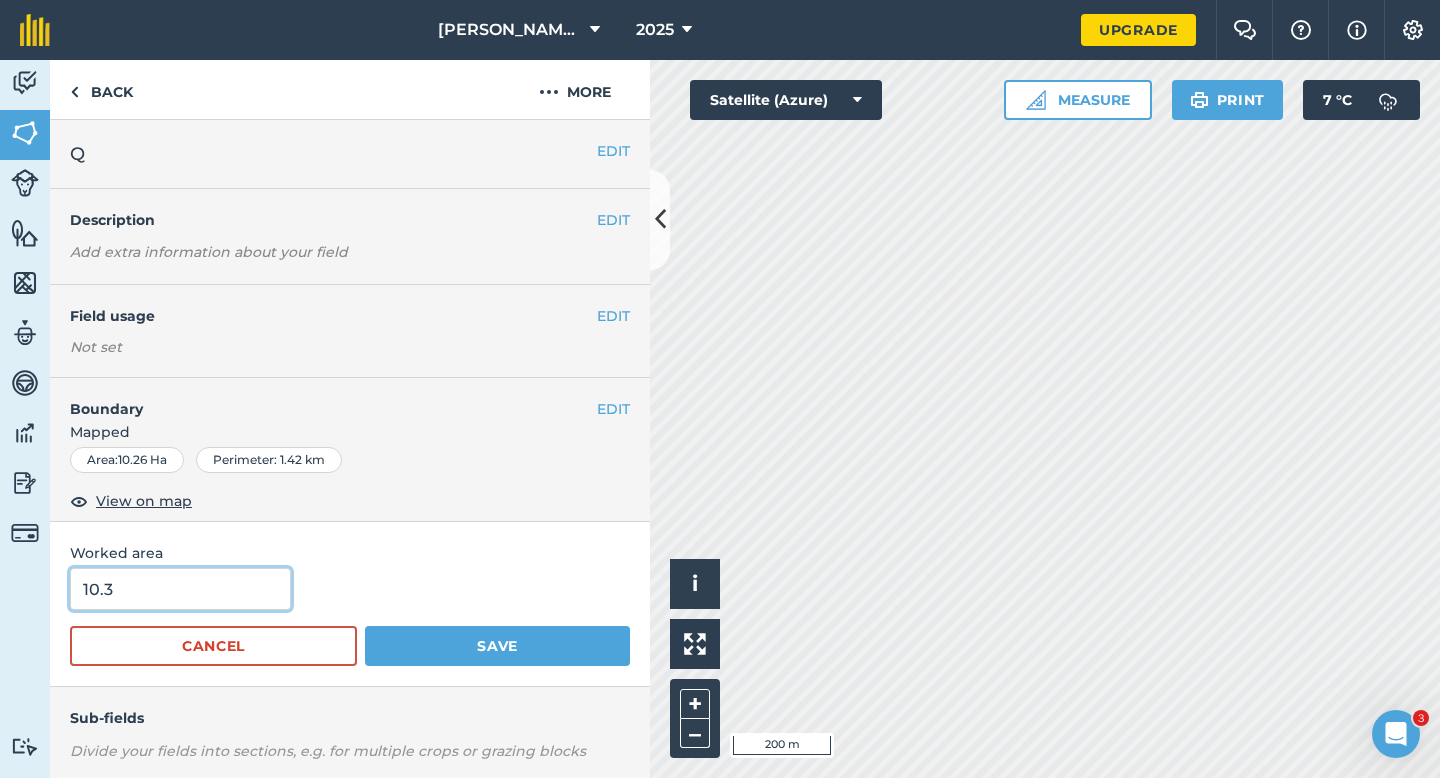 type on "10.3" 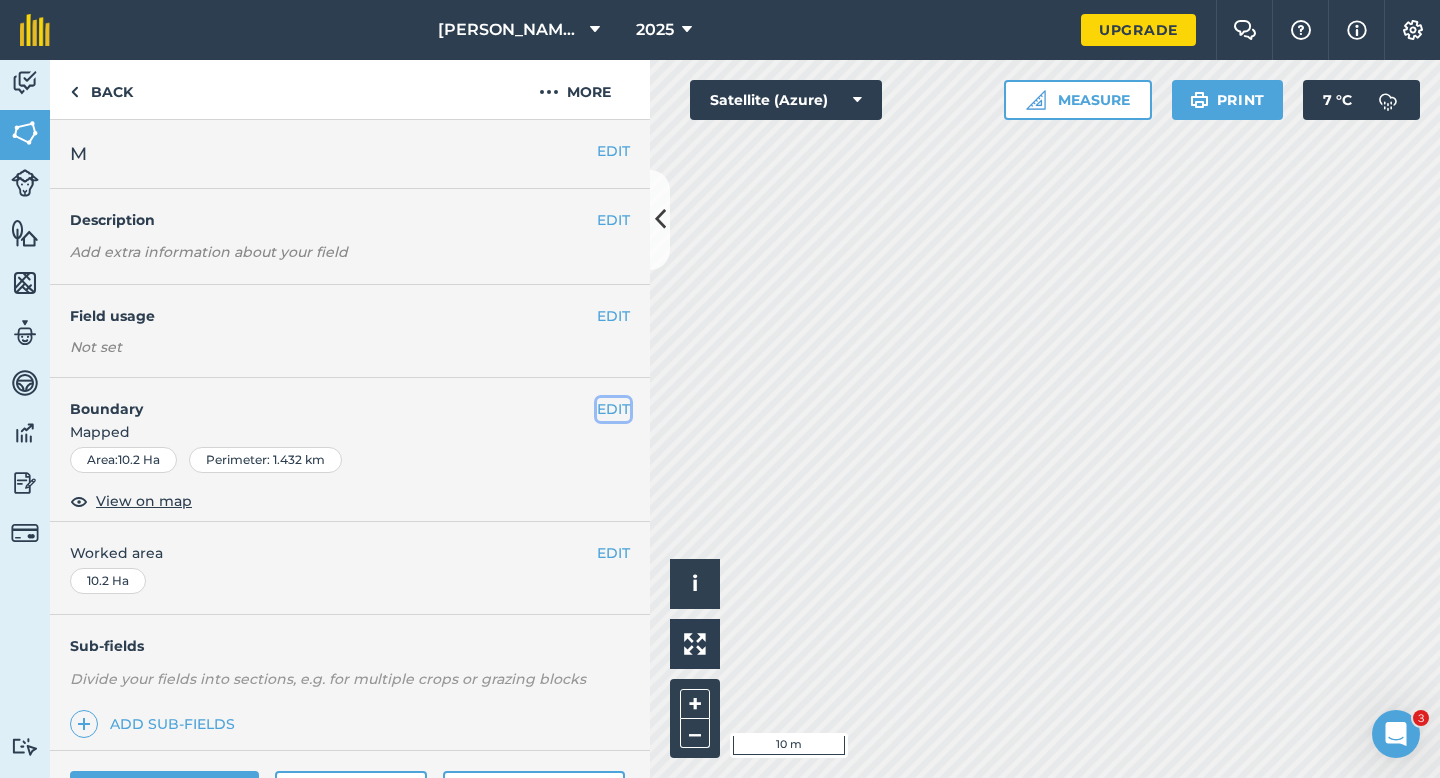 click on "EDIT" at bounding box center [613, 409] 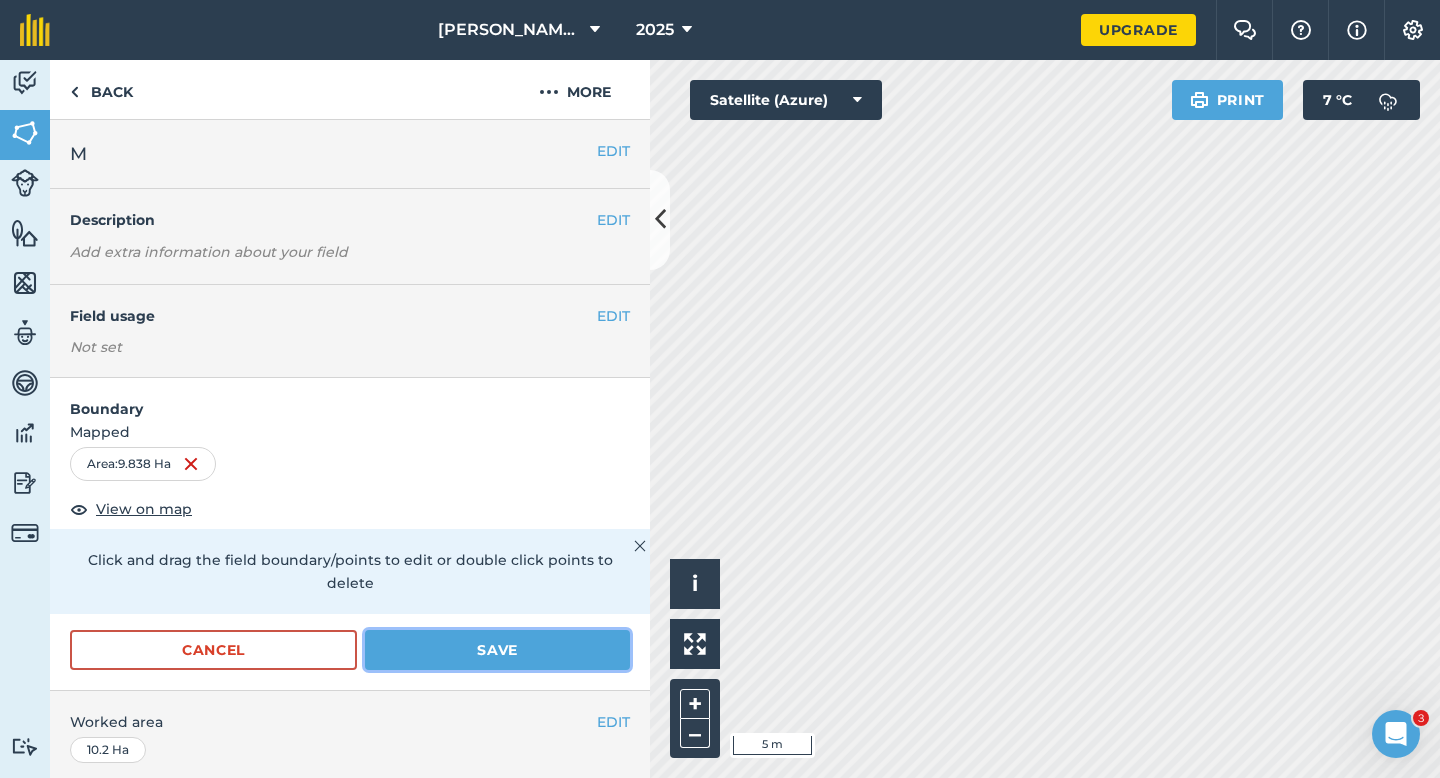 click on "Save" at bounding box center [497, 650] 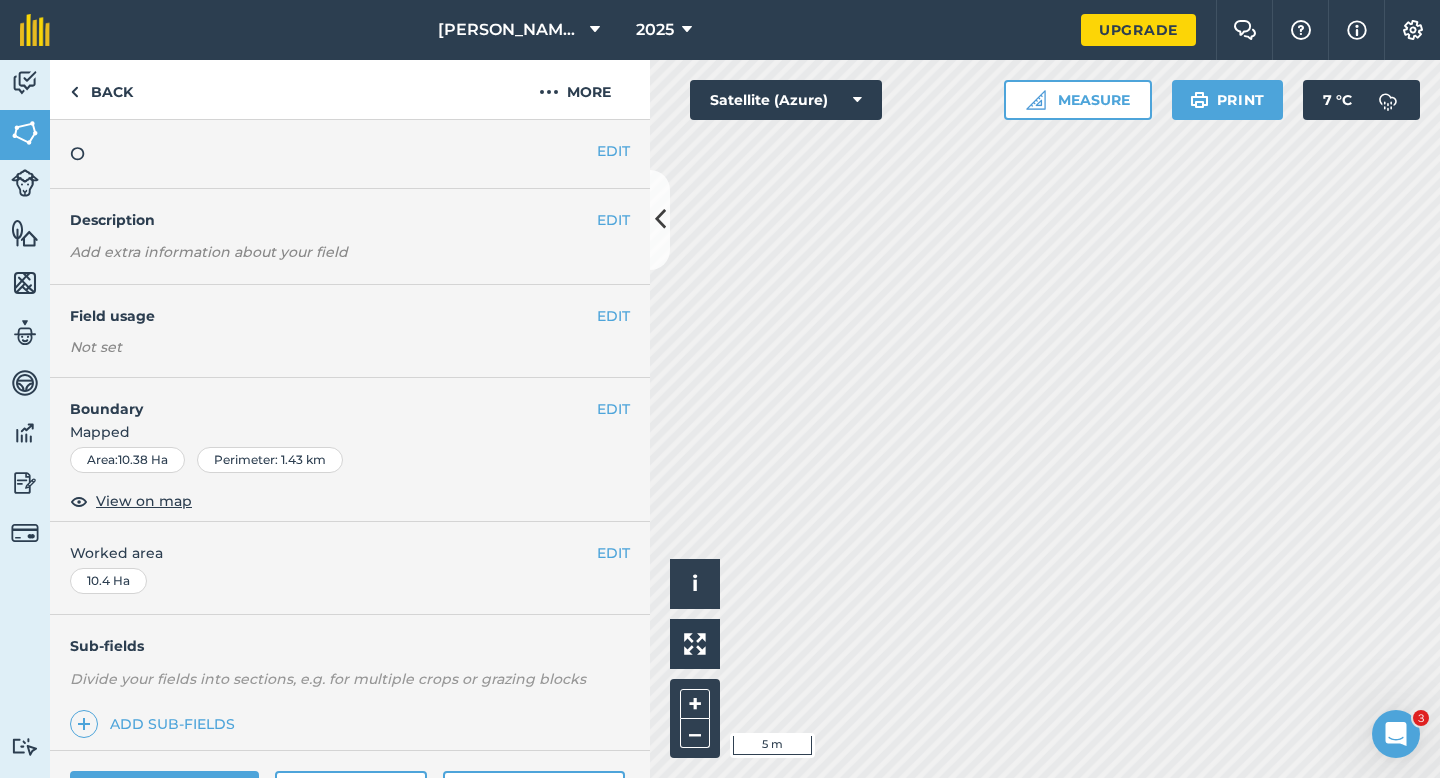 click on "Mapped" at bounding box center [350, 432] 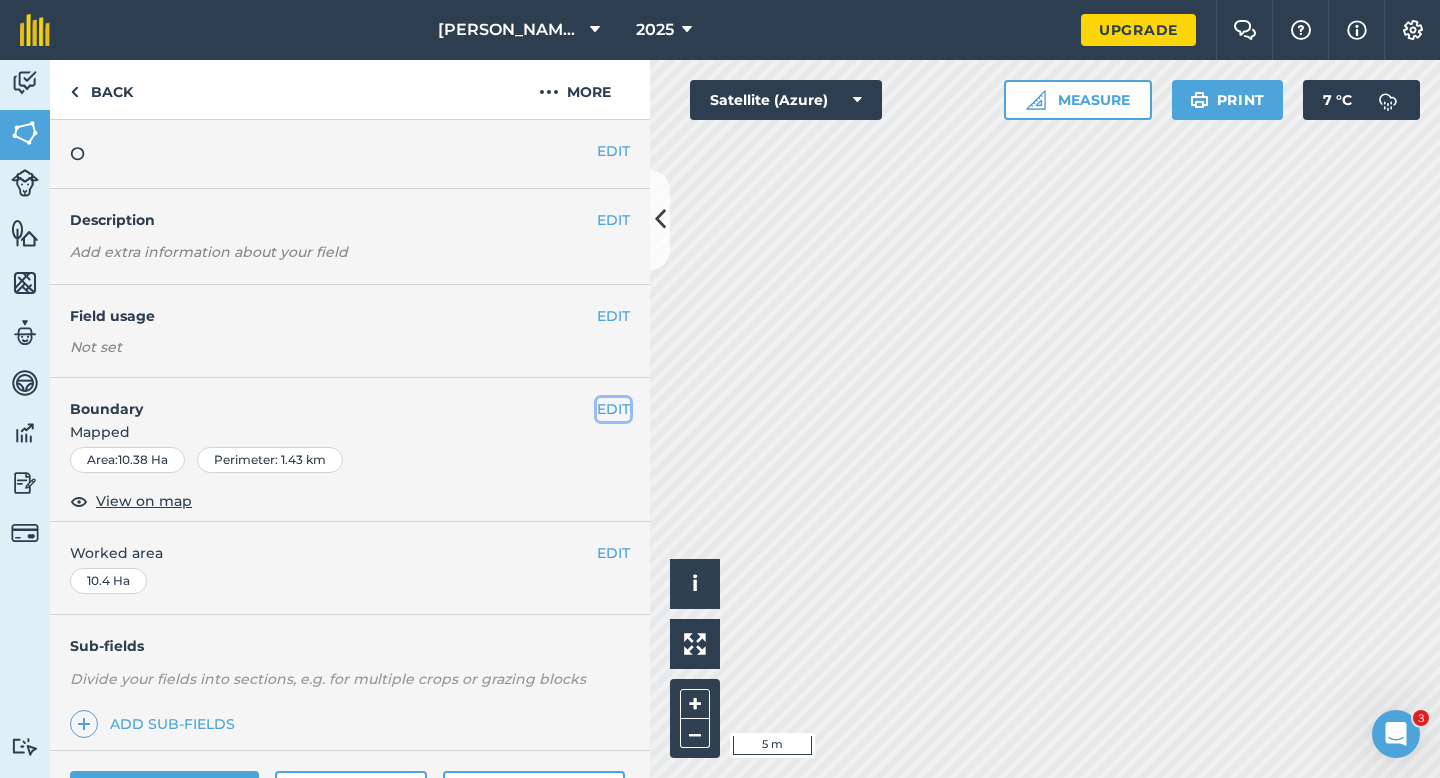 click on "EDIT" at bounding box center (613, 409) 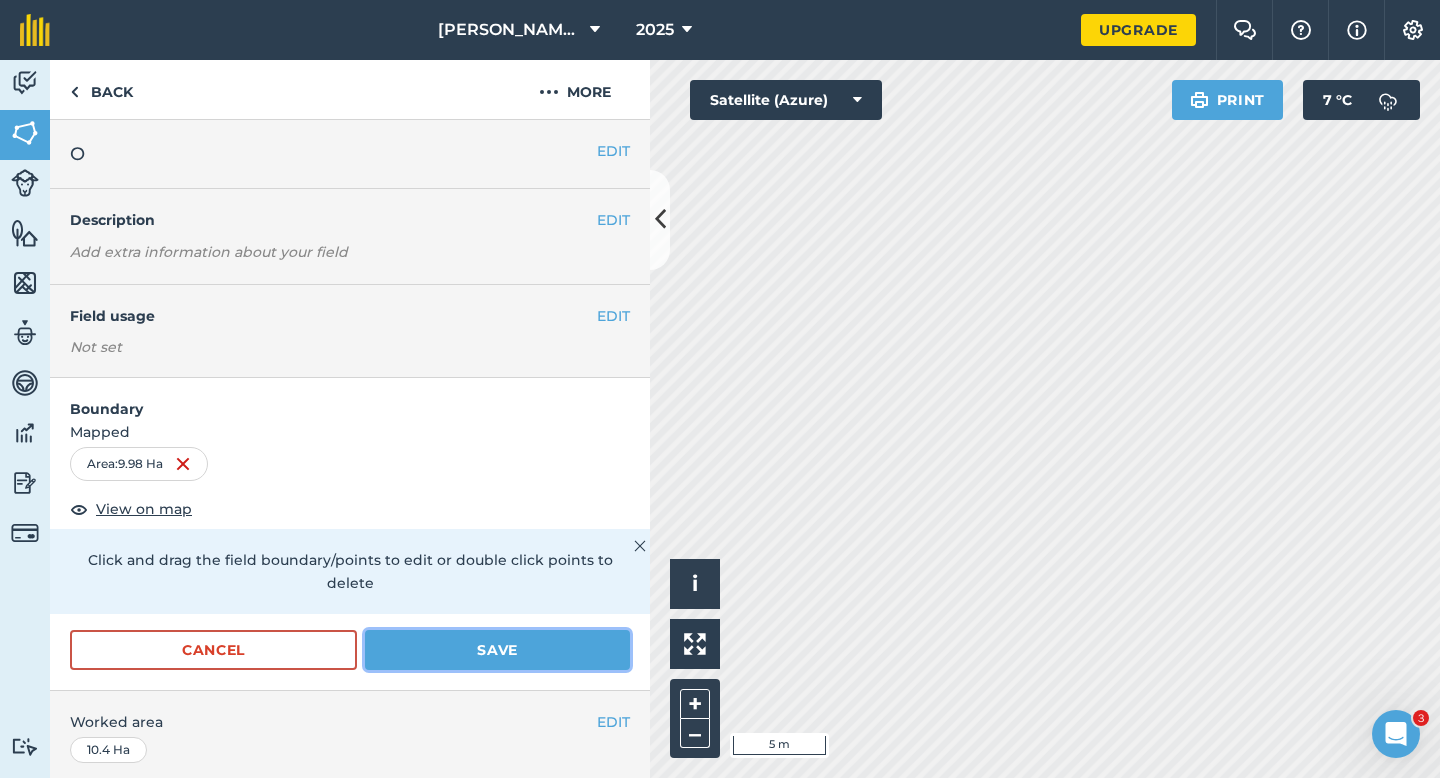 click on "Save" at bounding box center [497, 650] 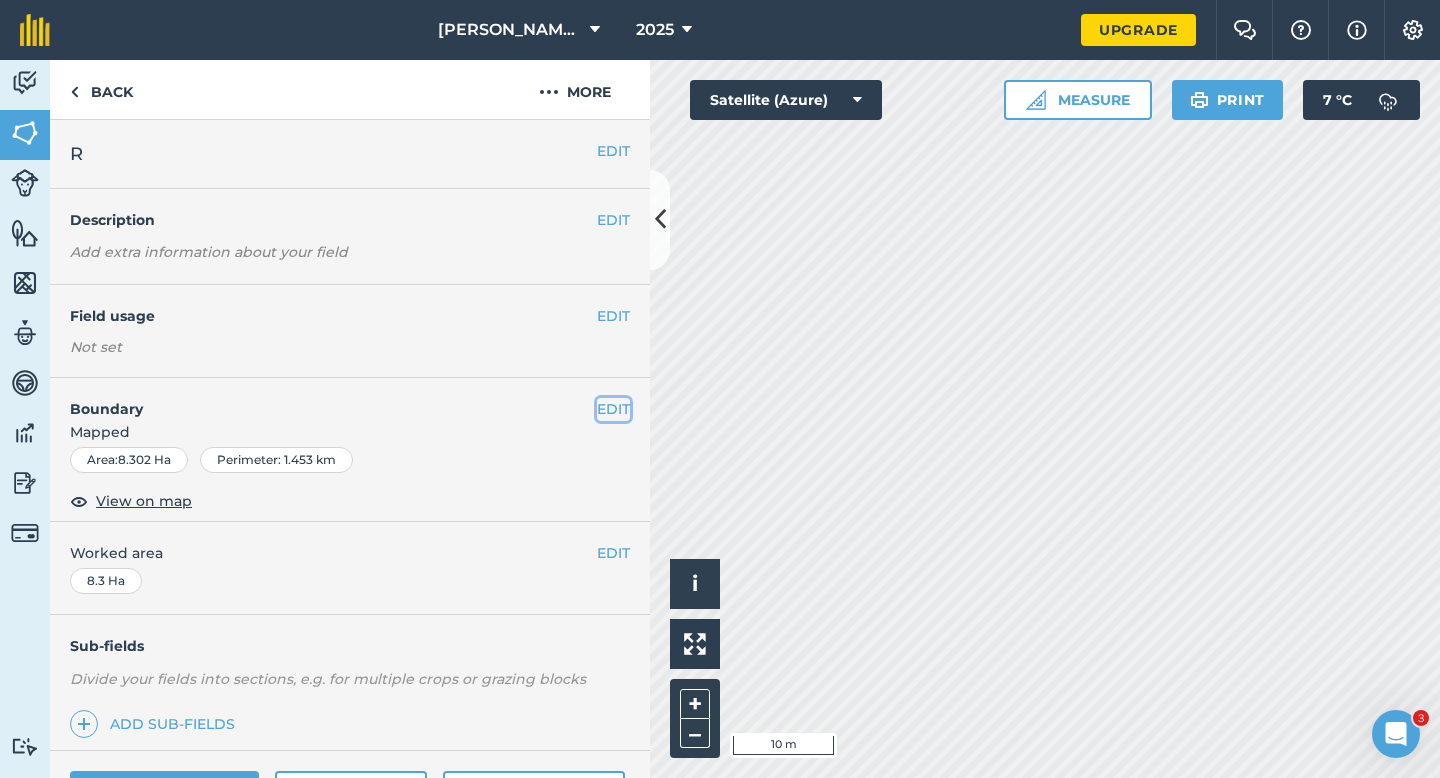 click on "EDIT" at bounding box center [613, 409] 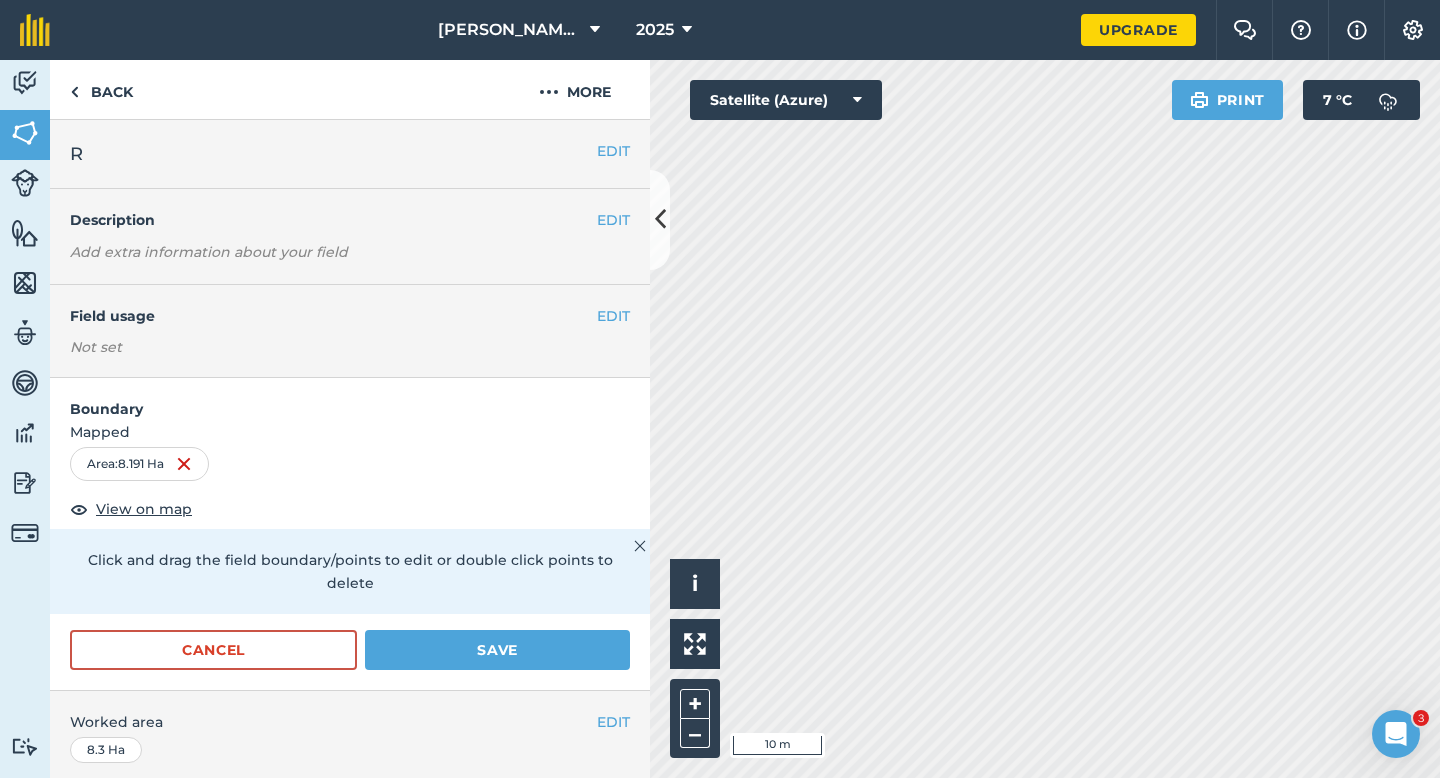 click on "Cancel Save" at bounding box center [350, 660] 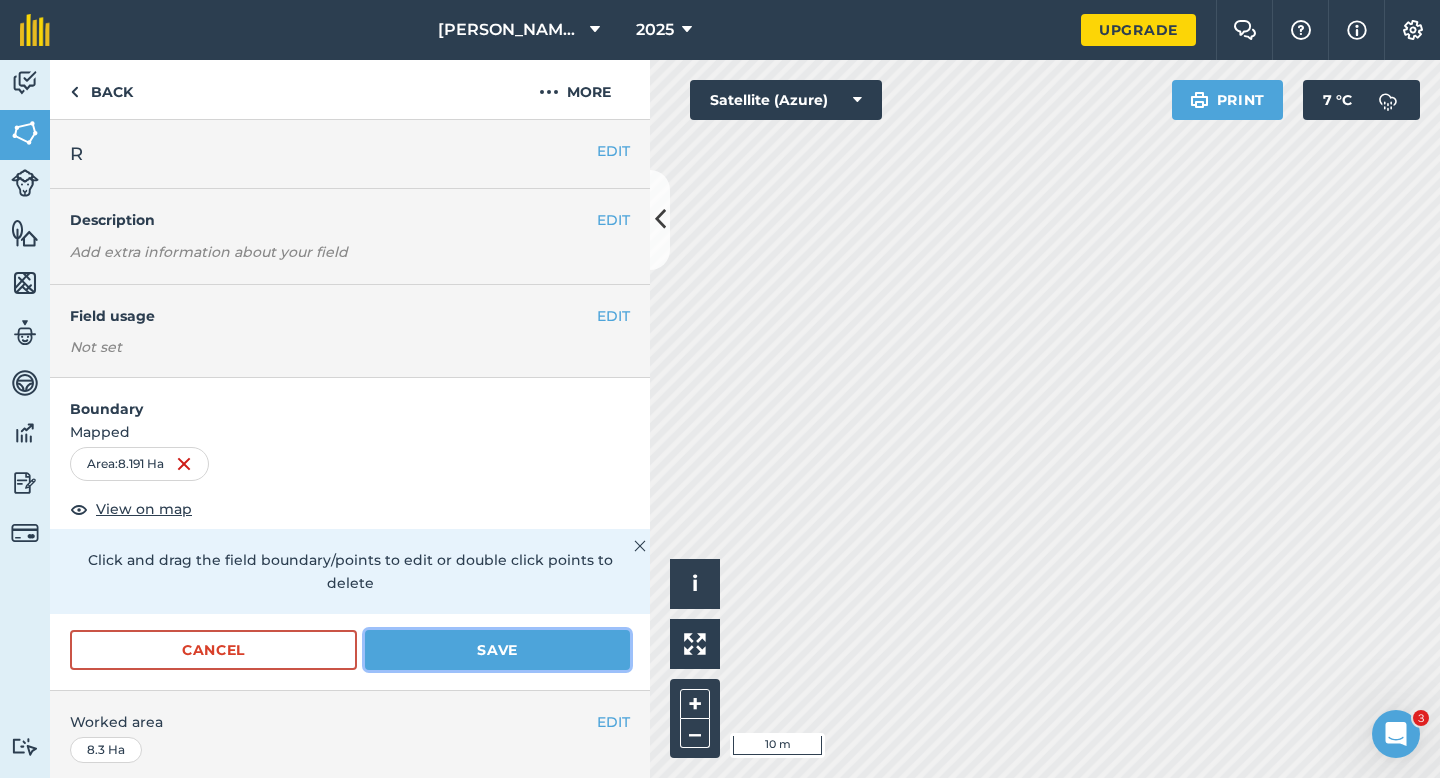click on "Save" at bounding box center (497, 650) 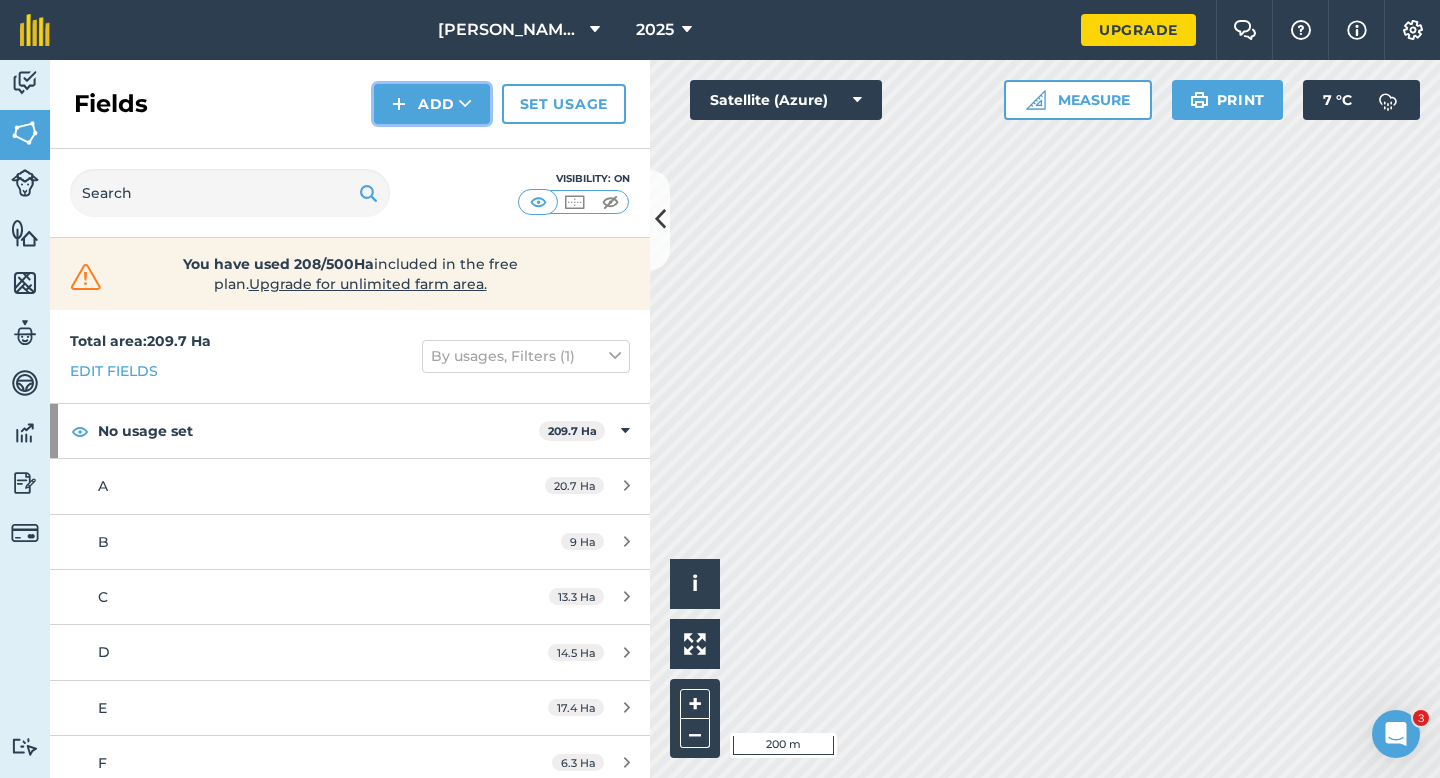 click at bounding box center [399, 104] 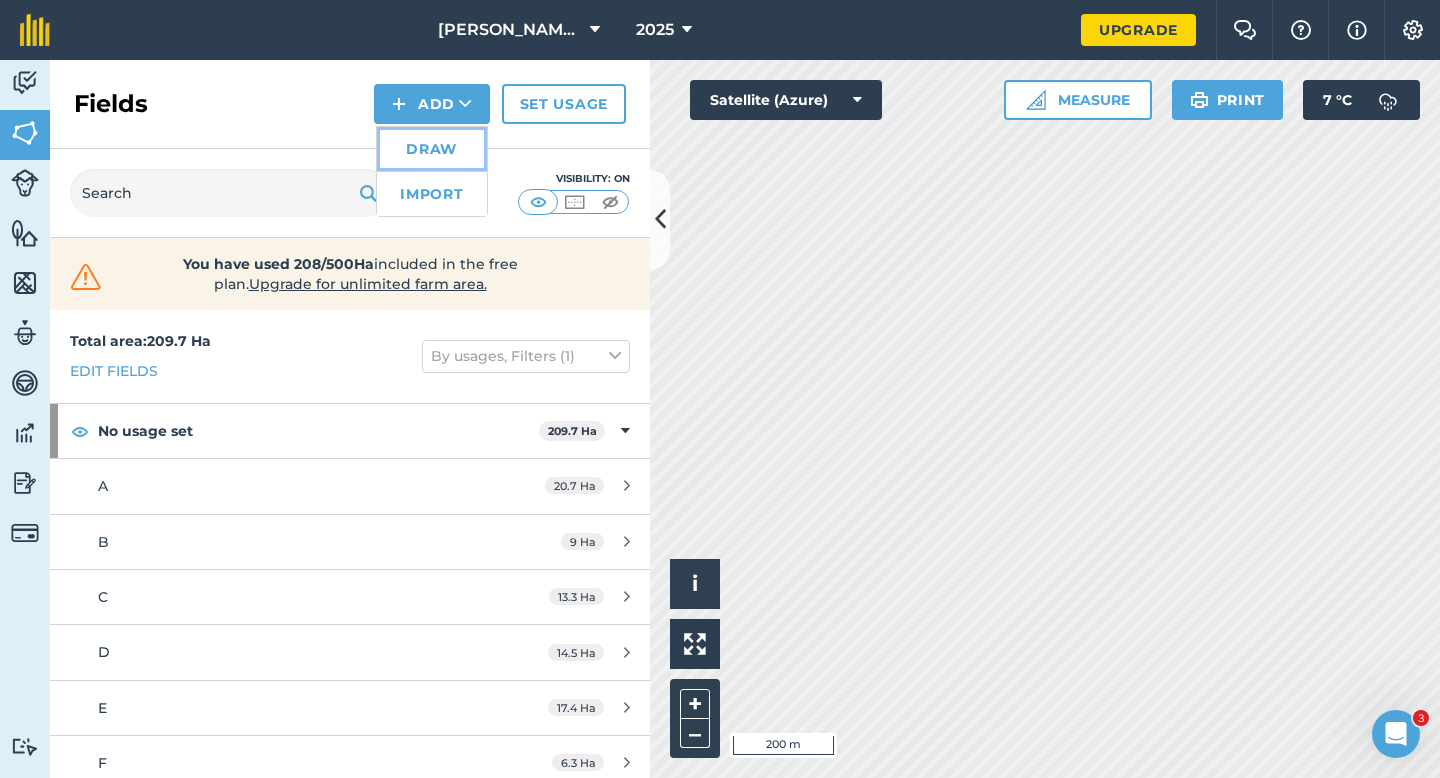 click on "Draw" at bounding box center (432, 149) 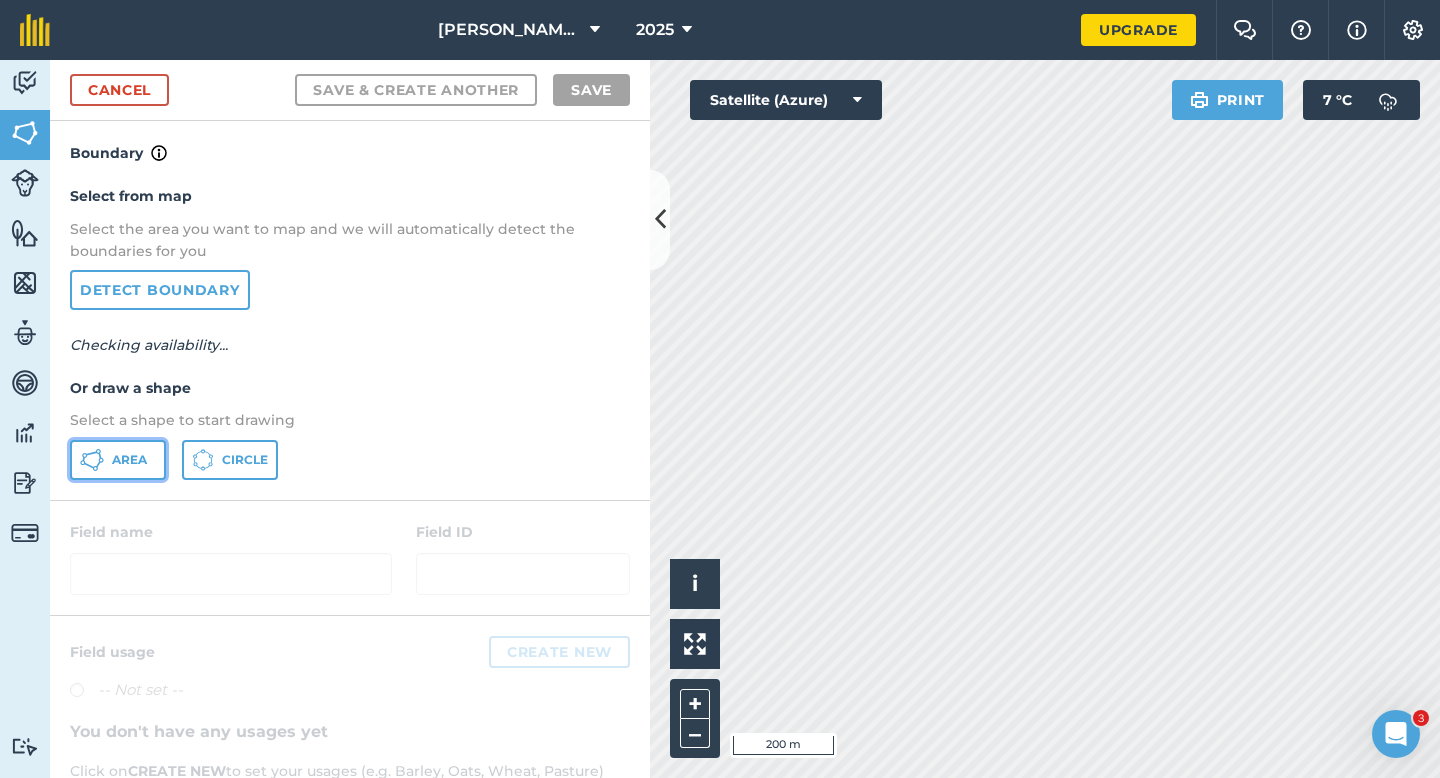 click on "Area" at bounding box center (118, 460) 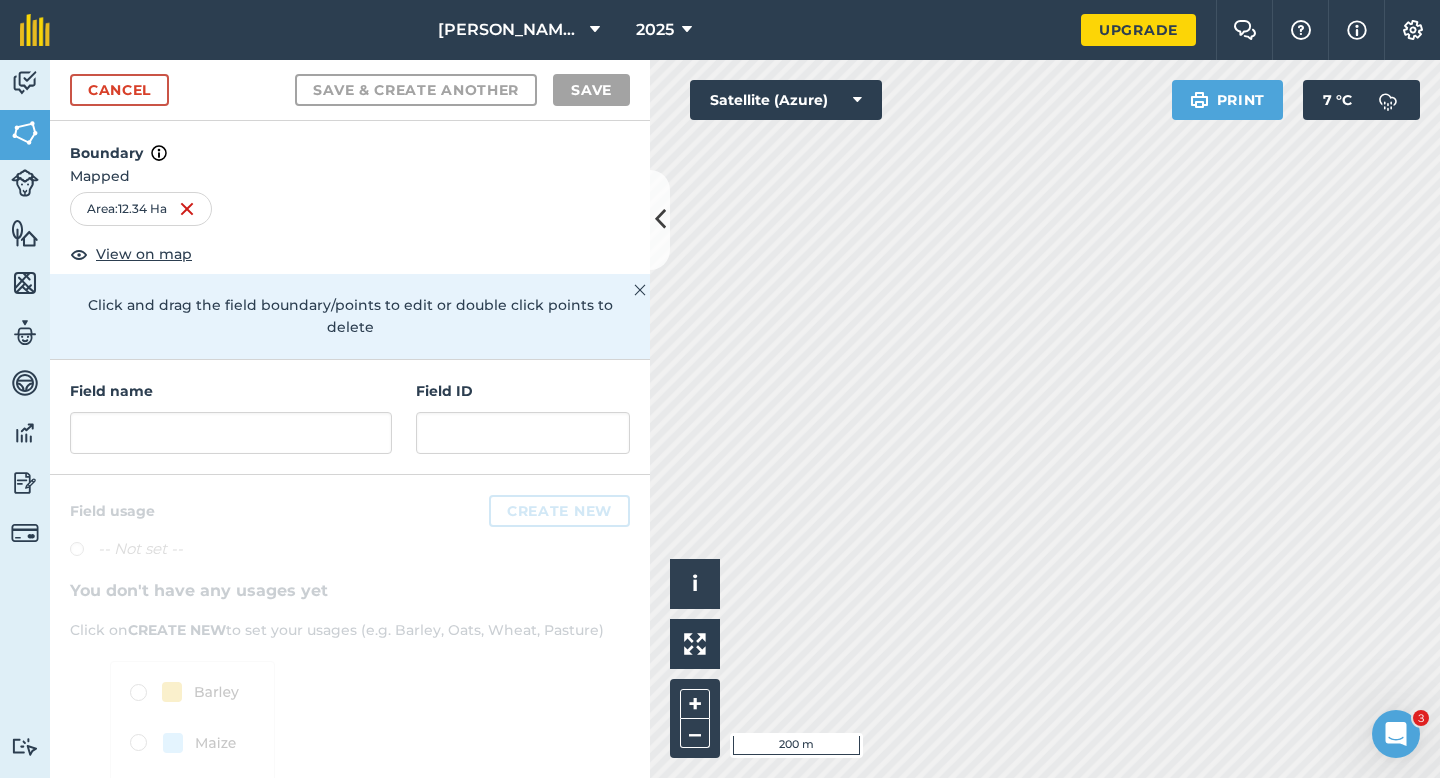 click on "Field name Field ID" at bounding box center (350, 417) 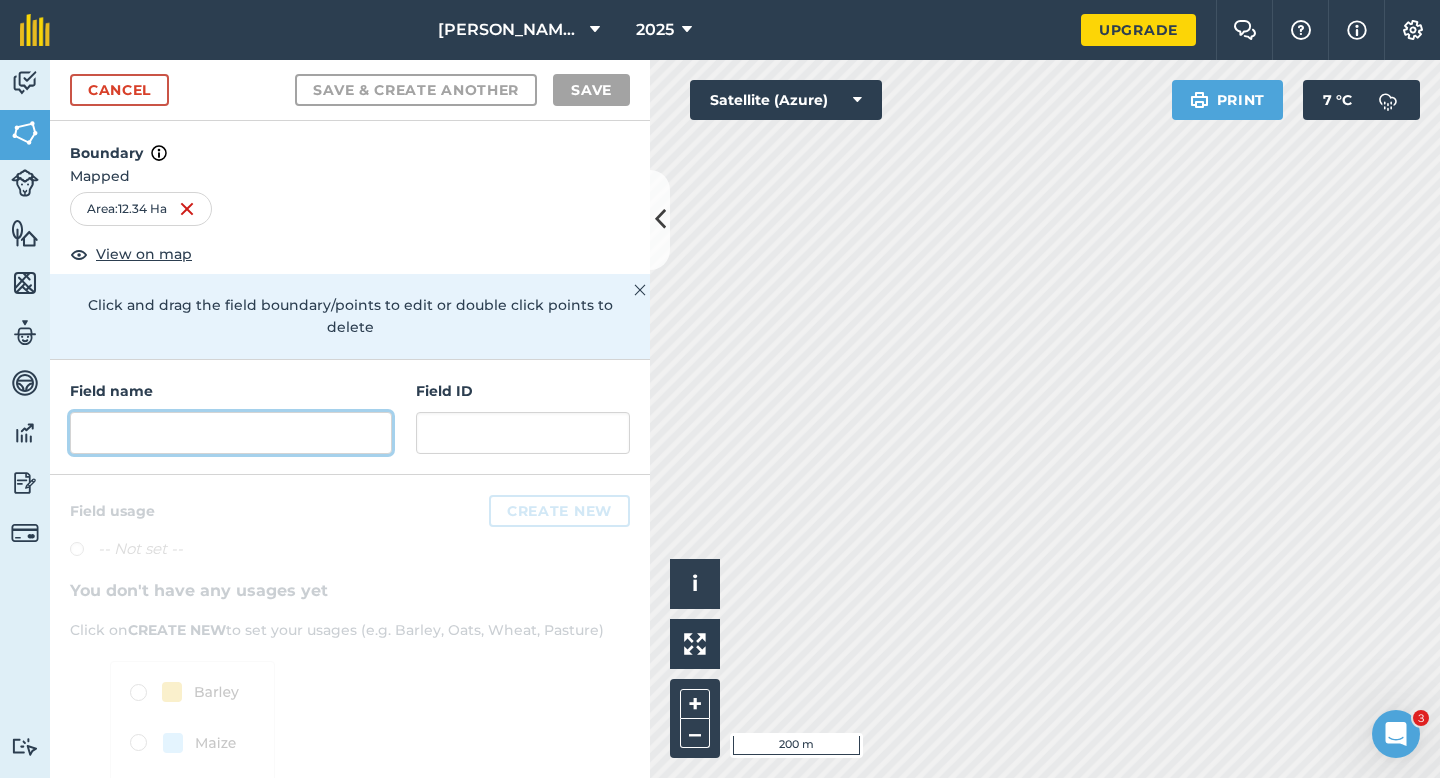 click at bounding box center (231, 433) 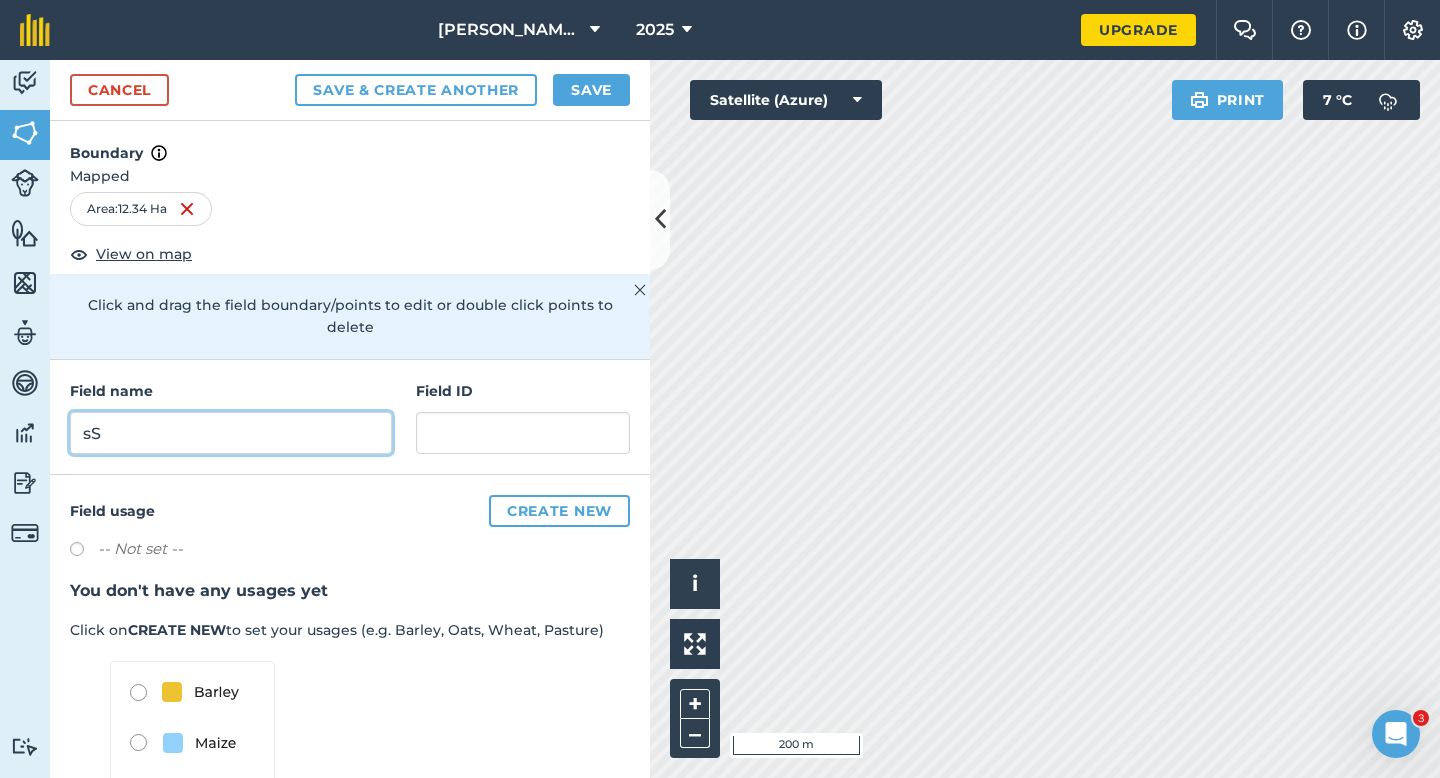 type on "s" 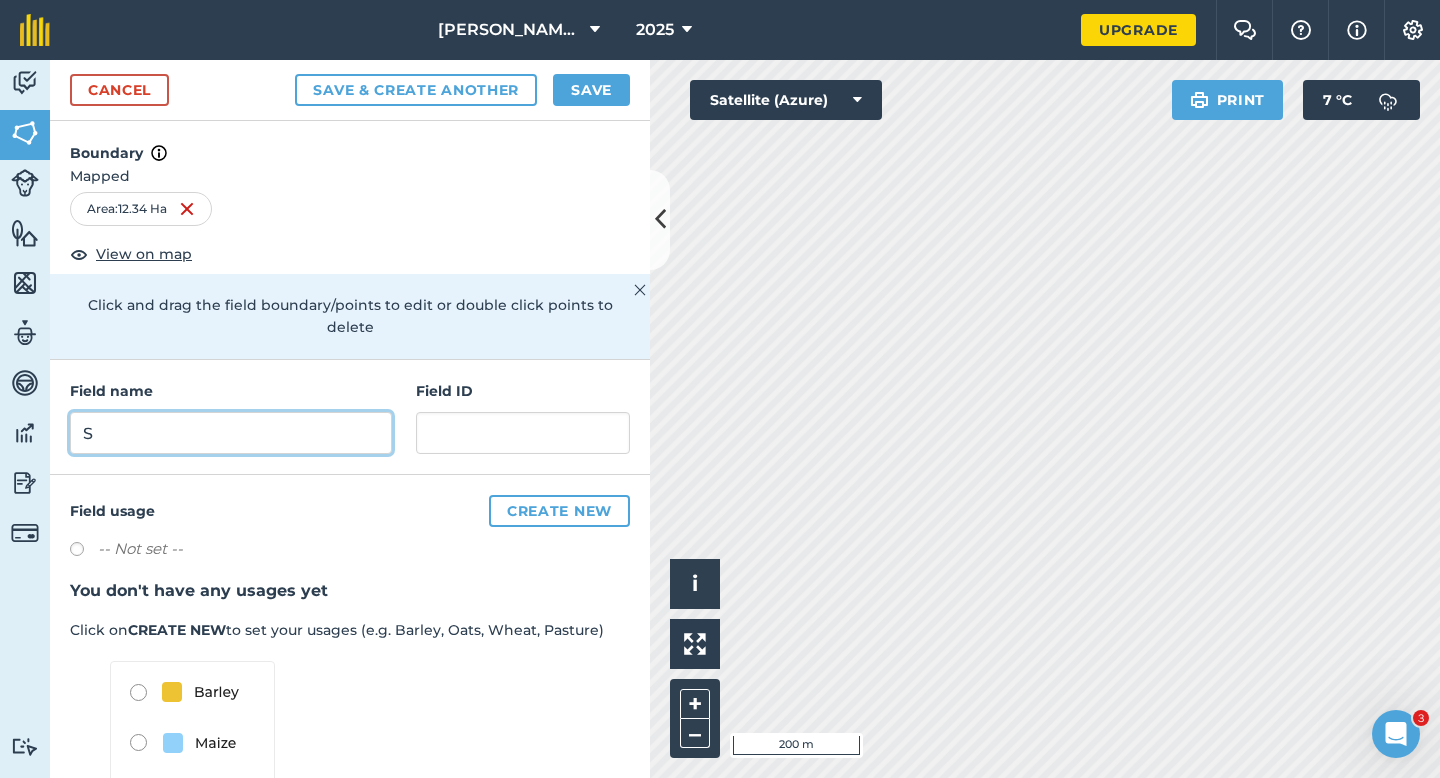 type on "S" 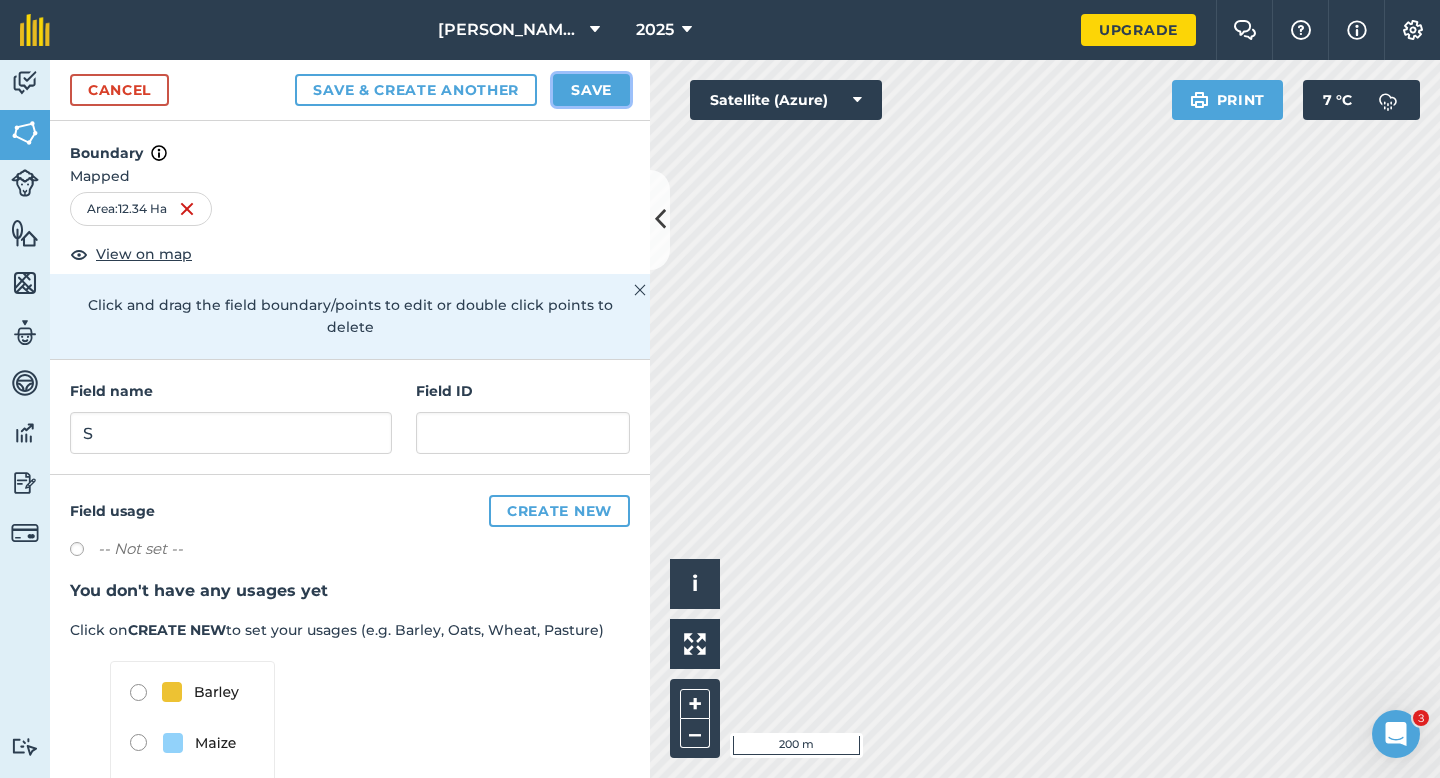 click on "Save" at bounding box center (591, 90) 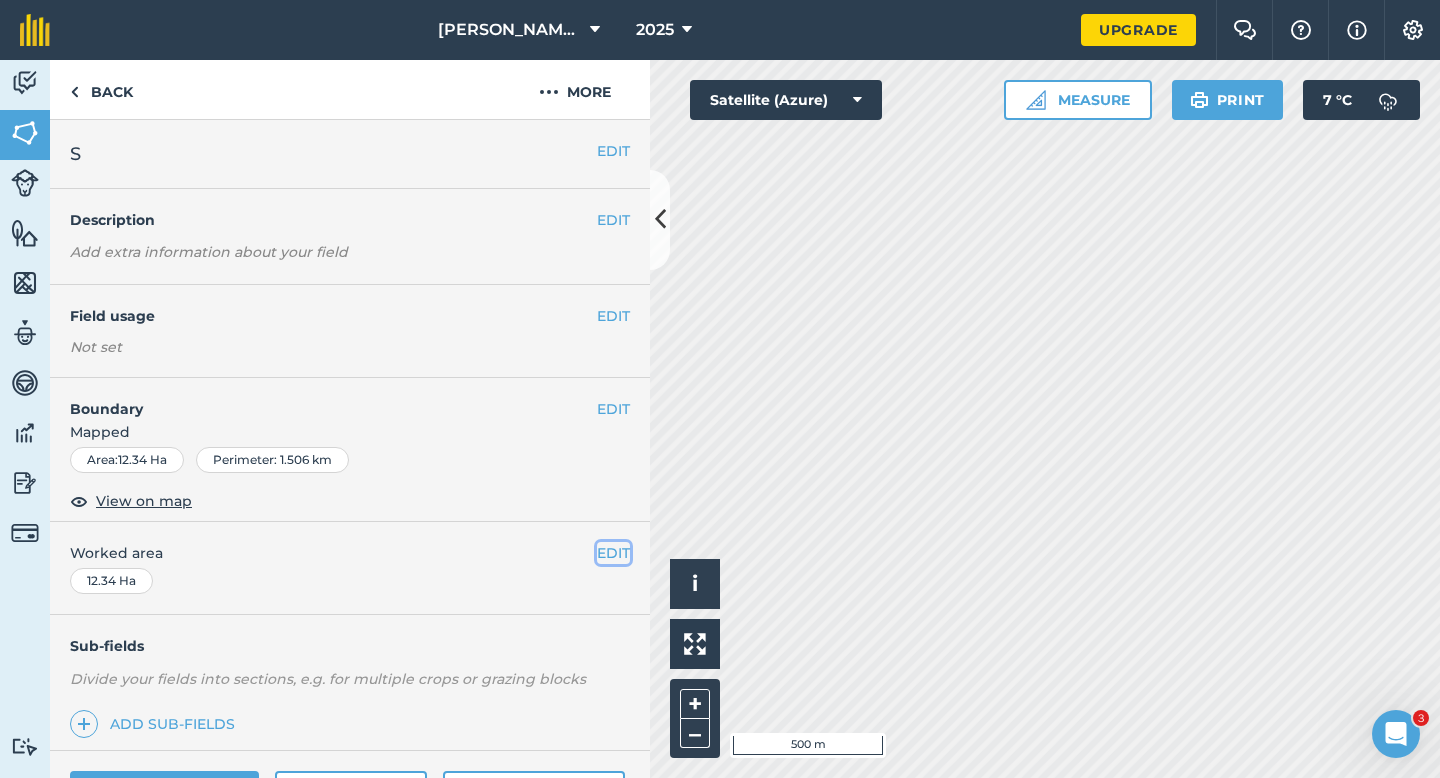 click on "EDIT" at bounding box center (613, 553) 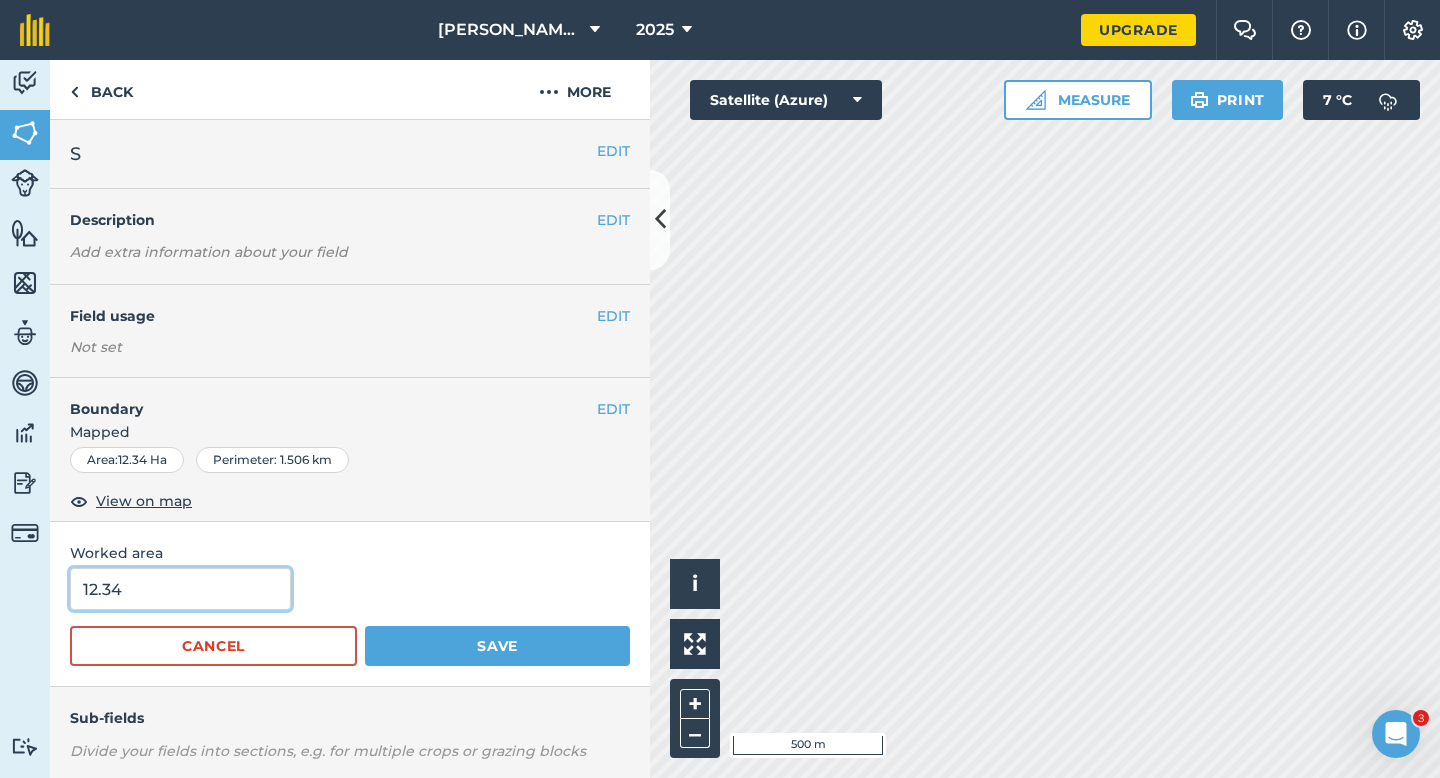 click on "12.34" at bounding box center (180, 589) 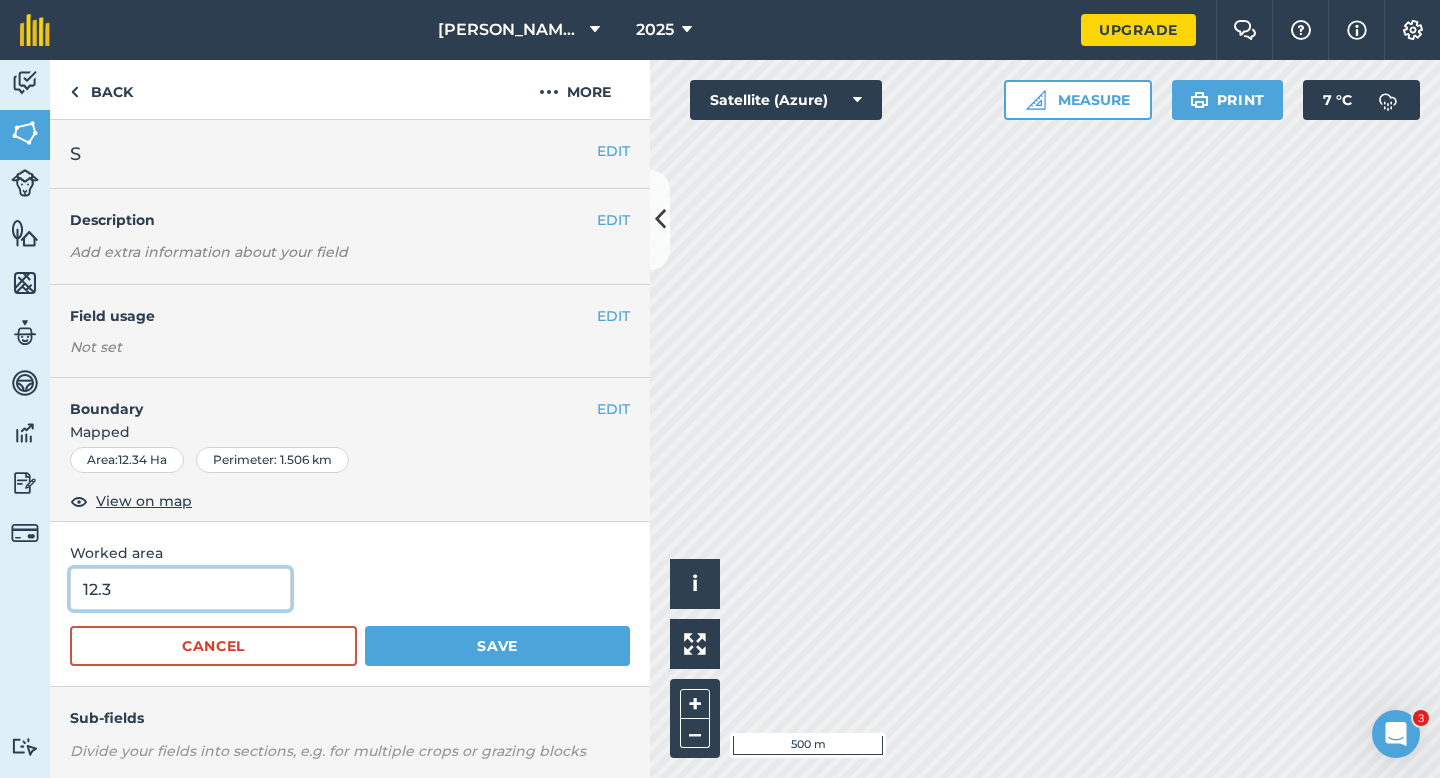type on "12.3" 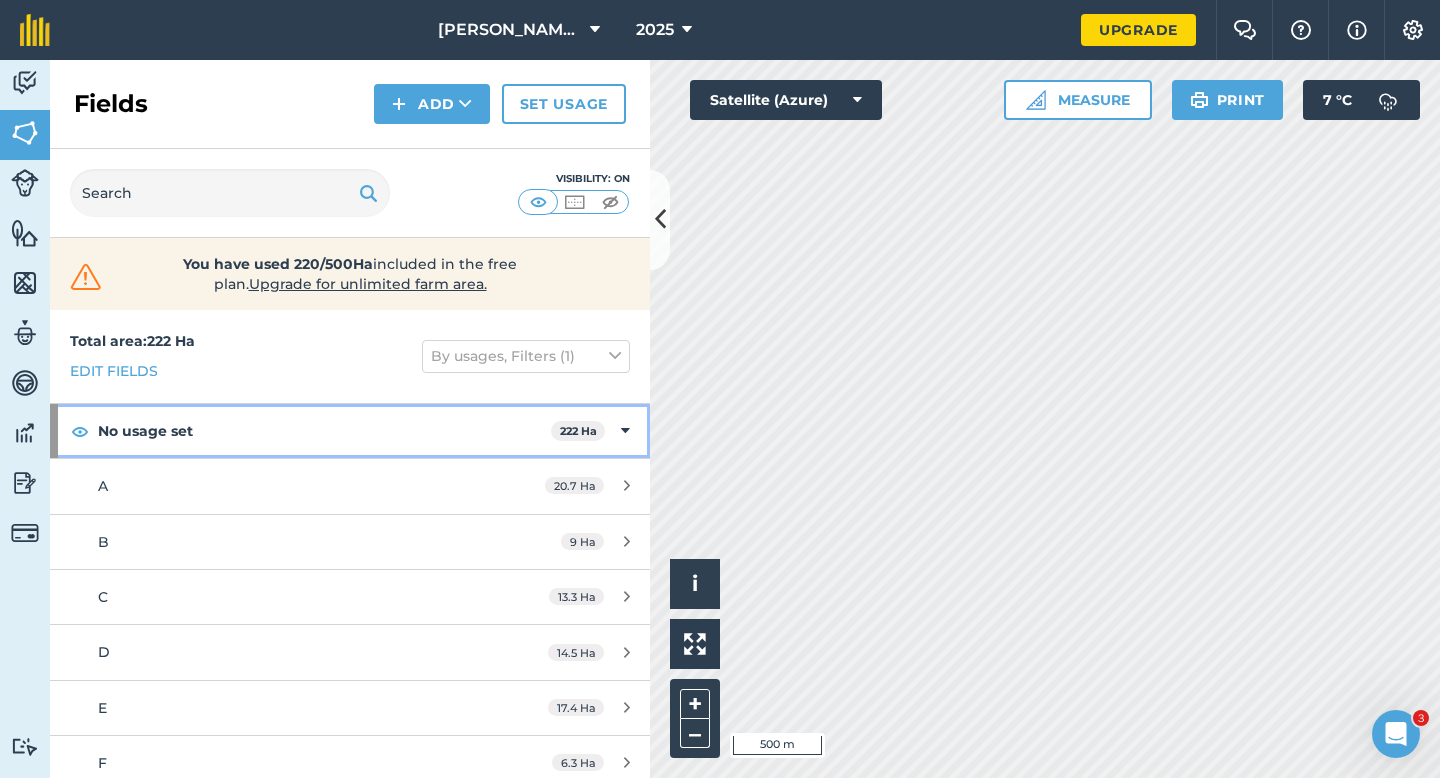 click on "No usage set 222   Ha" at bounding box center [350, 431] 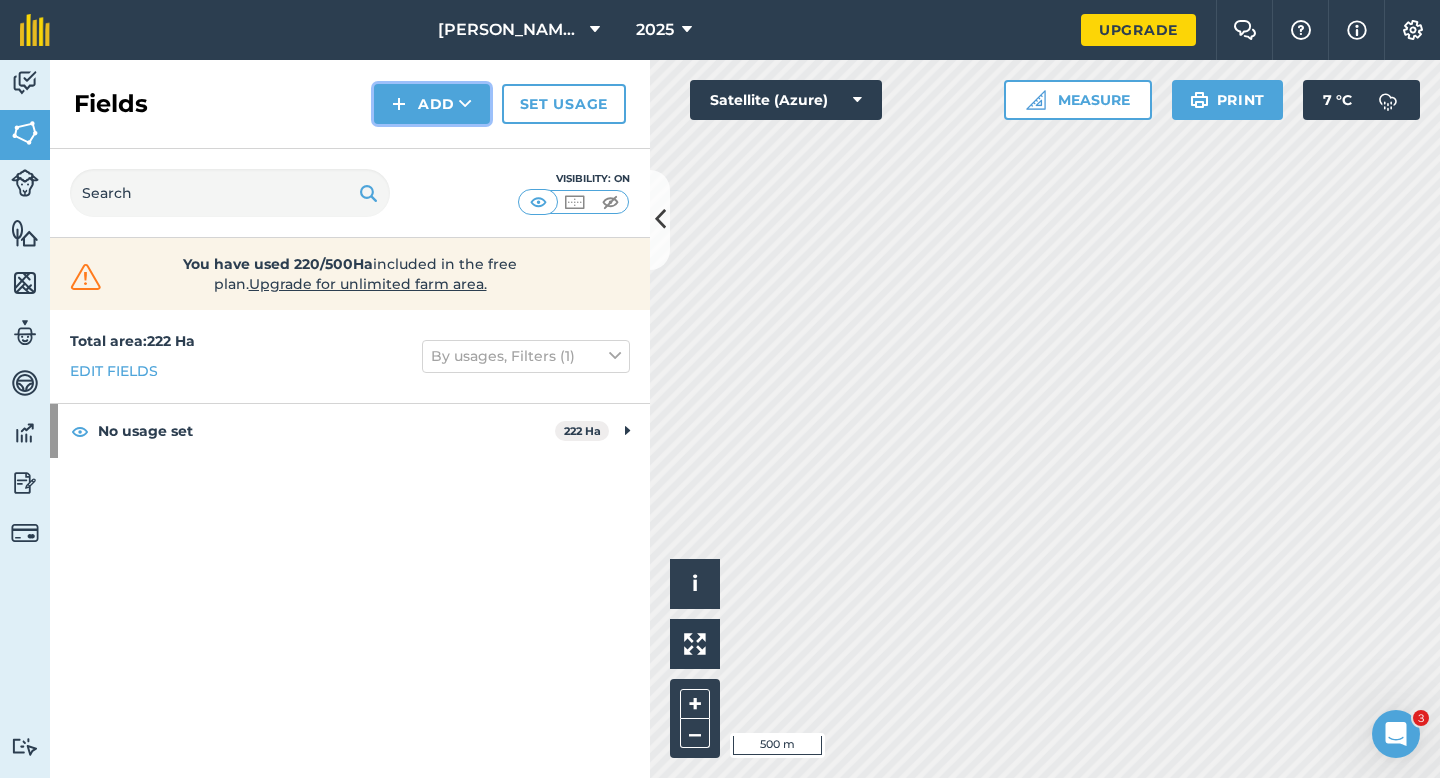 click on "Add" at bounding box center [432, 104] 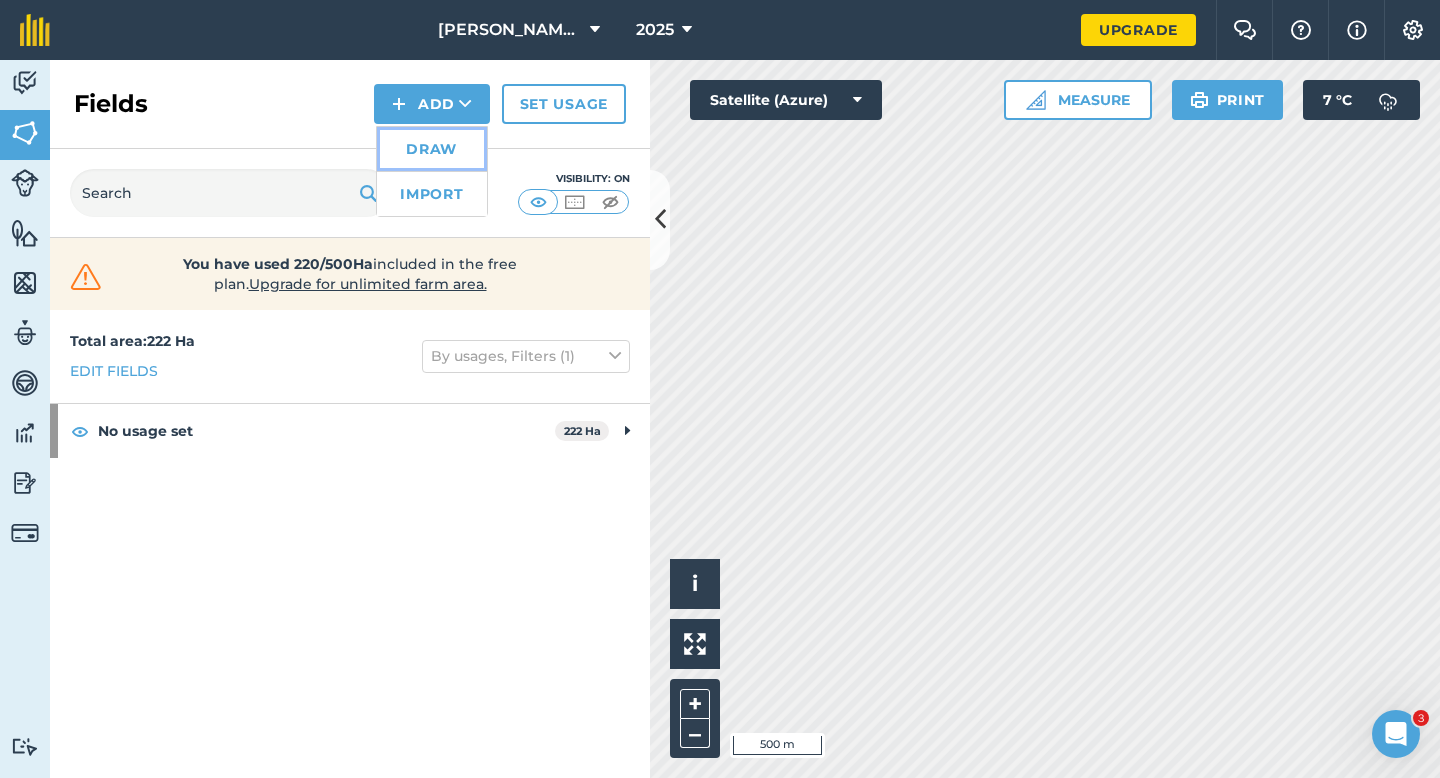 click on "Draw" at bounding box center (432, 149) 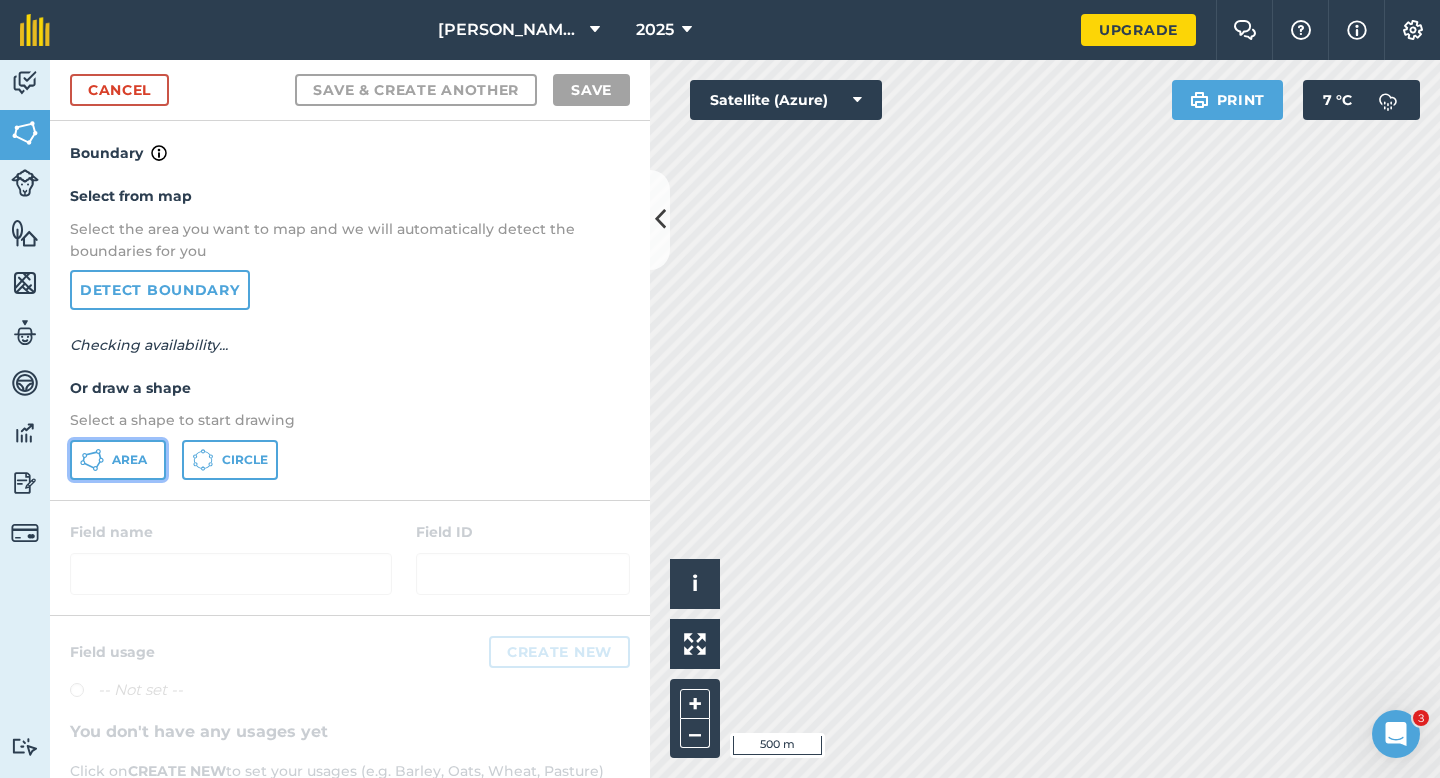 click on "Area" at bounding box center [118, 460] 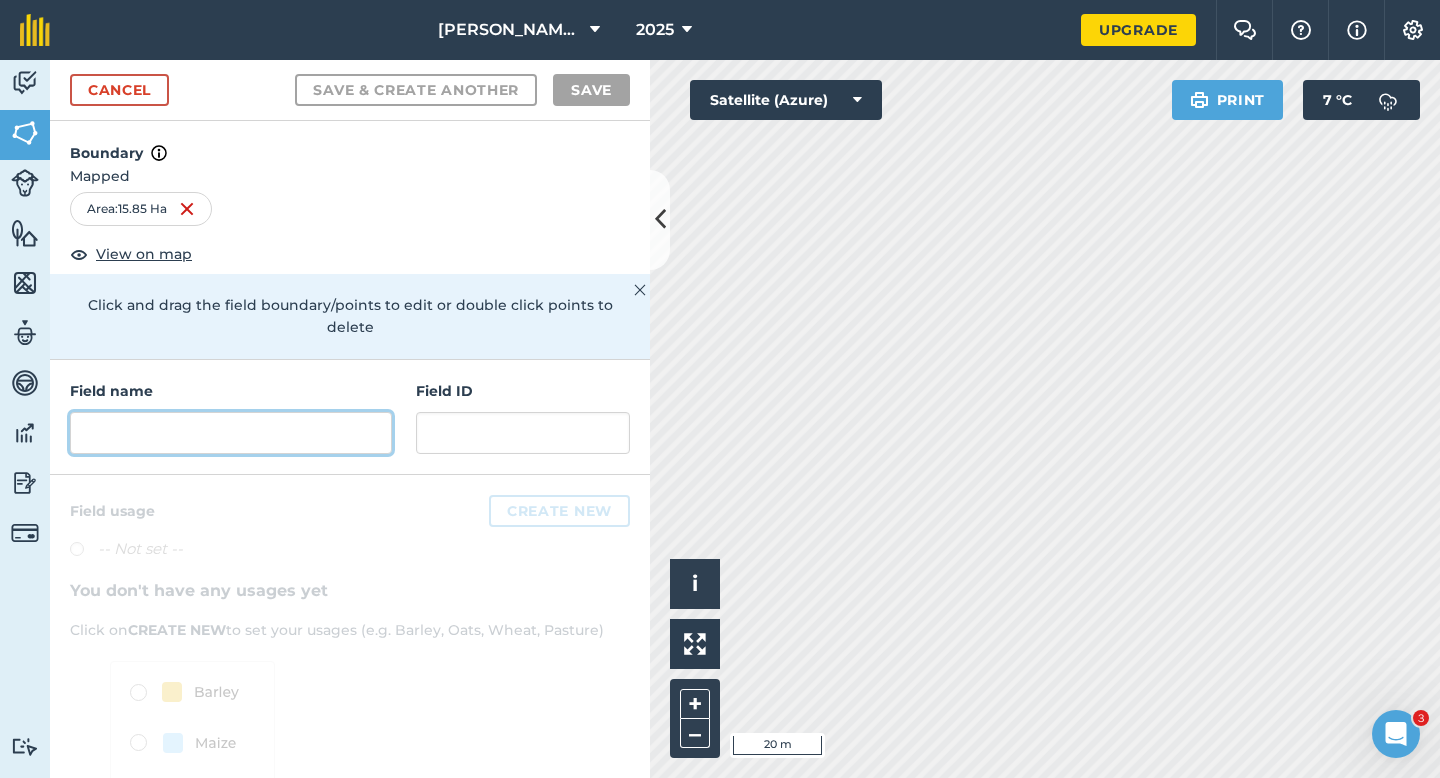 click at bounding box center (231, 433) 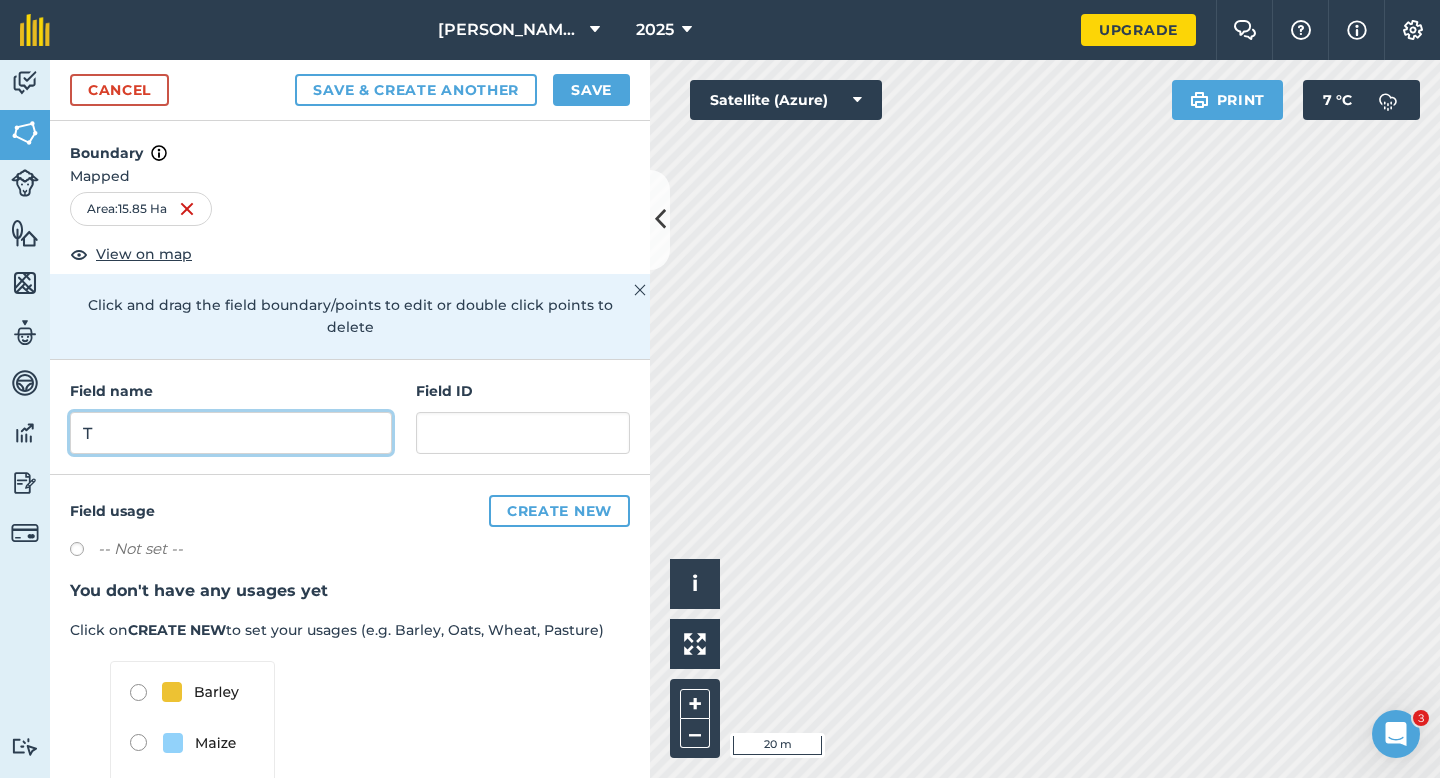type on "T" 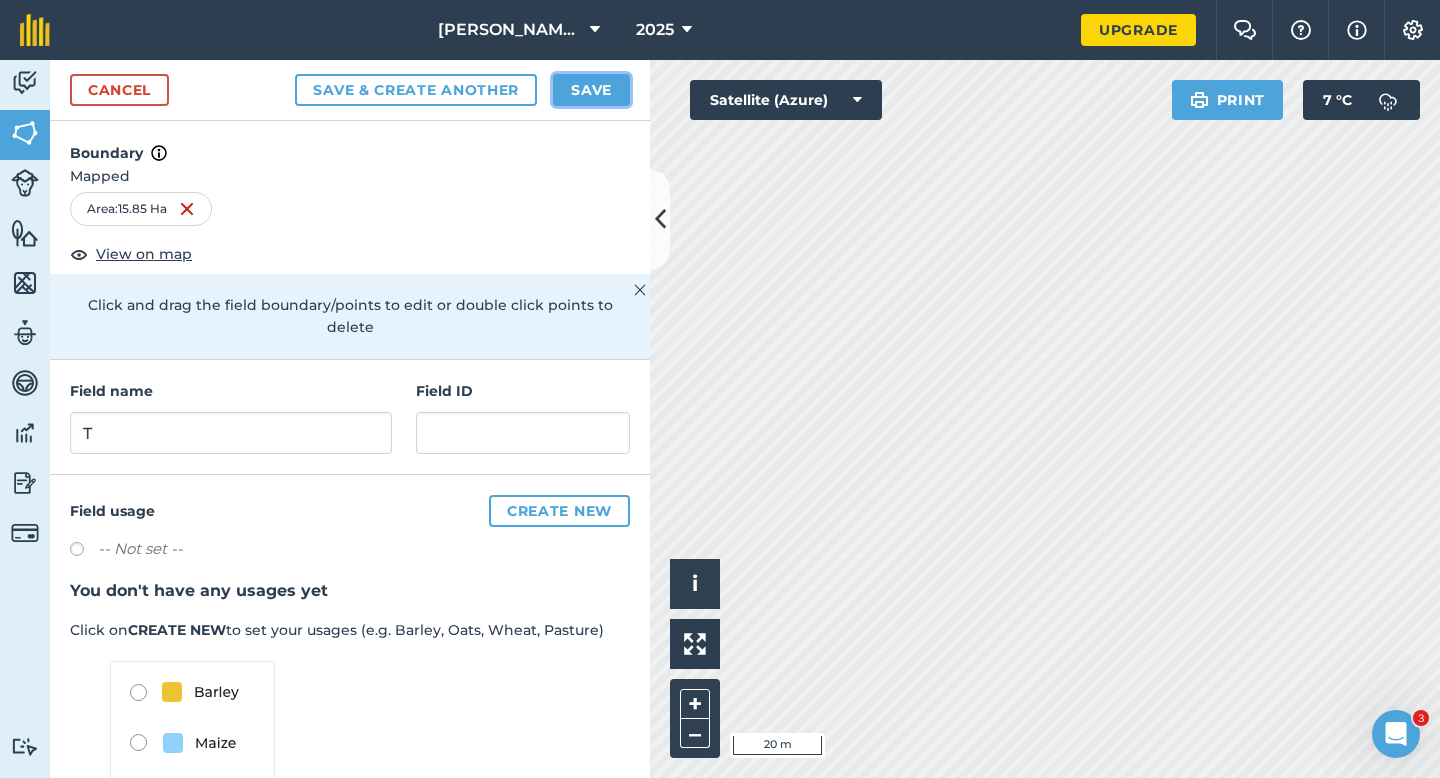 click on "Save" at bounding box center [591, 90] 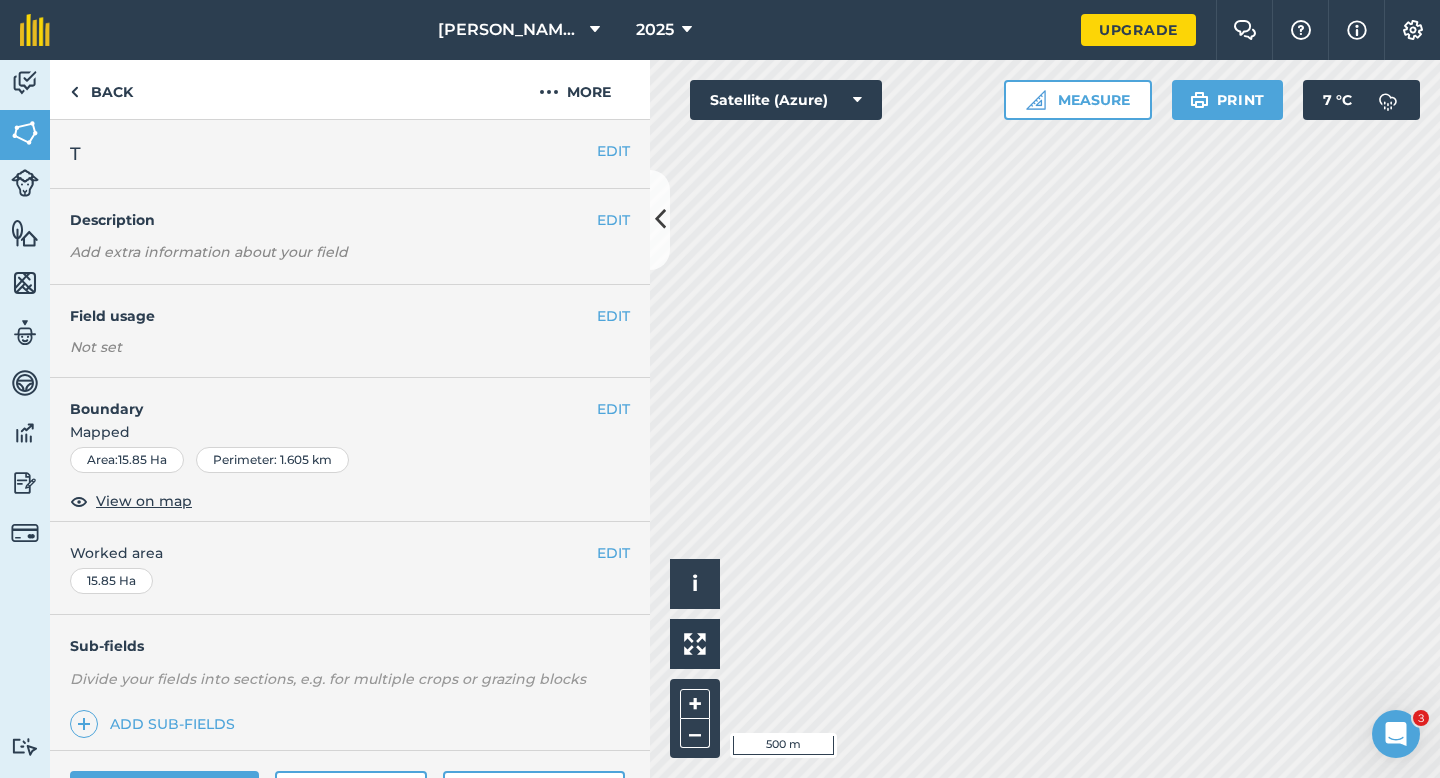click on "EDIT Worked area 15.85   Ha" at bounding box center (350, 568) 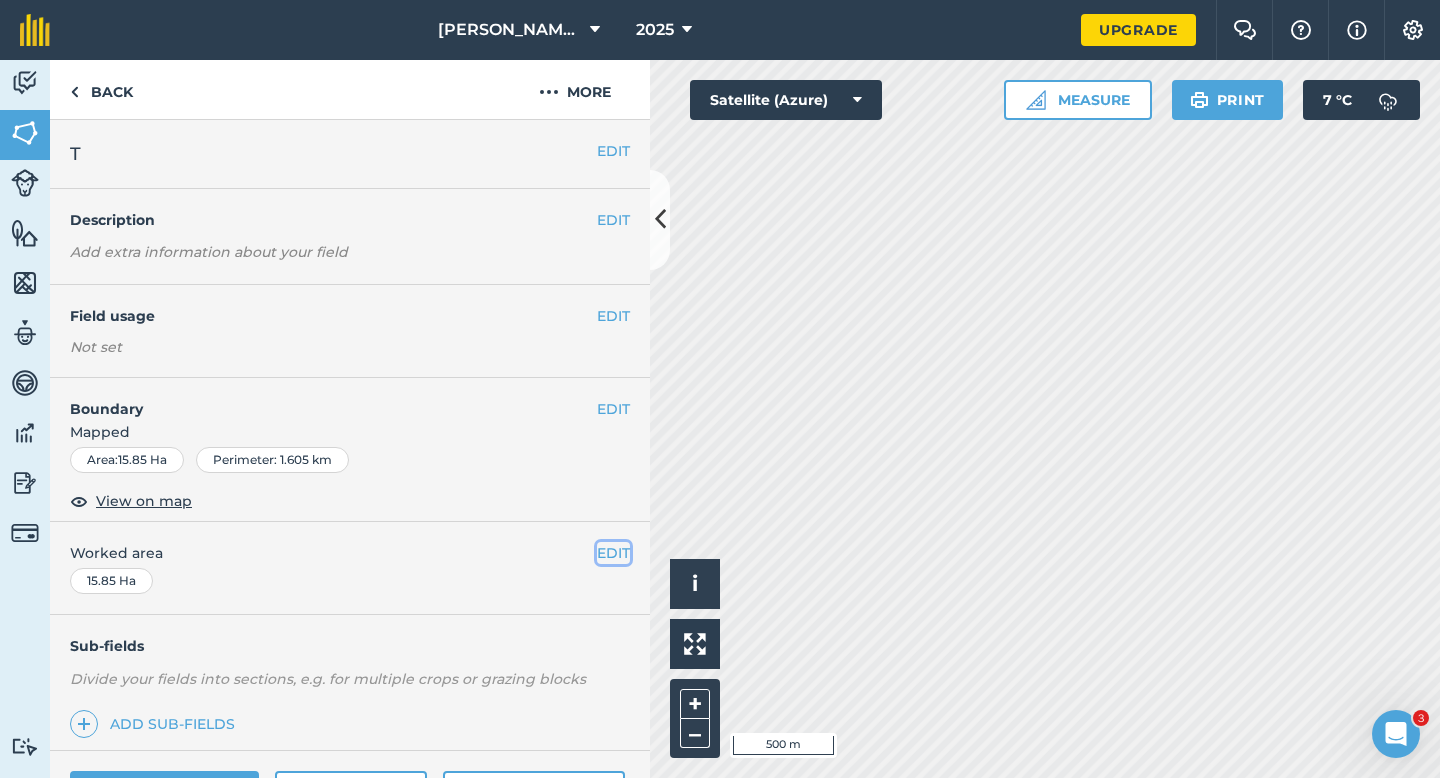 click on "EDIT" at bounding box center [613, 553] 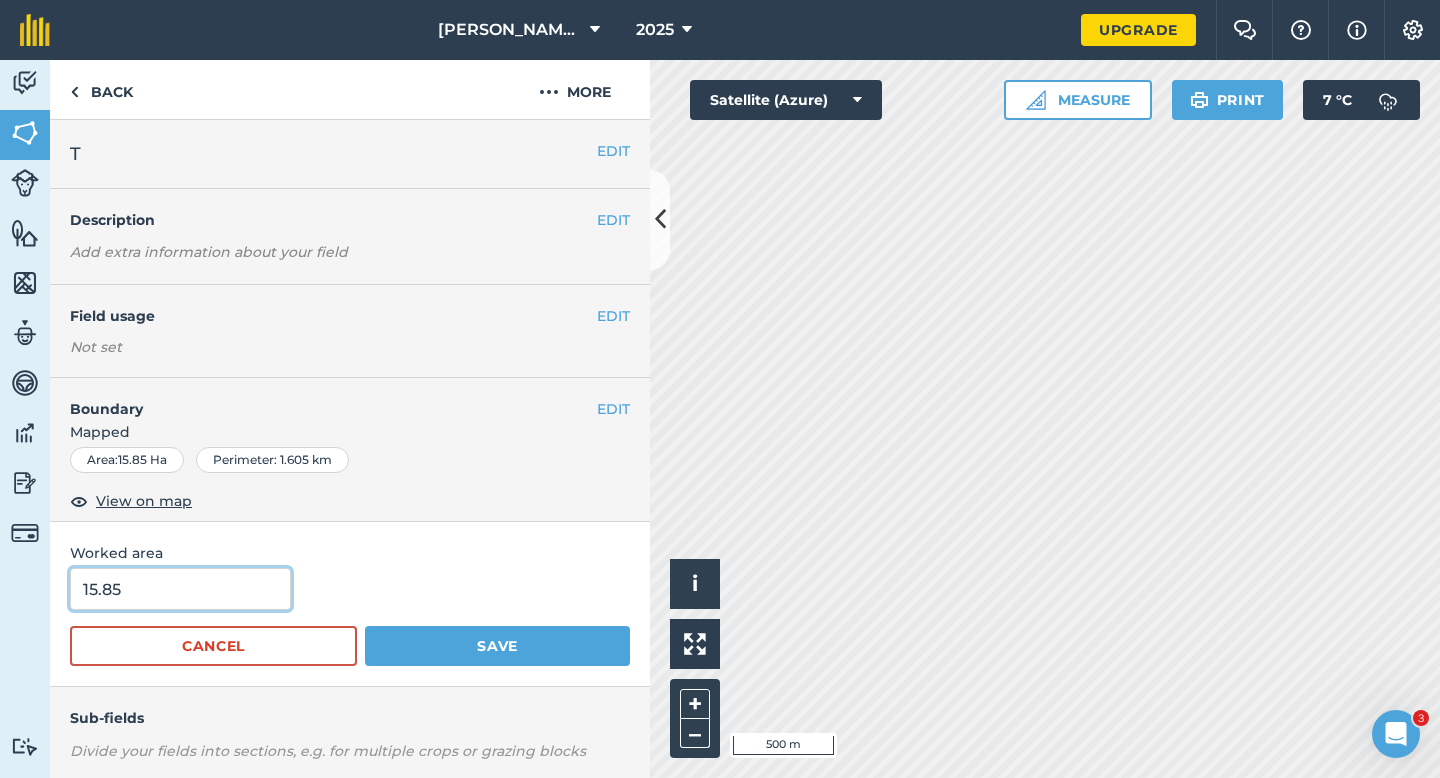 click on "15.85" at bounding box center (180, 589) 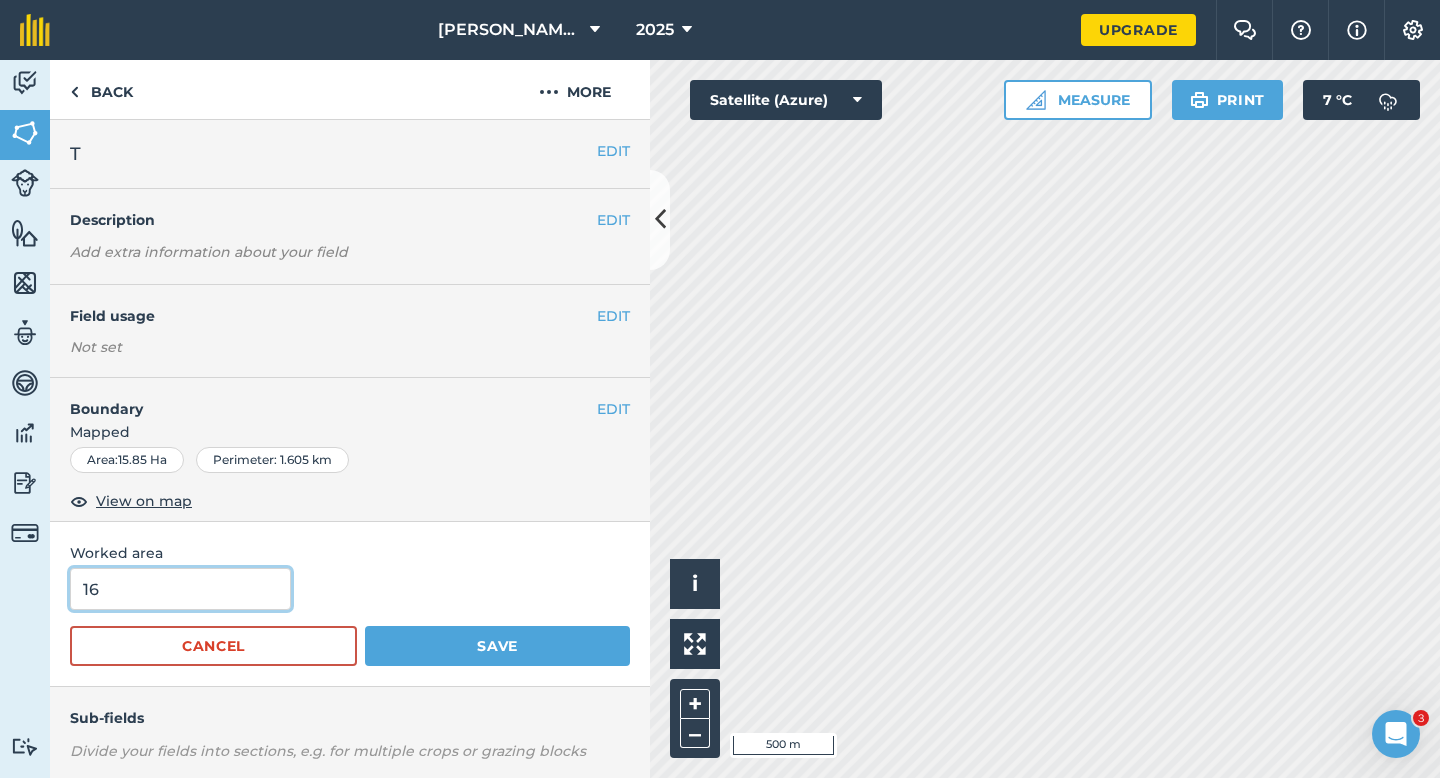click on "Save" at bounding box center [497, 646] 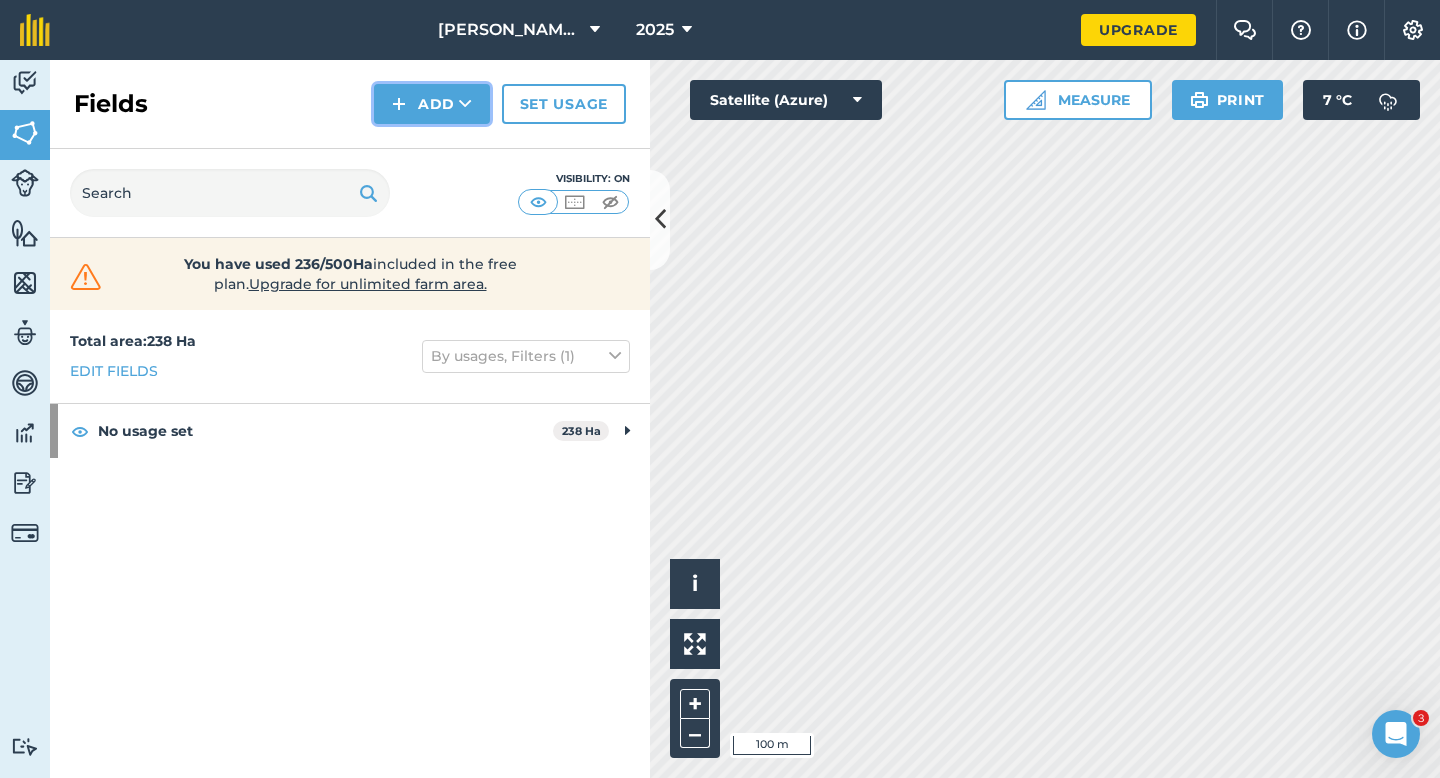 click on "Add" at bounding box center [432, 104] 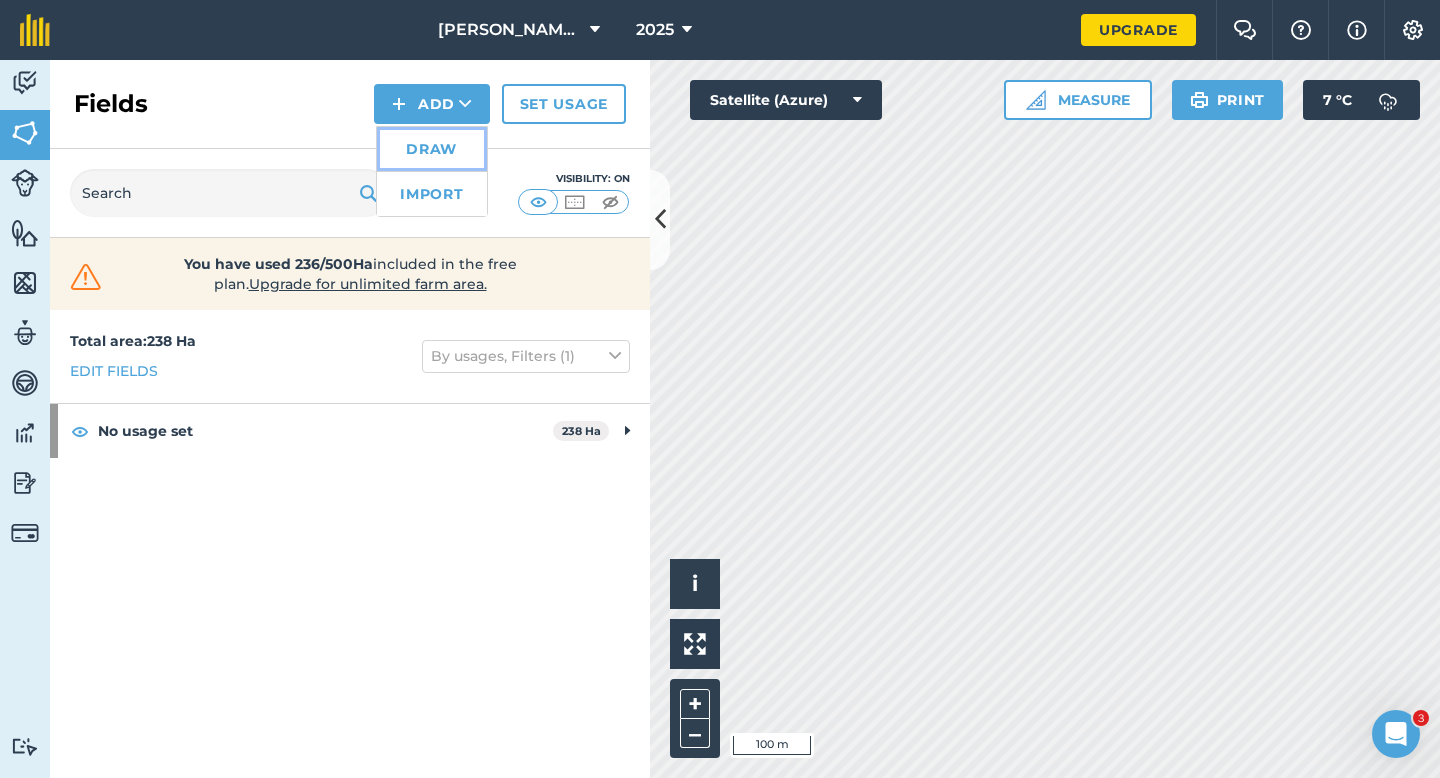 click on "Draw" at bounding box center (432, 149) 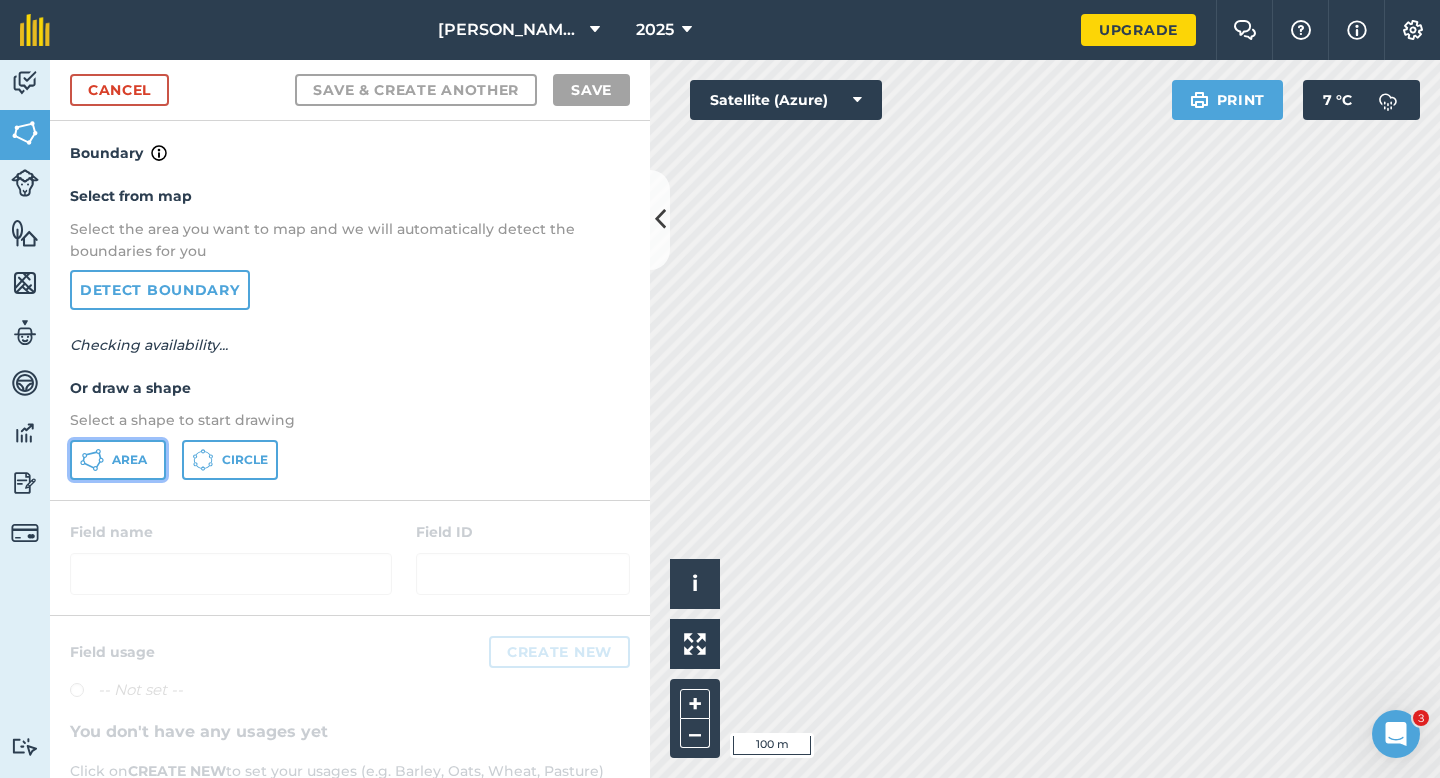 click on "Area" at bounding box center (118, 460) 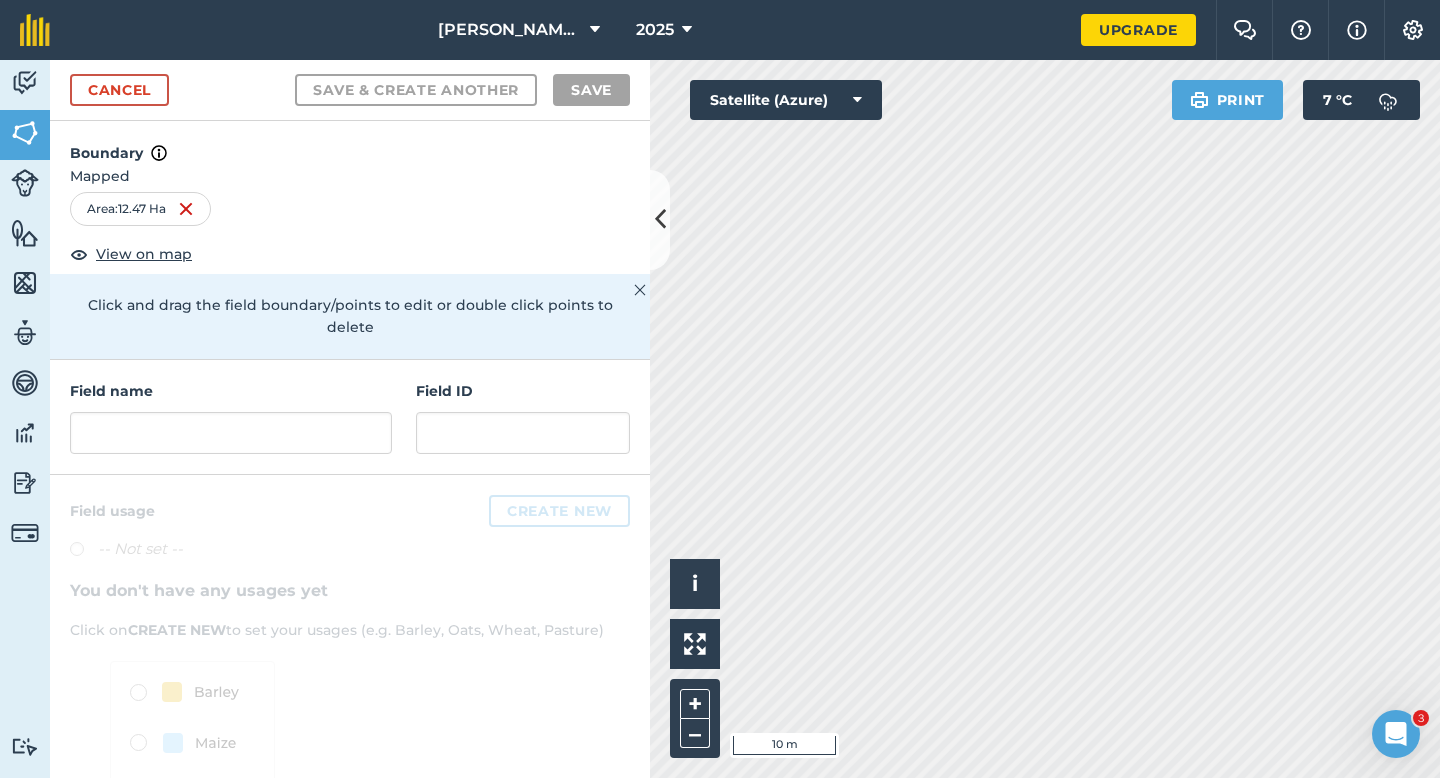 click on "Field name Field ID" at bounding box center (350, 417) 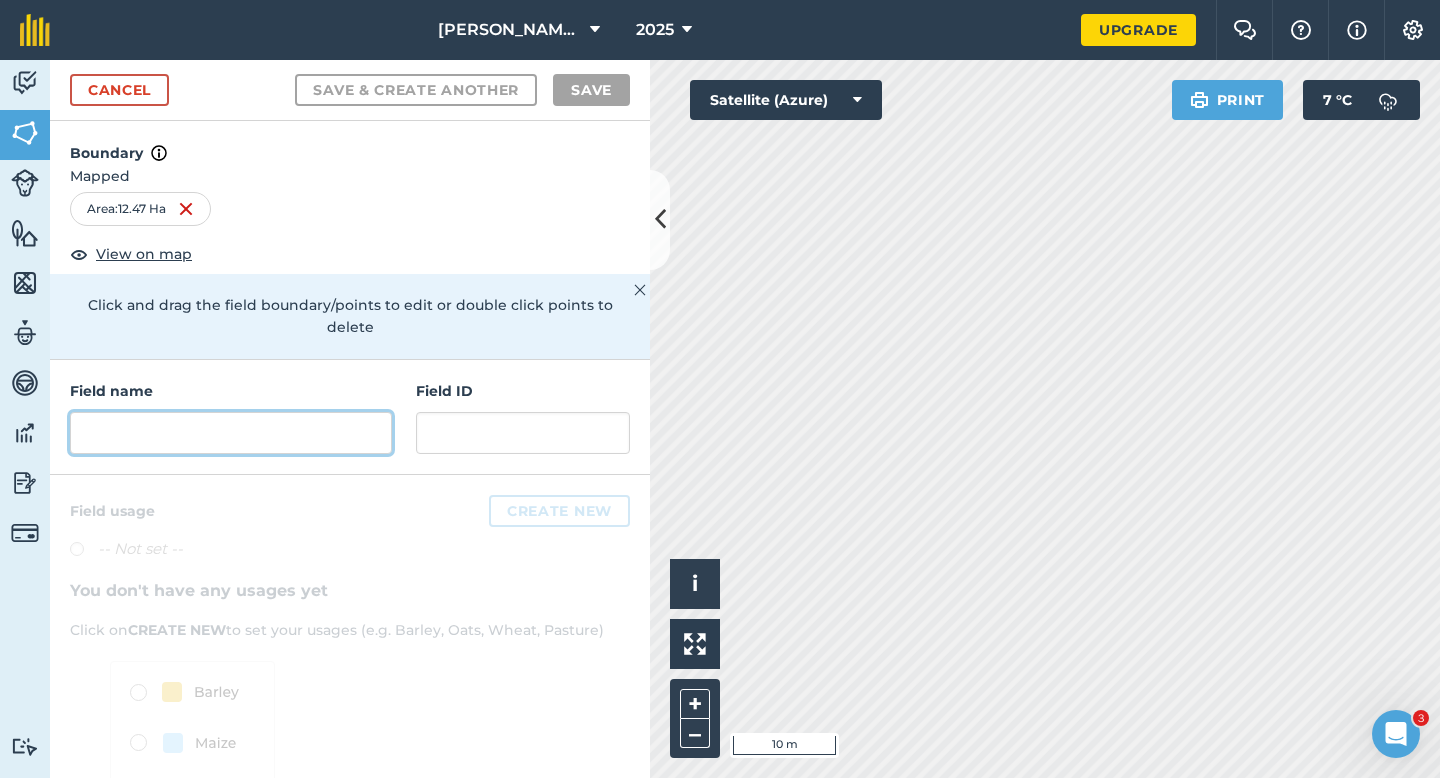 click at bounding box center (231, 433) 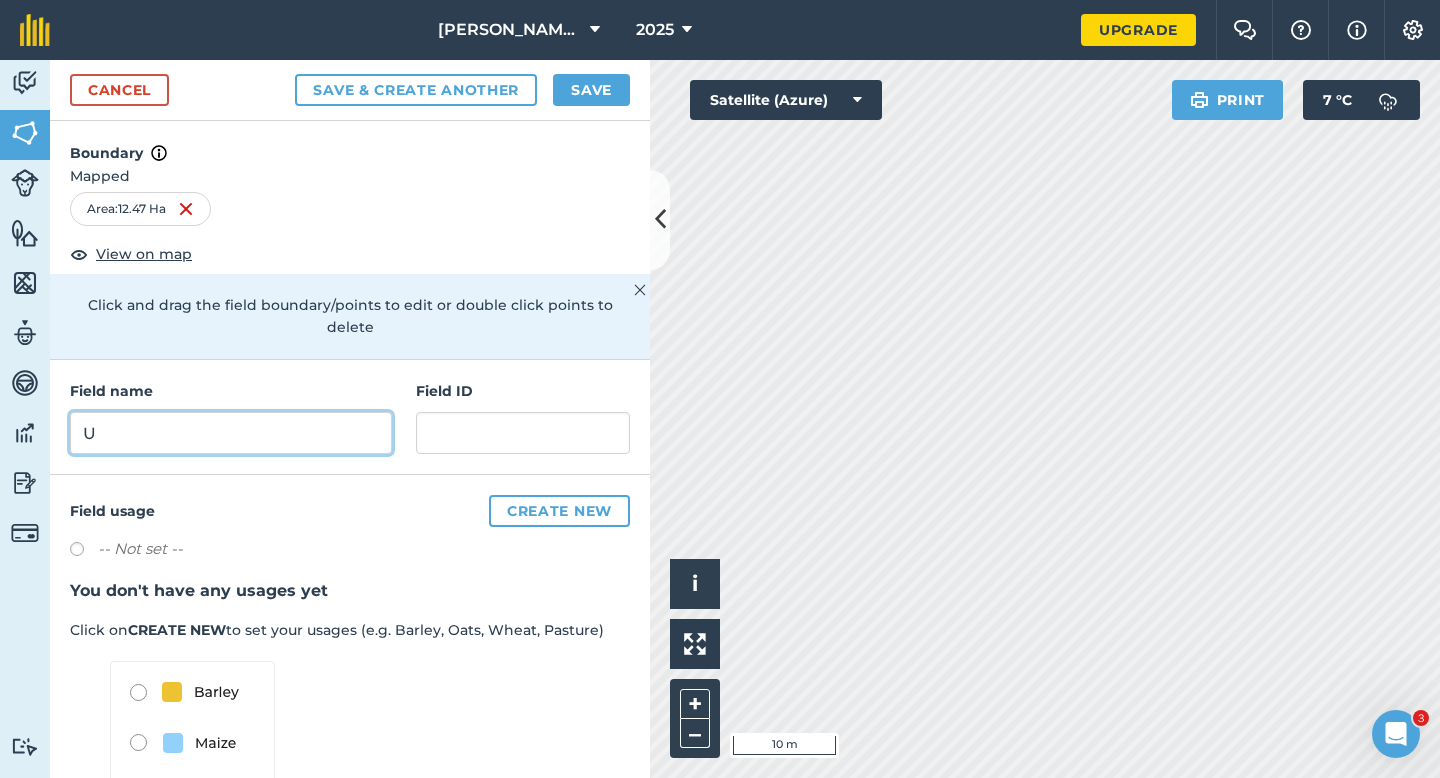 type on "U" 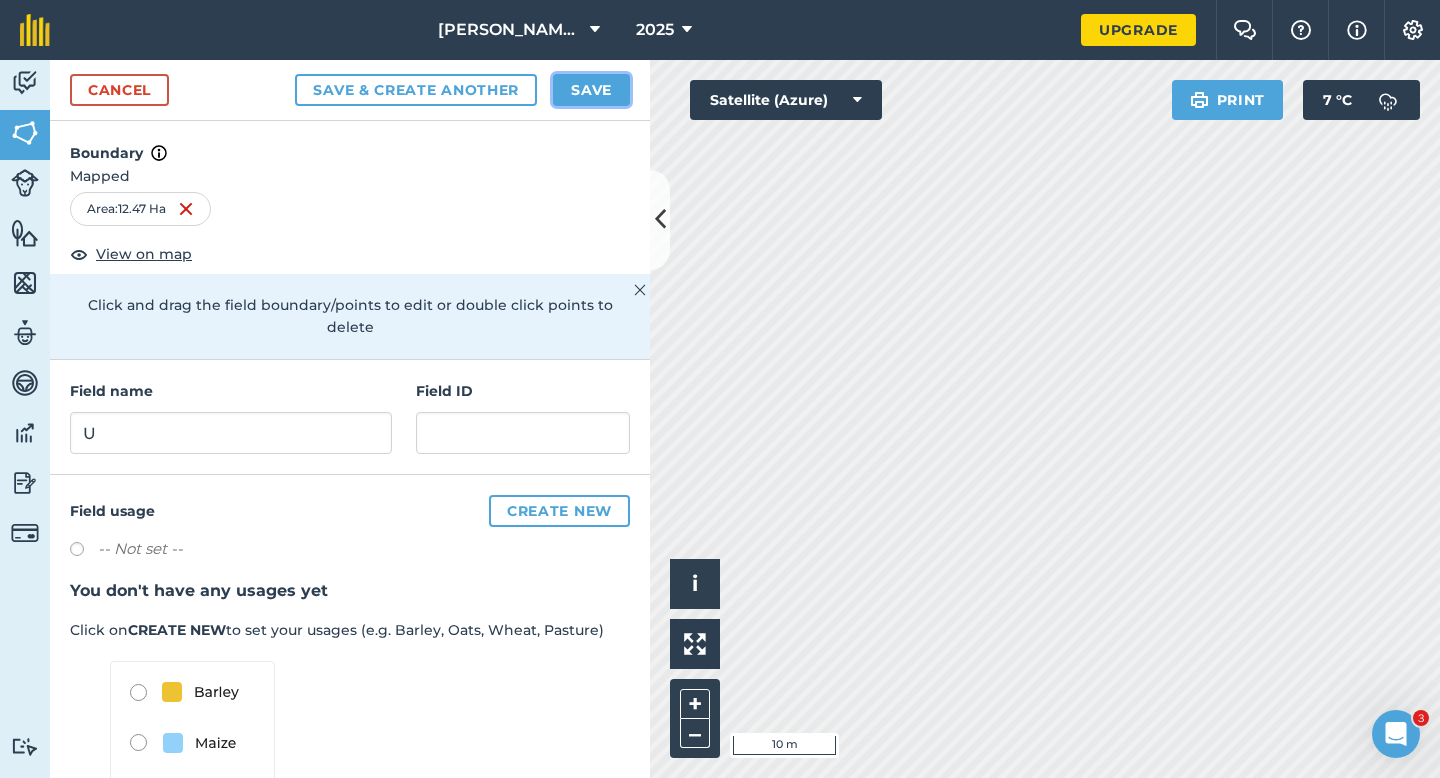 click on "Save" at bounding box center (591, 90) 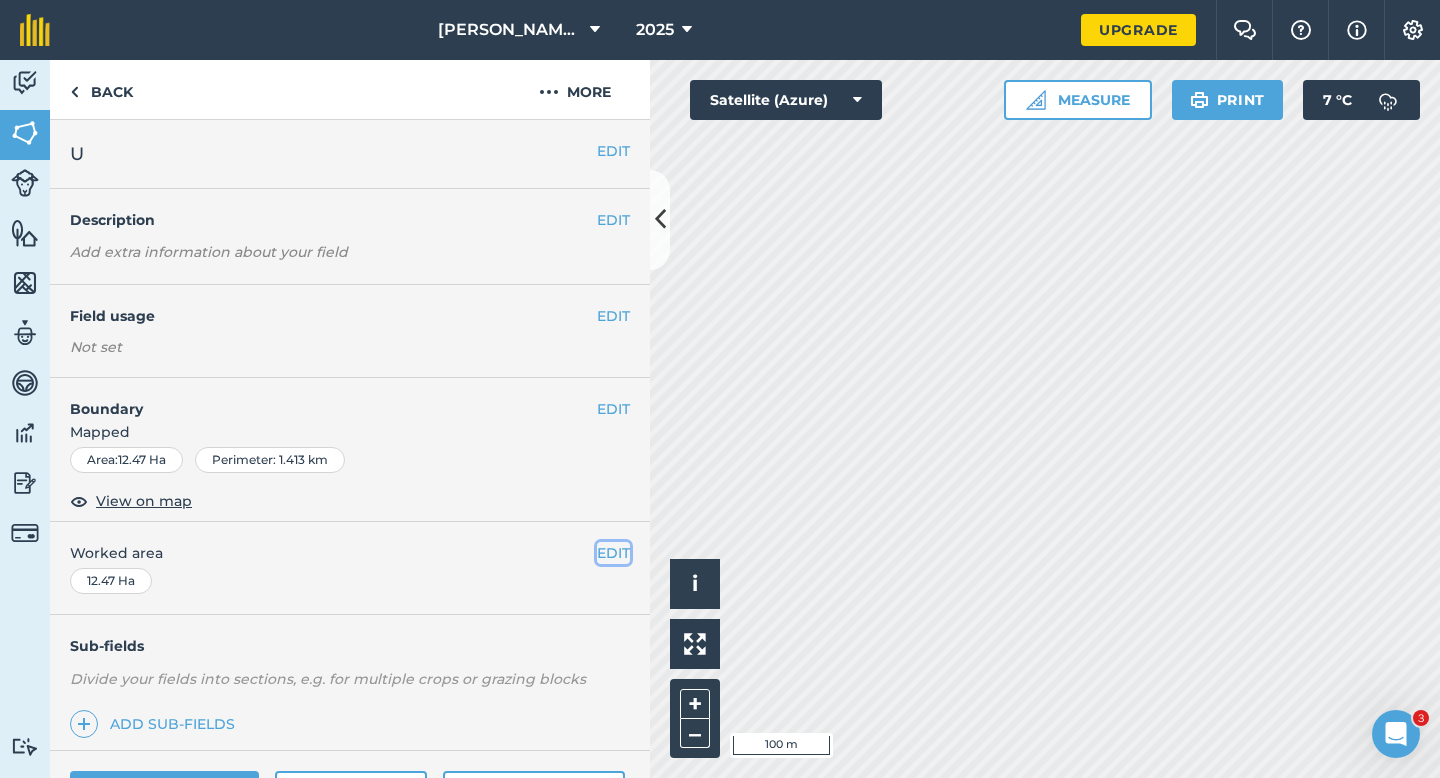 click on "EDIT" at bounding box center (613, 553) 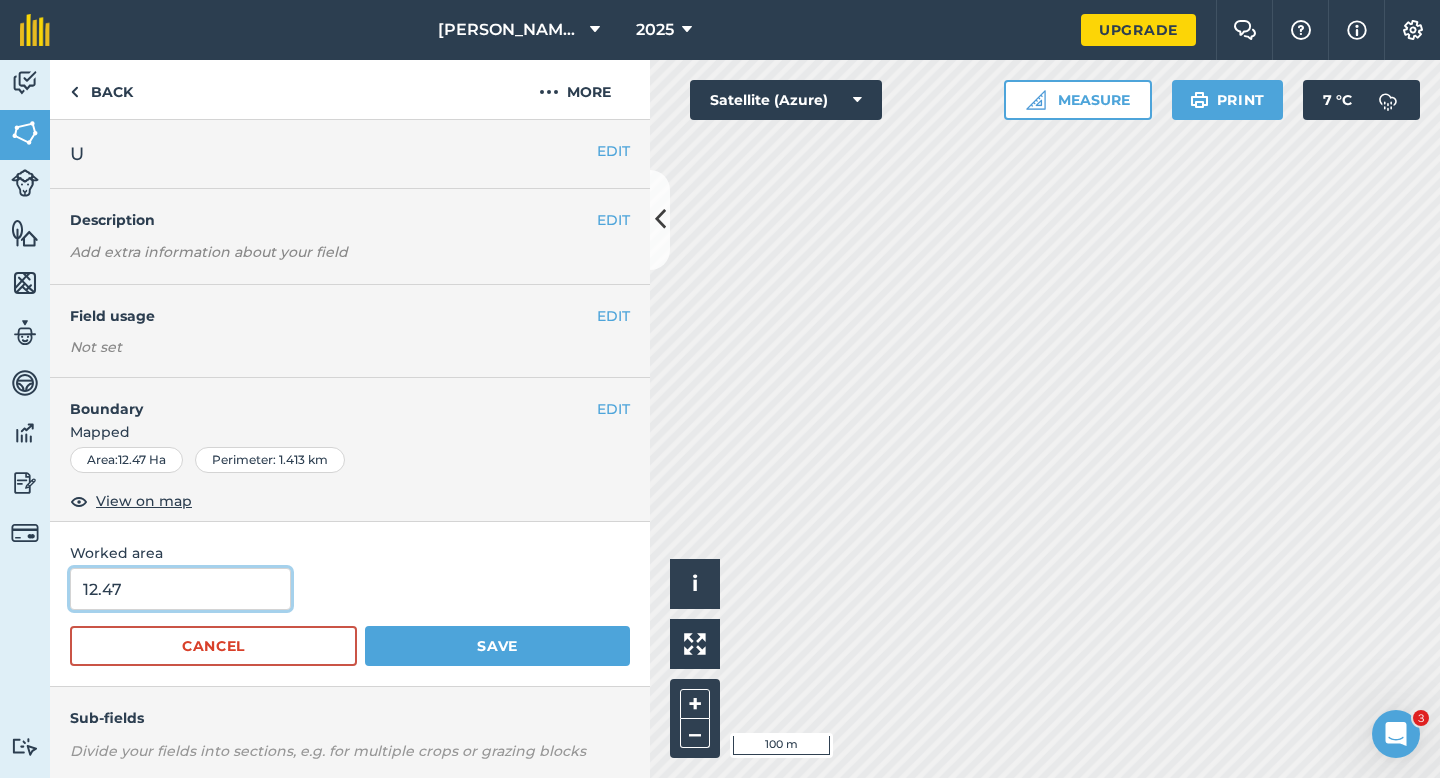 click on "12.47" at bounding box center (180, 589) 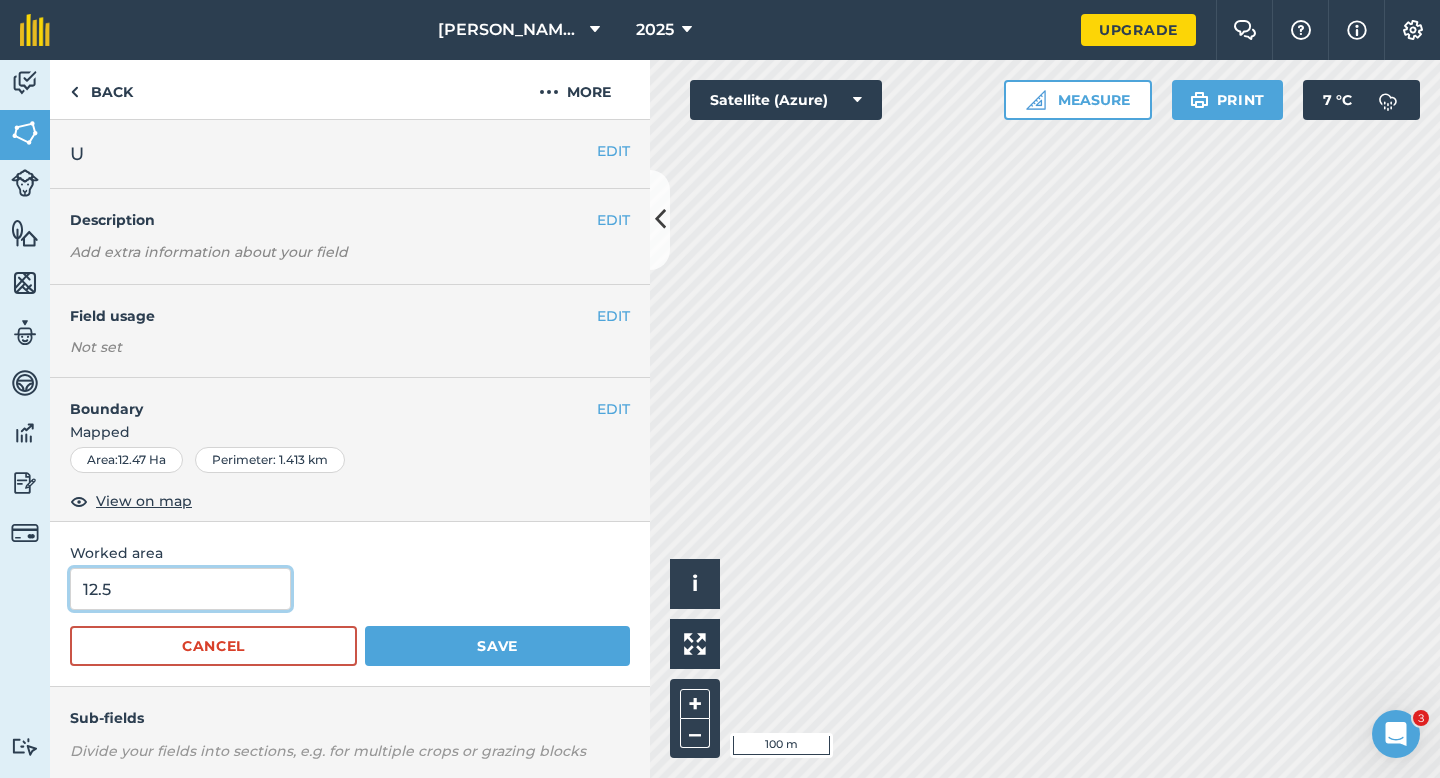 type on "12.5" 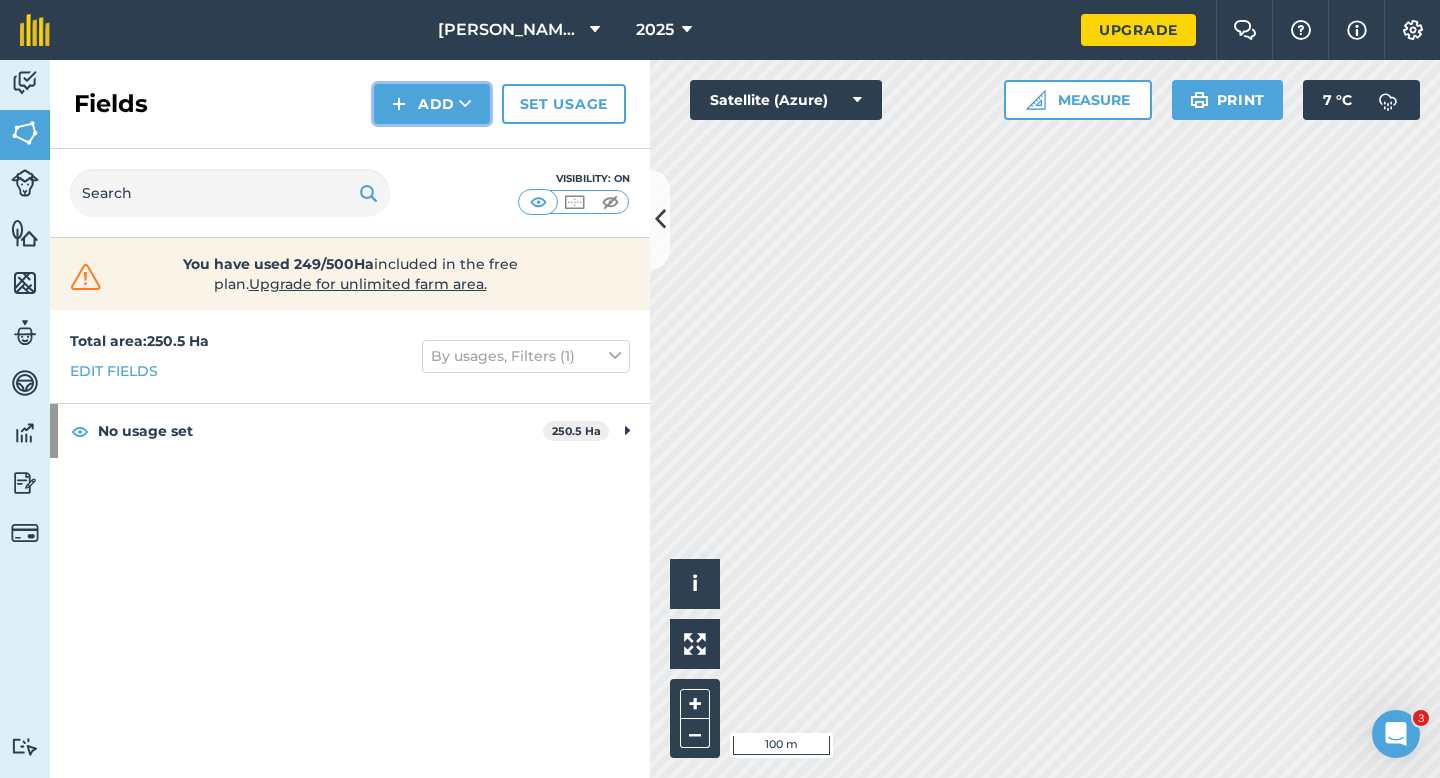 click on "Add" at bounding box center (432, 104) 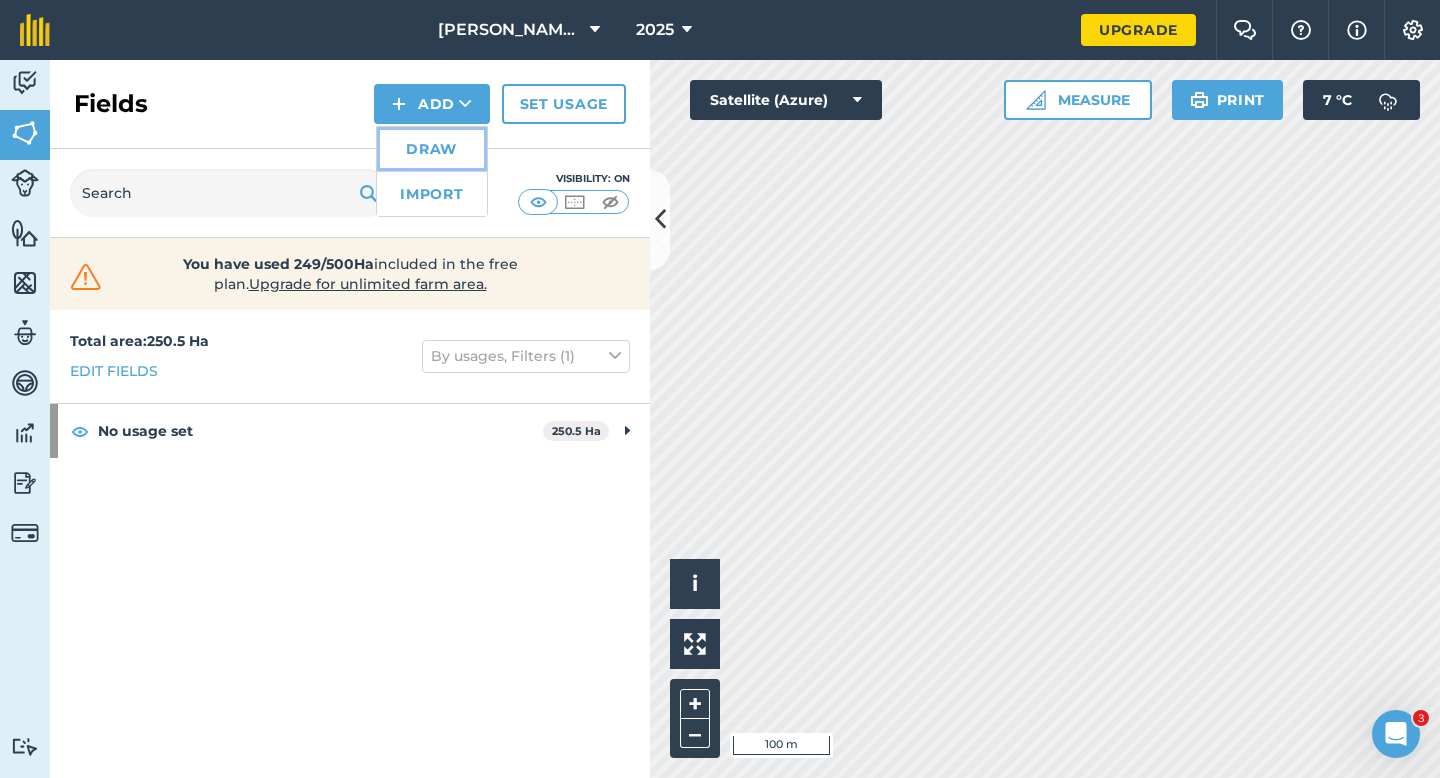 click on "Draw" at bounding box center [432, 149] 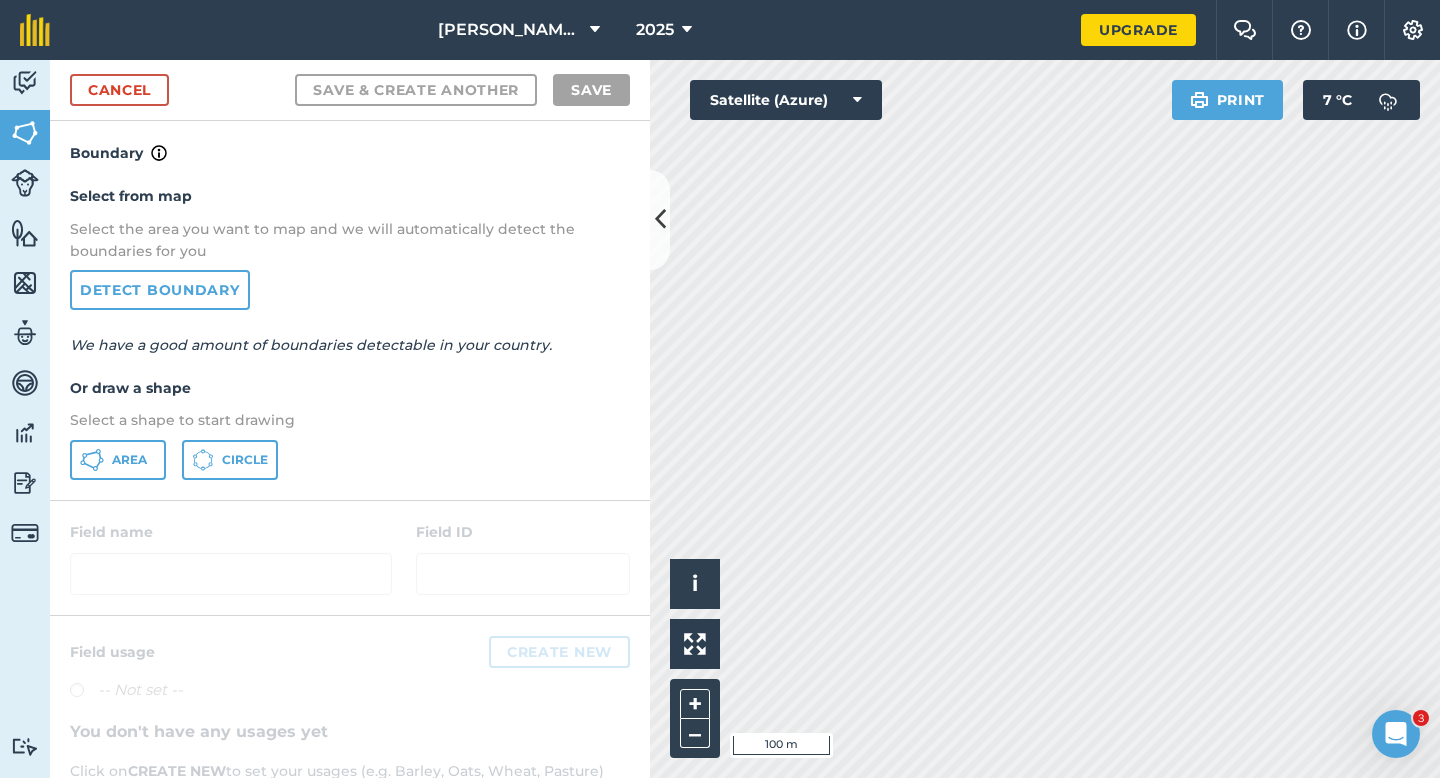 click on "Area Circle" at bounding box center (350, 460) 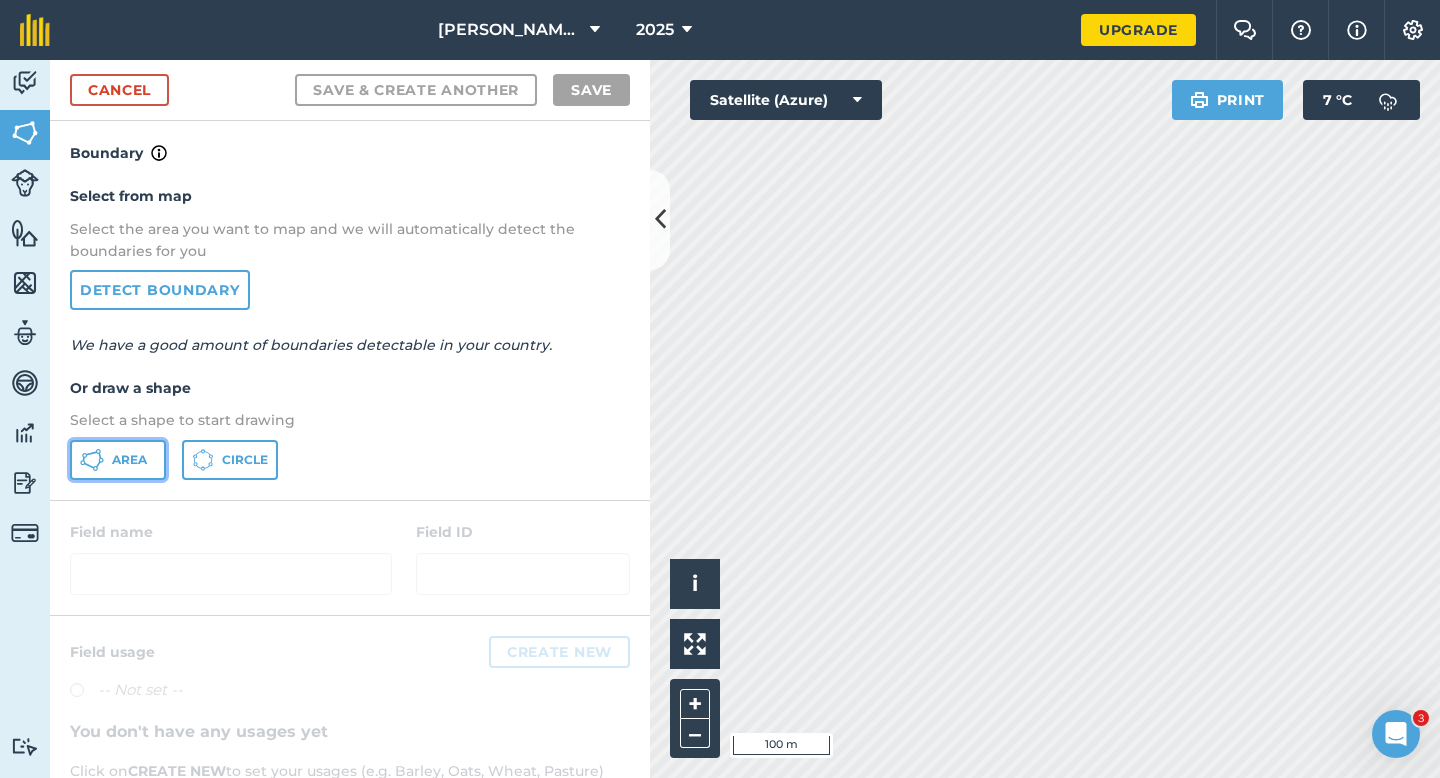 click on "Area" at bounding box center (118, 460) 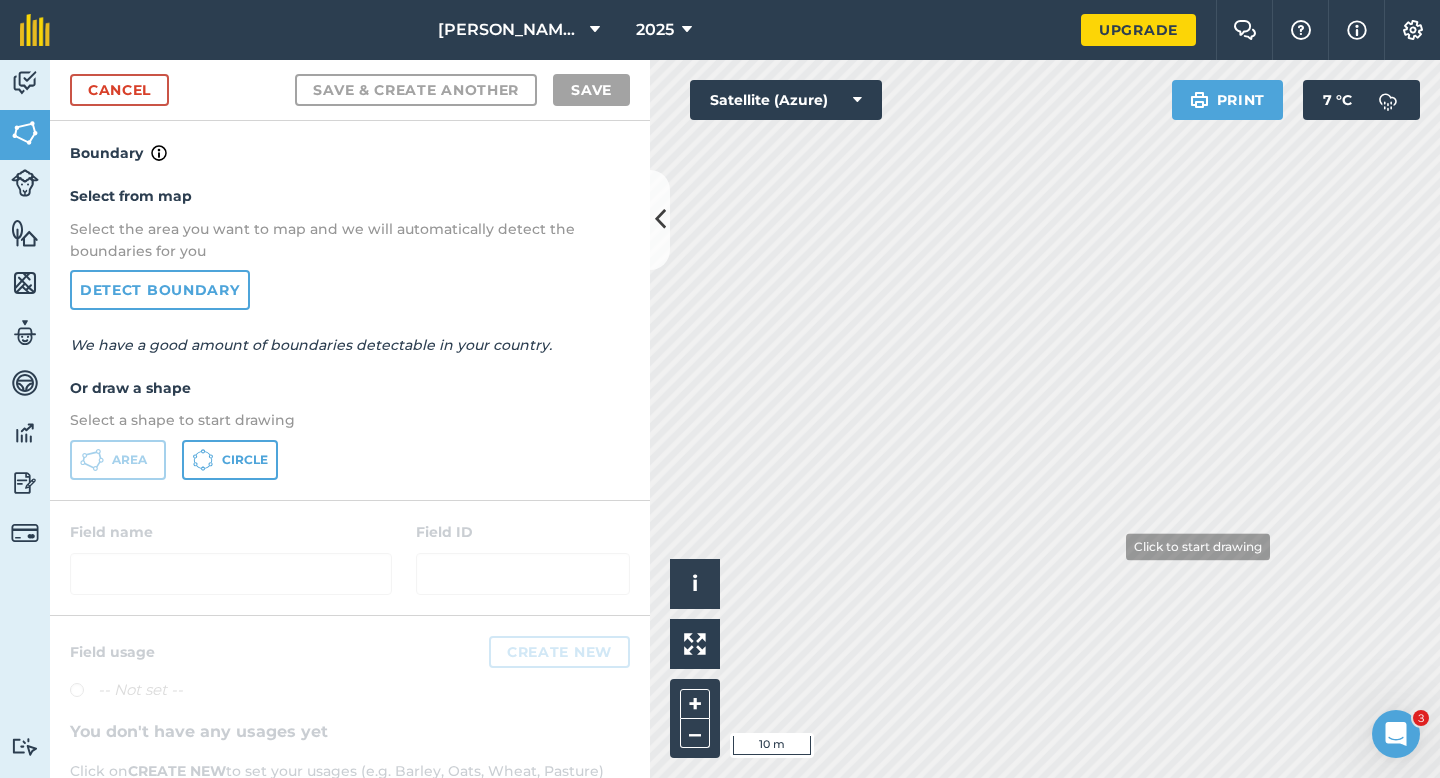click on "12.5
[PERSON_NAME] & Sons LTD 2025 Upgrade Farm Chat Help Info Settings Map printing is not available on our free plan Please upgrade to our Essentials, Plus or Pro plan to access this feature. Activity Fields Livestock Features Maps Team Vehicles Data Reporting Billing Tutorials Tutorials Cancel Save & Create Another Save Boundary   Select from map Select the area you want to map and we will automatically detect the boundaries for you Detect boundary We have a good amount of boundaries detectable in your country. Or draw a shape Select a shape to start drawing Area Circle Field name Field ID Field usage   Create new -- Not set -- You don't have any usages yet Click on  CREATE NEW  to set your usages (e.g. Barley, Oats, Wheat, Pasture) Click to start drawing i © 2025 TomTom, Microsoft 10 m + – Satellite (Azure) Print 7   ° C
3" at bounding box center [720, 389] 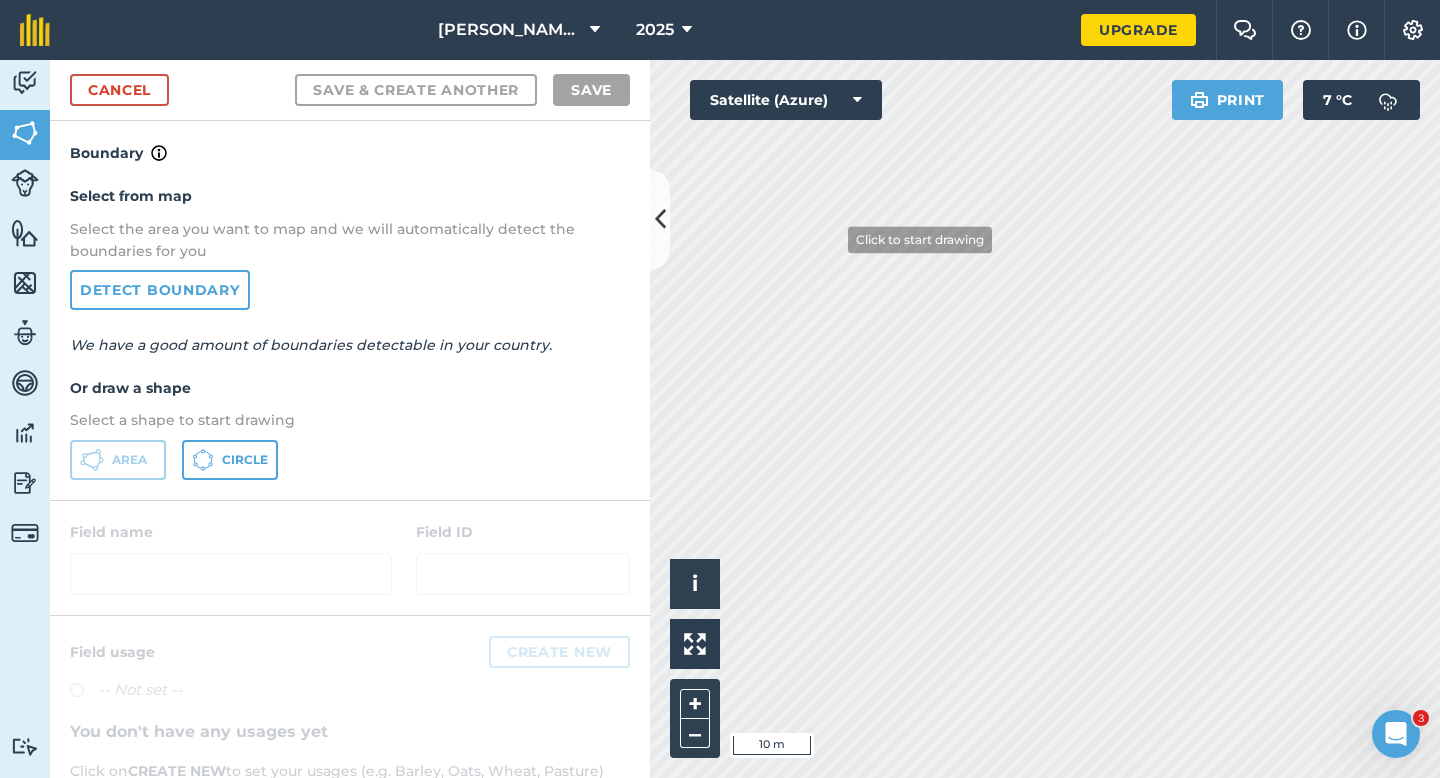 click on "[PERSON_NAME] & Sons LTD 2025 Upgrade Farm Chat Help Info Settings Map printing is not available on our free plan Please upgrade to our Essentials, Plus or Pro plan to access this feature. Activity Fields Livestock Features Maps Team Vehicles Data Reporting Billing Tutorials Tutorials Cancel Save & Create Another Save Boundary   Select from map Select the area you want to map and we will automatically detect the boundaries for you Detect boundary We have a good amount of boundaries detectable in your country. Or draw a shape Select a shape to start drawing Area Circle Field name Field ID Field usage   Create new -- Not set -- You don't have any usages yet Click on  CREATE NEW  to set your usages (e.g. Barley, Oats, Wheat, Pasture) Click to start drawing i © 2025 TomTom, Microsoft 10 m + – Satellite (Azure) Print 7   ° C
3" at bounding box center (720, 389) 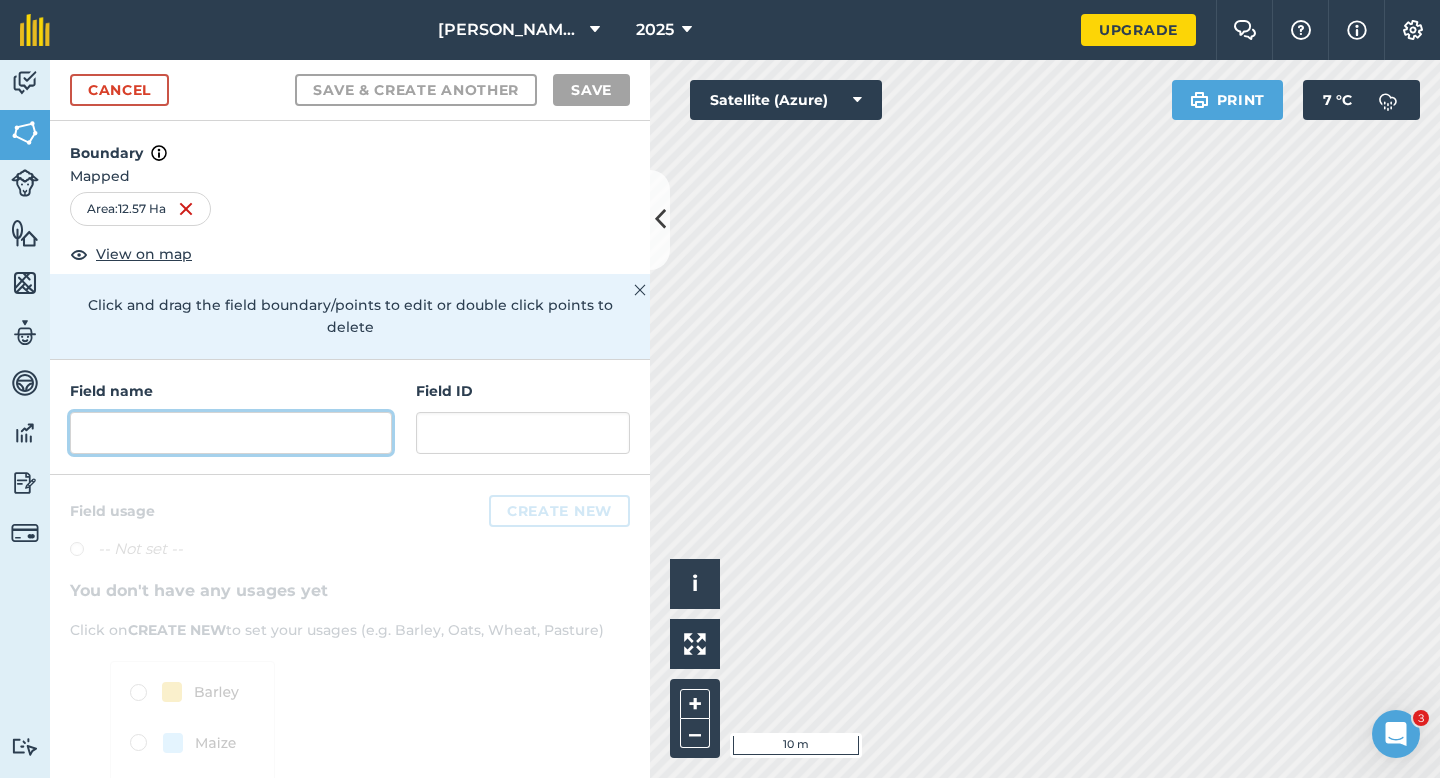 click at bounding box center (231, 433) 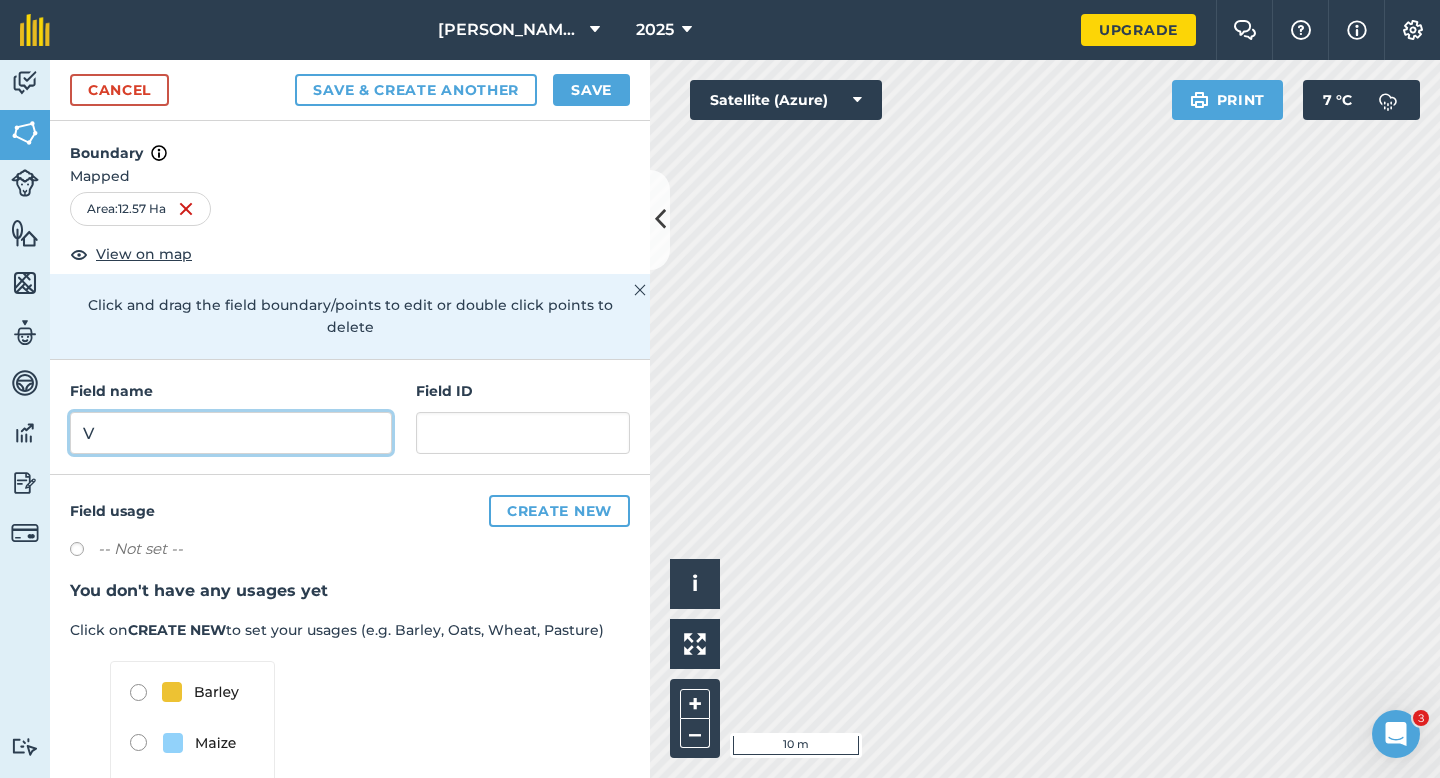 type on "V" 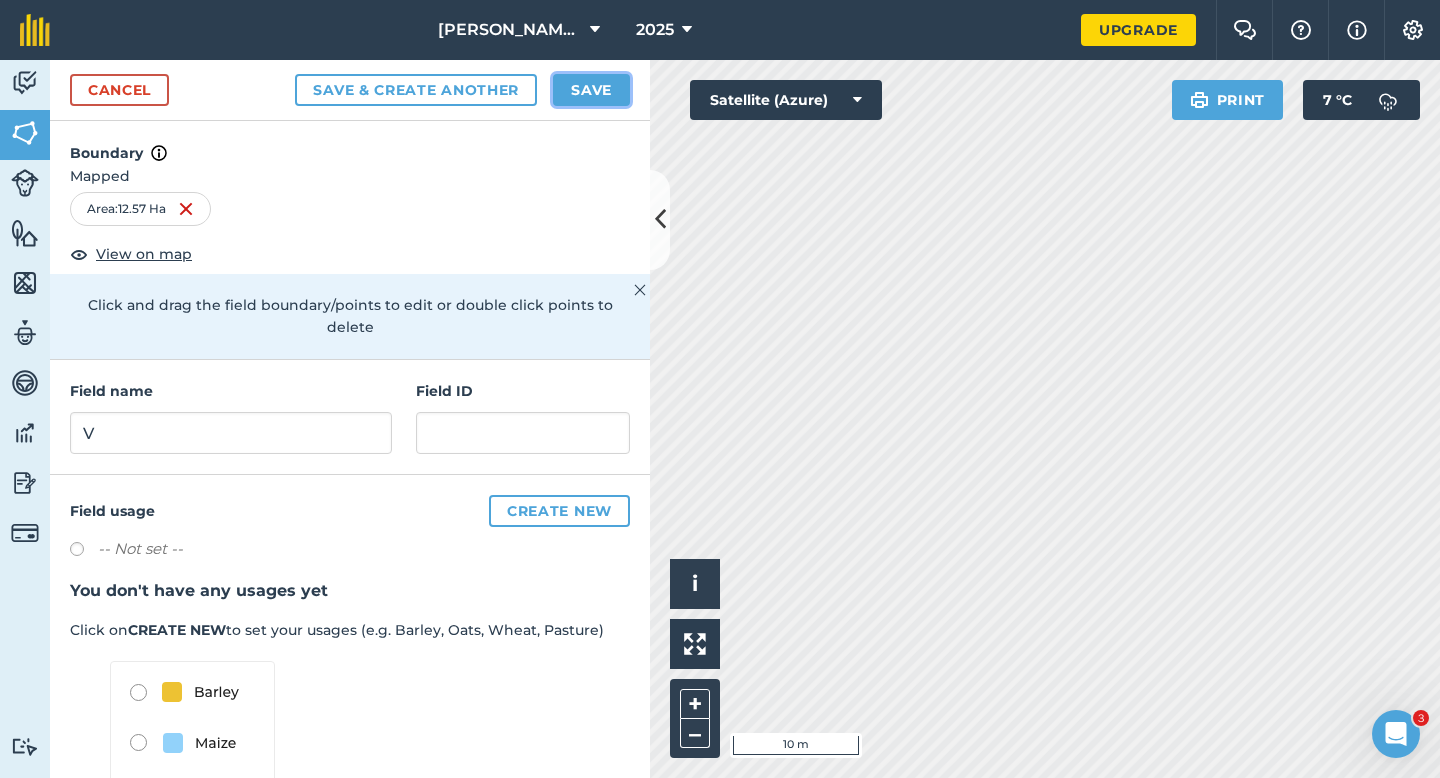 click on "Save" at bounding box center (591, 90) 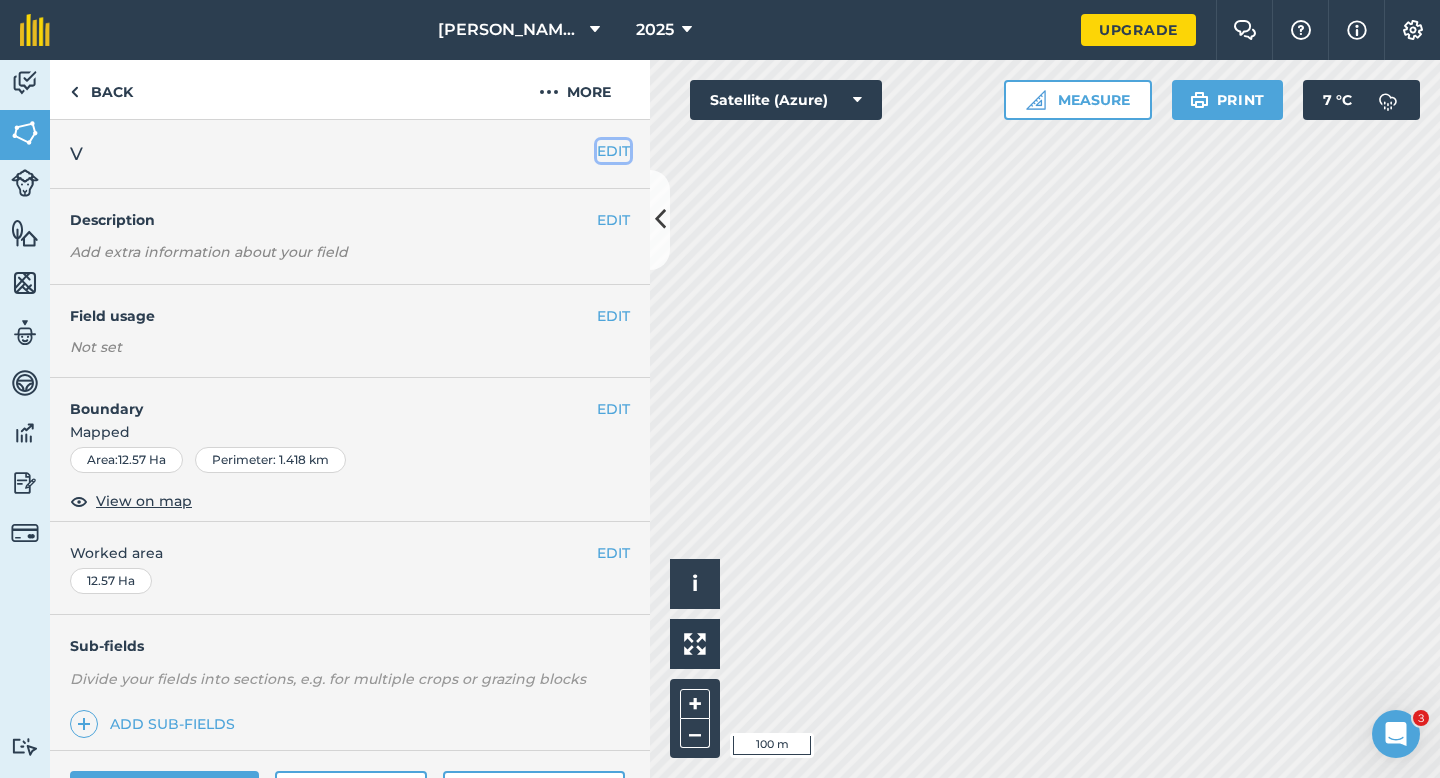 click on "EDIT" at bounding box center [613, 151] 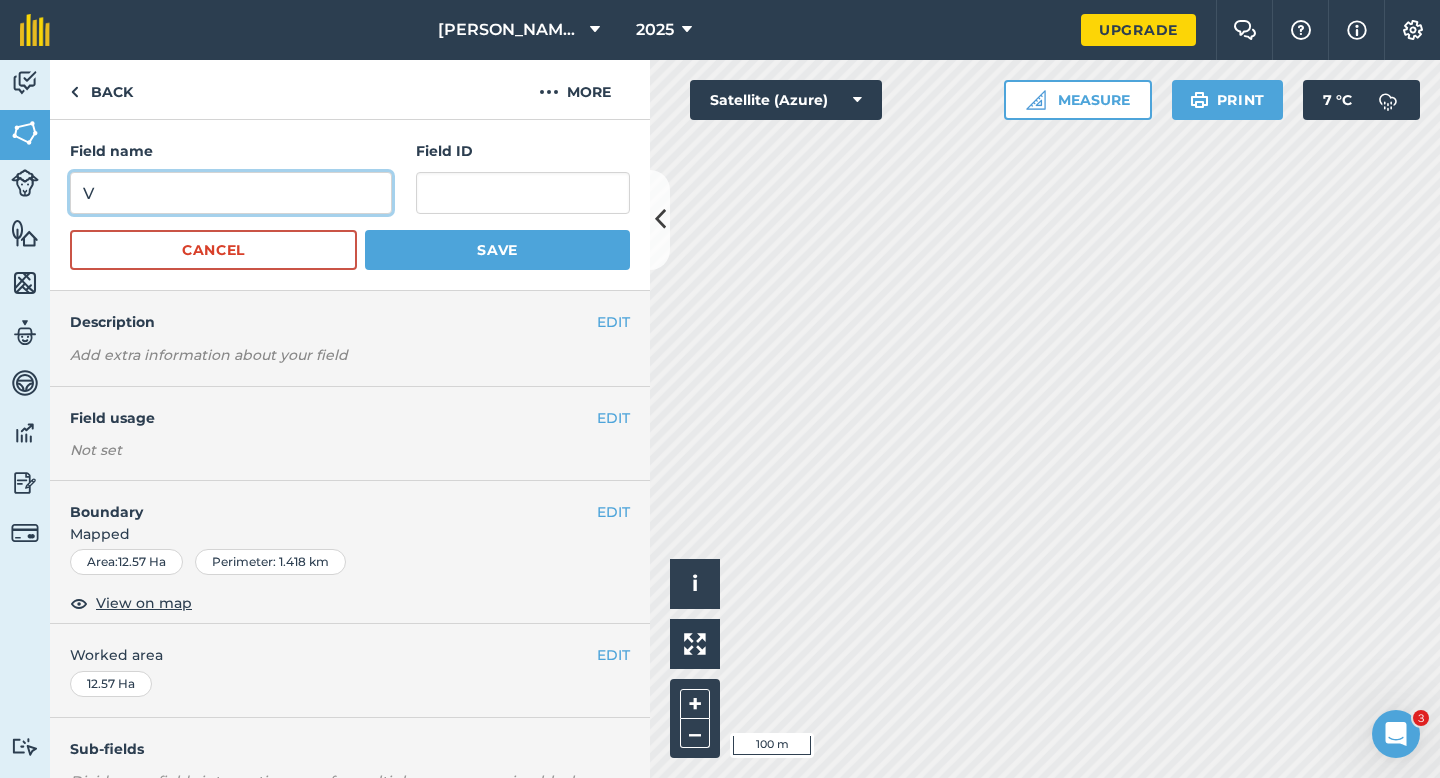 click on "V" at bounding box center (231, 193) 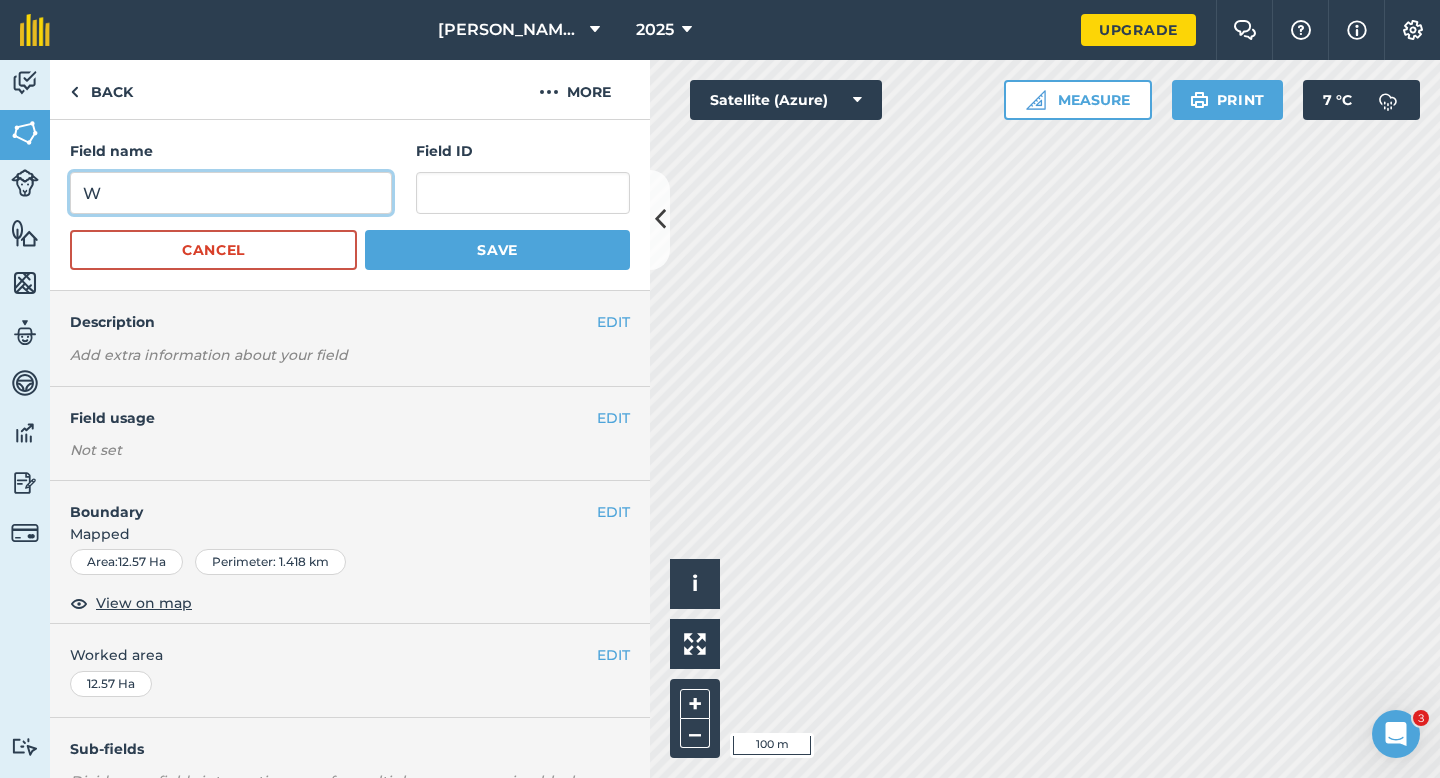 type on "W" 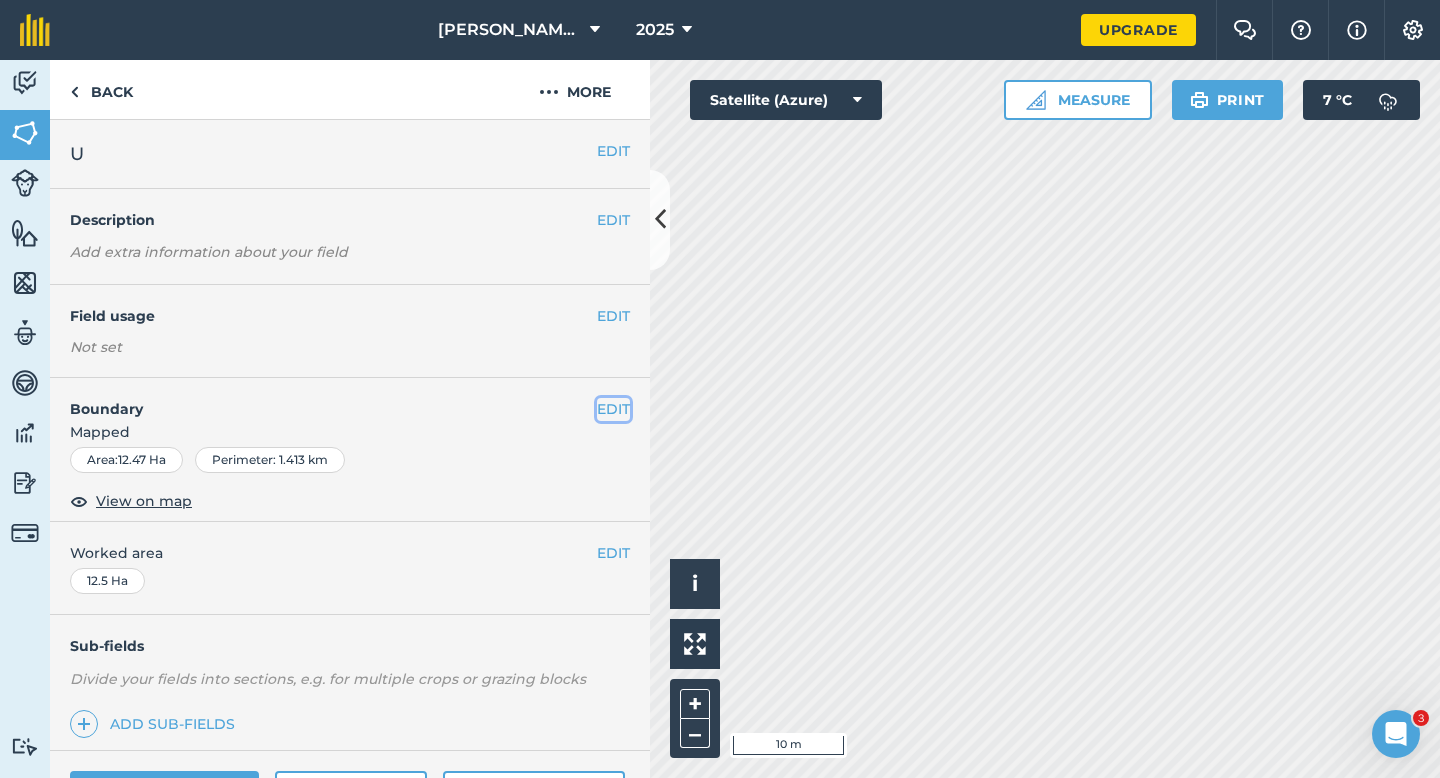 click on "EDIT" at bounding box center [613, 409] 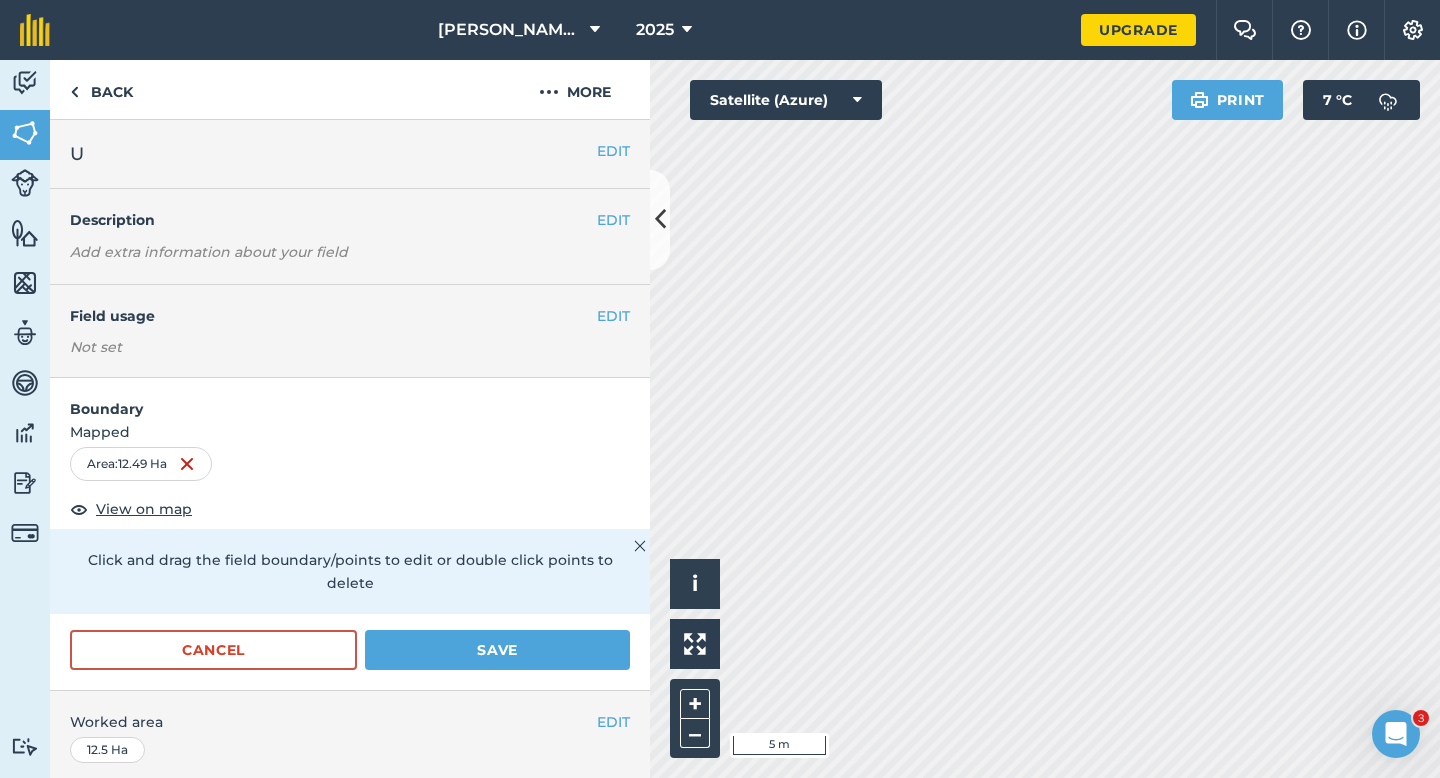 click on "Cancel Save" at bounding box center (350, 660) 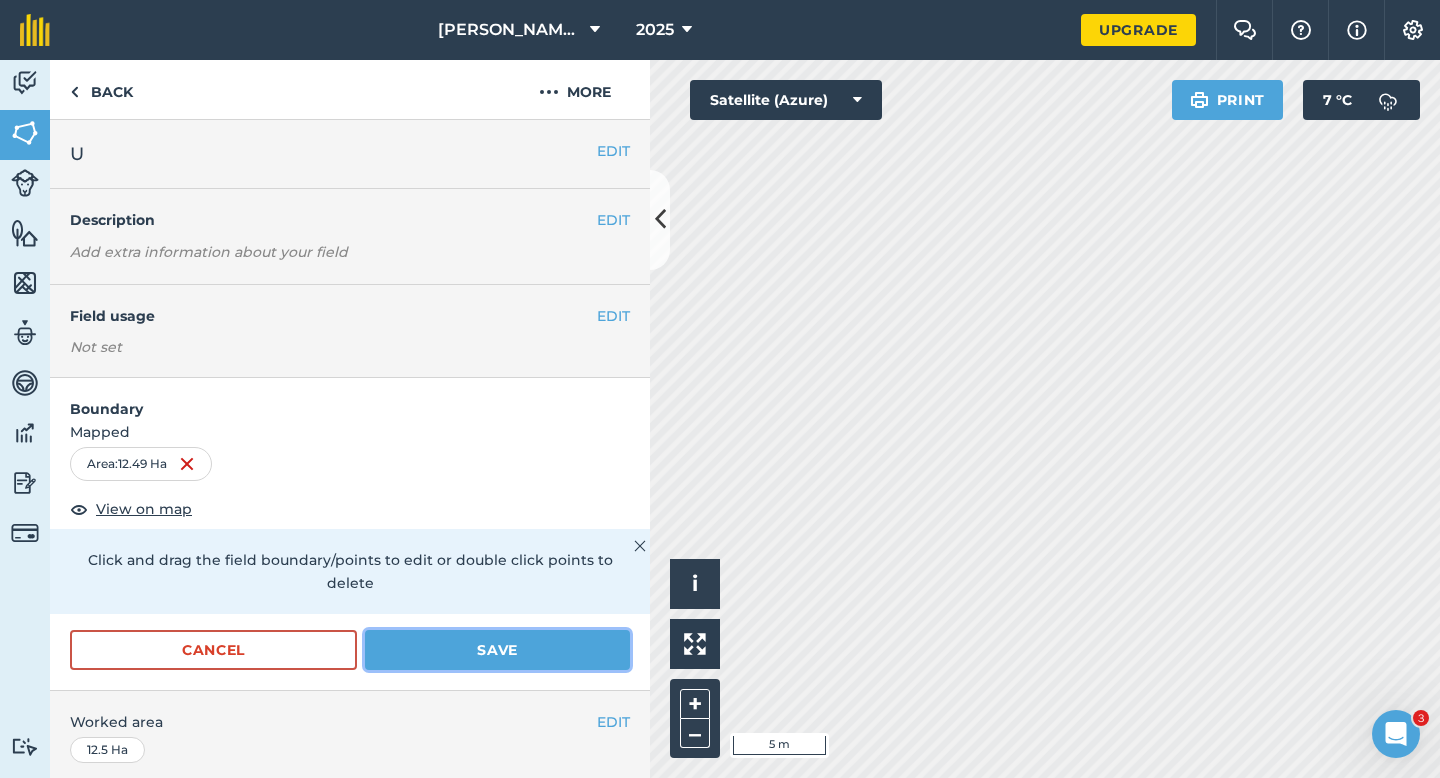 click on "Save" at bounding box center [497, 650] 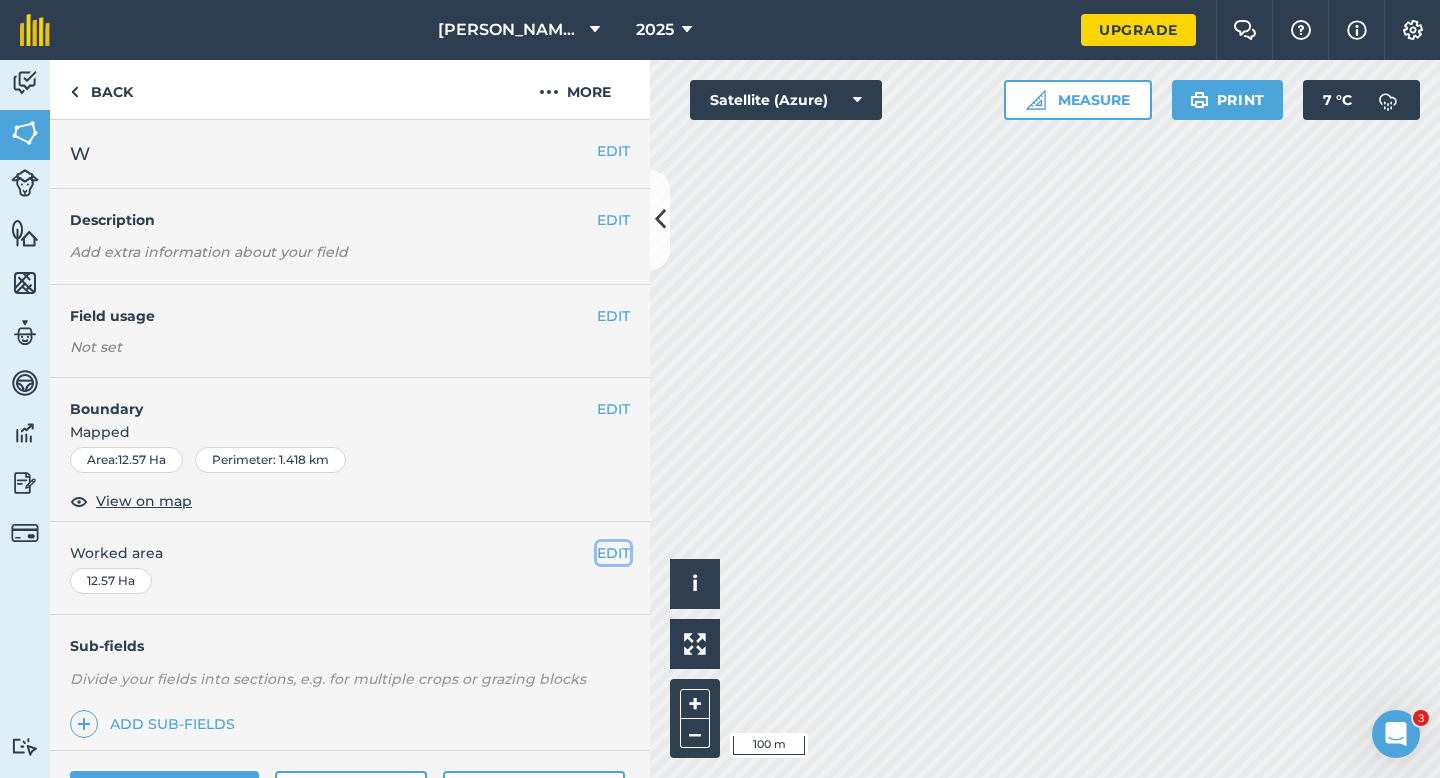 click on "EDIT" at bounding box center [613, 553] 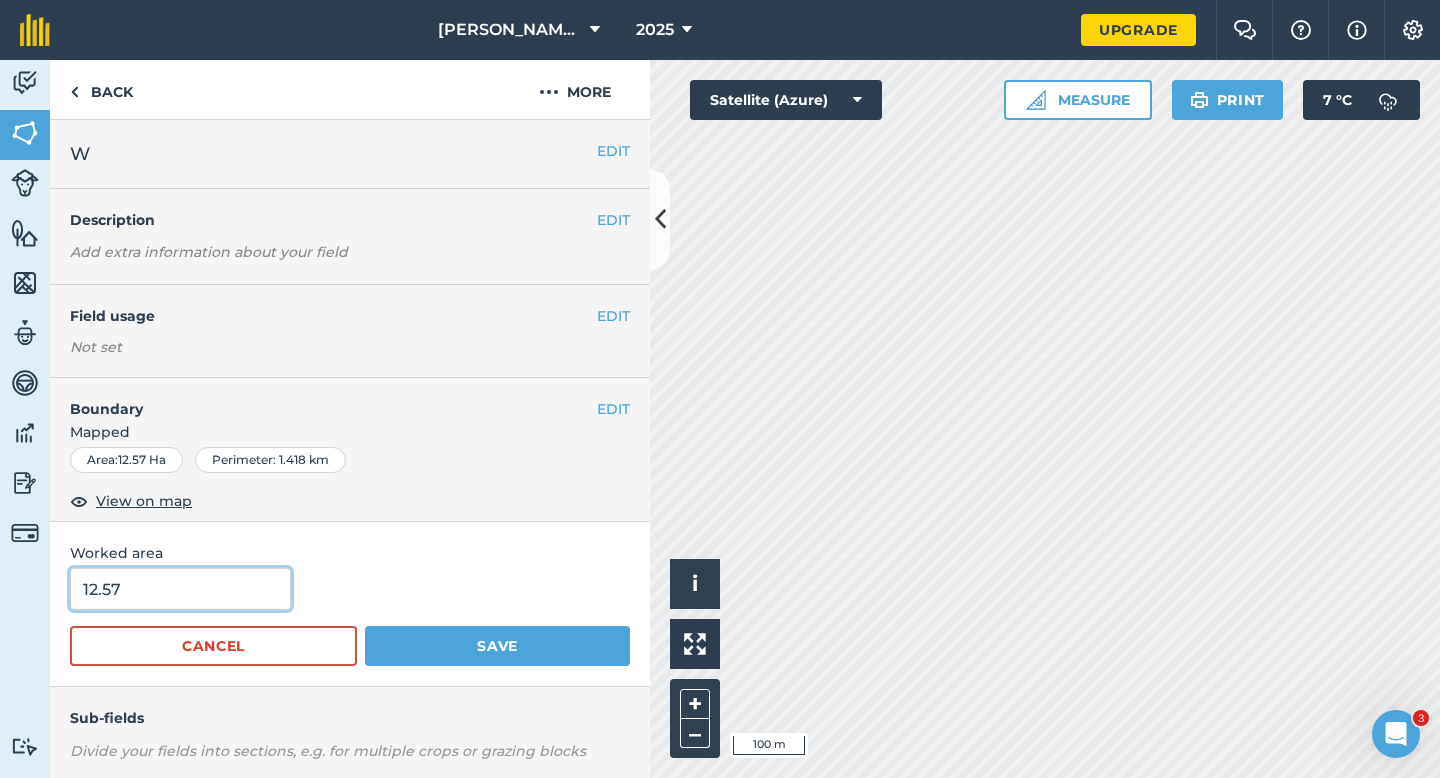 click on "12.57" at bounding box center (180, 589) 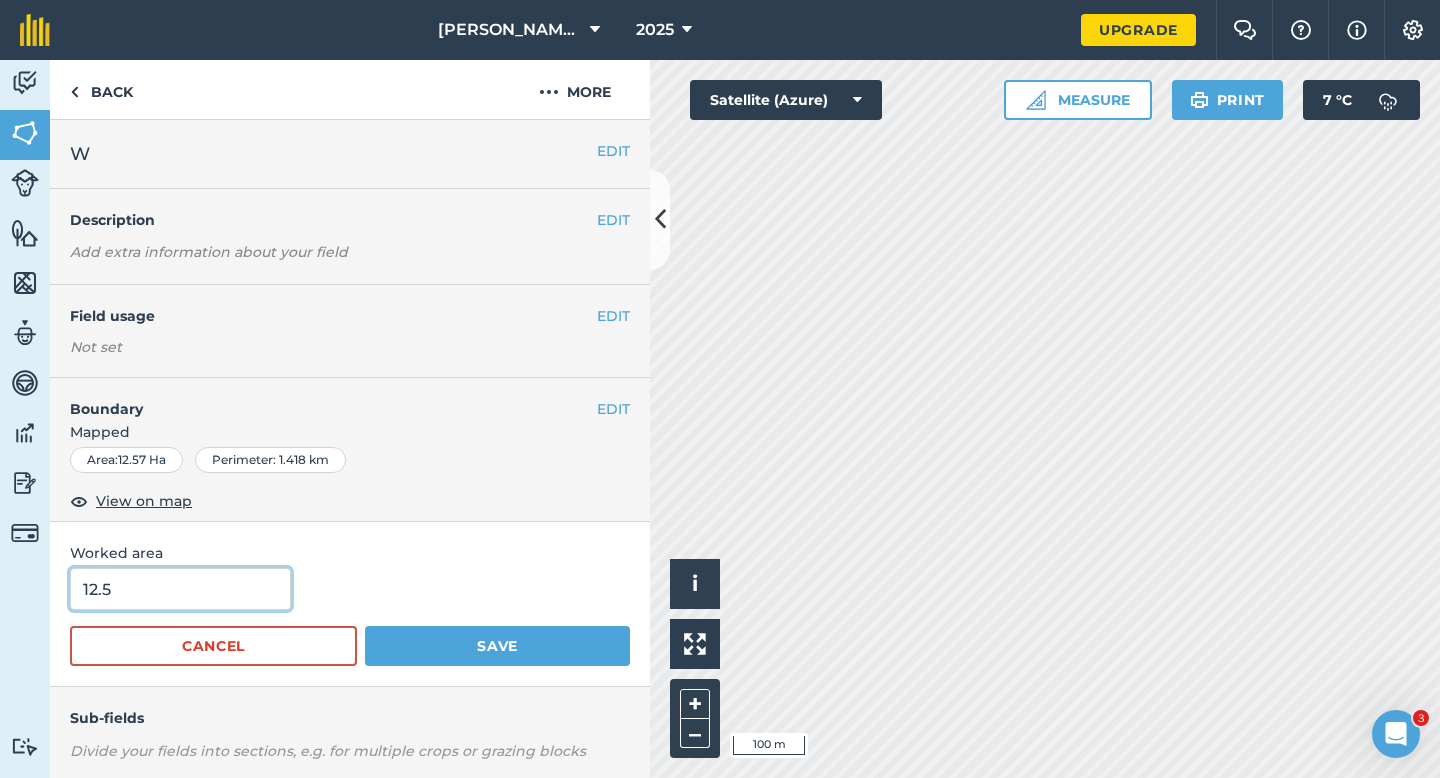 type on "12.5" 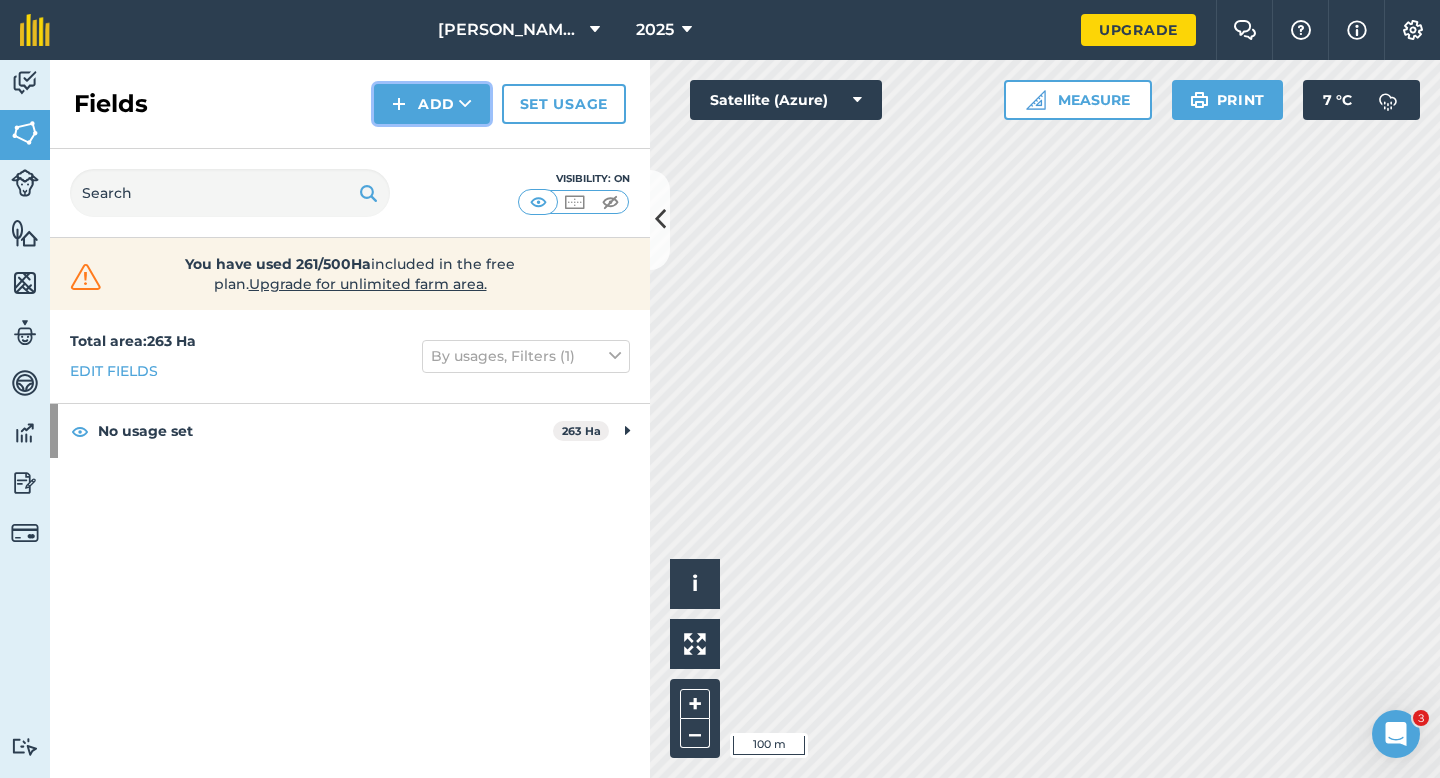 click on "Add" at bounding box center (432, 104) 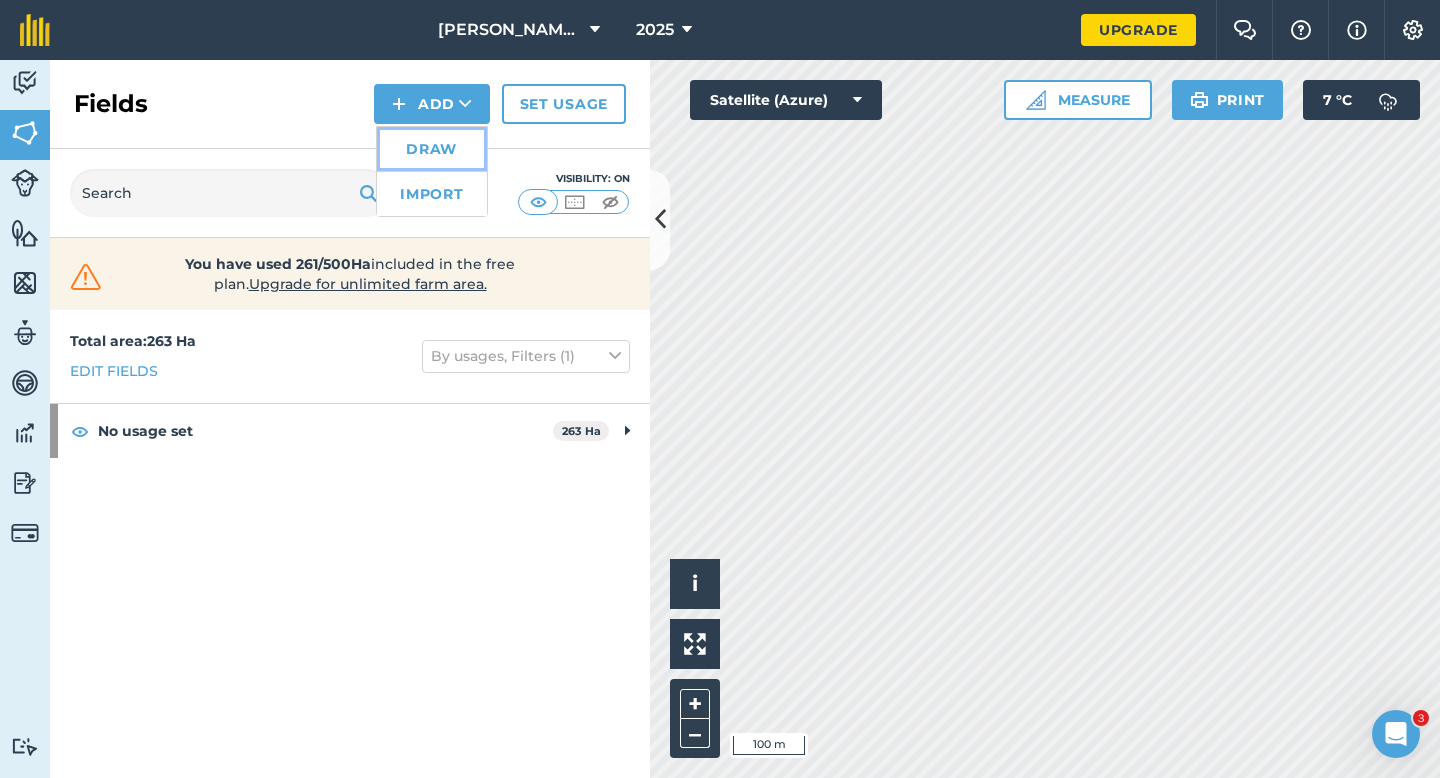 click on "Draw" at bounding box center [432, 149] 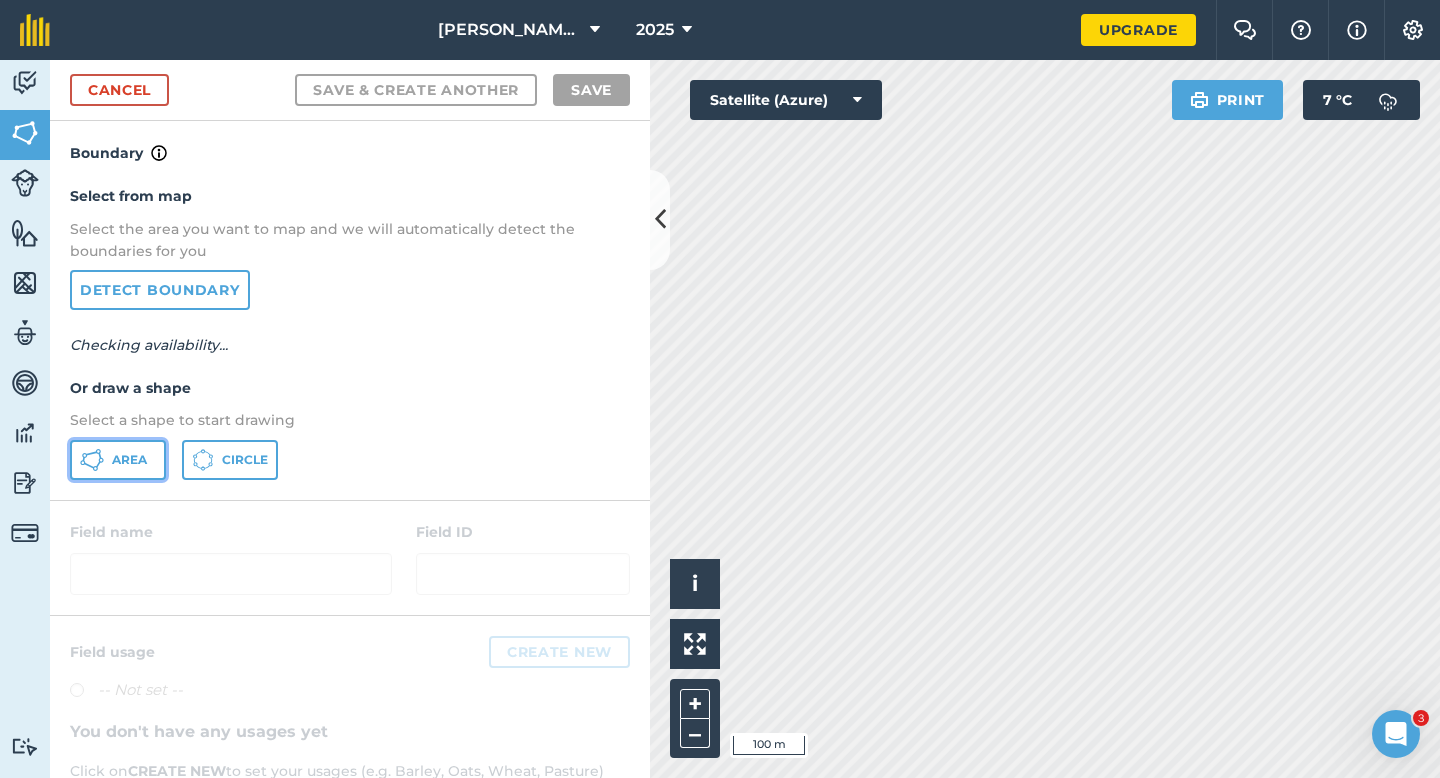 click on "Area" at bounding box center [118, 460] 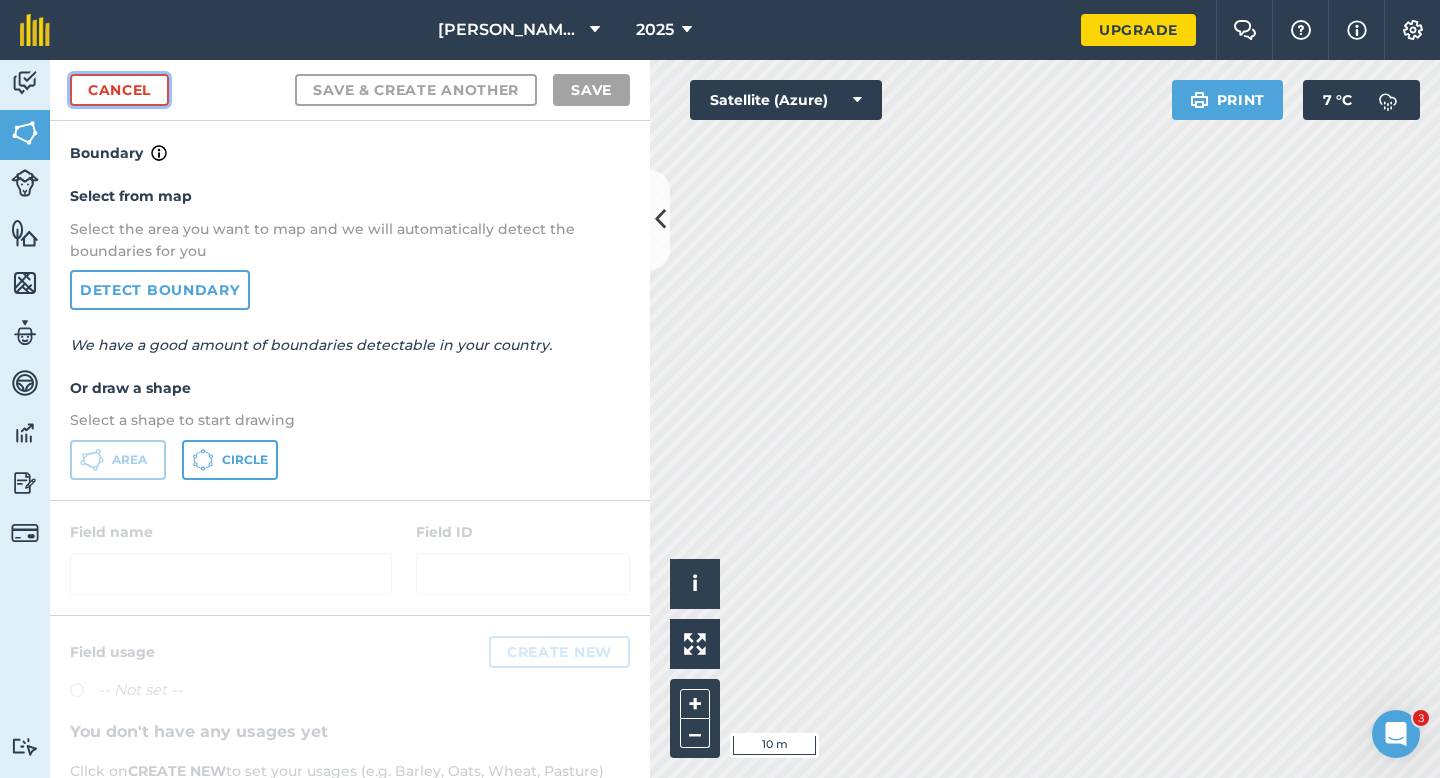 click on "Cancel" at bounding box center [119, 90] 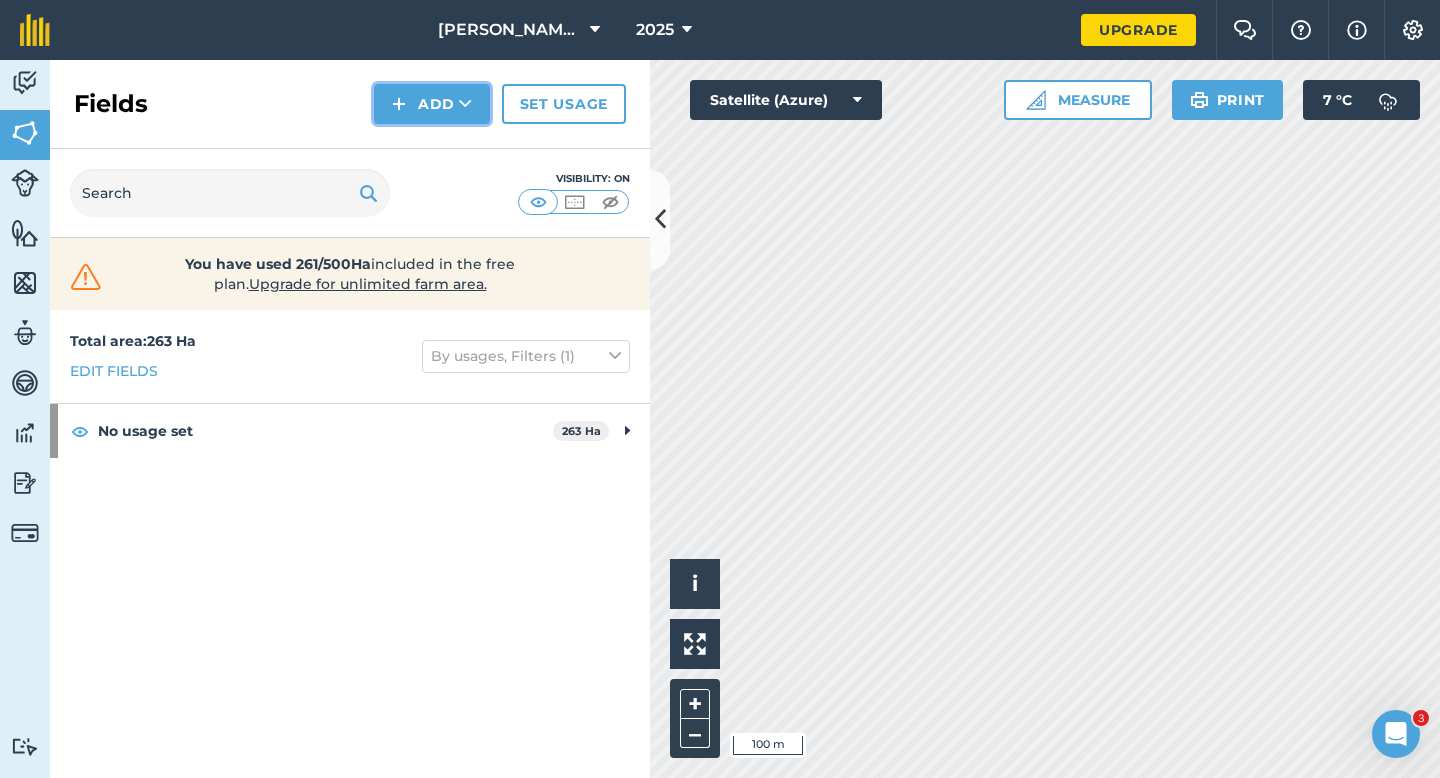click at bounding box center [399, 104] 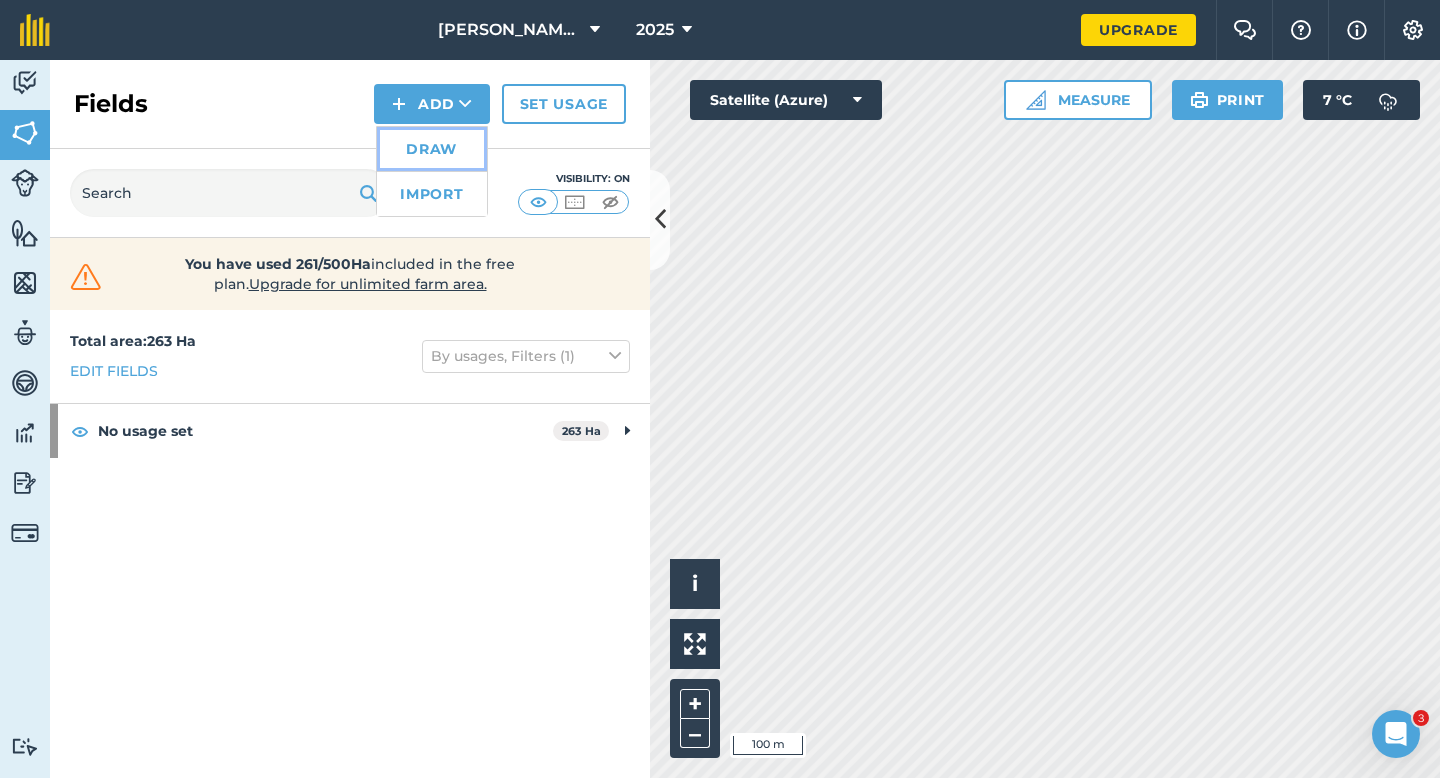 click on "Draw" at bounding box center [432, 149] 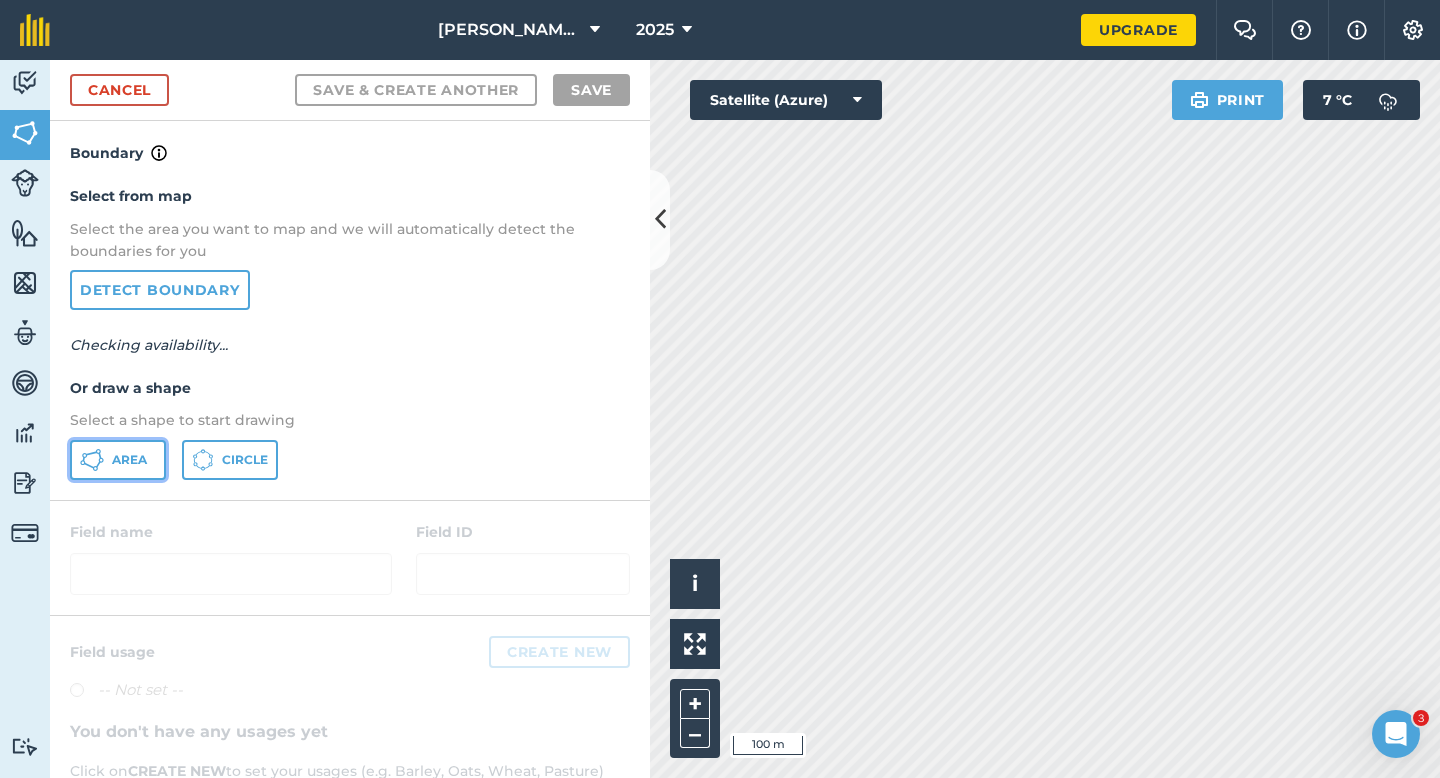 click on "Area" at bounding box center [118, 460] 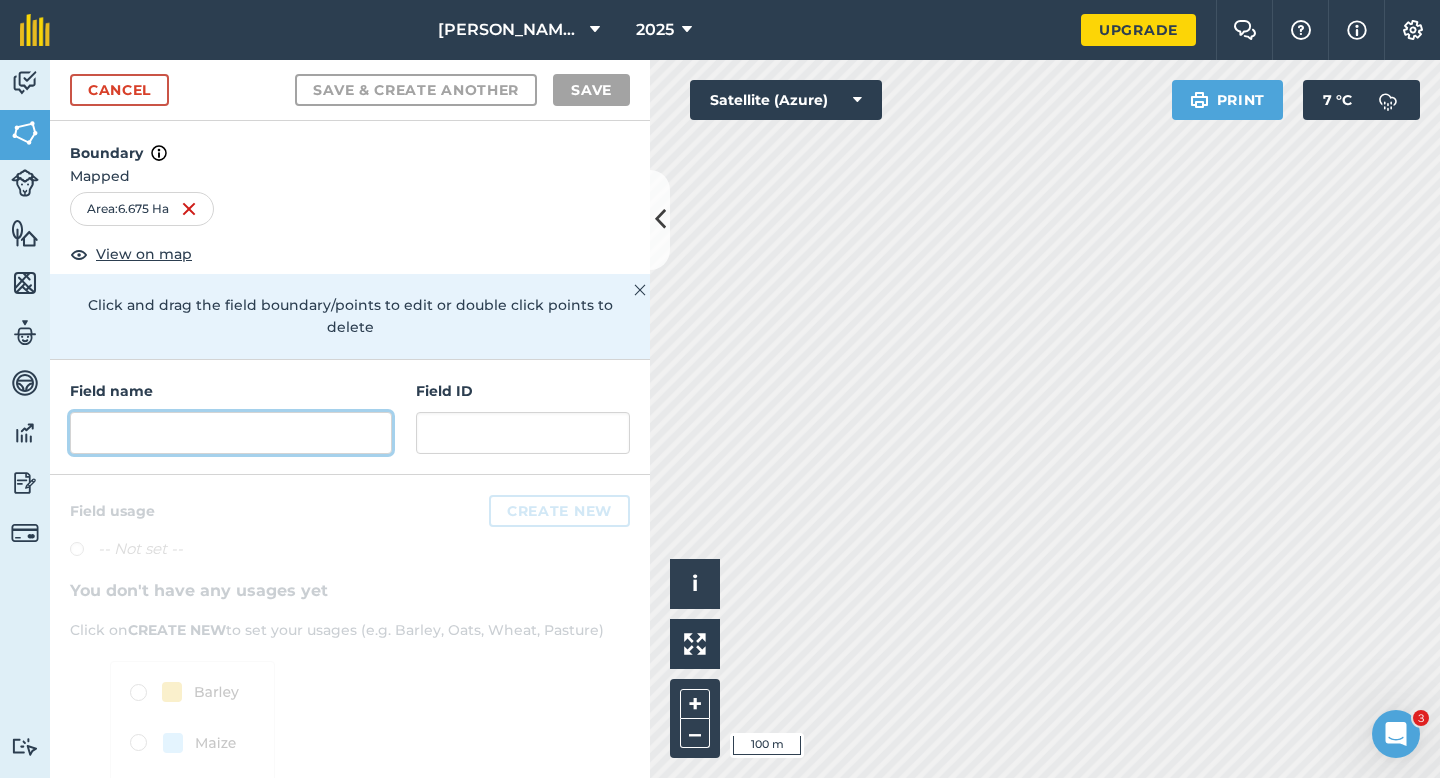 click at bounding box center [231, 433] 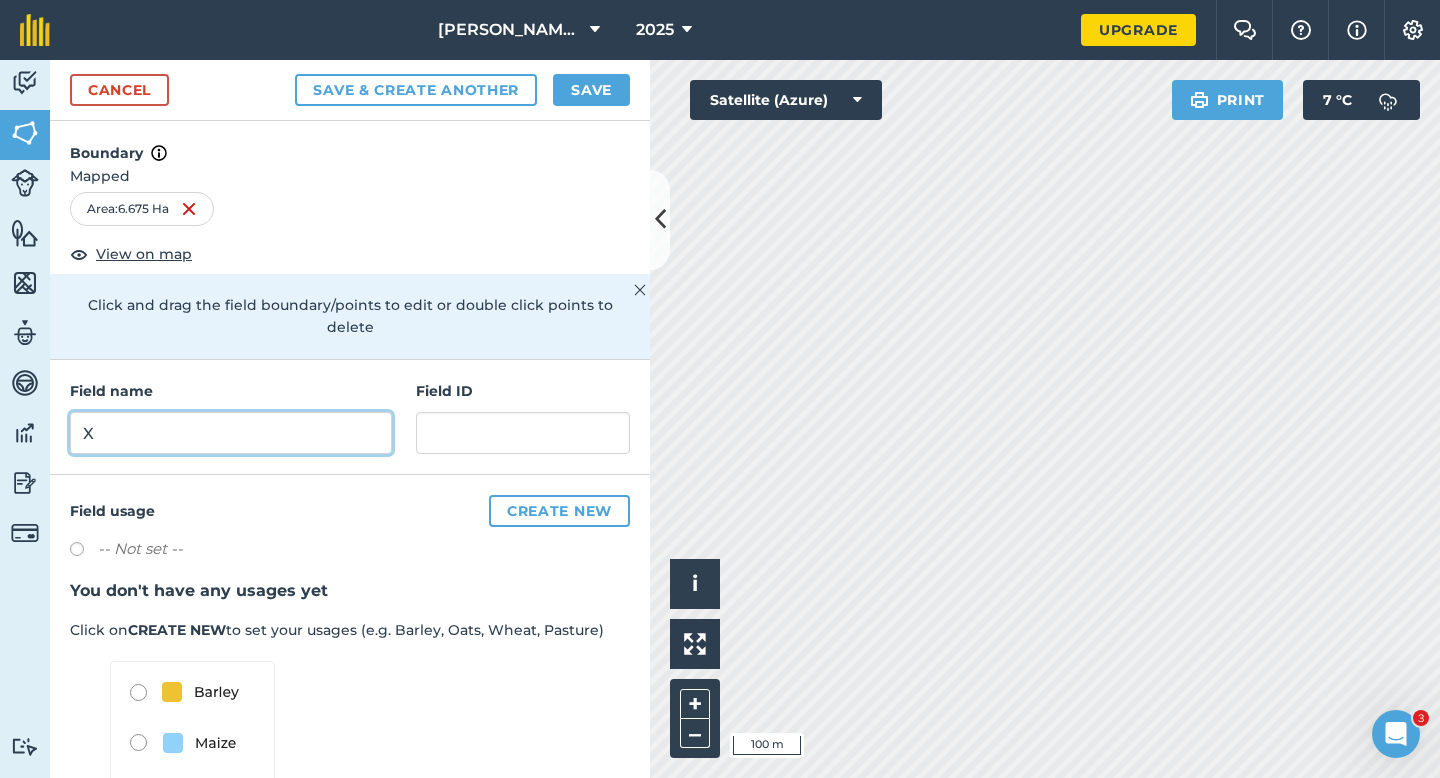type on "X" 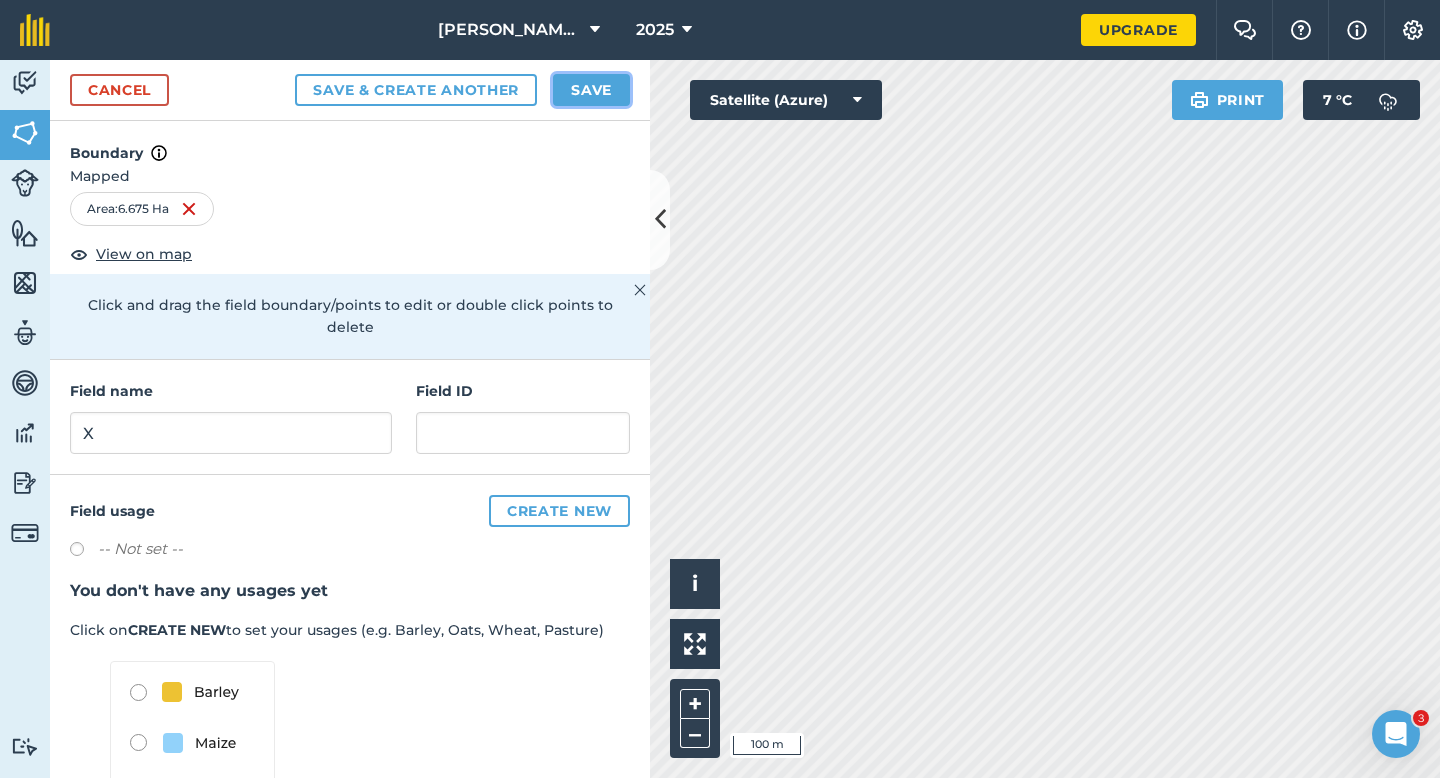 click on "Save" at bounding box center [591, 90] 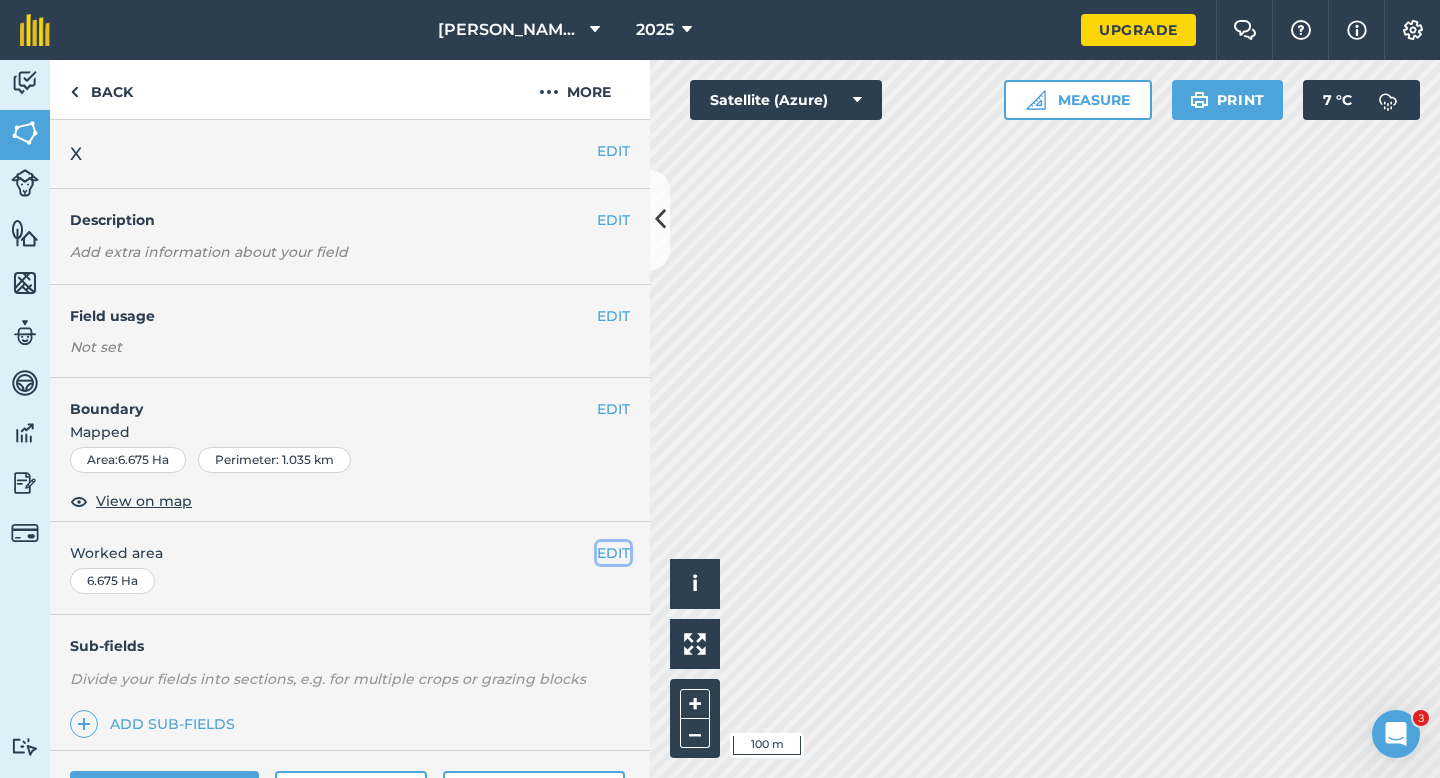 click on "EDIT" at bounding box center [613, 553] 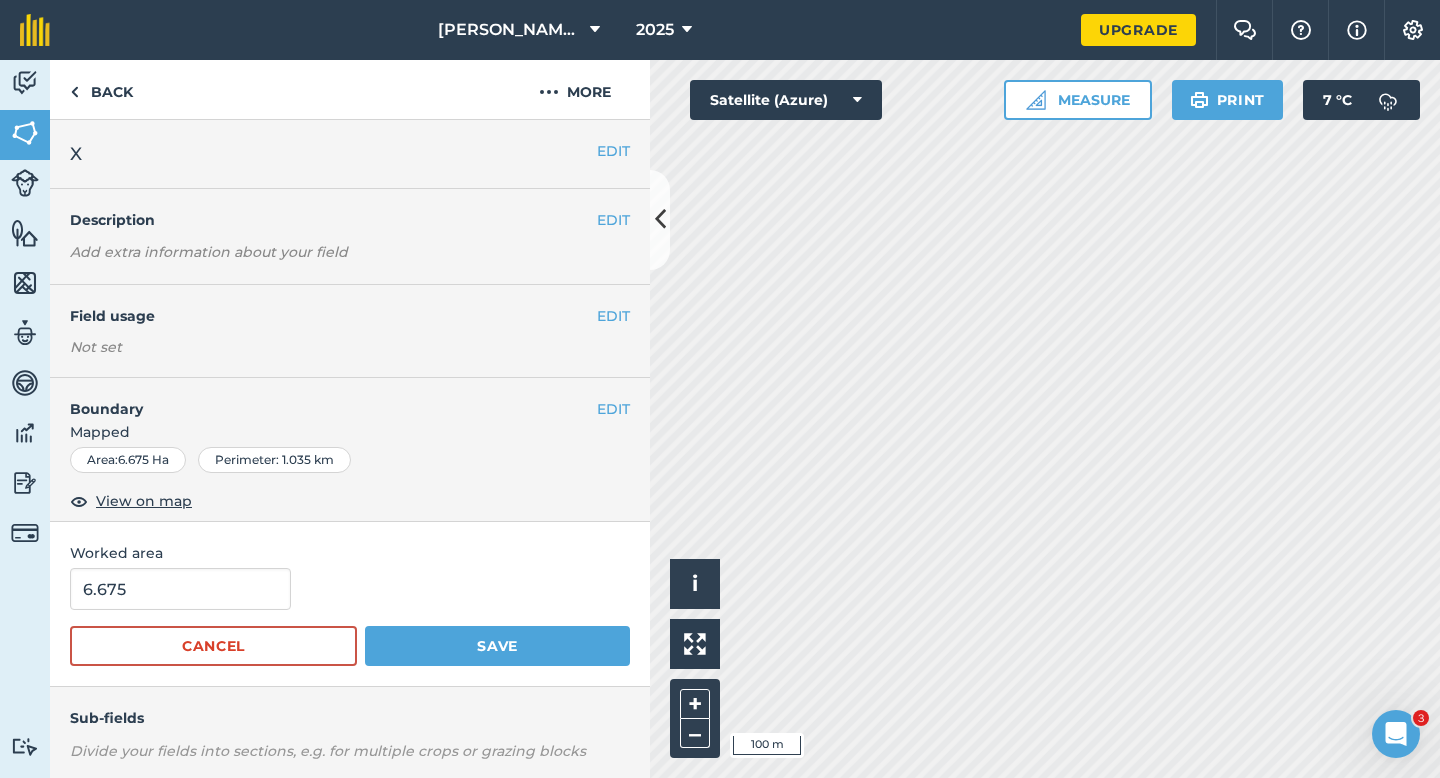 click on "6.675" at bounding box center [350, 589] 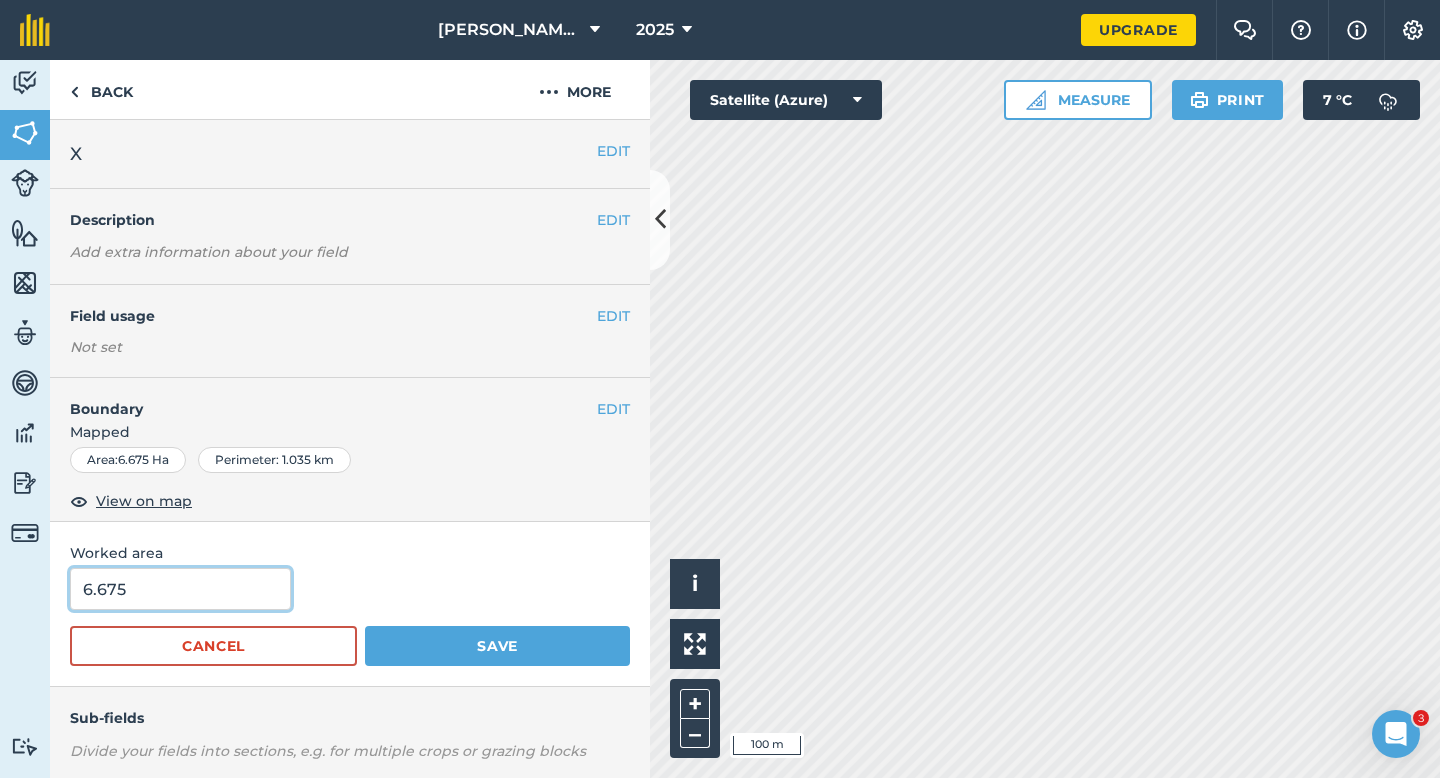 click on "6.675" at bounding box center (180, 589) 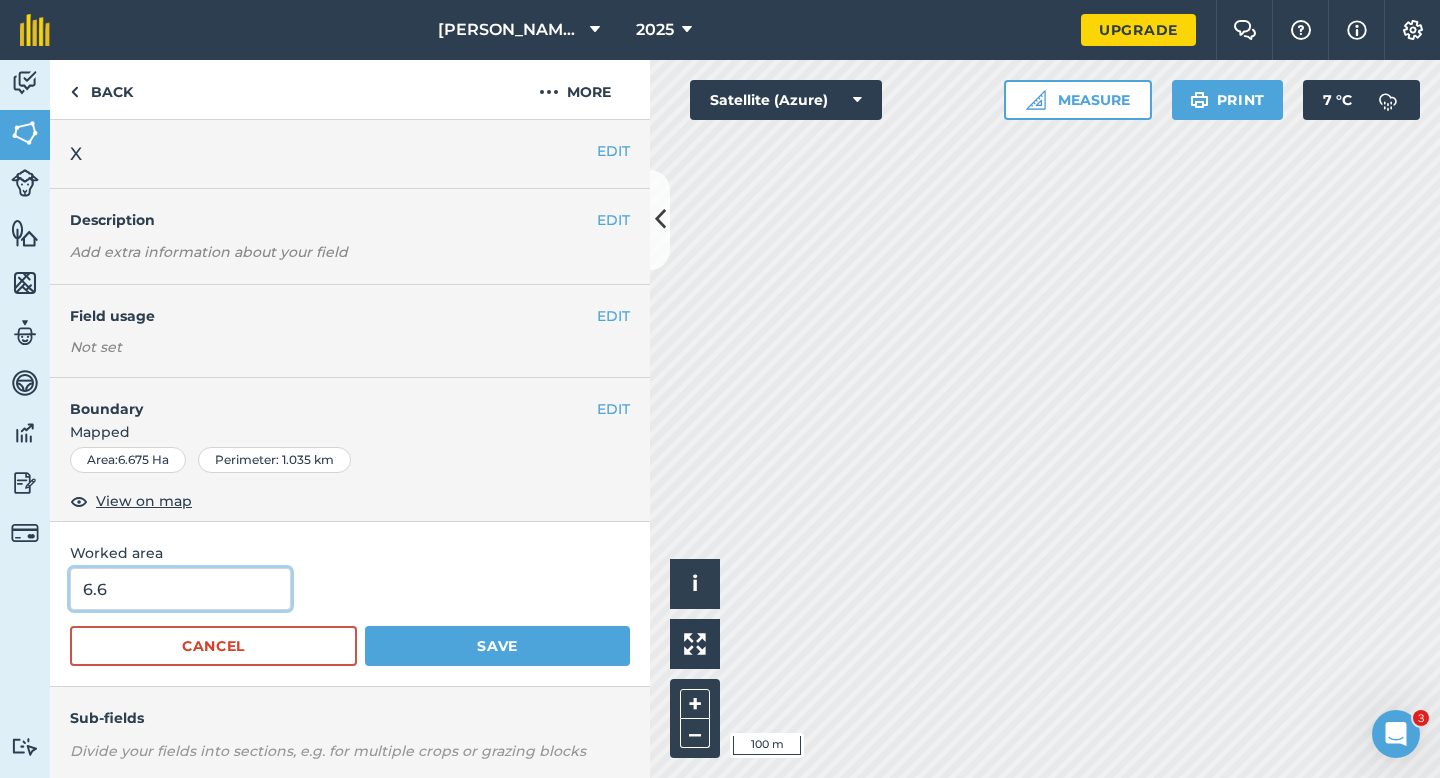 type on "6.6" 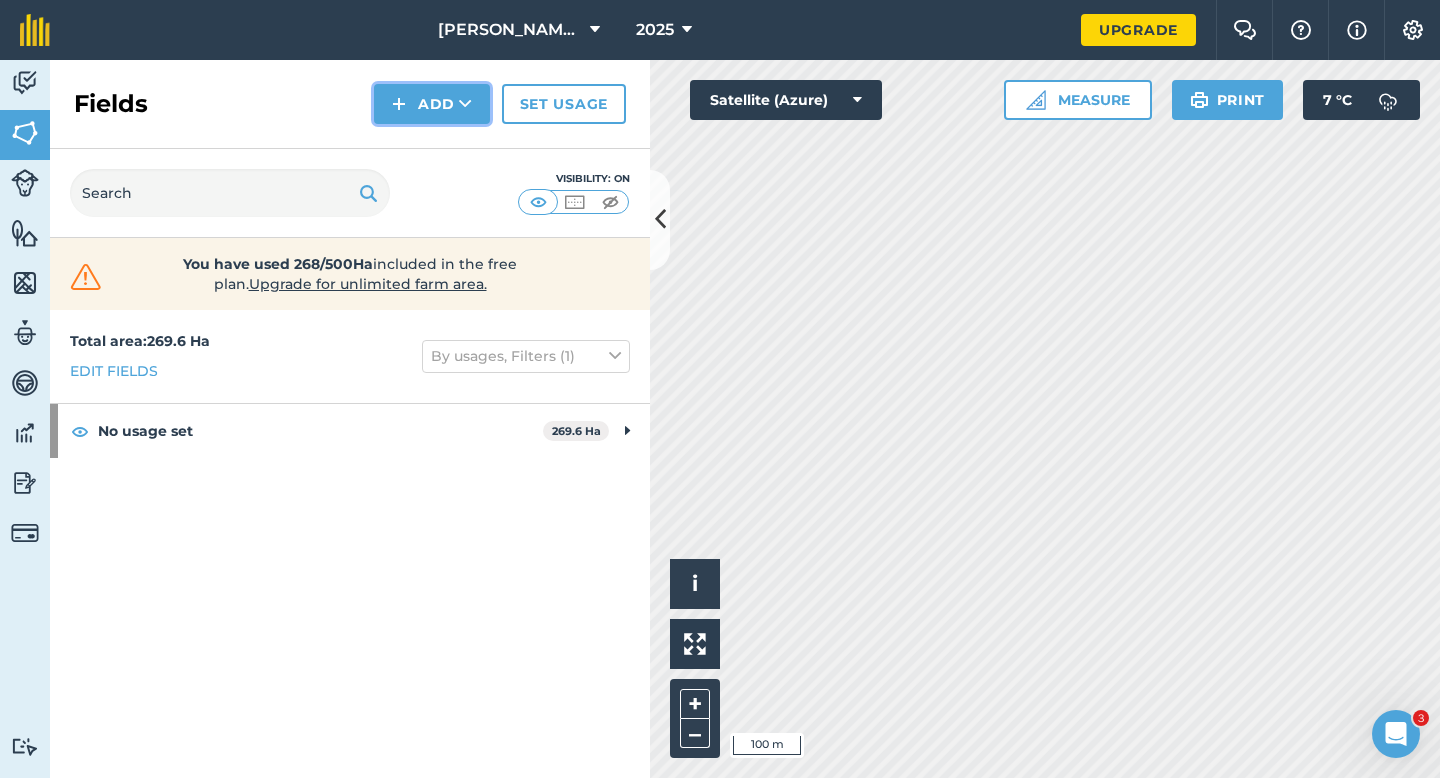 click on "Add" at bounding box center (432, 104) 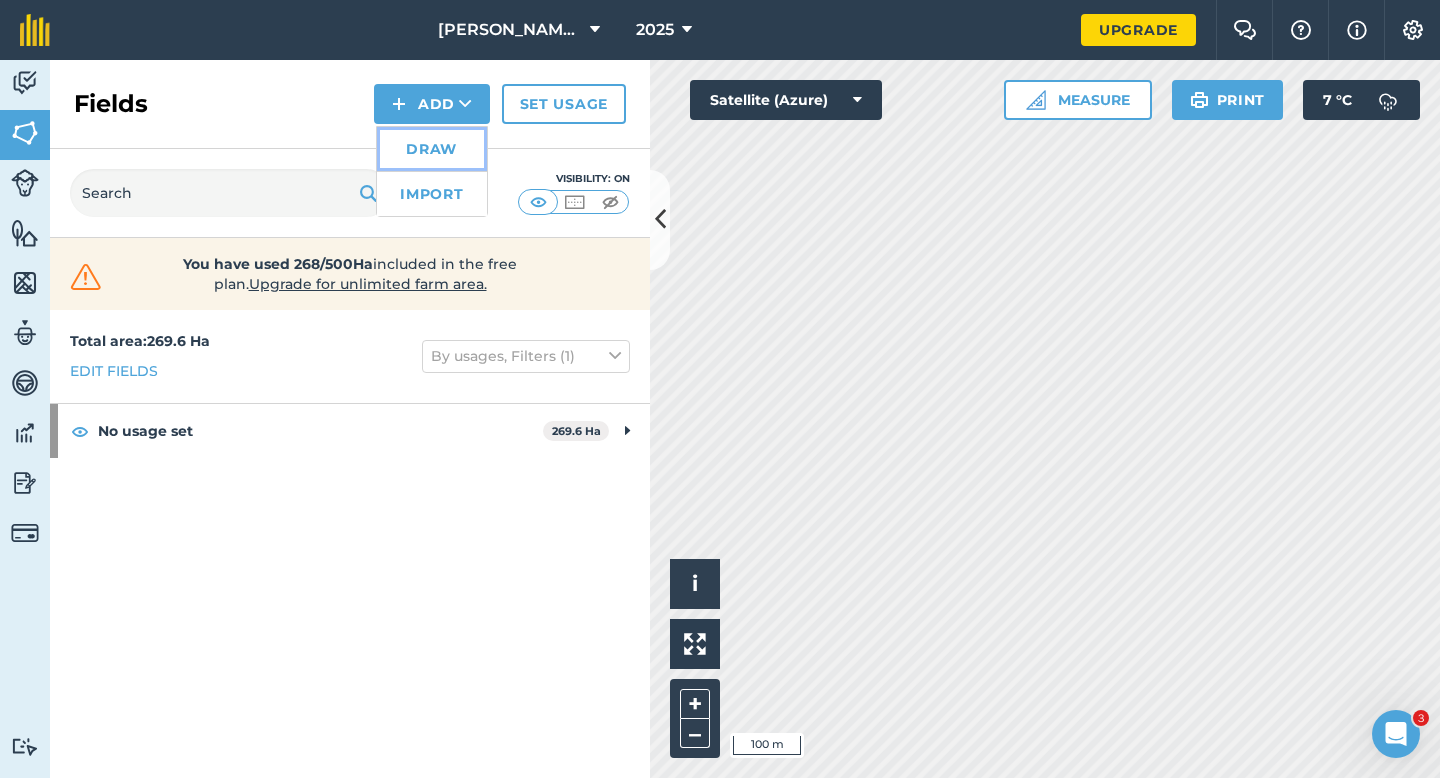 click on "Draw" at bounding box center [432, 149] 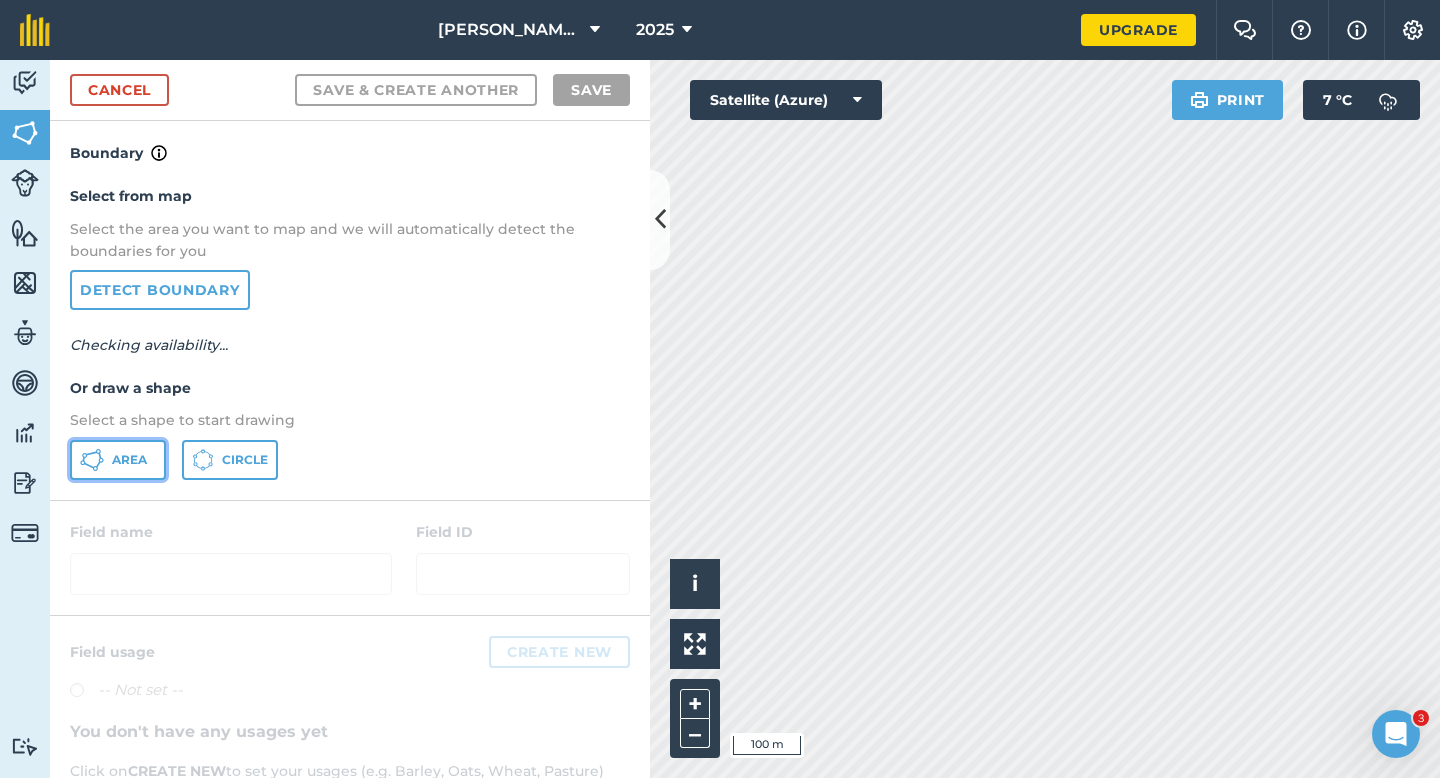 click on "Area" at bounding box center [118, 460] 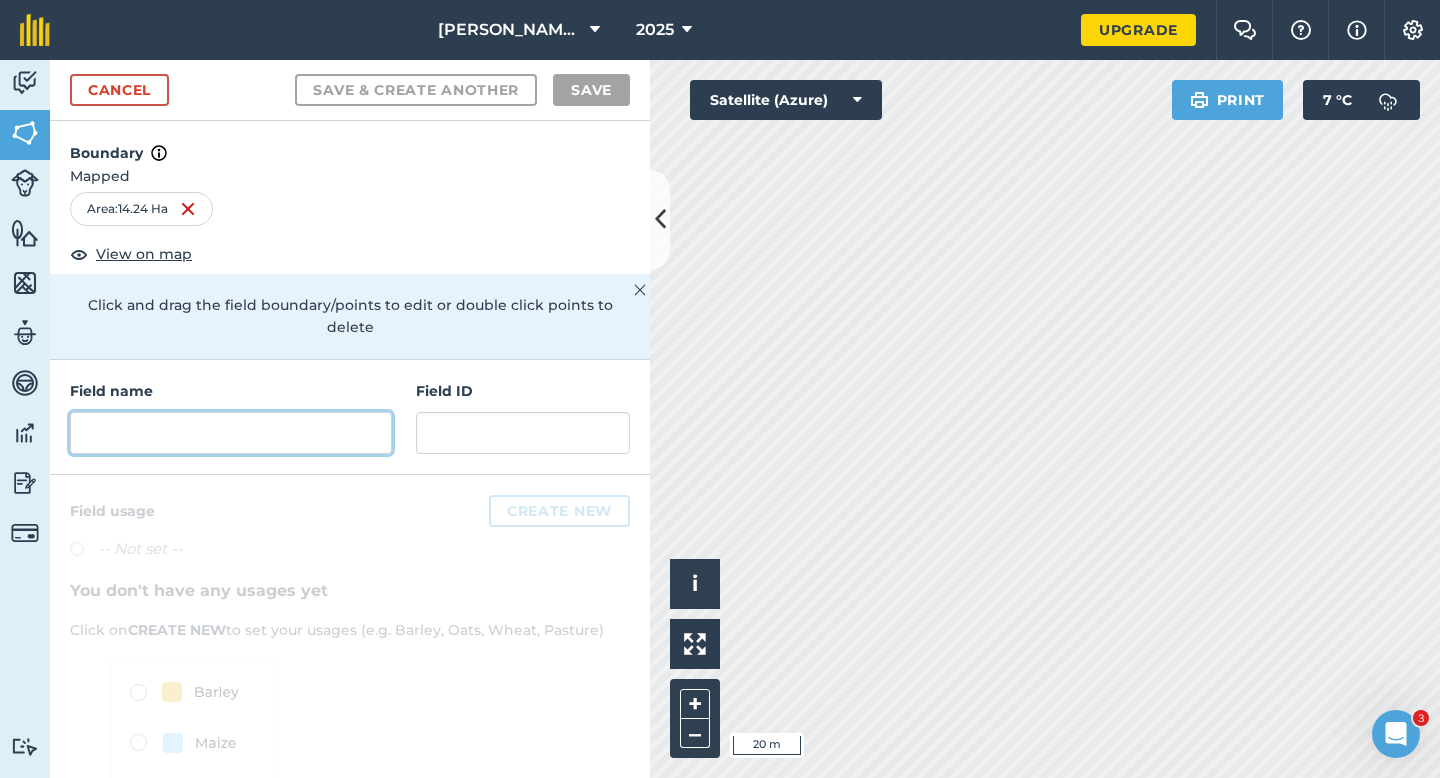 click at bounding box center (231, 433) 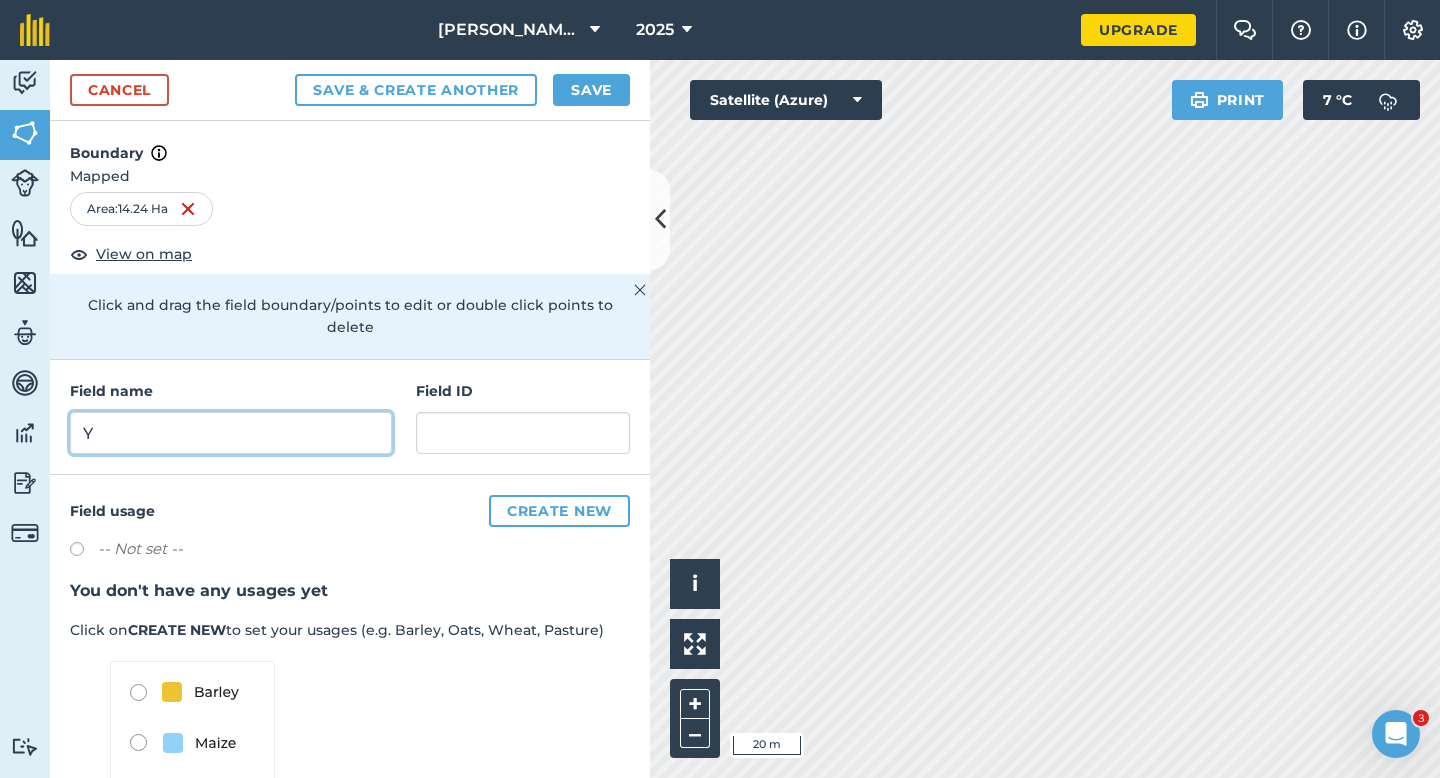 type on "Y" 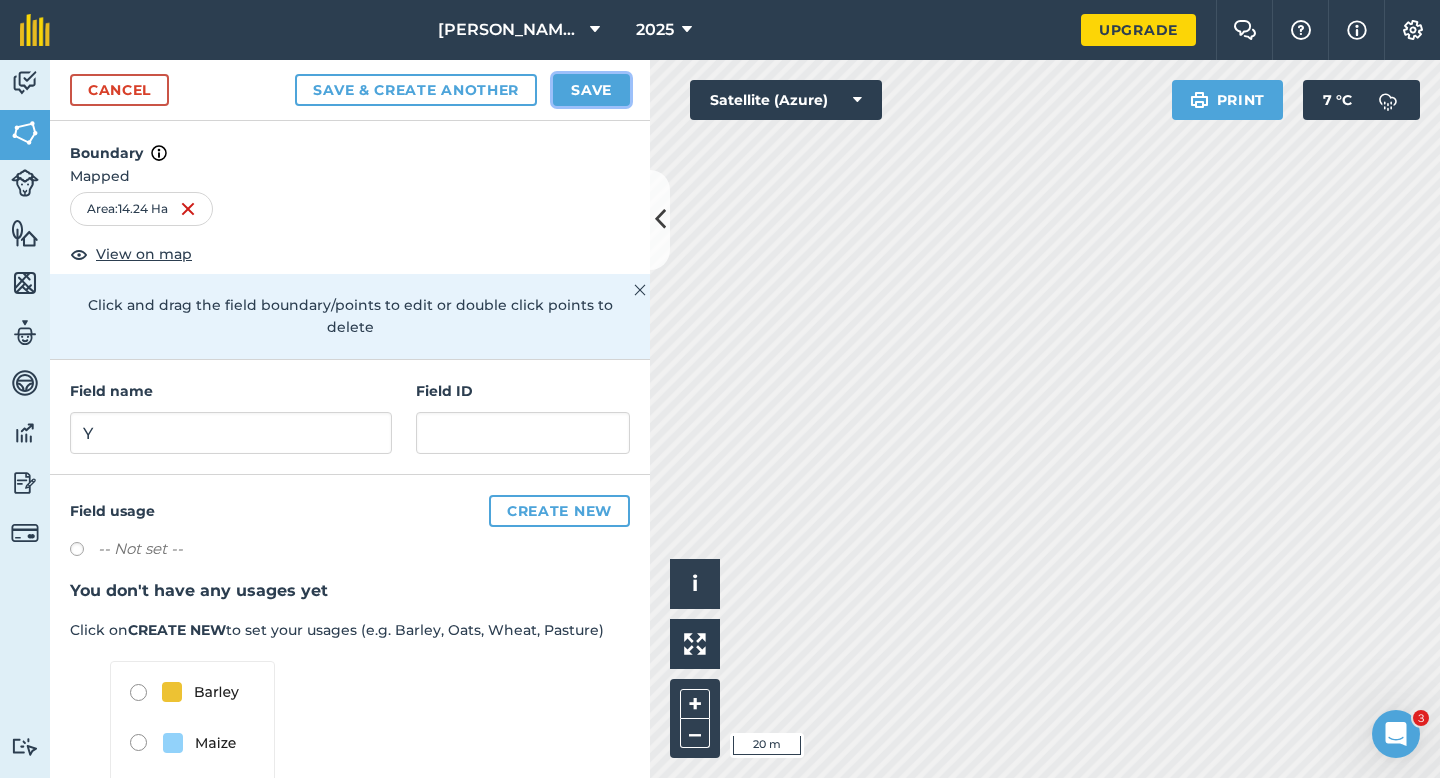 click on "Save" at bounding box center [591, 90] 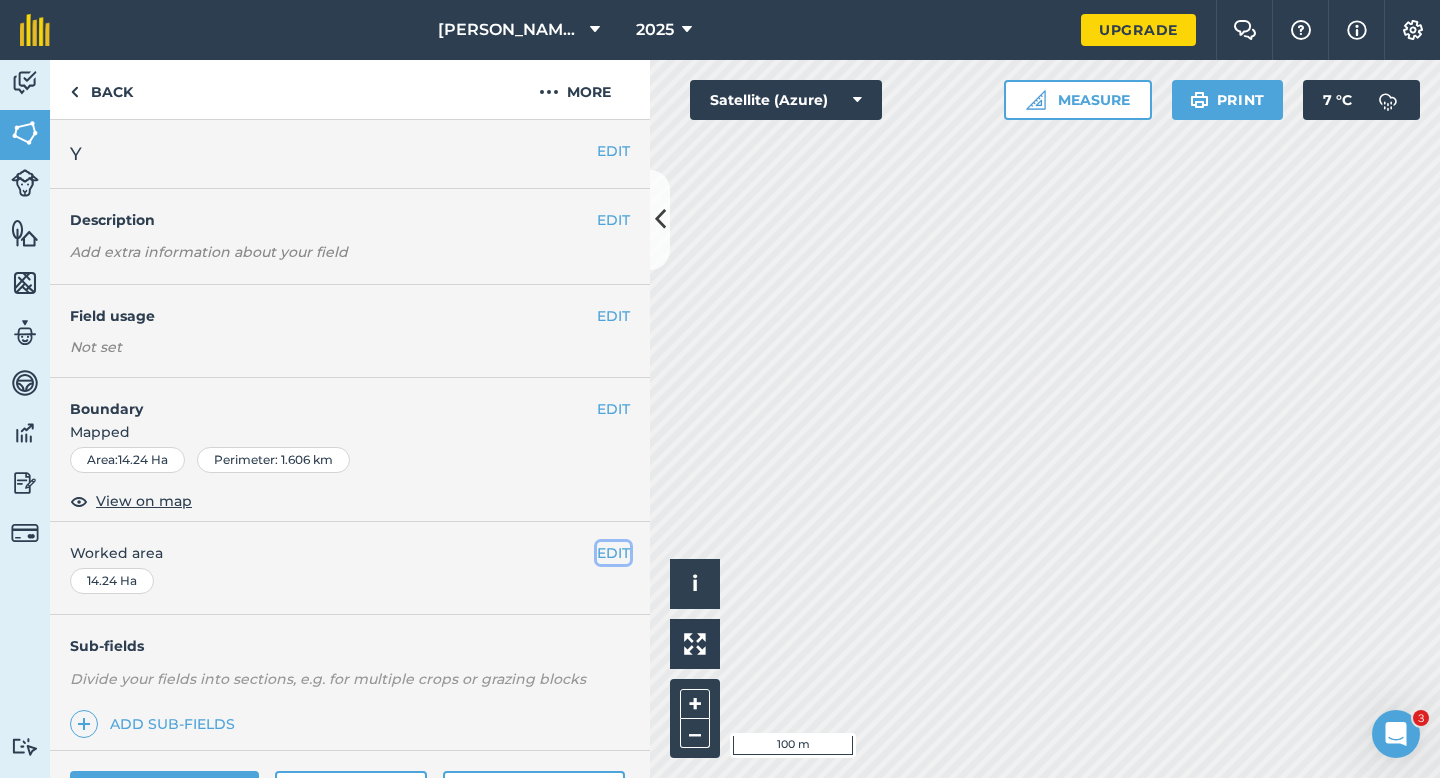 click on "EDIT" at bounding box center (613, 553) 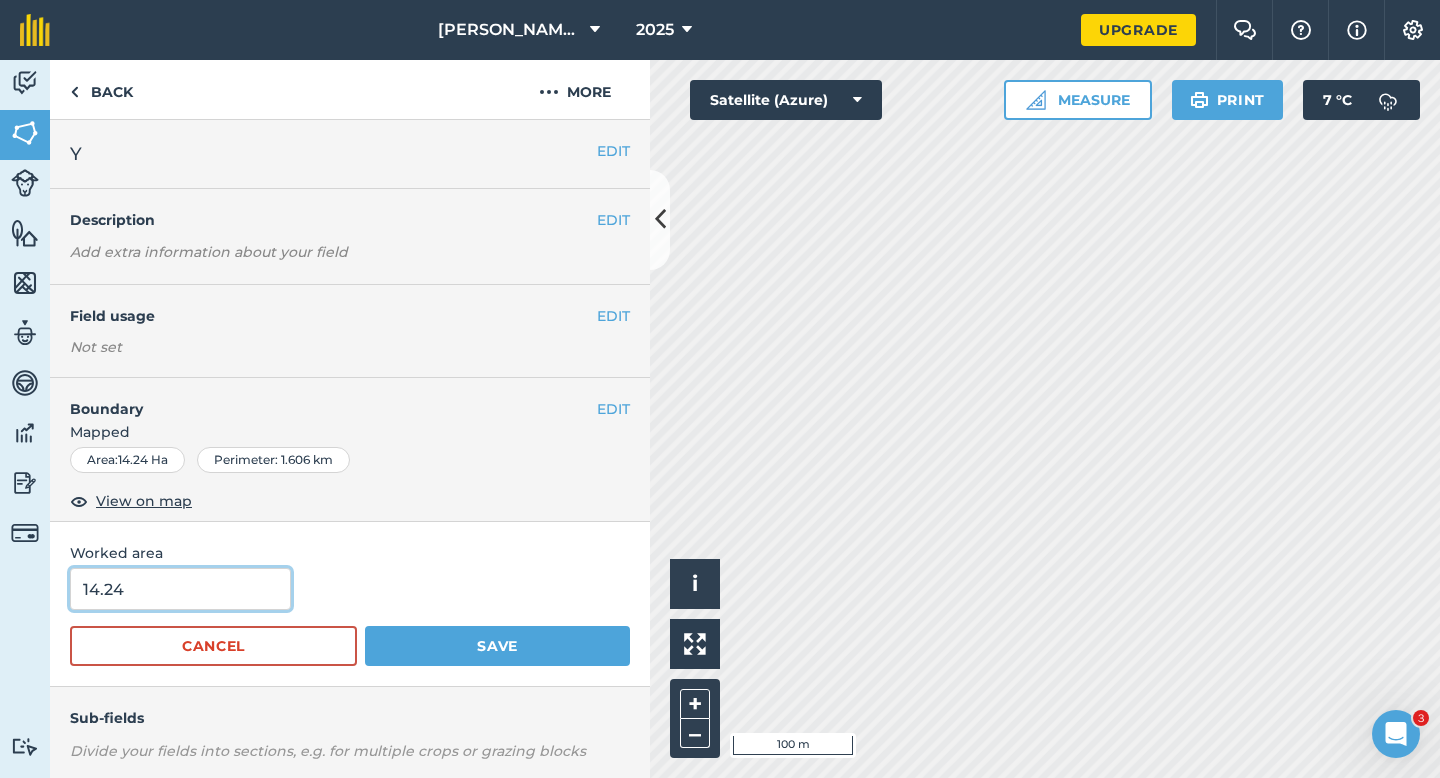 click on "14.24" at bounding box center (180, 589) 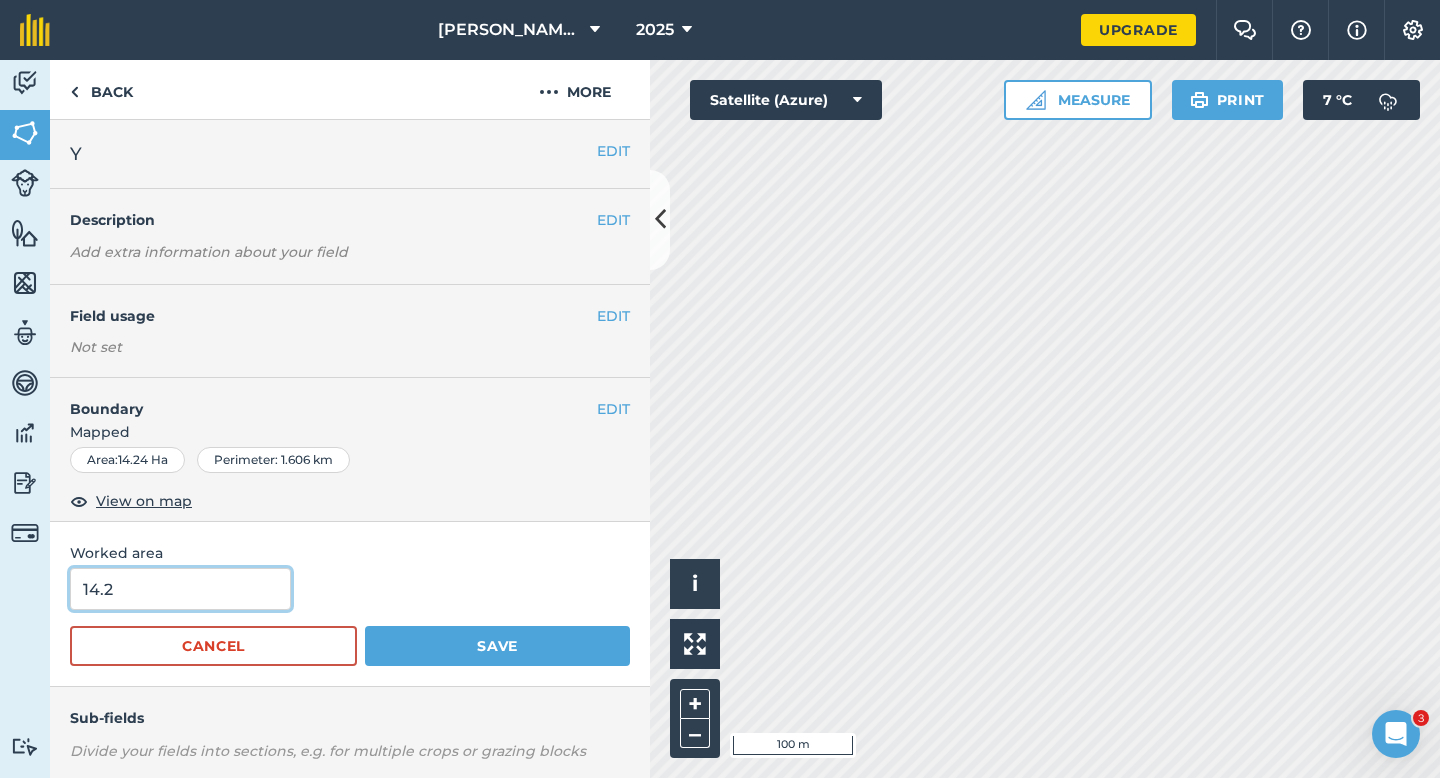 type on "14.2" 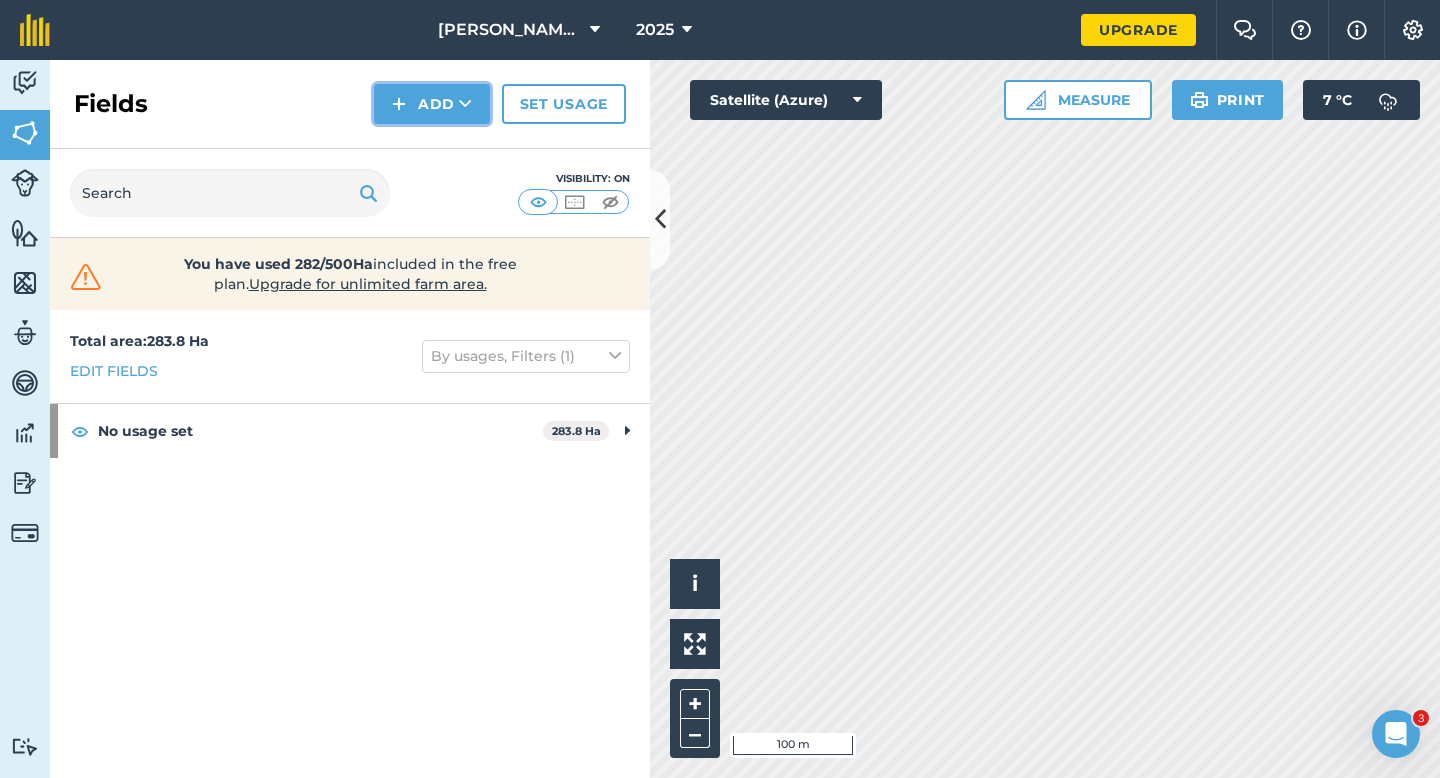 click at bounding box center [399, 104] 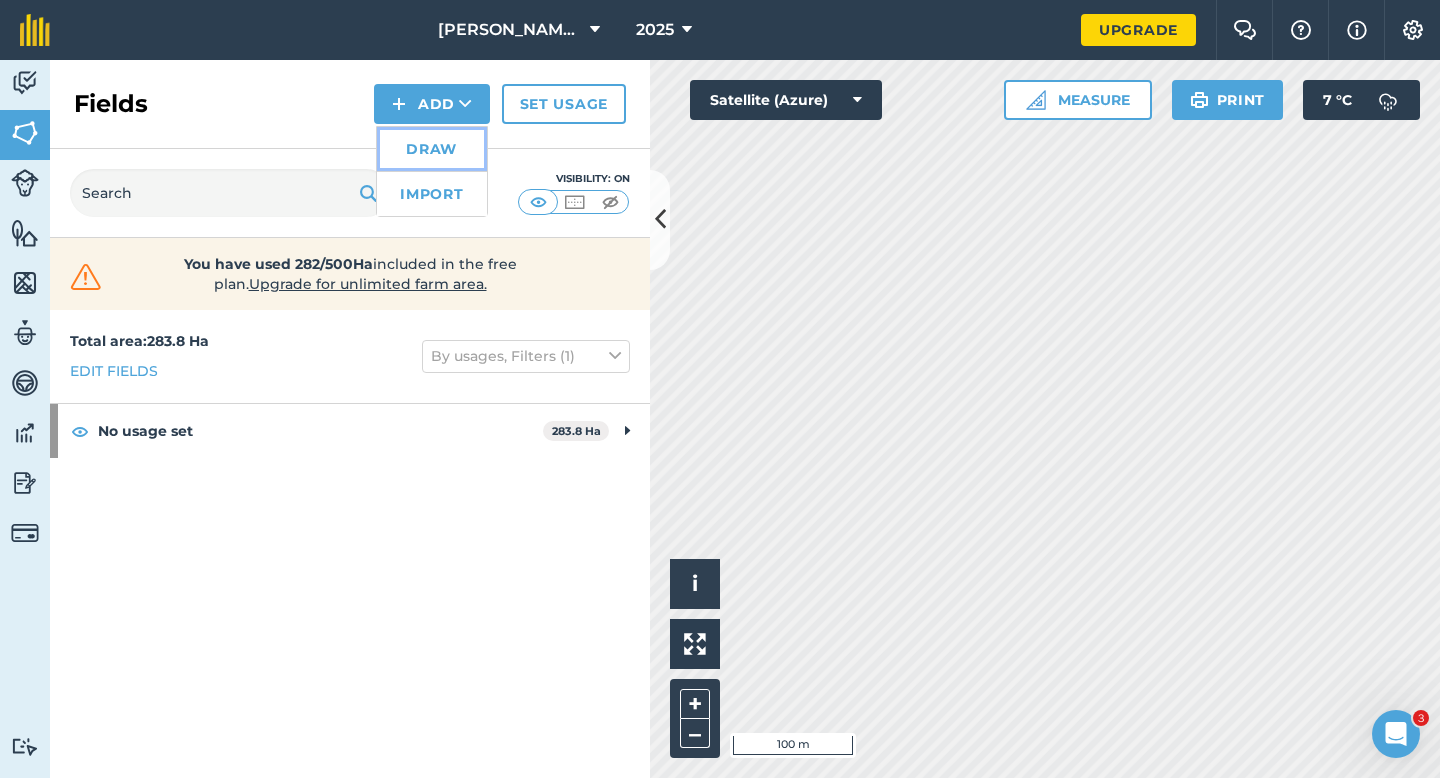click on "Draw" at bounding box center [432, 149] 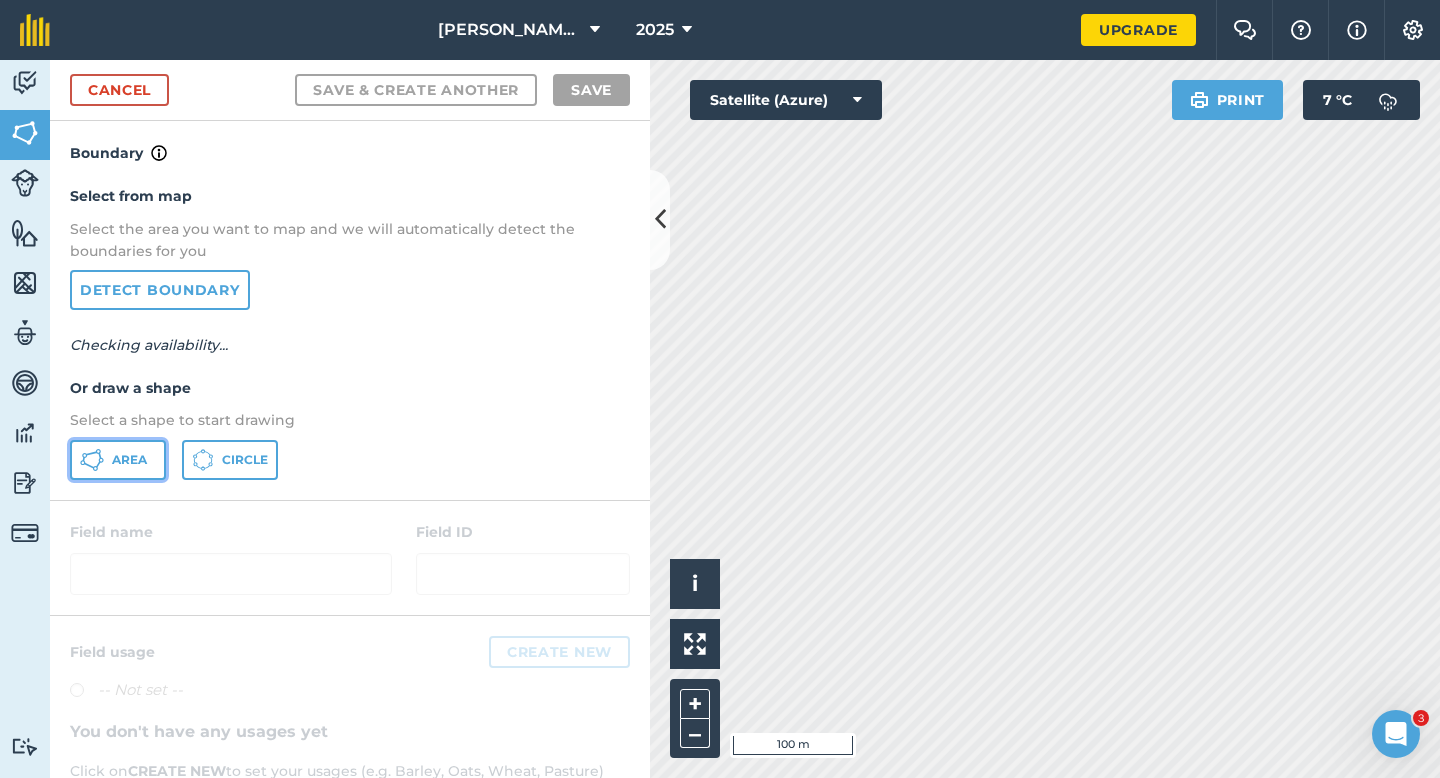 click on "Area" at bounding box center (129, 460) 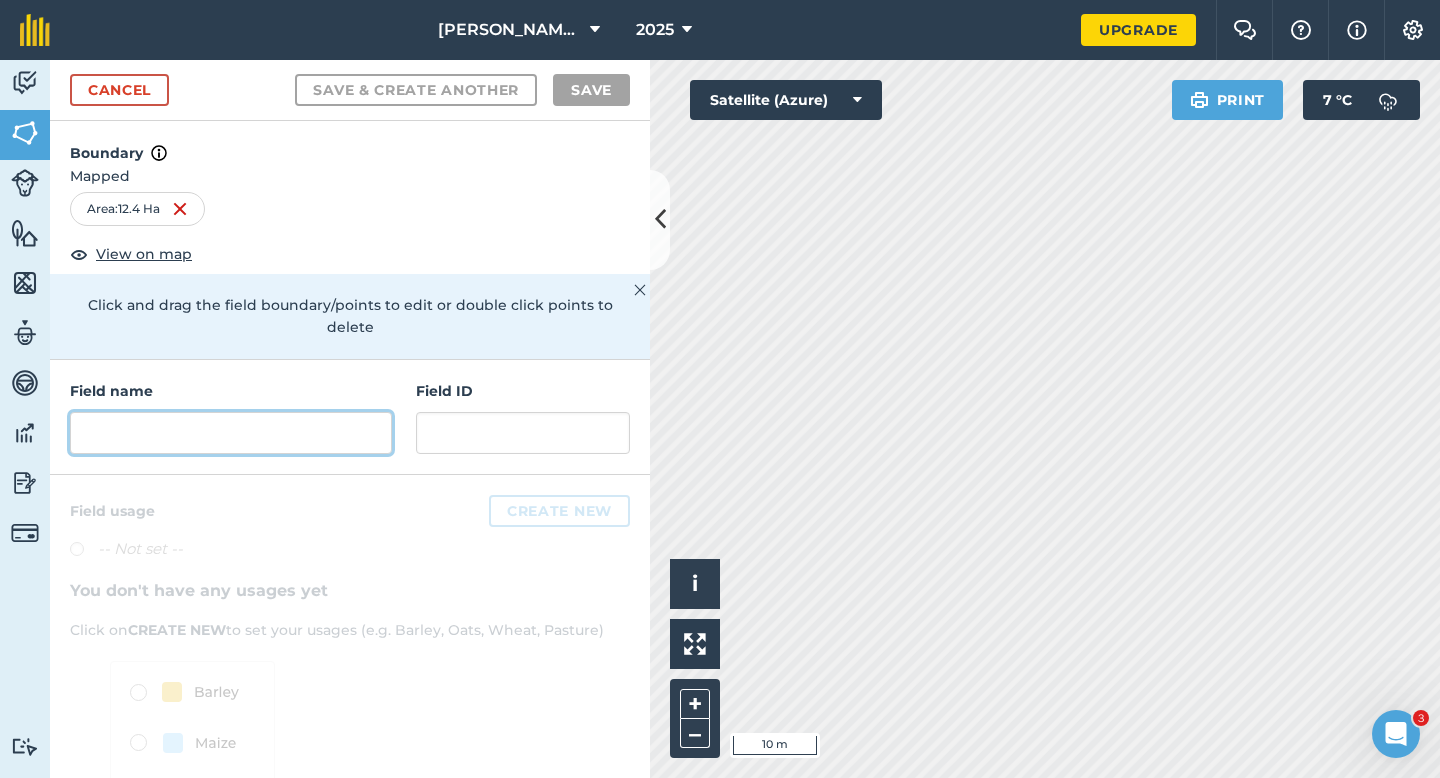 click at bounding box center (231, 433) 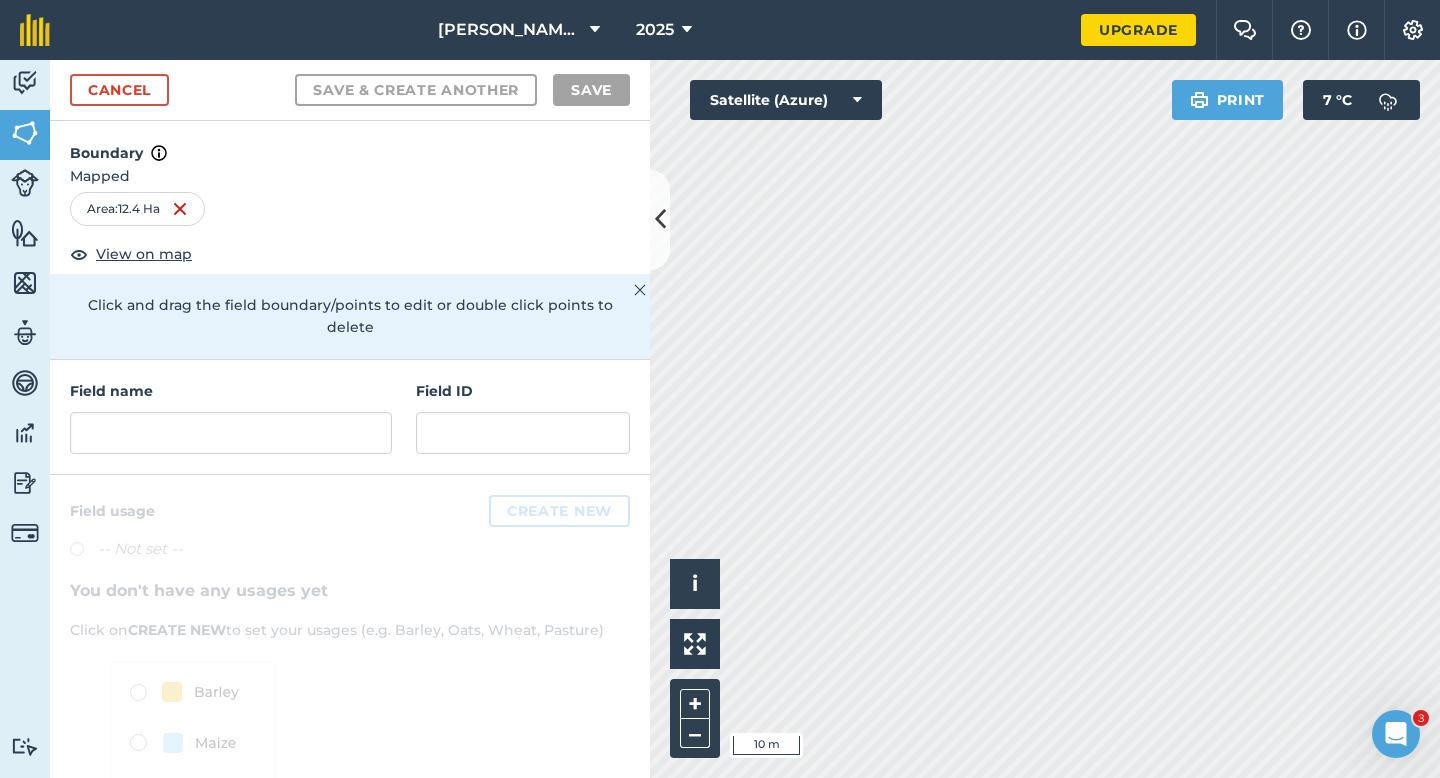 click on "Field name Field ID" at bounding box center [350, 417] 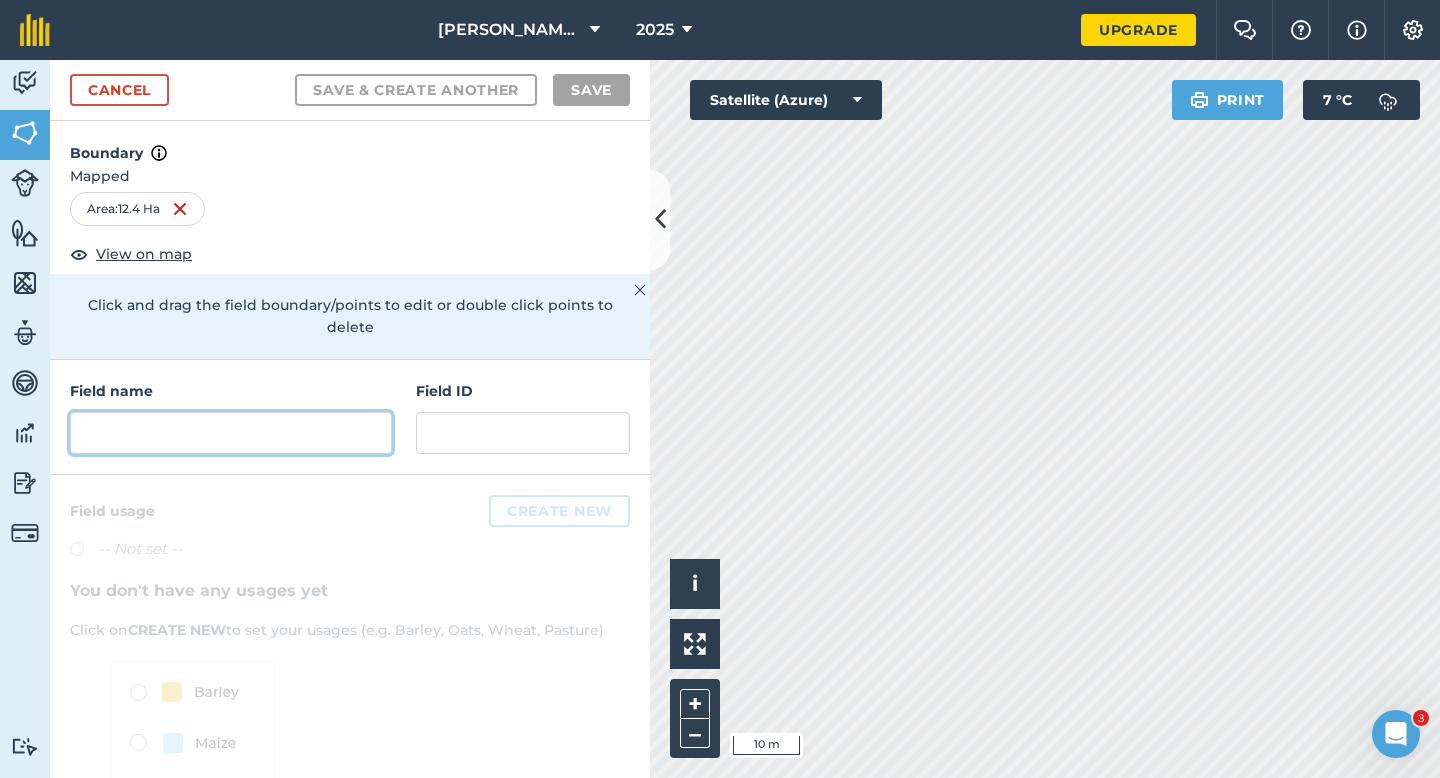 click at bounding box center [231, 433] 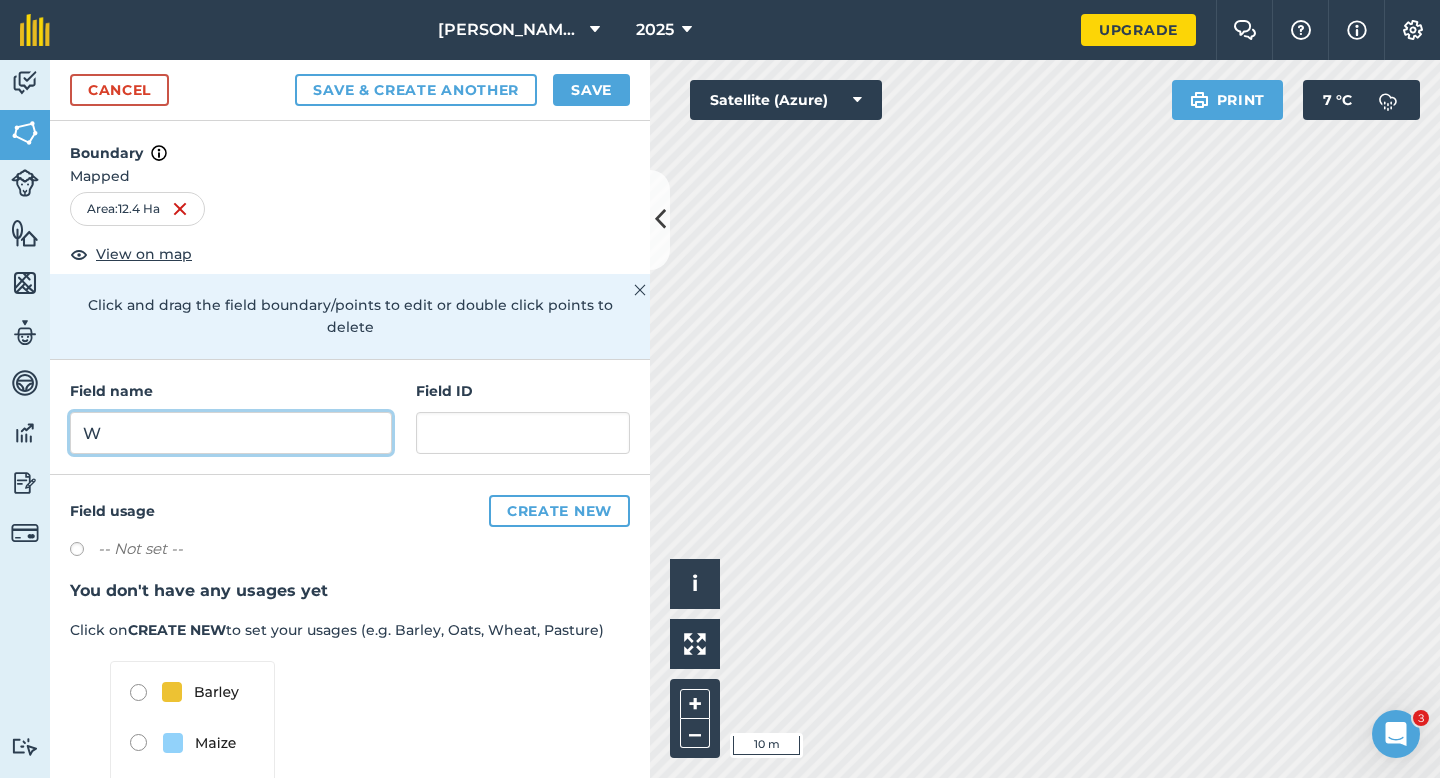 type on "W" 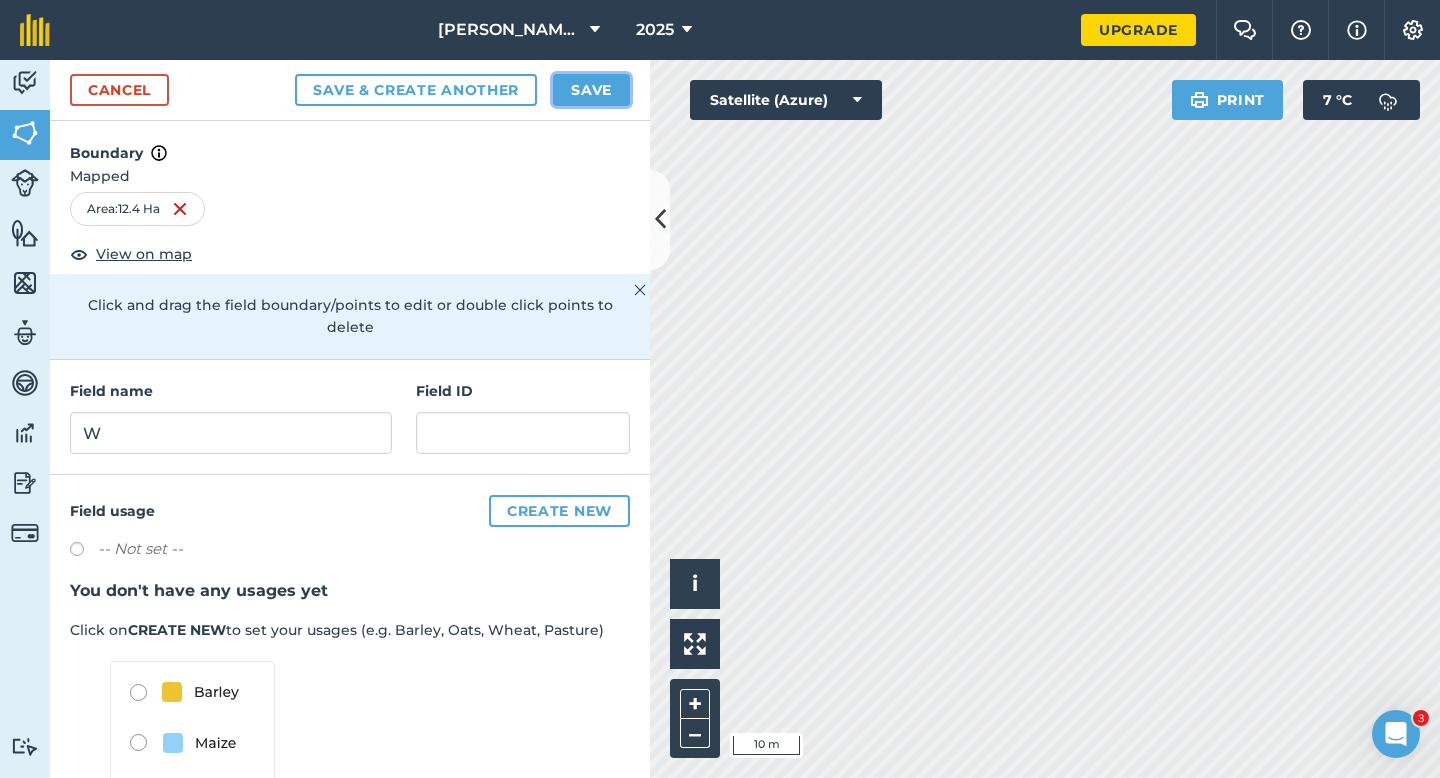 click on "Save" at bounding box center (591, 90) 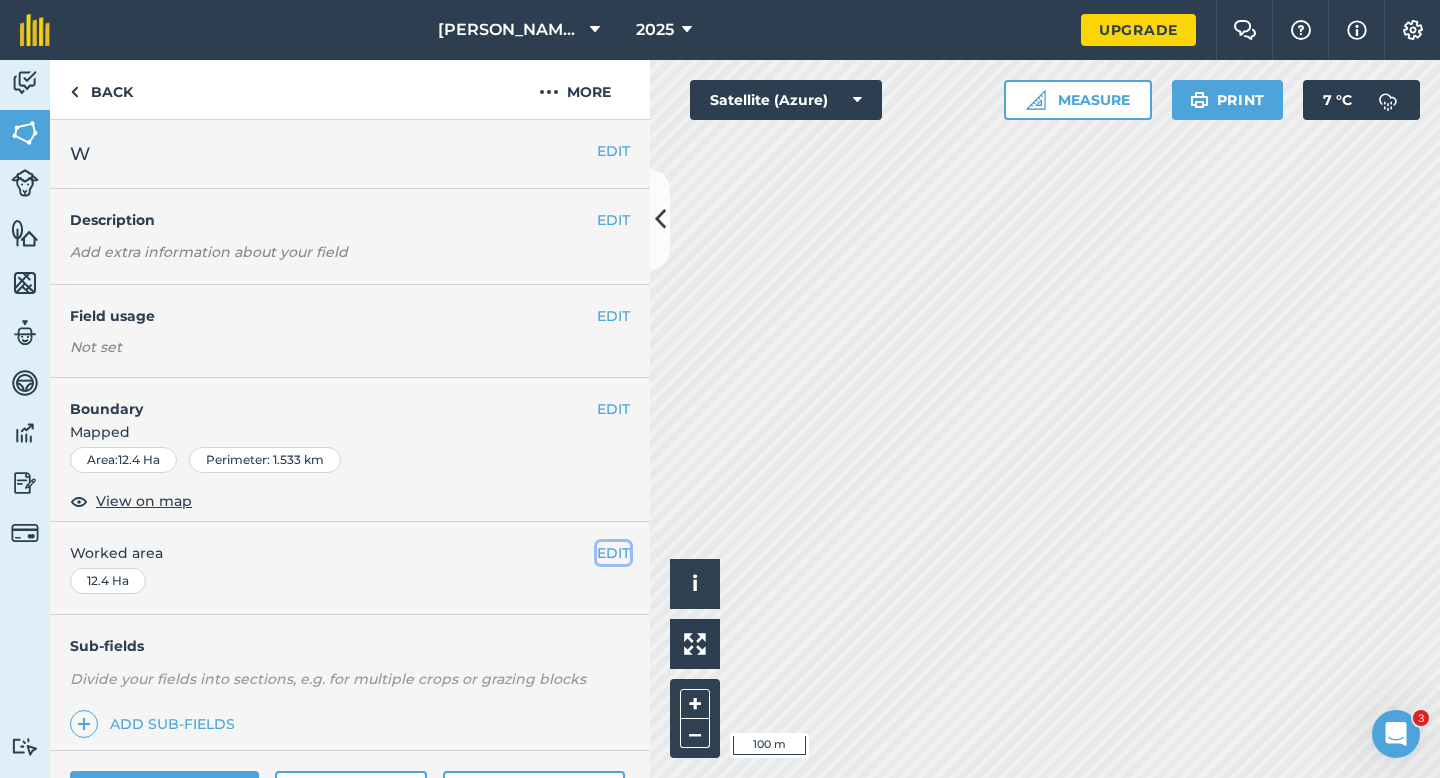 click on "EDIT" at bounding box center (613, 553) 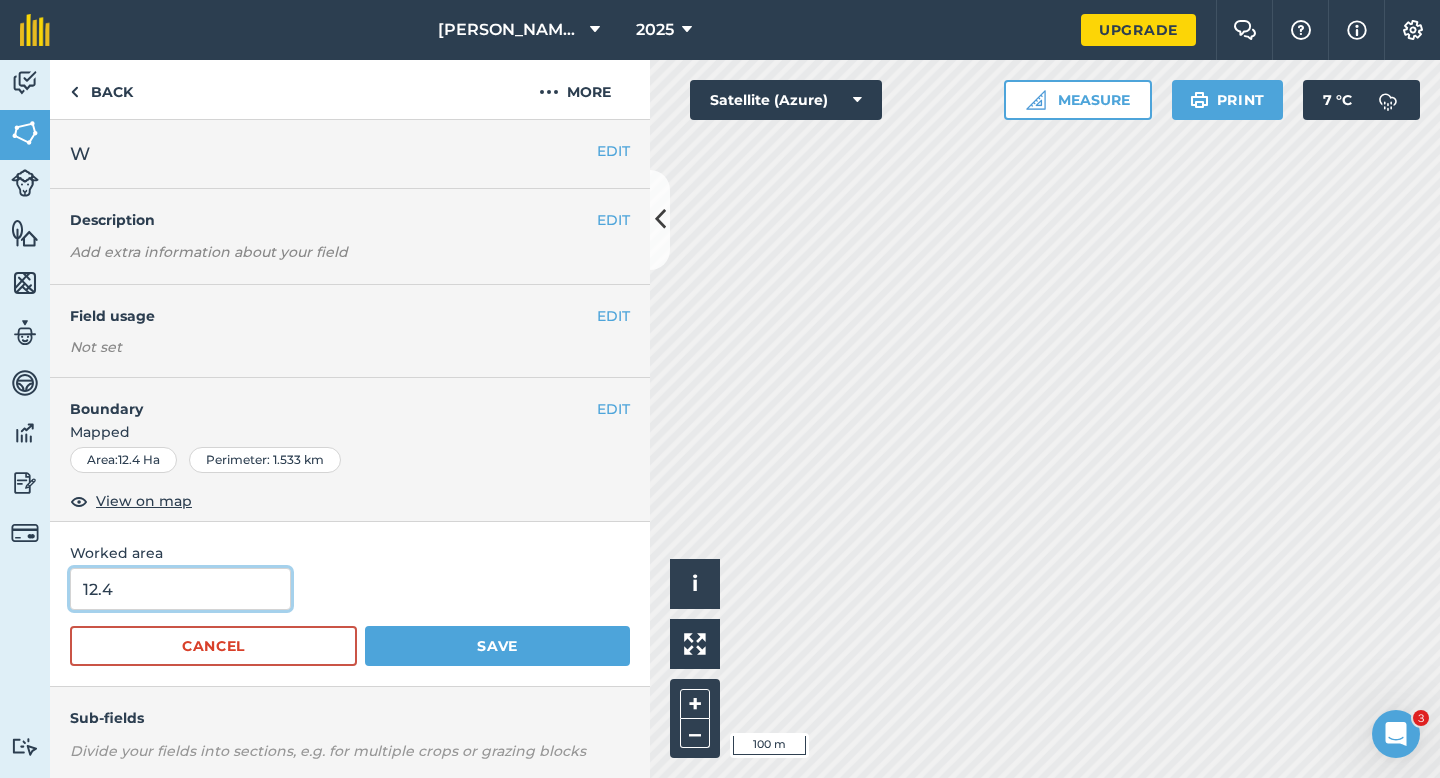 click on "12.4" at bounding box center [180, 589] 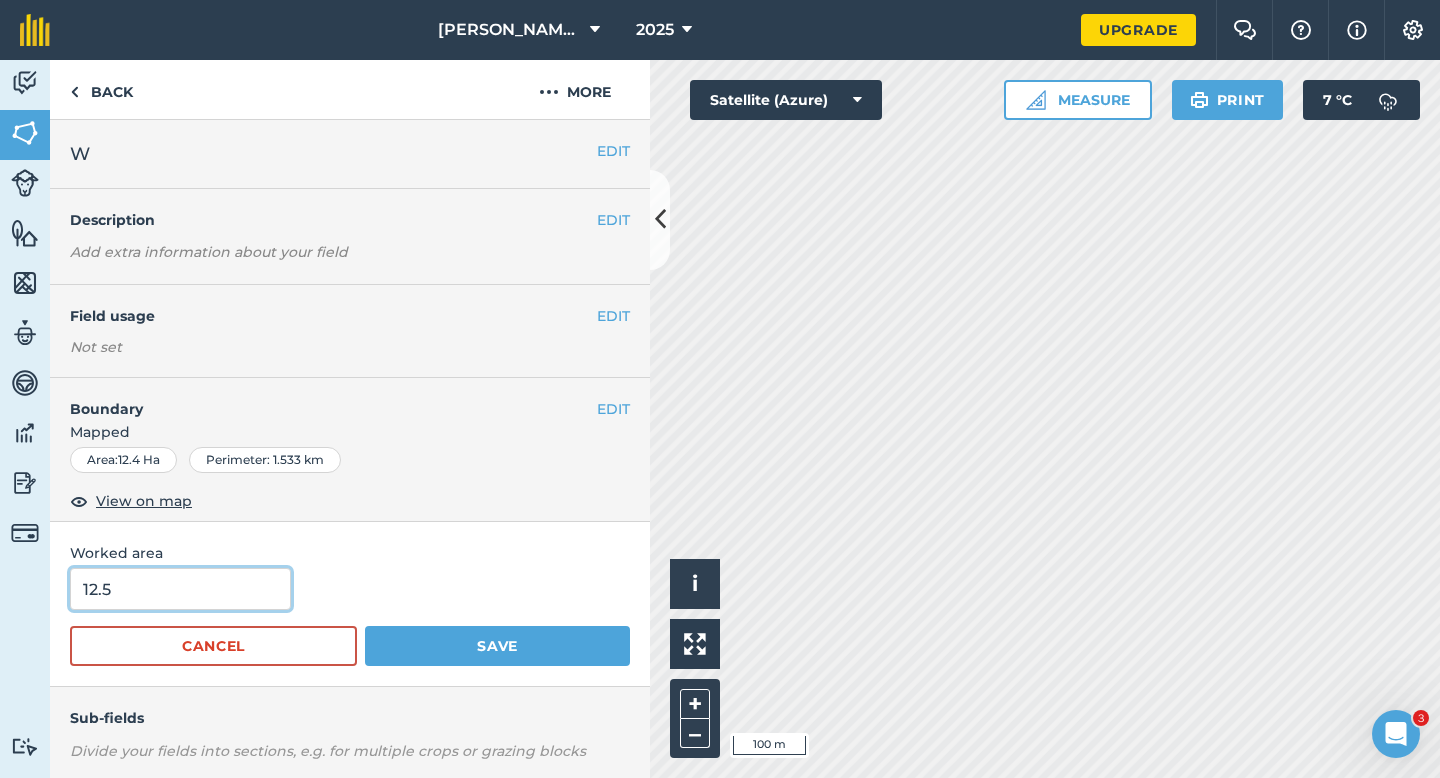 type on "12.5" 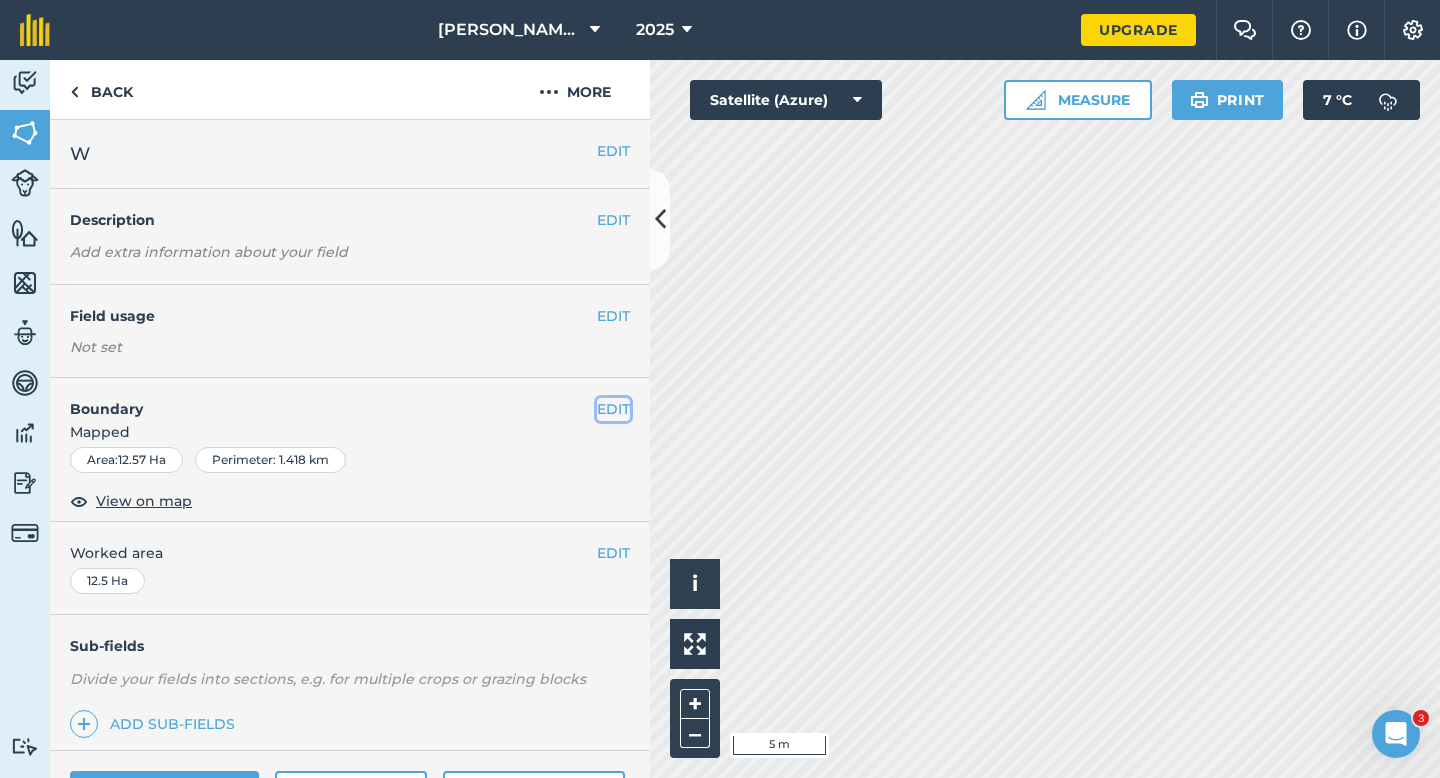 click on "EDIT" at bounding box center (613, 409) 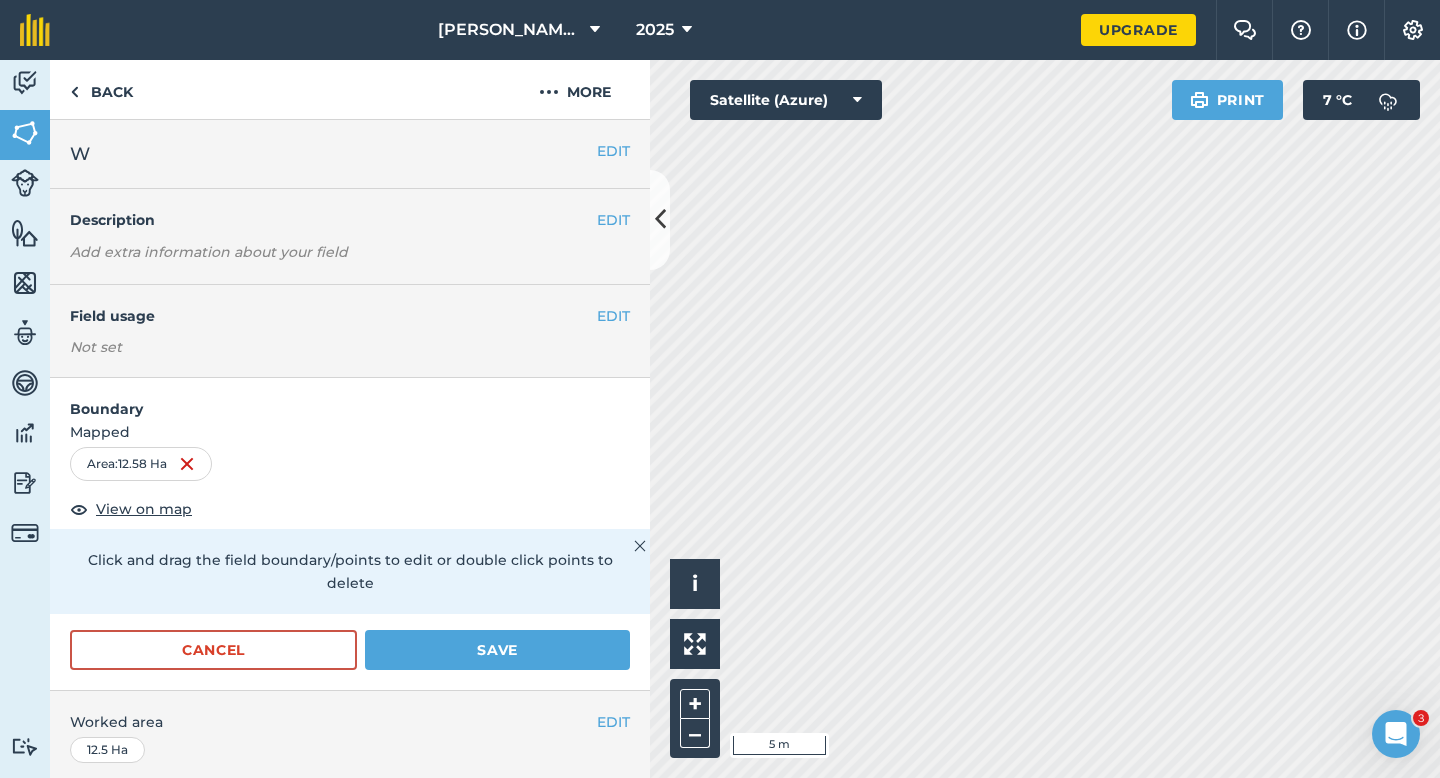 click on "Cancel Save" at bounding box center [350, 660] 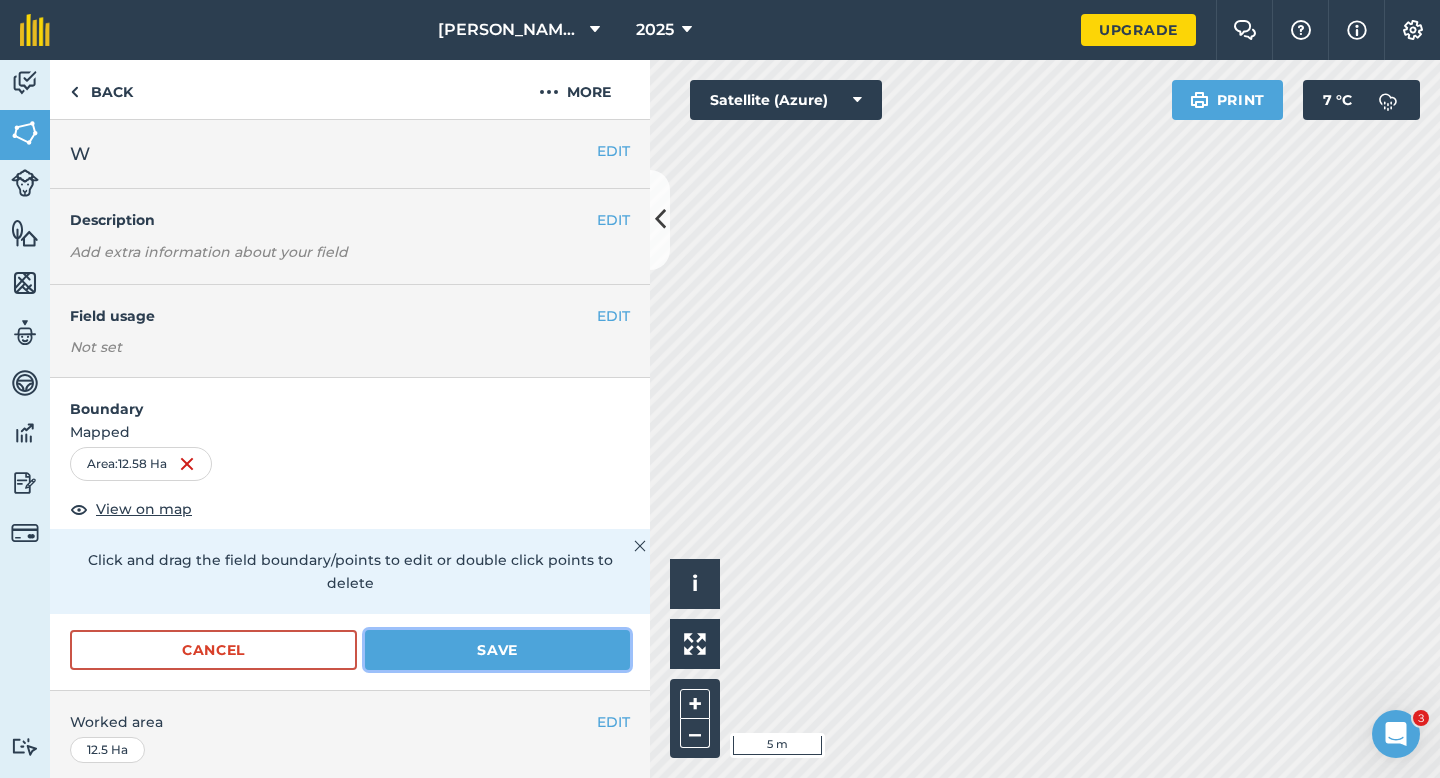 click on "Save" at bounding box center [497, 650] 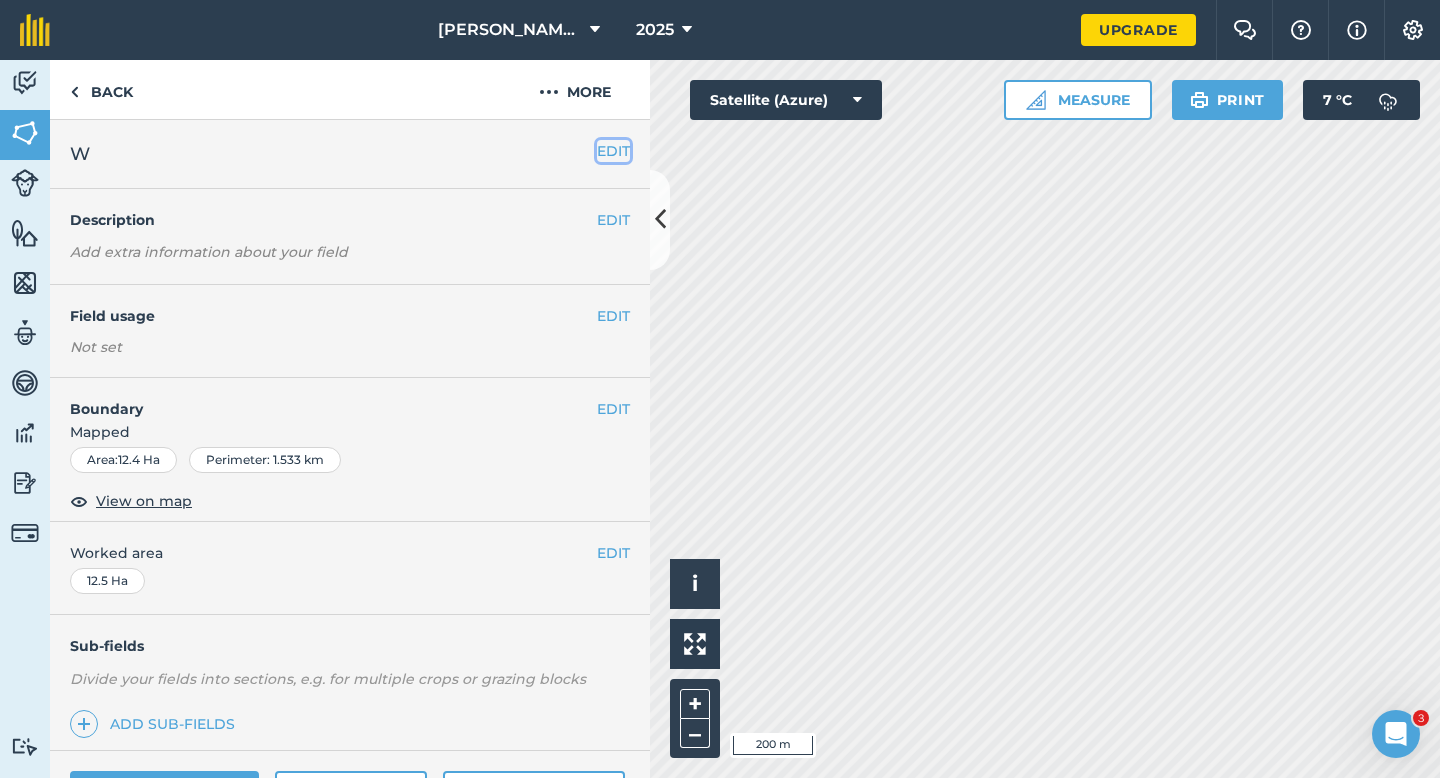 click on "EDIT" at bounding box center [613, 151] 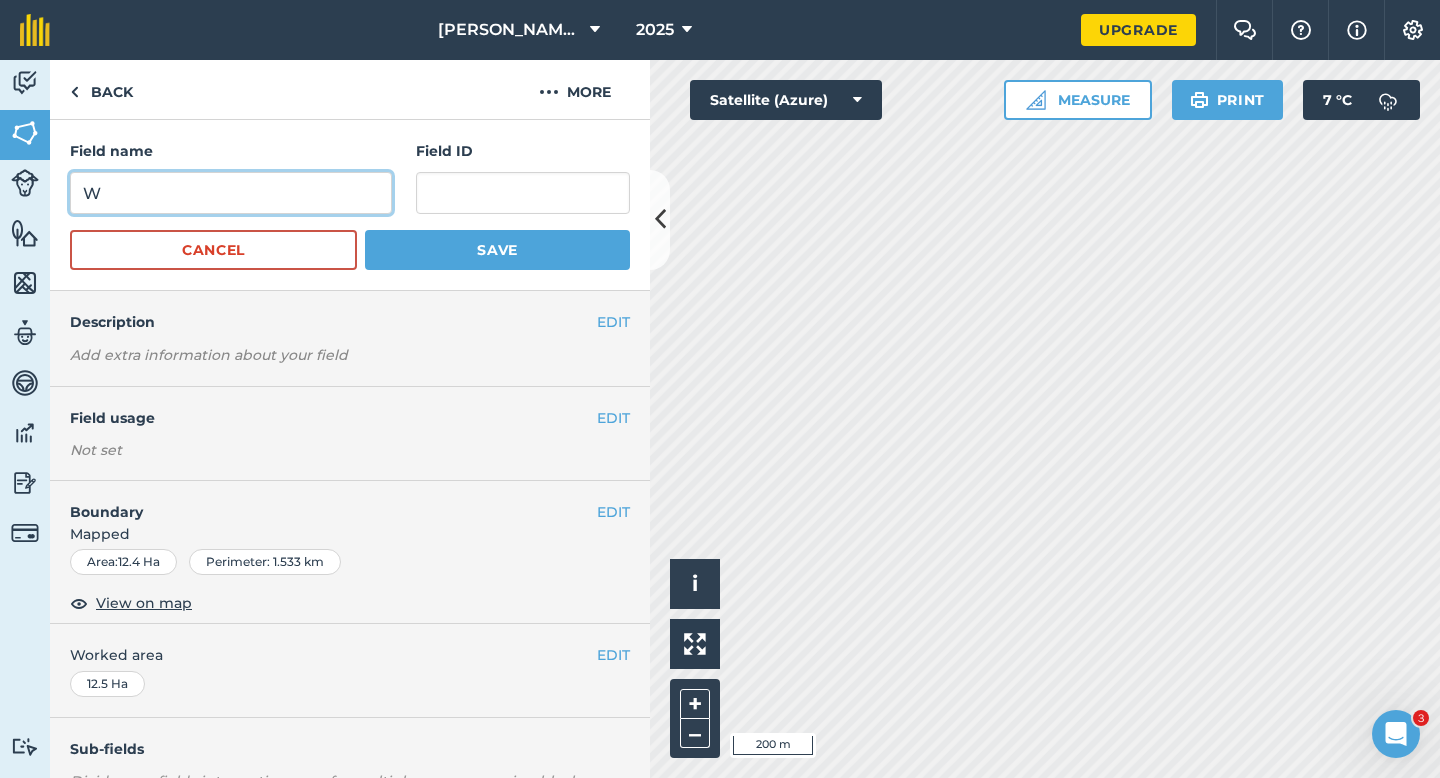 click on "W" at bounding box center [231, 193] 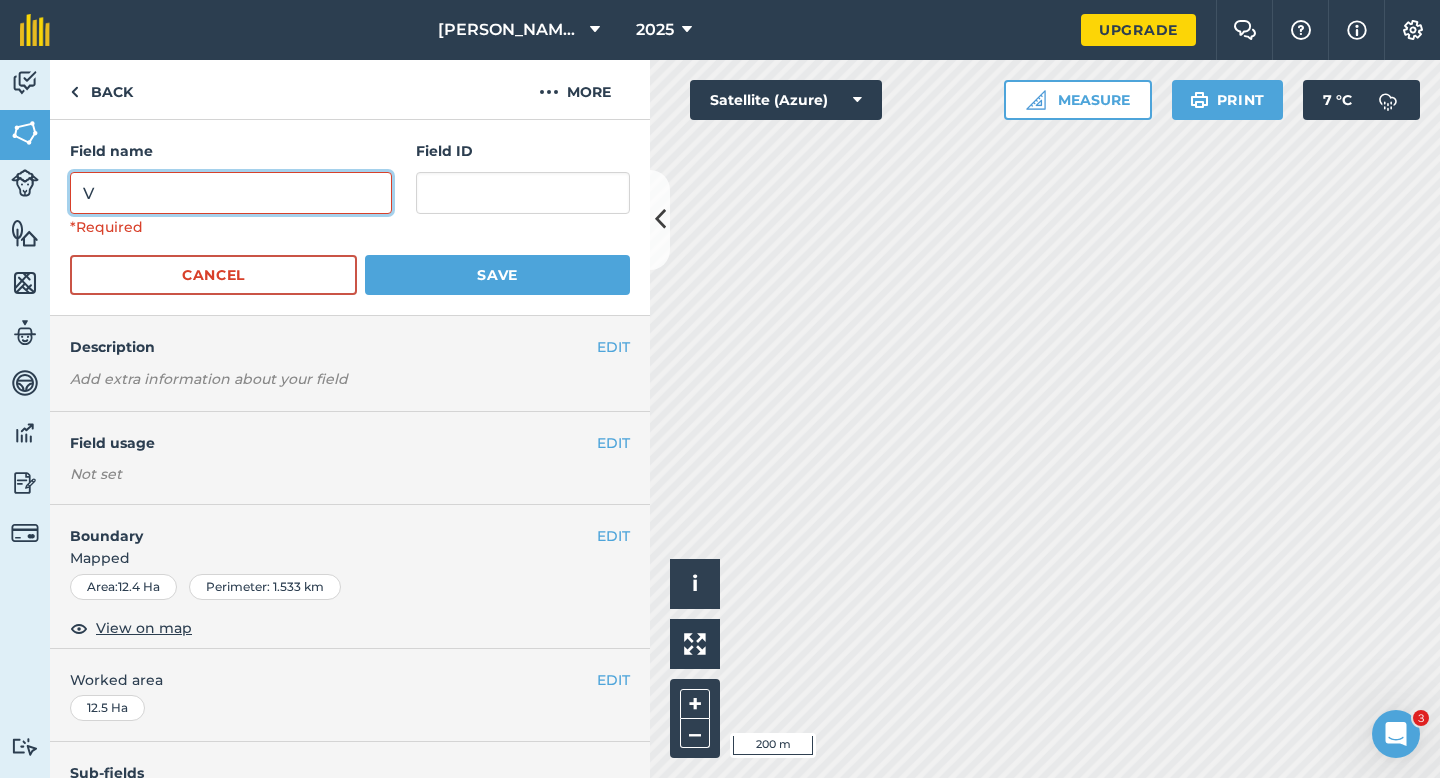 type on "V" 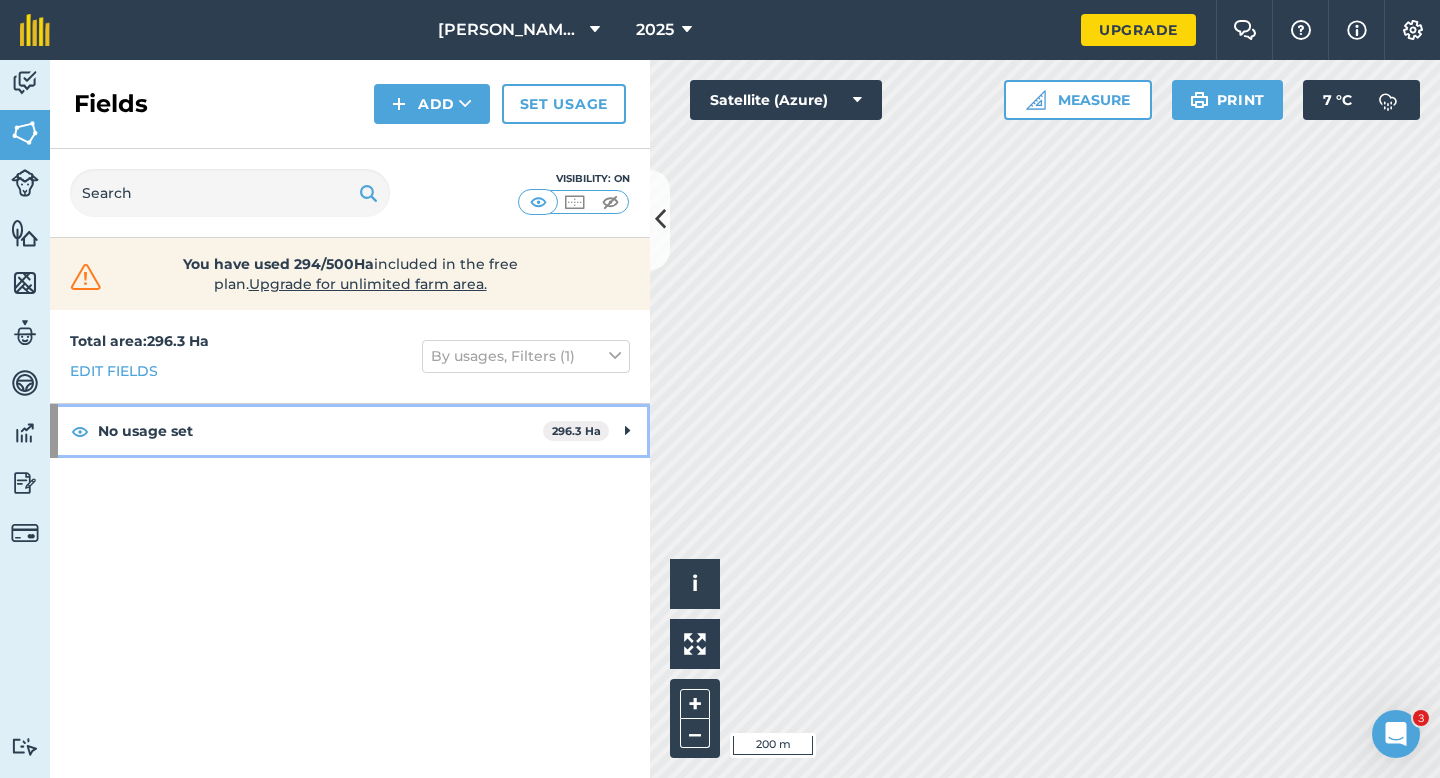 click on "No usage set 296.3   Ha" at bounding box center (350, 431) 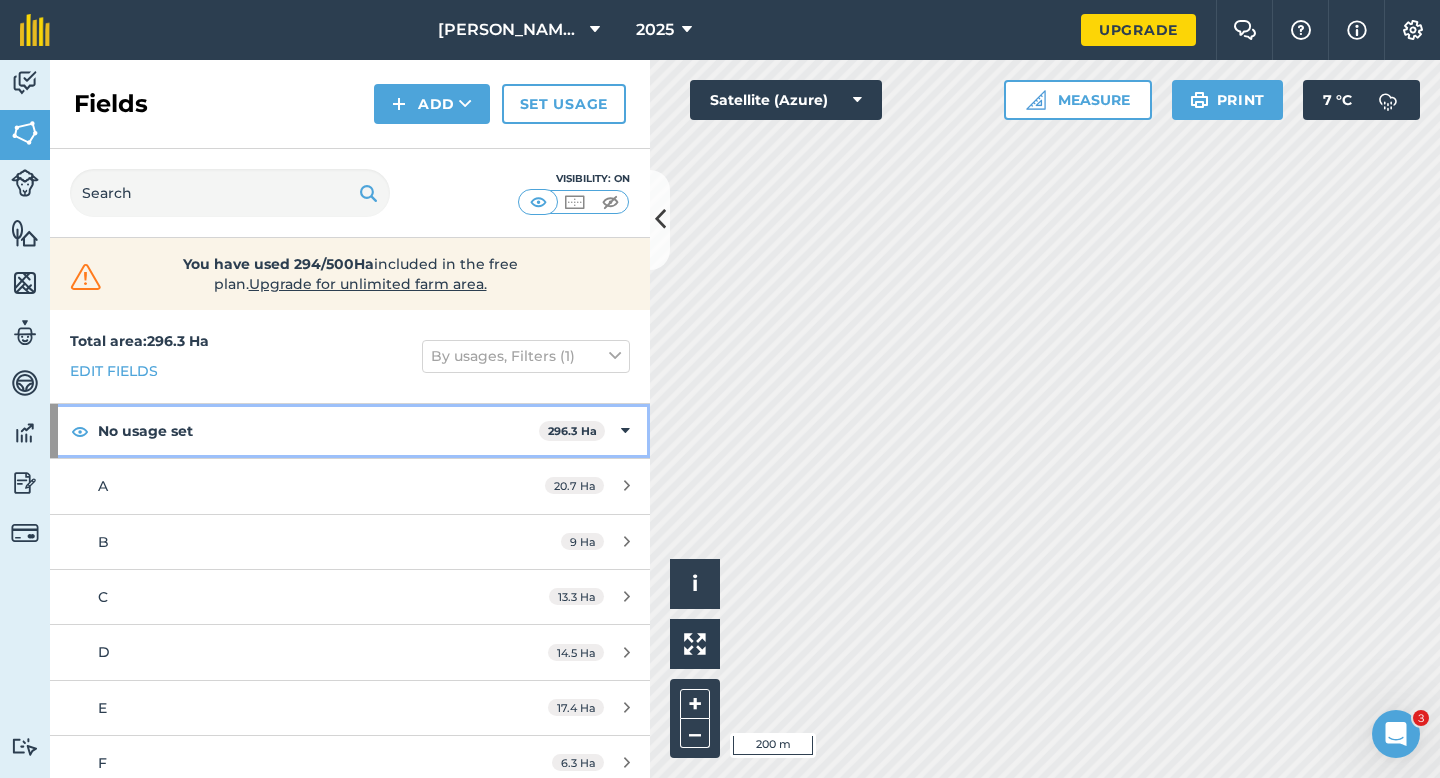 click on "No usage set 296.3   Ha" at bounding box center [350, 431] 